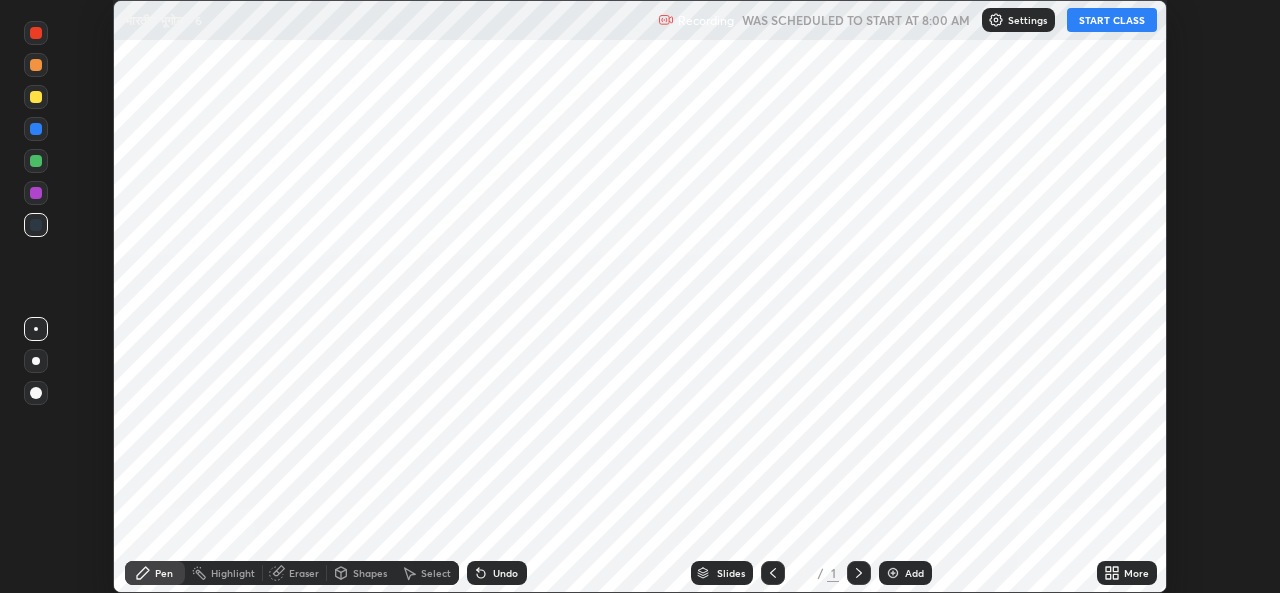 scroll, scrollTop: 0, scrollLeft: 0, axis: both 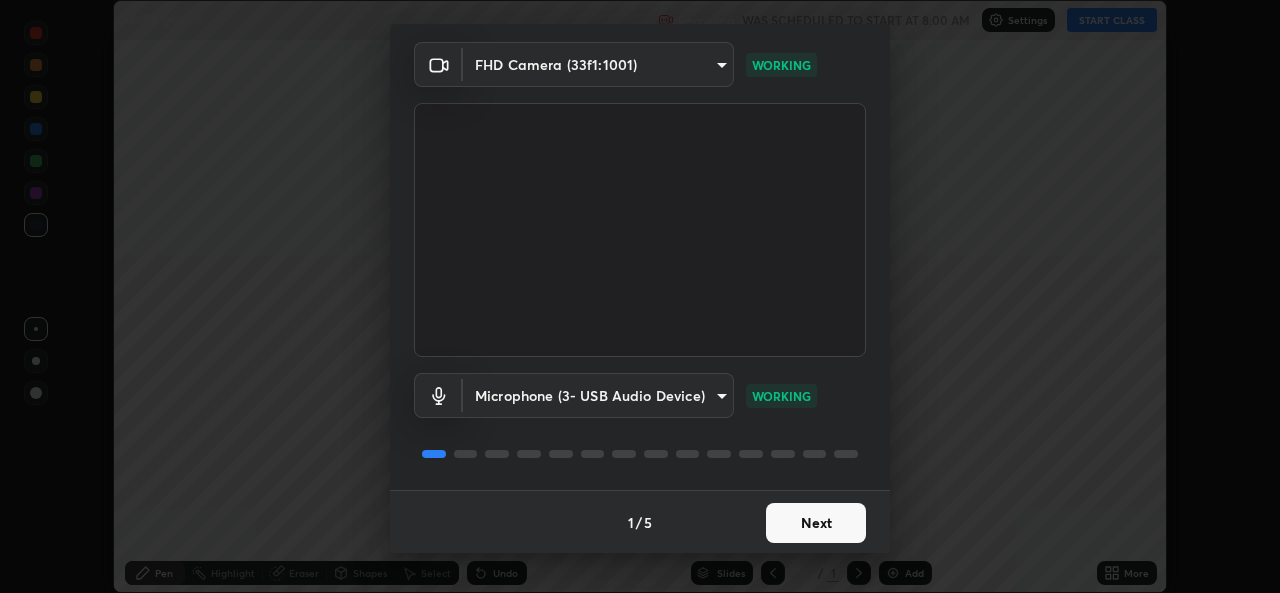 click on "Next" at bounding box center [816, 523] 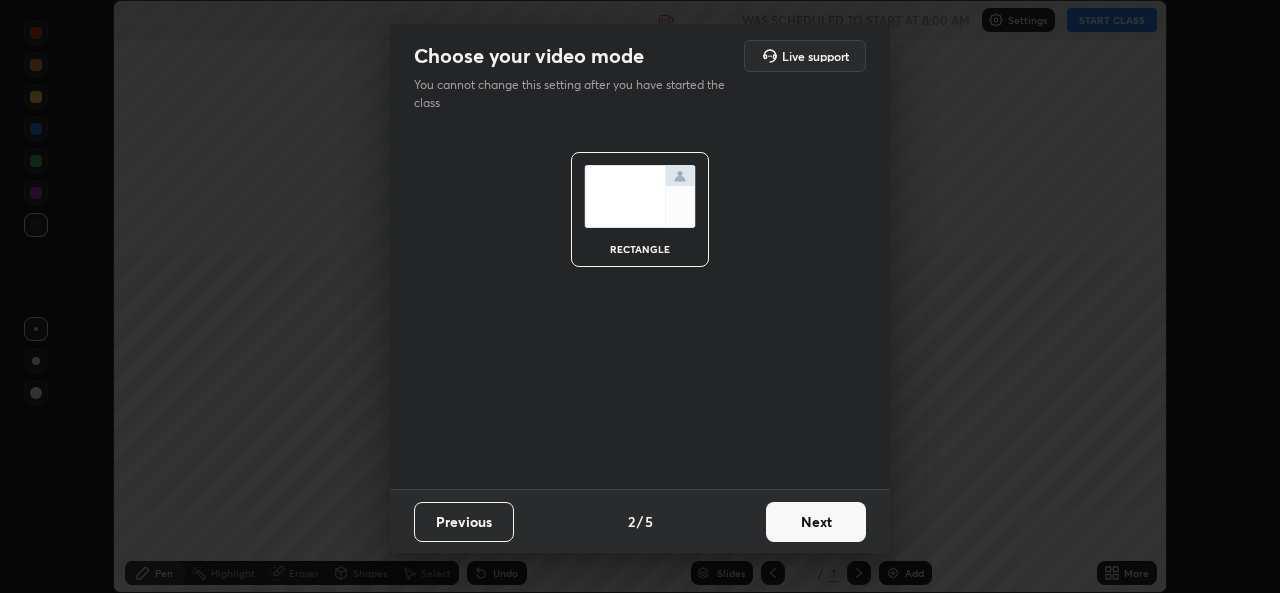 scroll, scrollTop: 0, scrollLeft: 0, axis: both 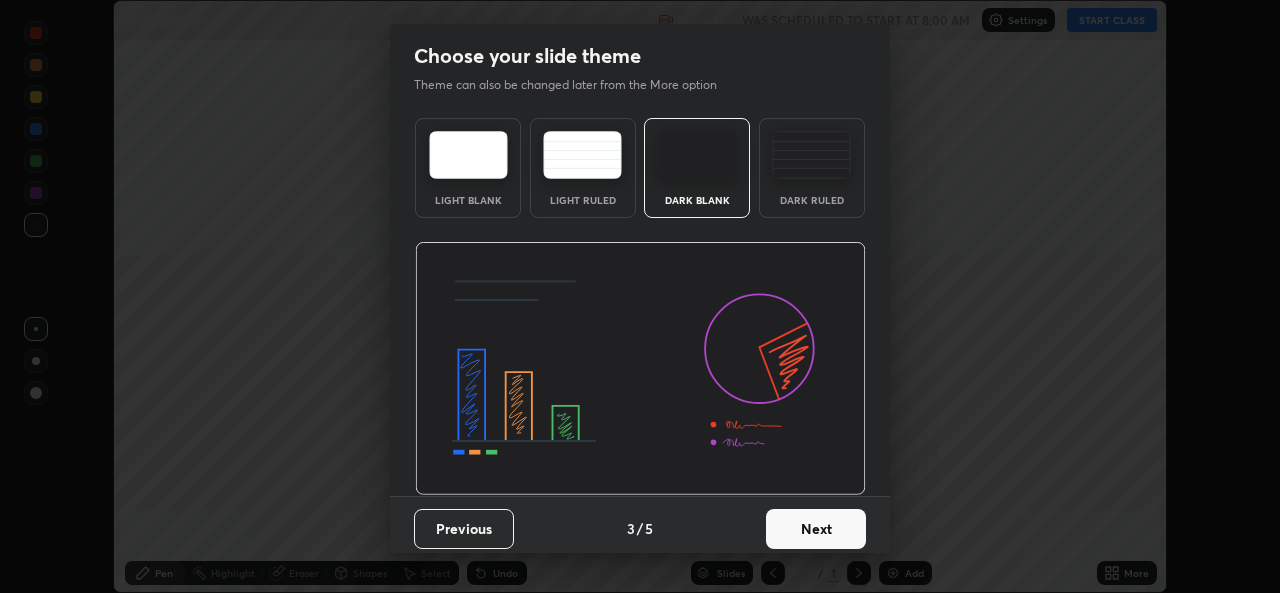 click on "Next" at bounding box center (816, 529) 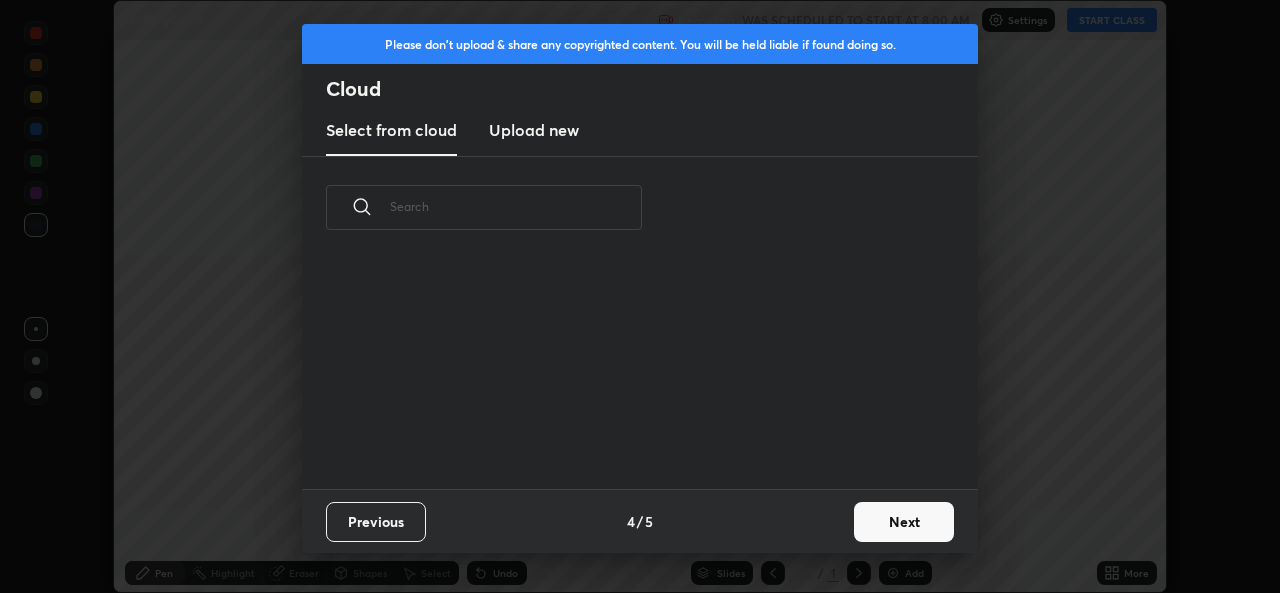 click on "Previous 4 / 5 Next" at bounding box center [640, 521] 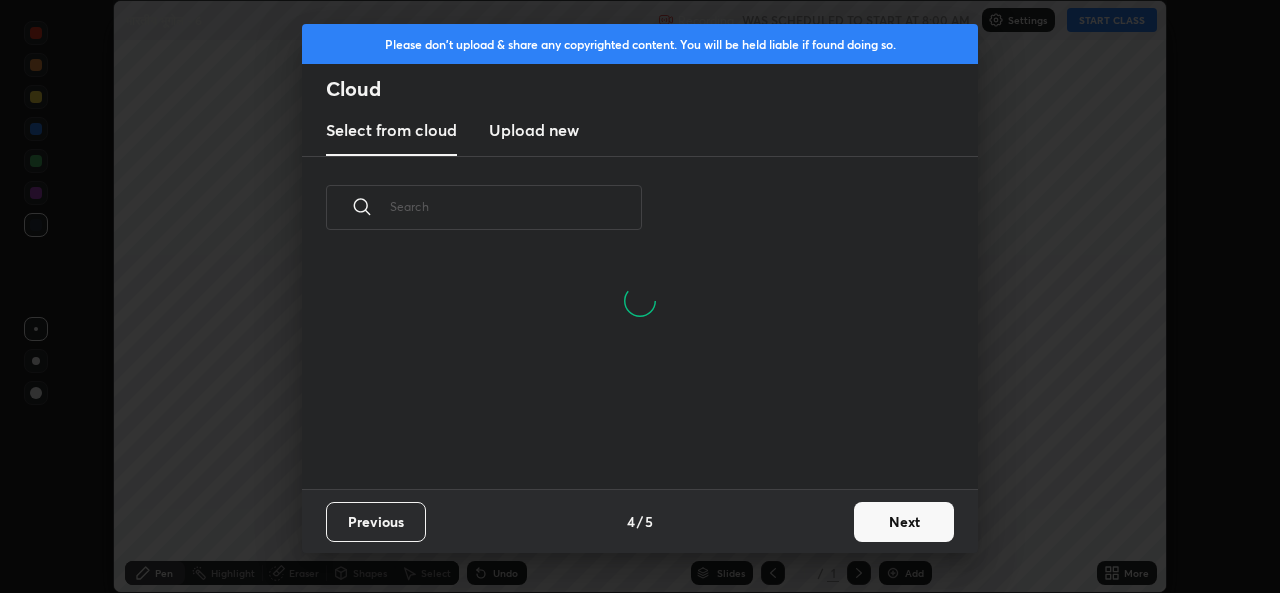 click on "Next" at bounding box center (904, 522) 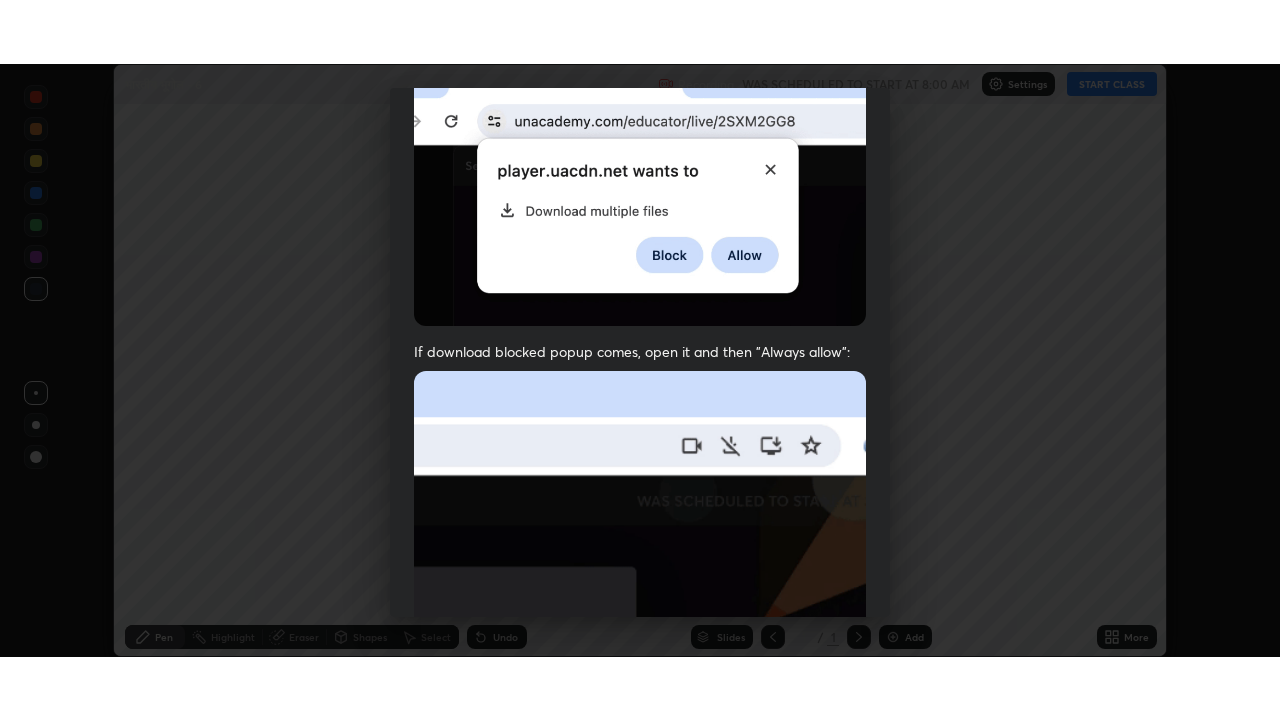 scroll, scrollTop: 470, scrollLeft: 0, axis: vertical 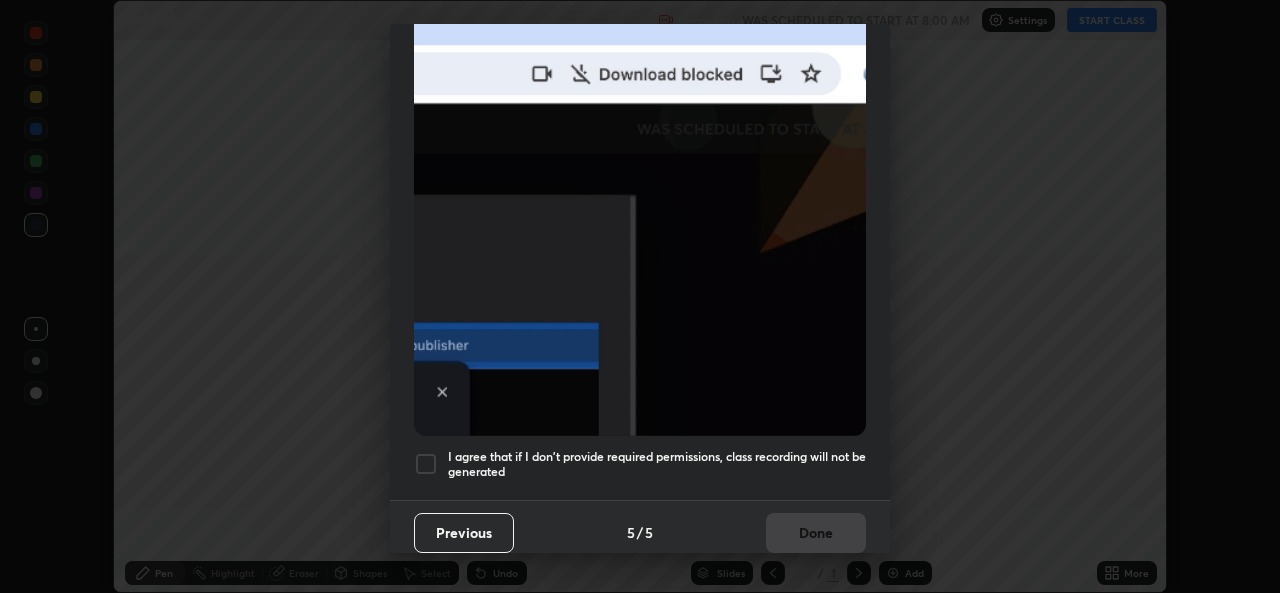 click on "I agree that if I don't provide required permissions, class recording will not be generated" at bounding box center [657, 464] 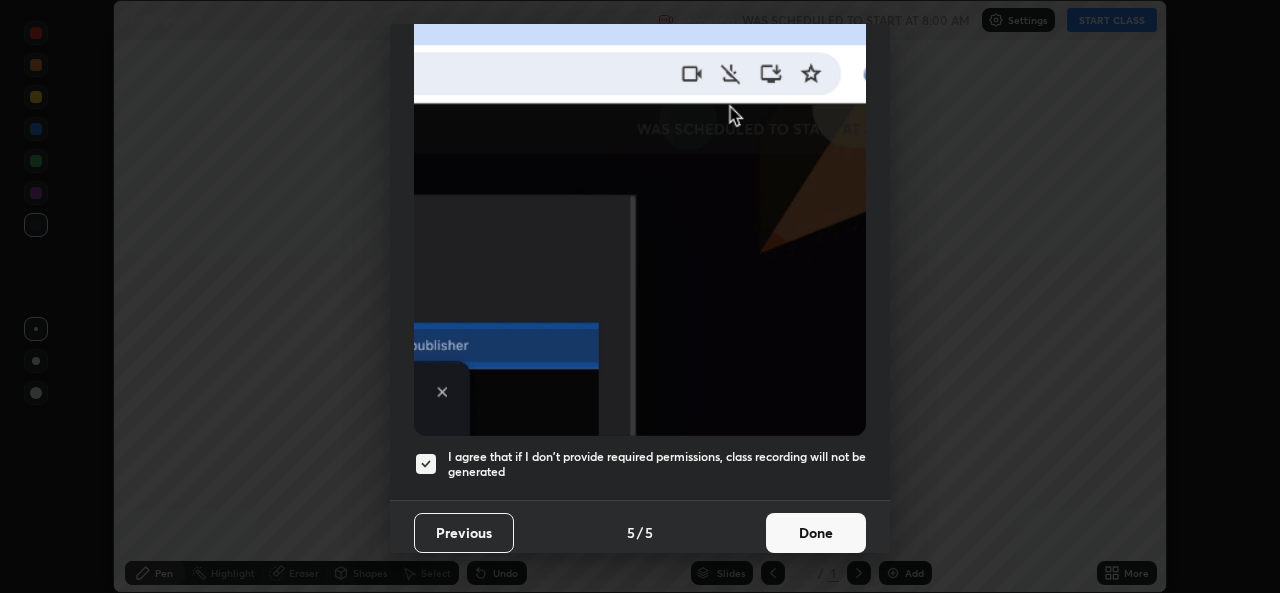 click on "Done" at bounding box center [816, 533] 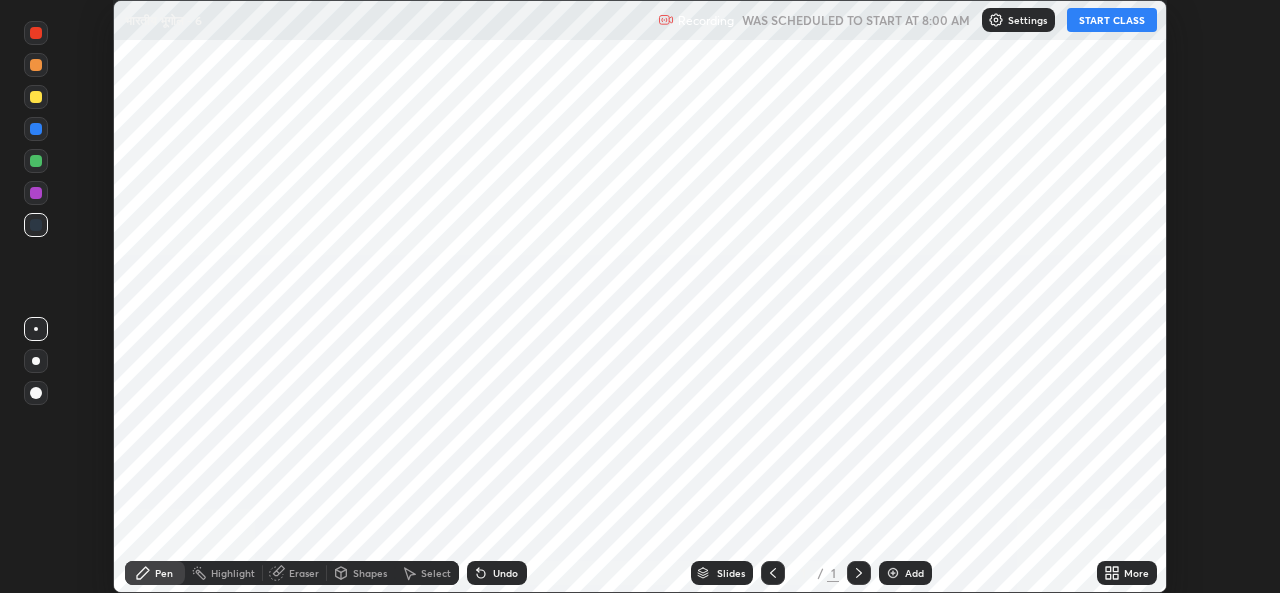 click on "Add" at bounding box center [905, 573] 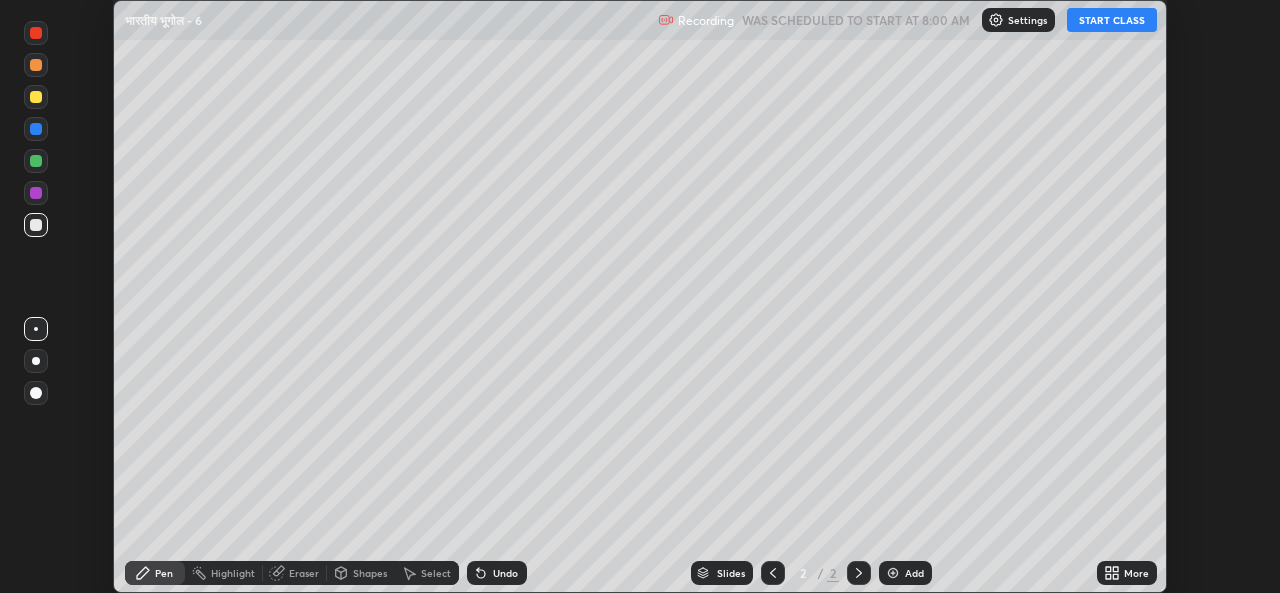 click on "More" at bounding box center [1127, 573] 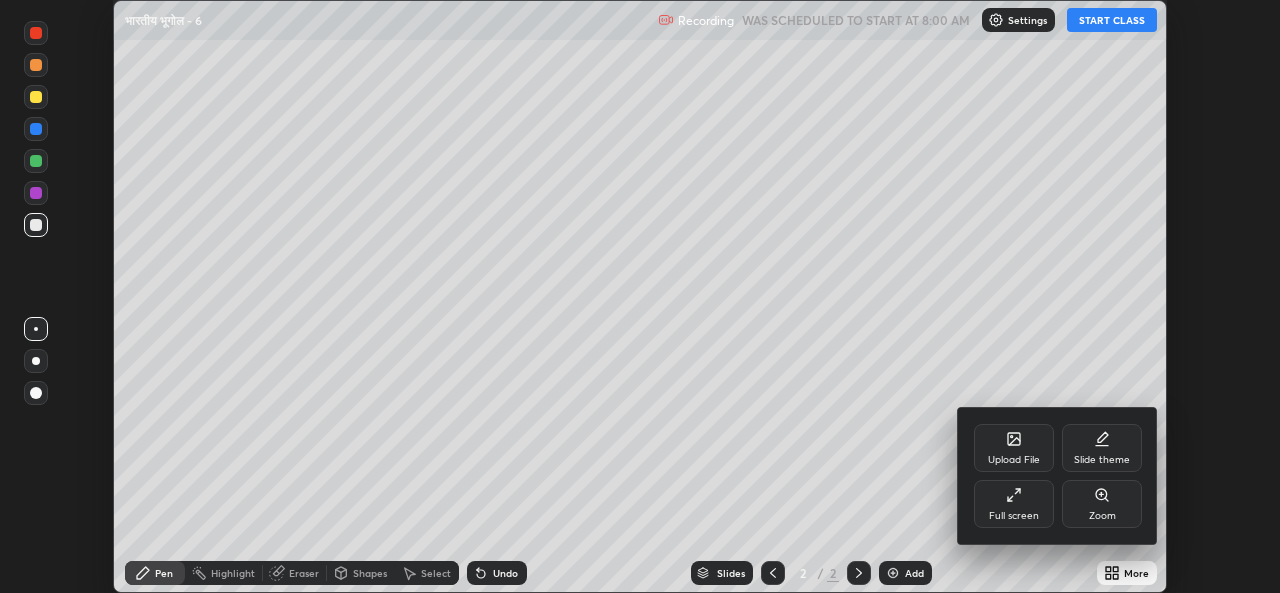 click on "Full screen" at bounding box center (1014, 504) 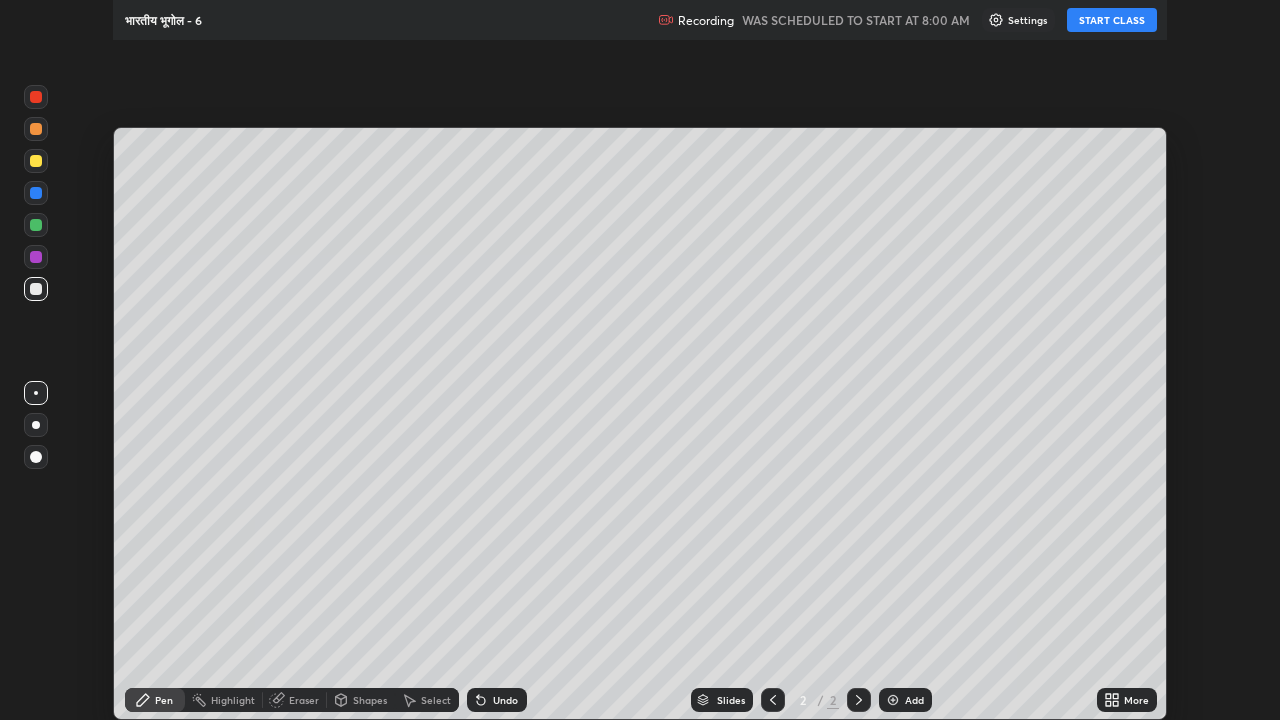 scroll, scrollTop: 99280, scrollLeft: 98720, axis: both 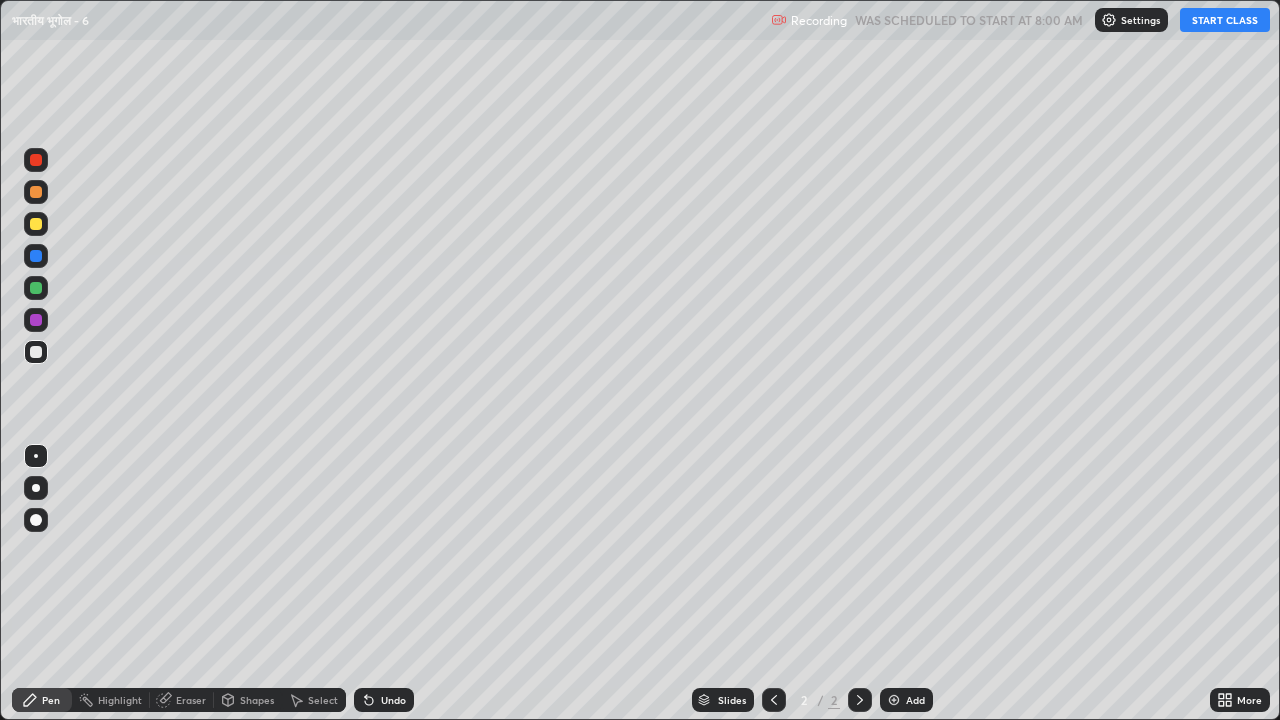 click on "START CLASS" at bounding box center (1225, 20) 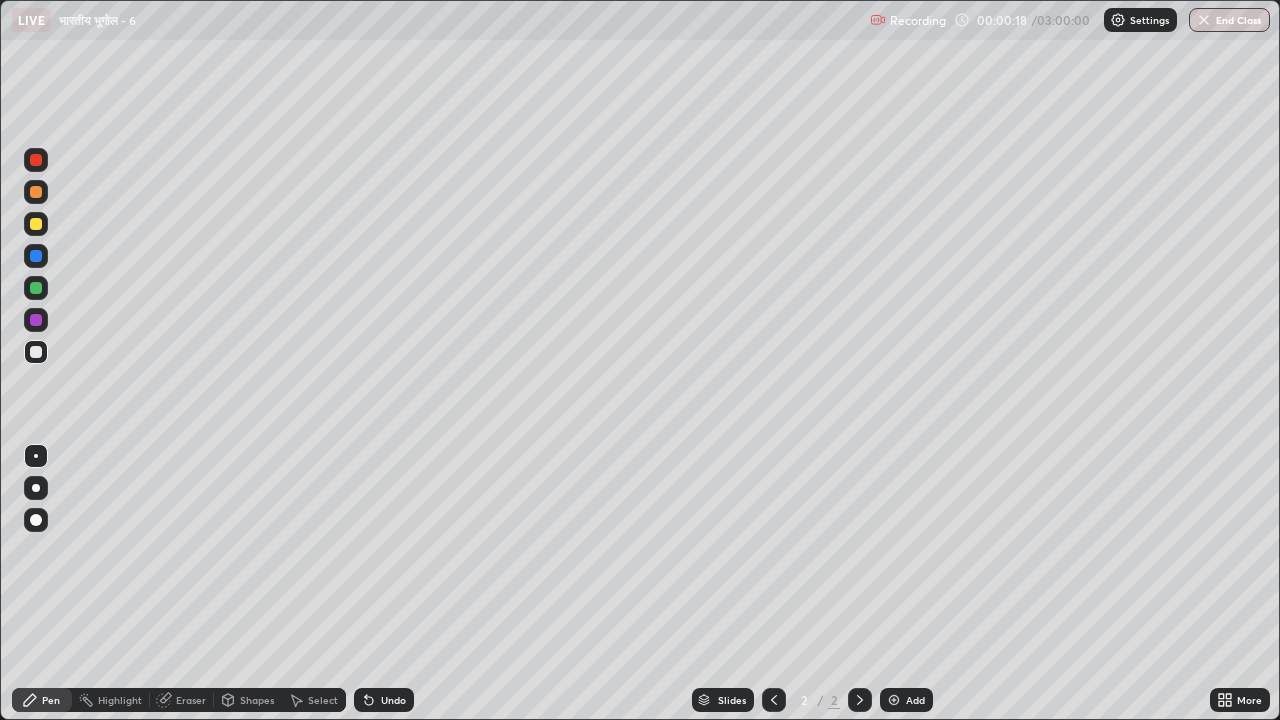 click at bounding box center [36, 288] 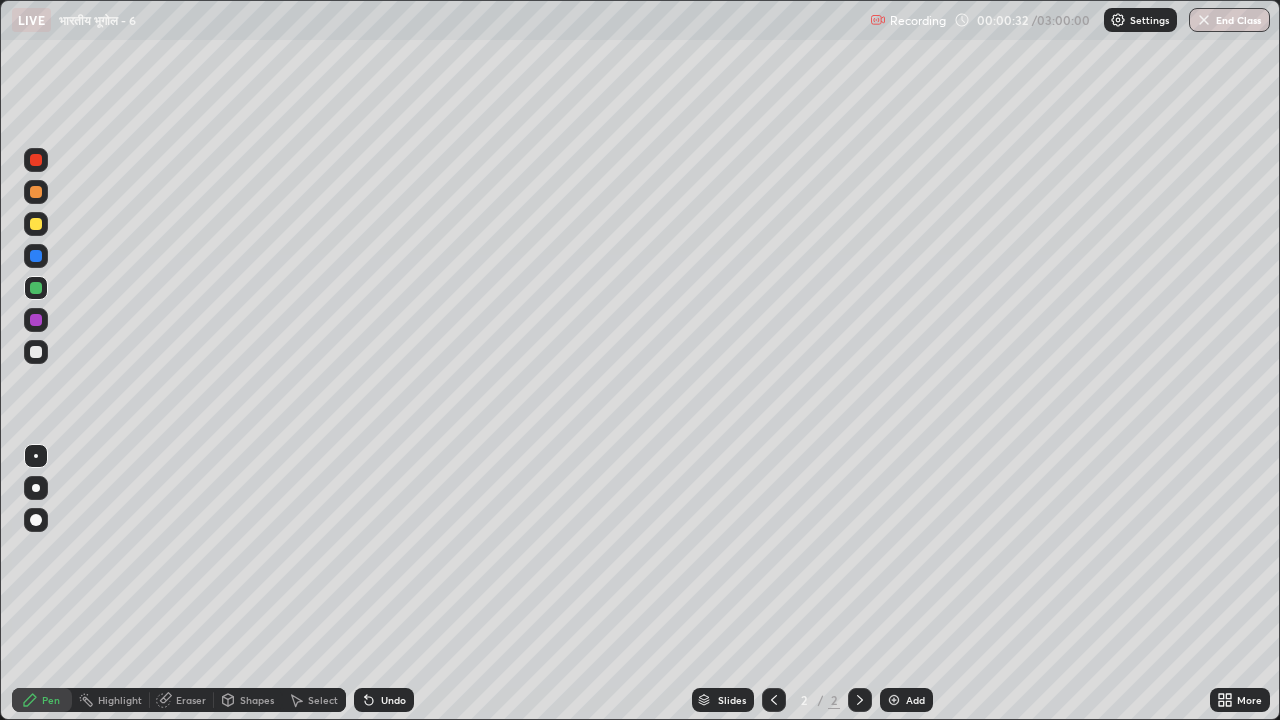 click at bounding box center (36, 488) 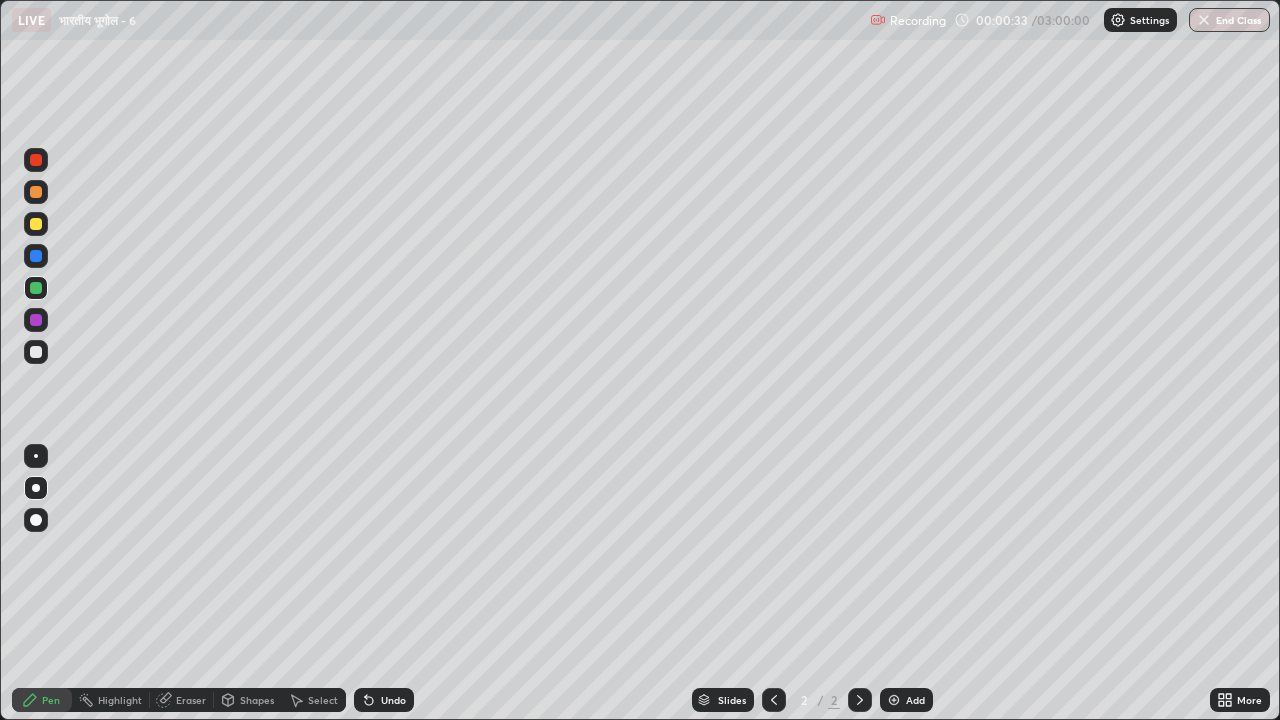 click at bounding box center (36, 224) 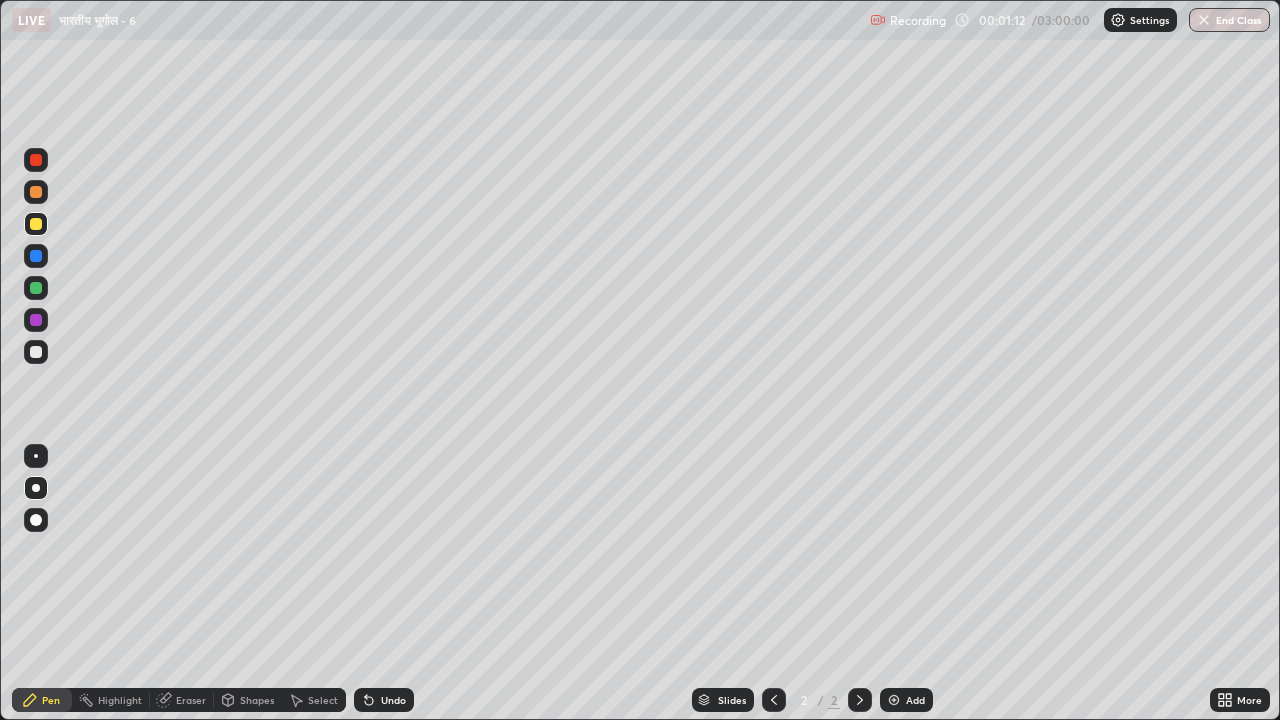 click at bounding box center (36, 256) 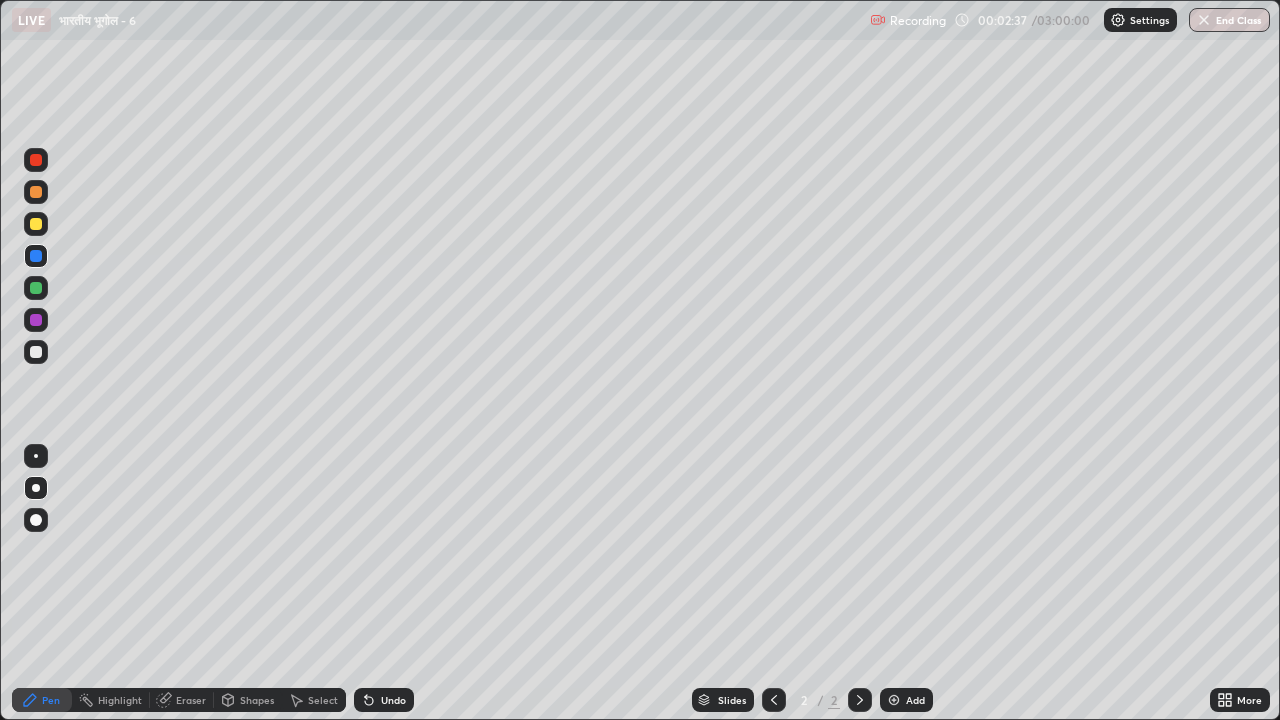 click on "Highlight" at bounding box center [120, 700] 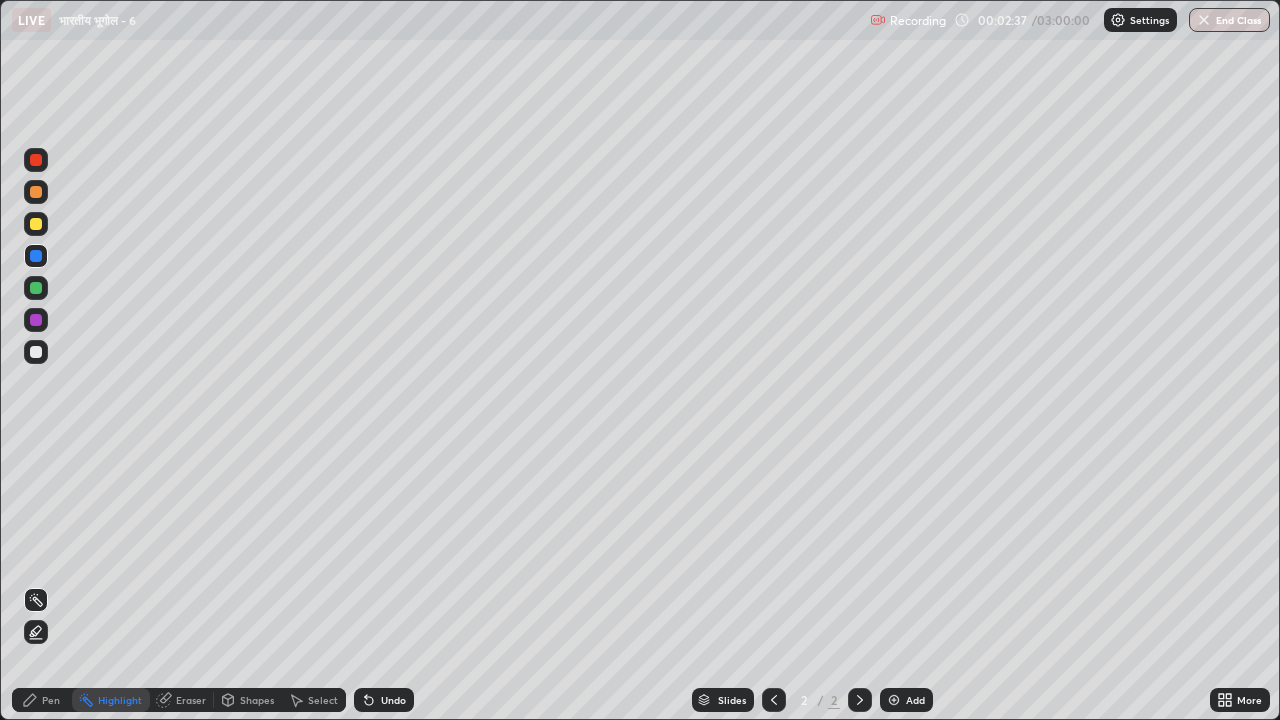click 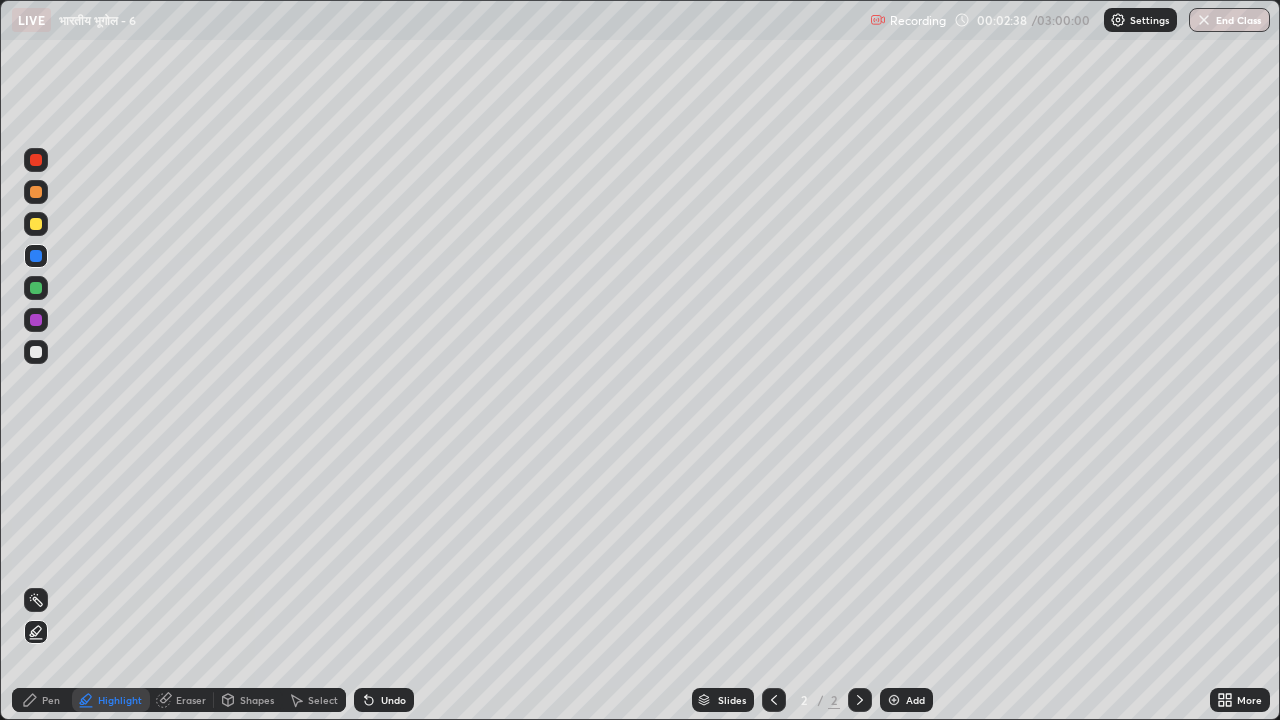 click at bounding box center [36, 288] 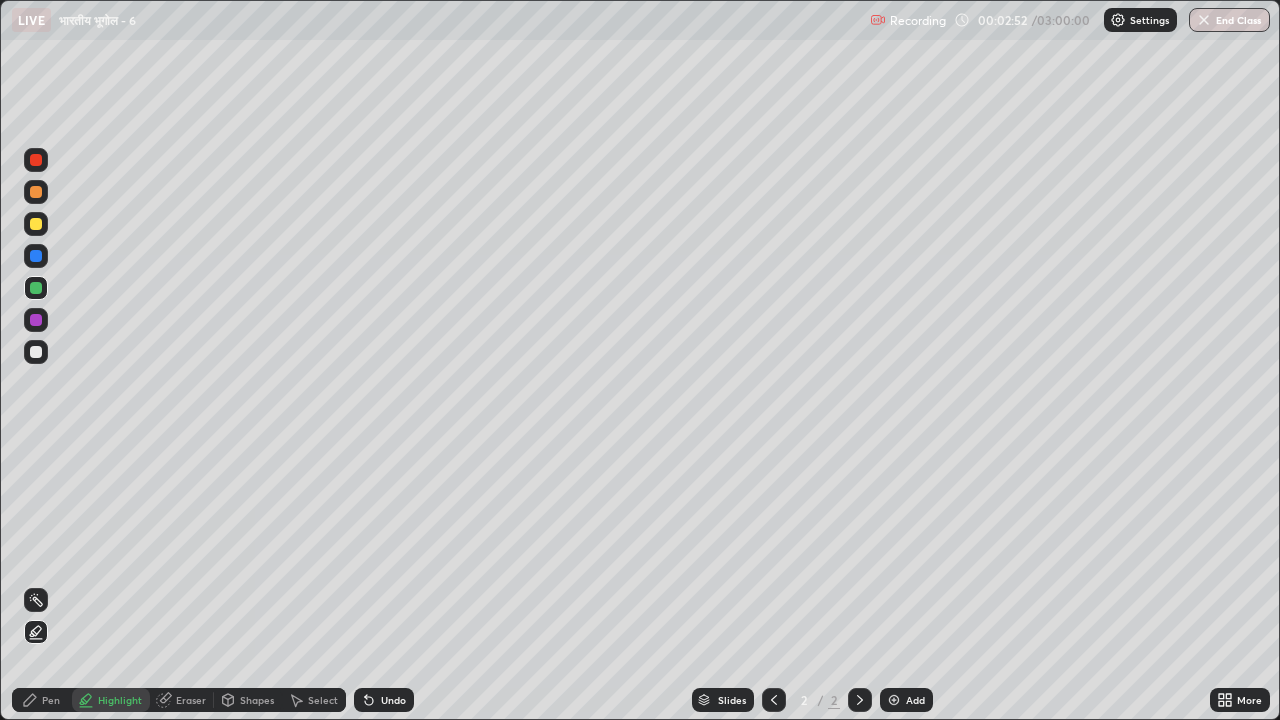 click on "Pen" at bounding box center (51, 700) 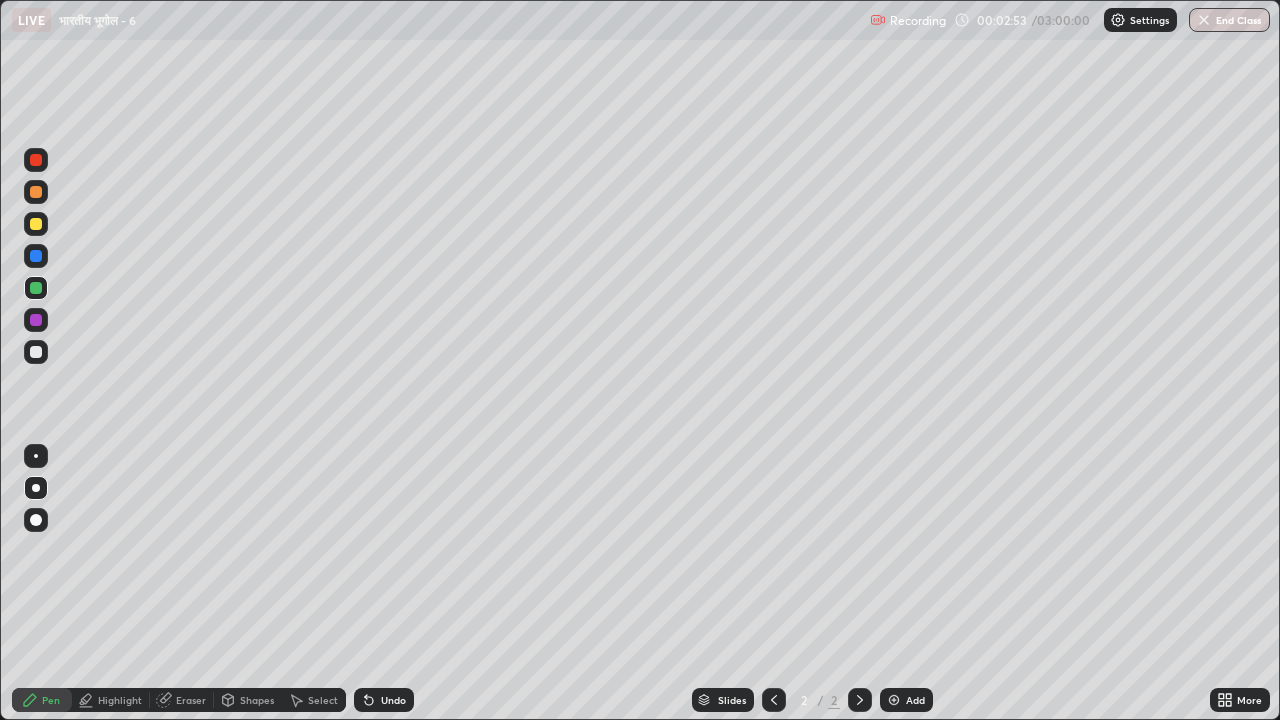 click at bounding box center [36, 352] 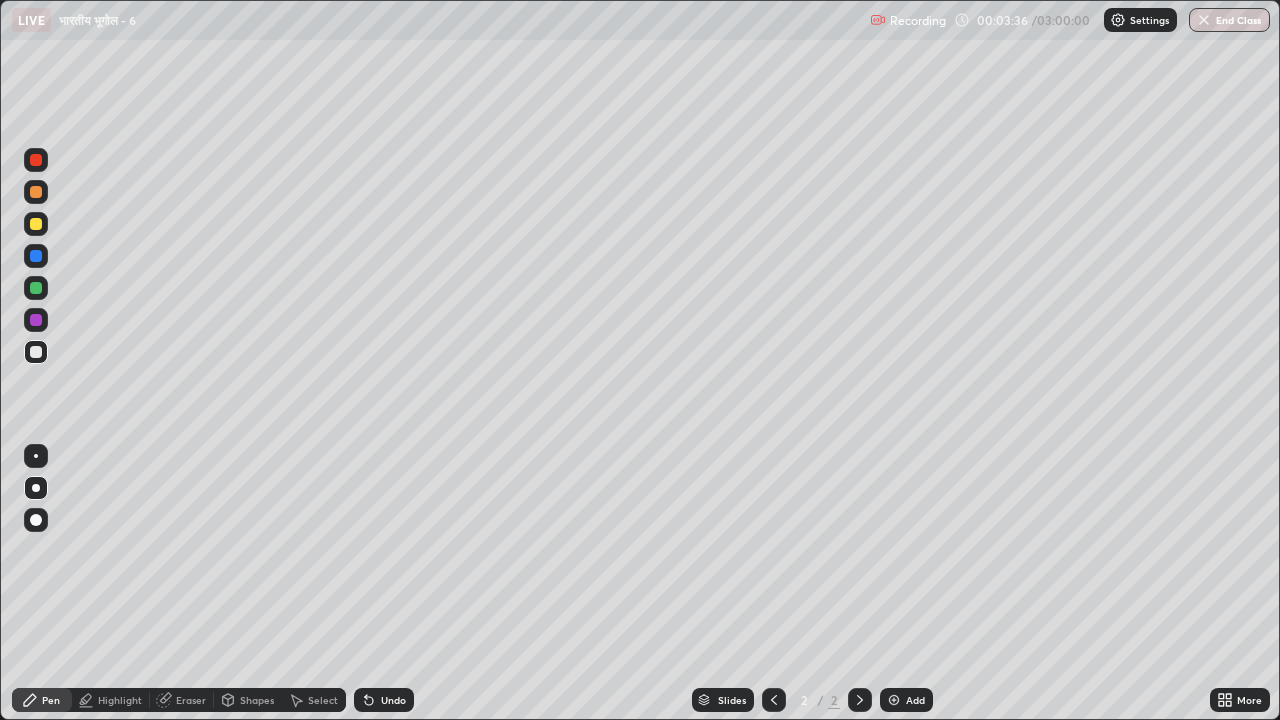 click at bounding box center (36, 320) 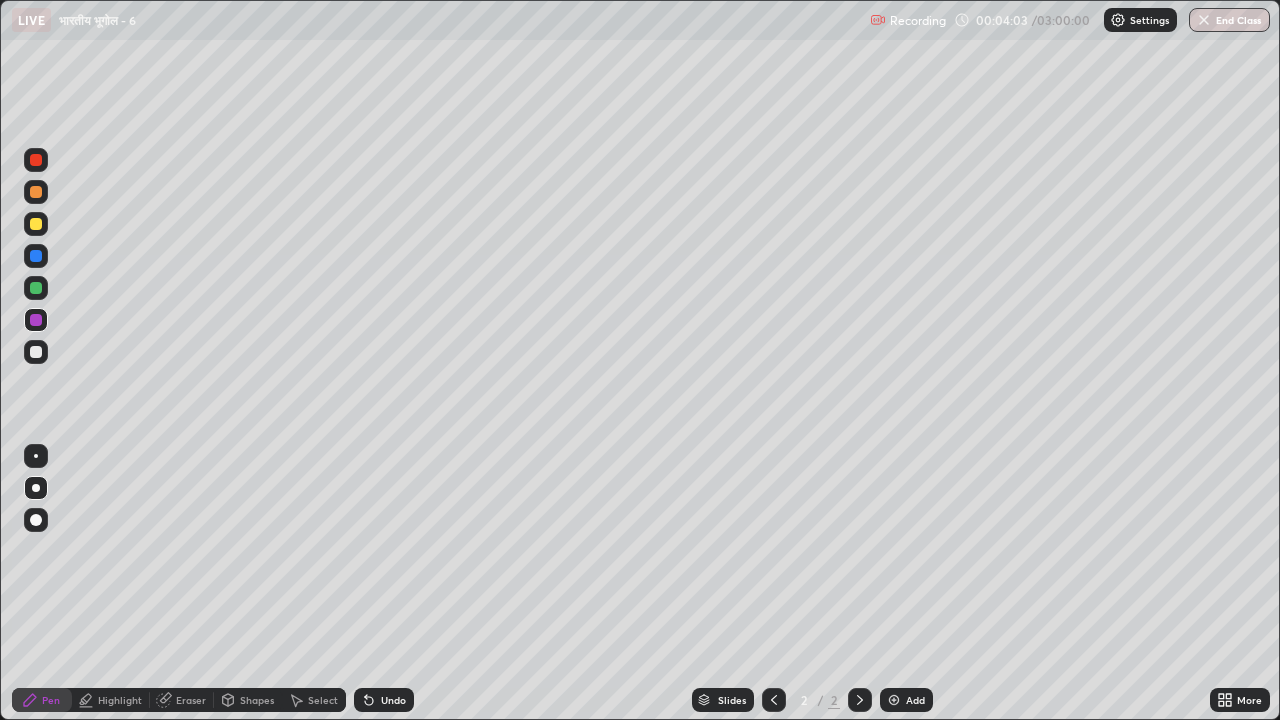 click at bounding box center (36, 192) 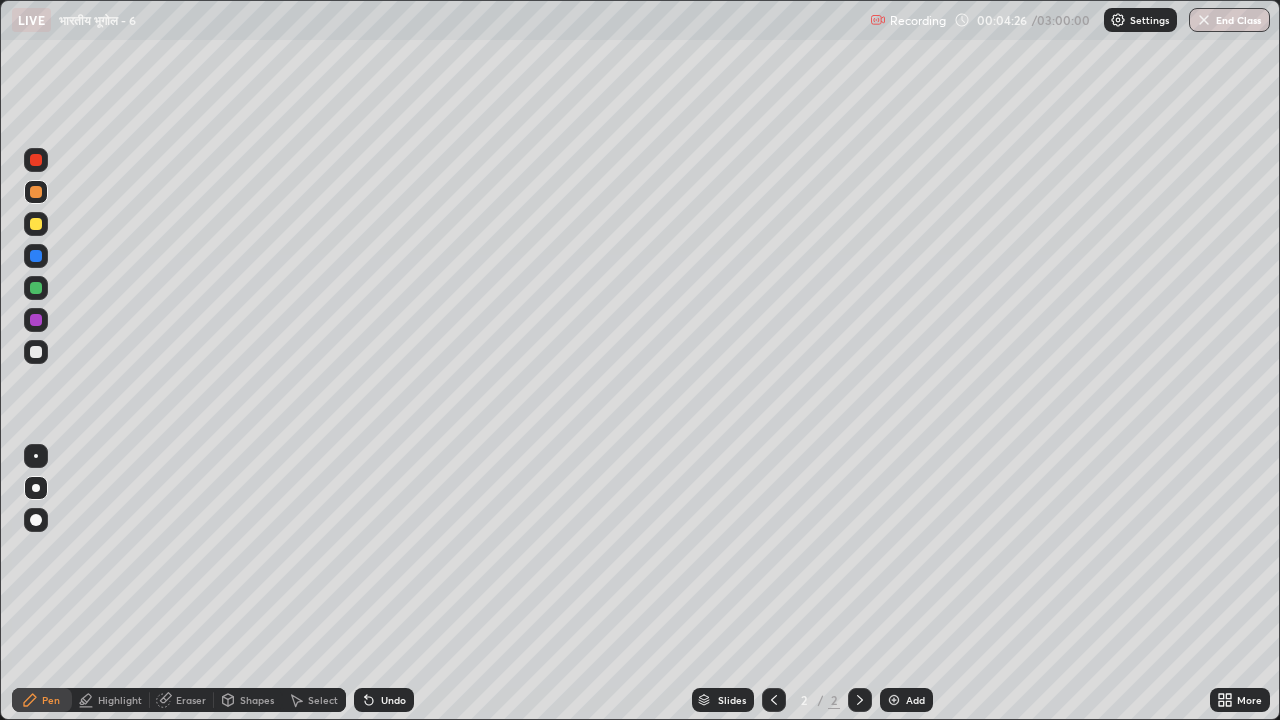 click at bounding box center (36, 224) 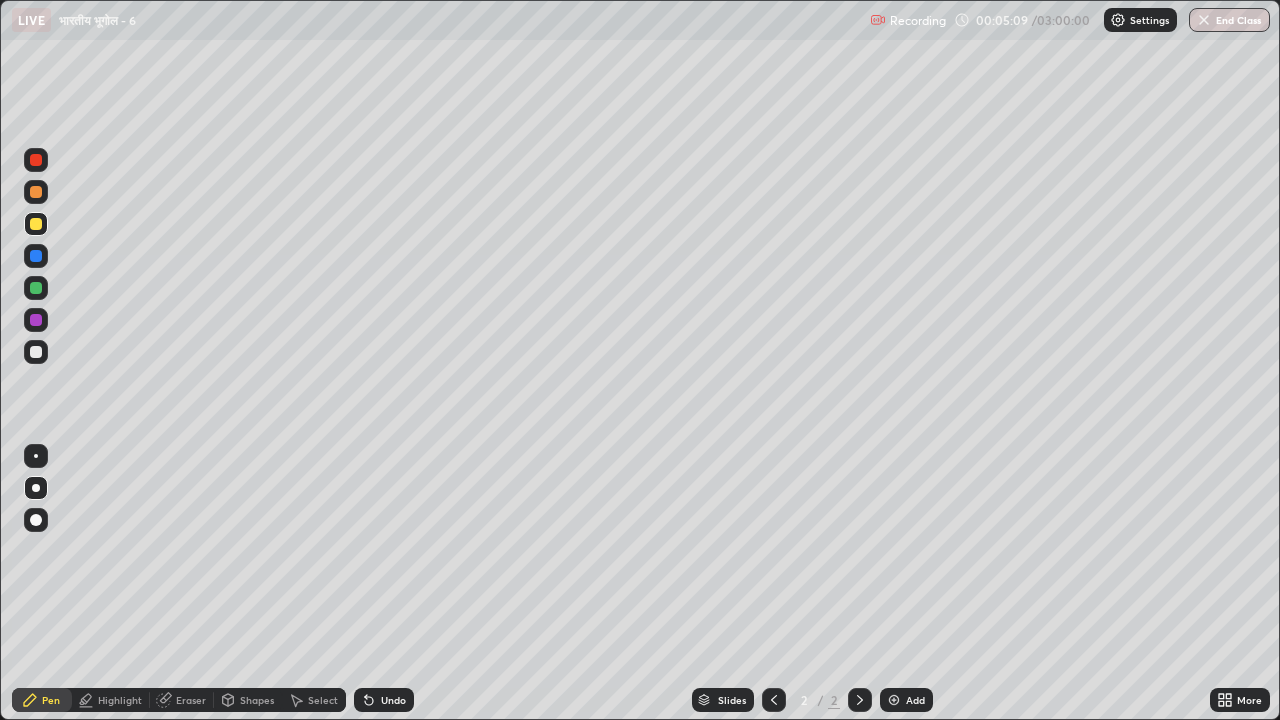 click at bounding box center (36, 224) 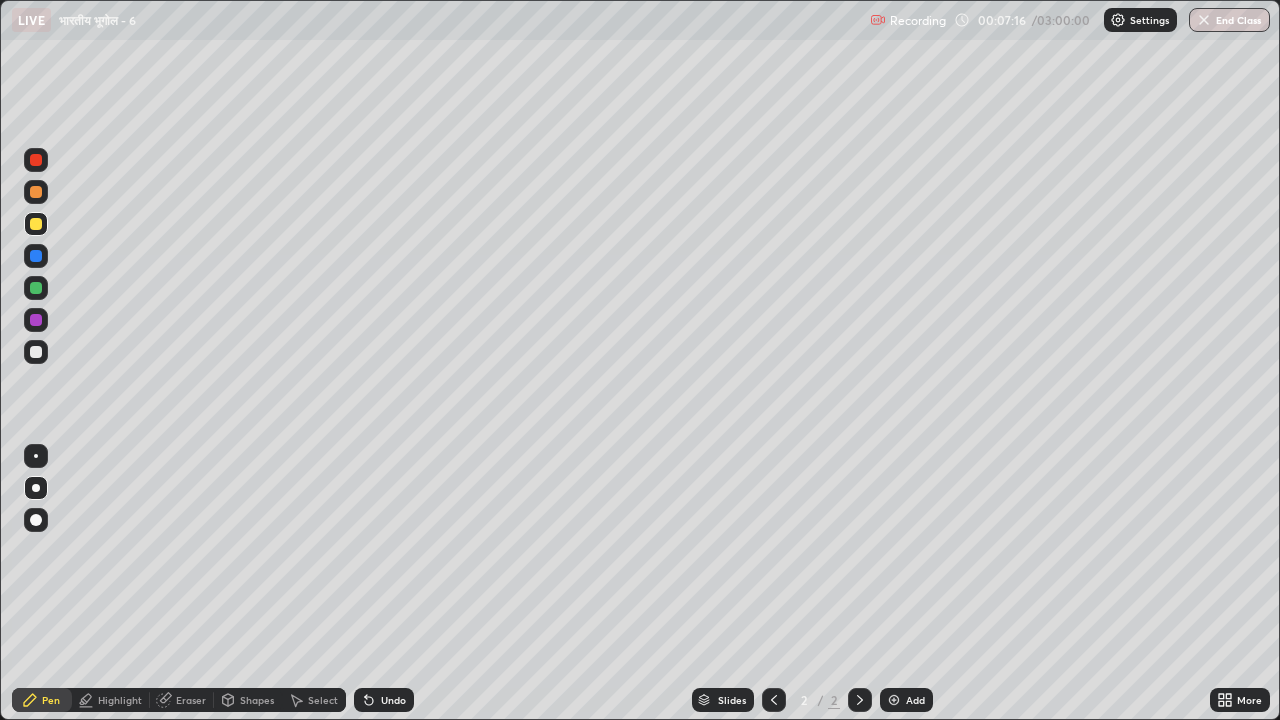 click at bounding box center [36, 224] 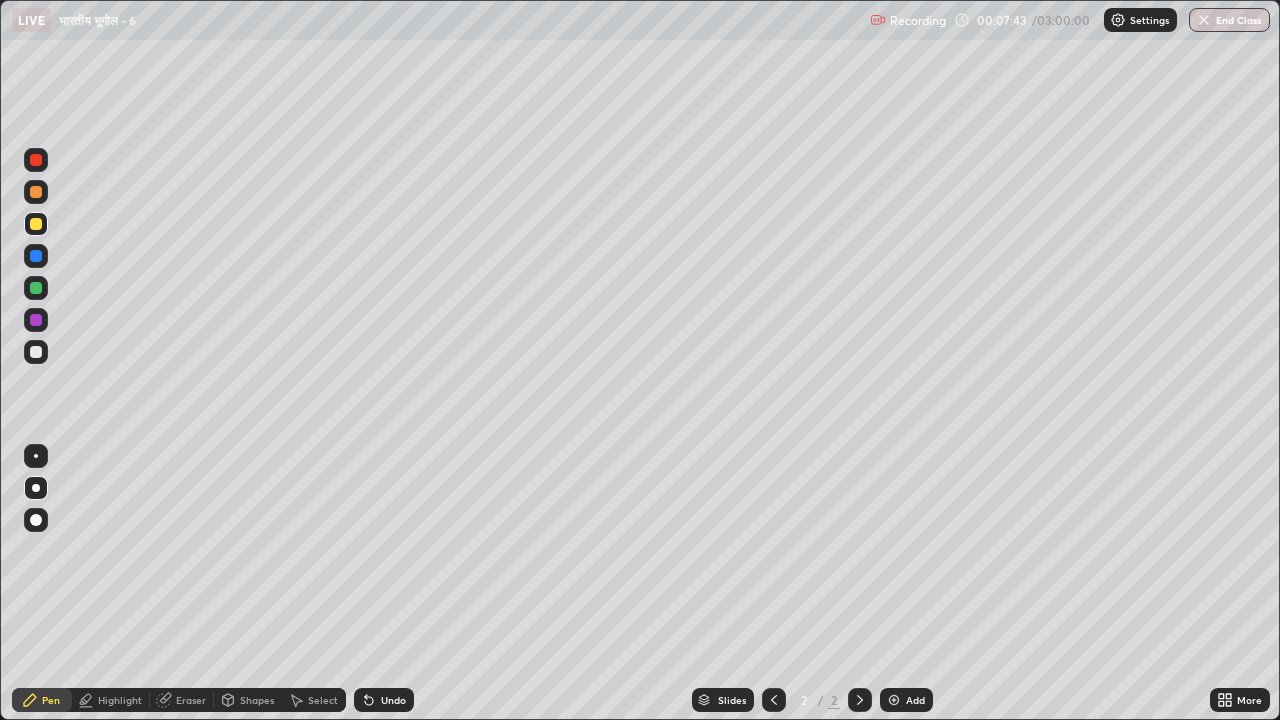 click at bounding box center [36, 256] 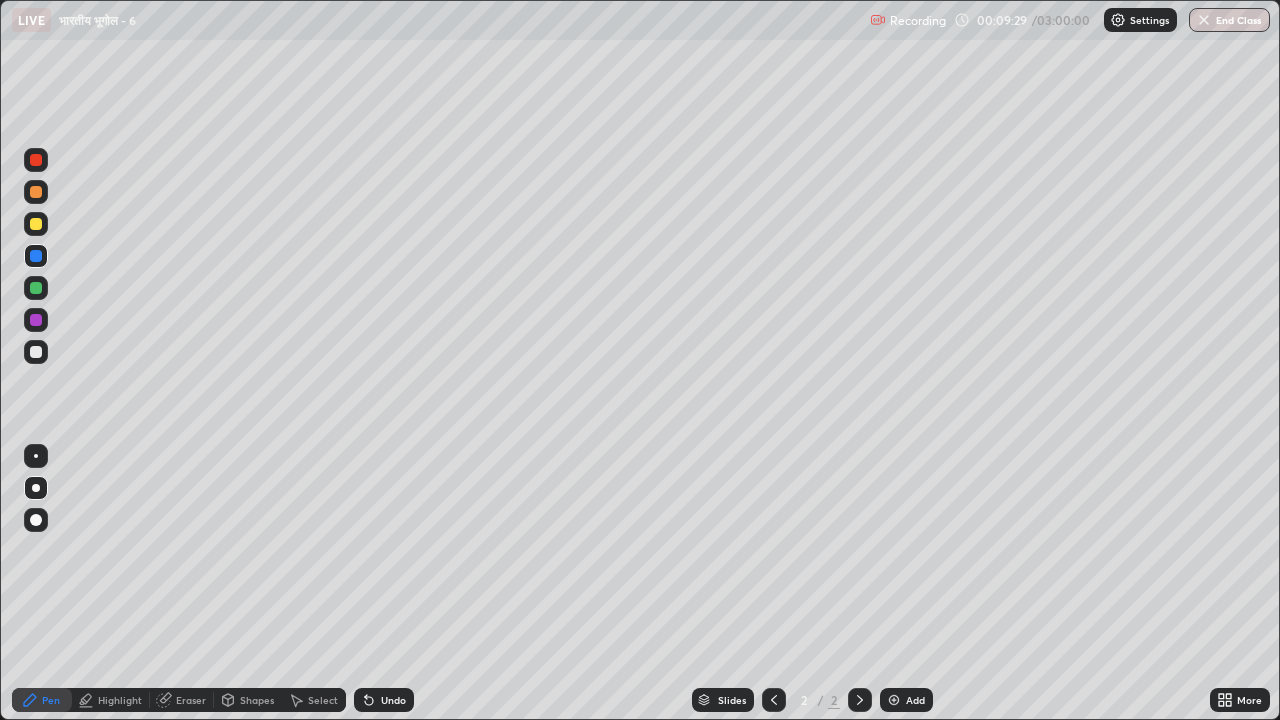 click at bounding box center [36, 224] 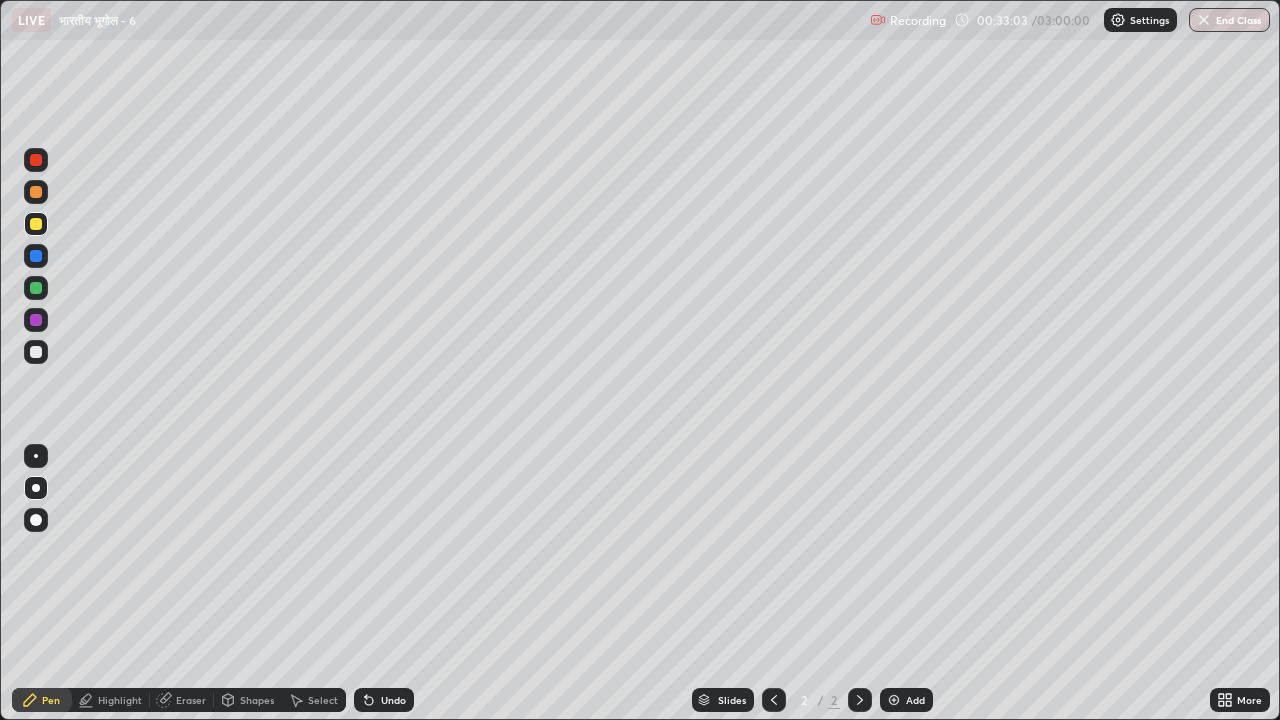 click at bounding box center (894, 700) 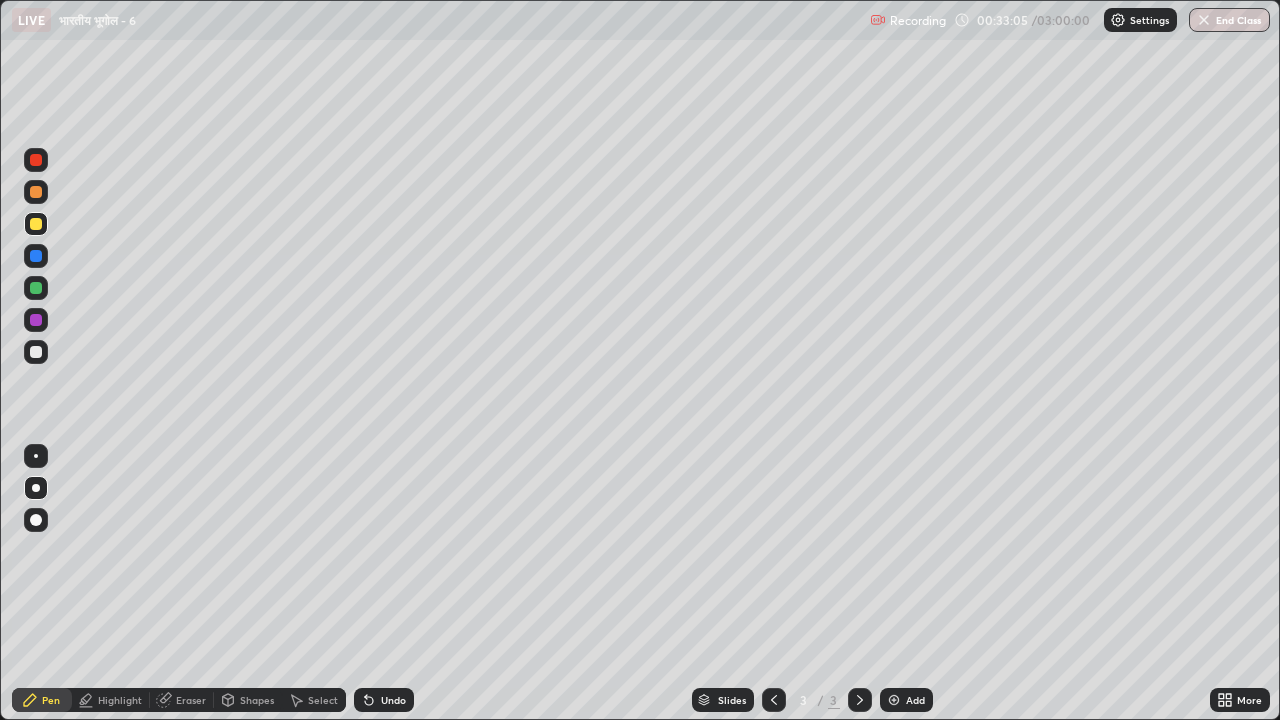 click at bounding box center [36, 320] 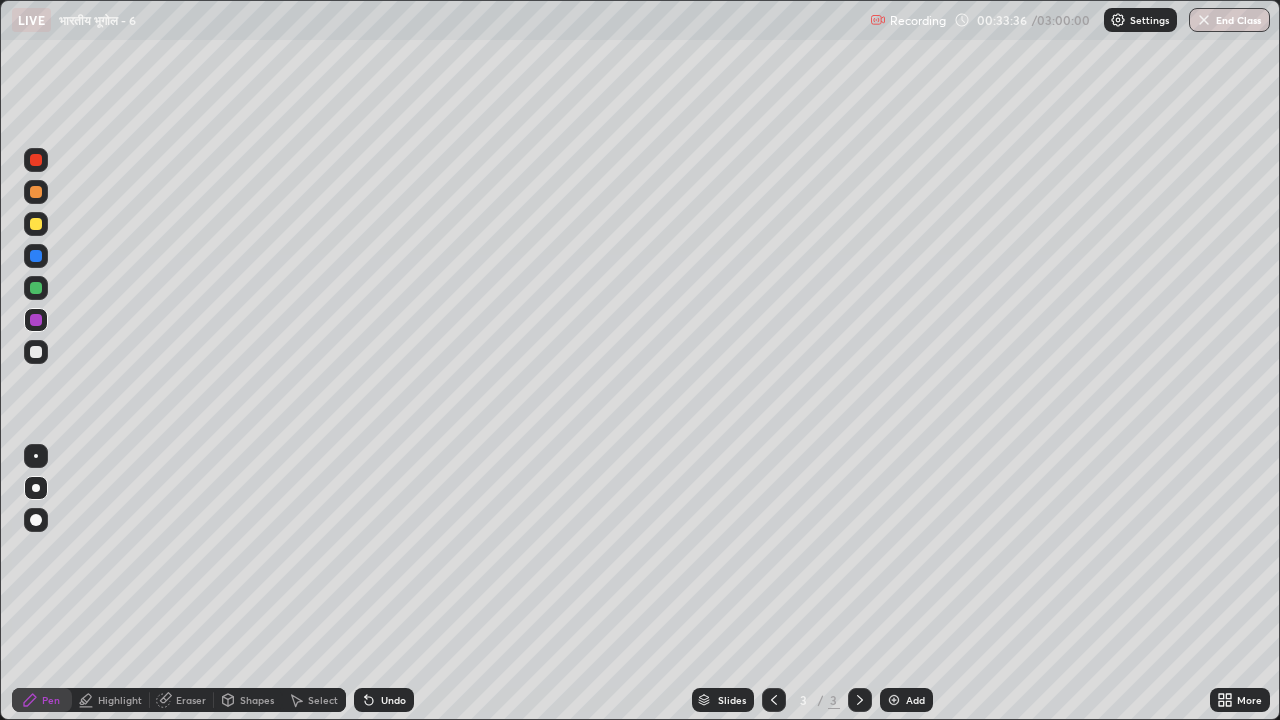 click at bounding box center (36, 352) 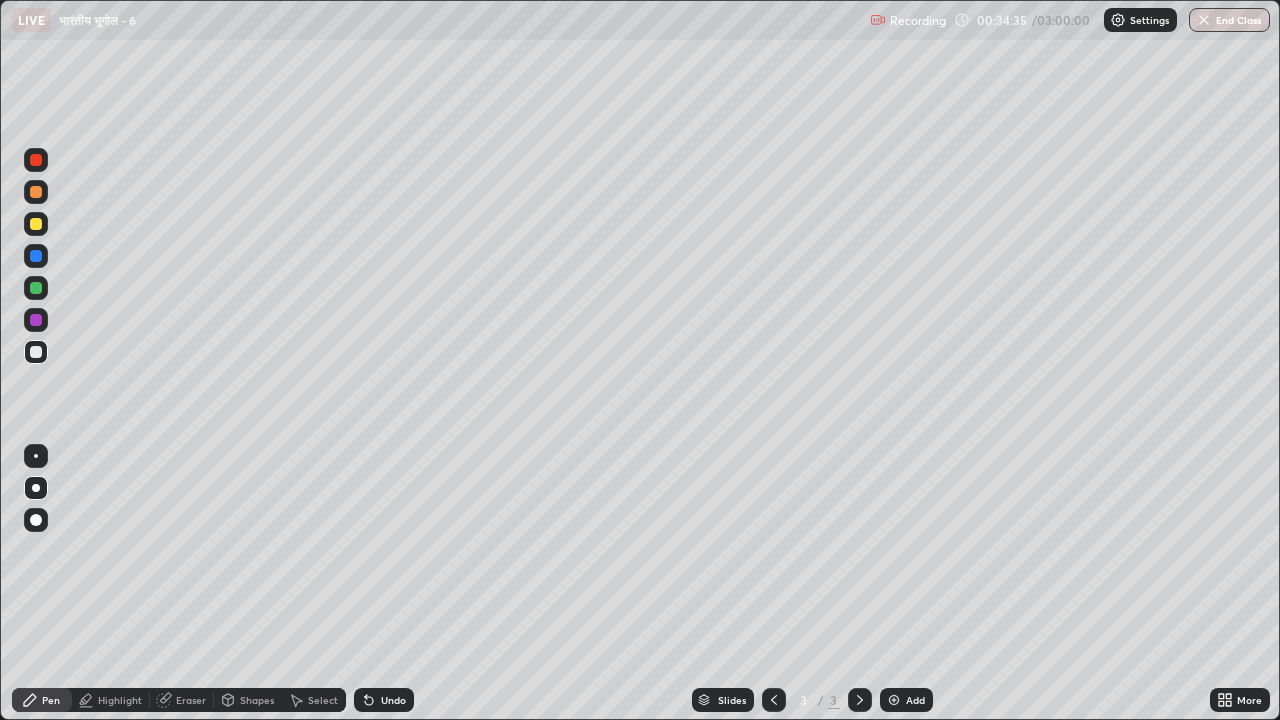 click at bounding box center (36, 224) 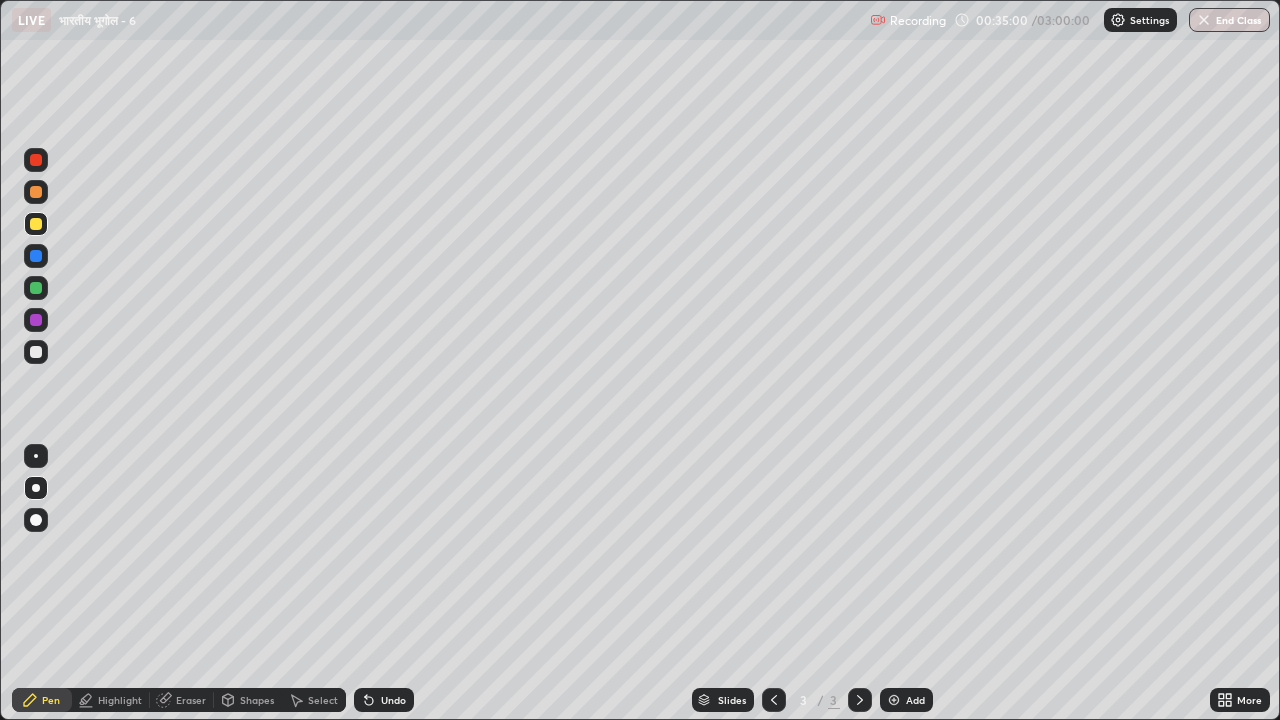 click at bounding box center (36, 288) 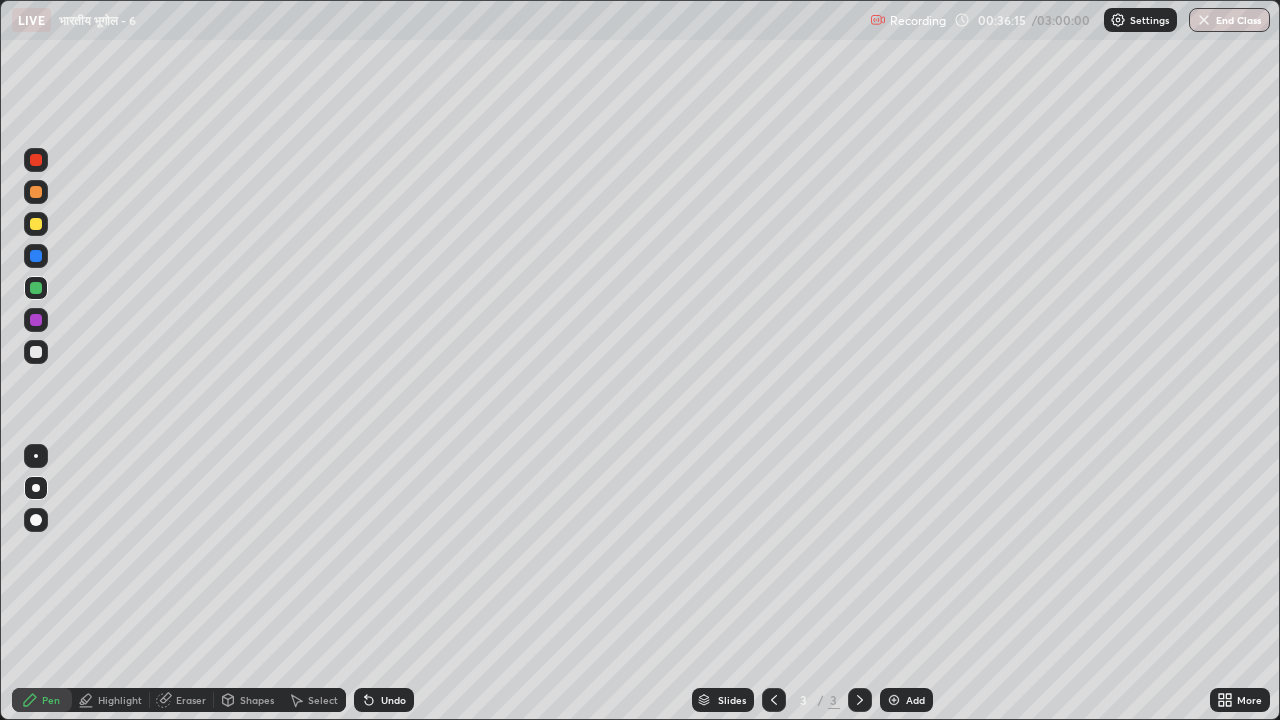 click at bounding box center [36, 224] 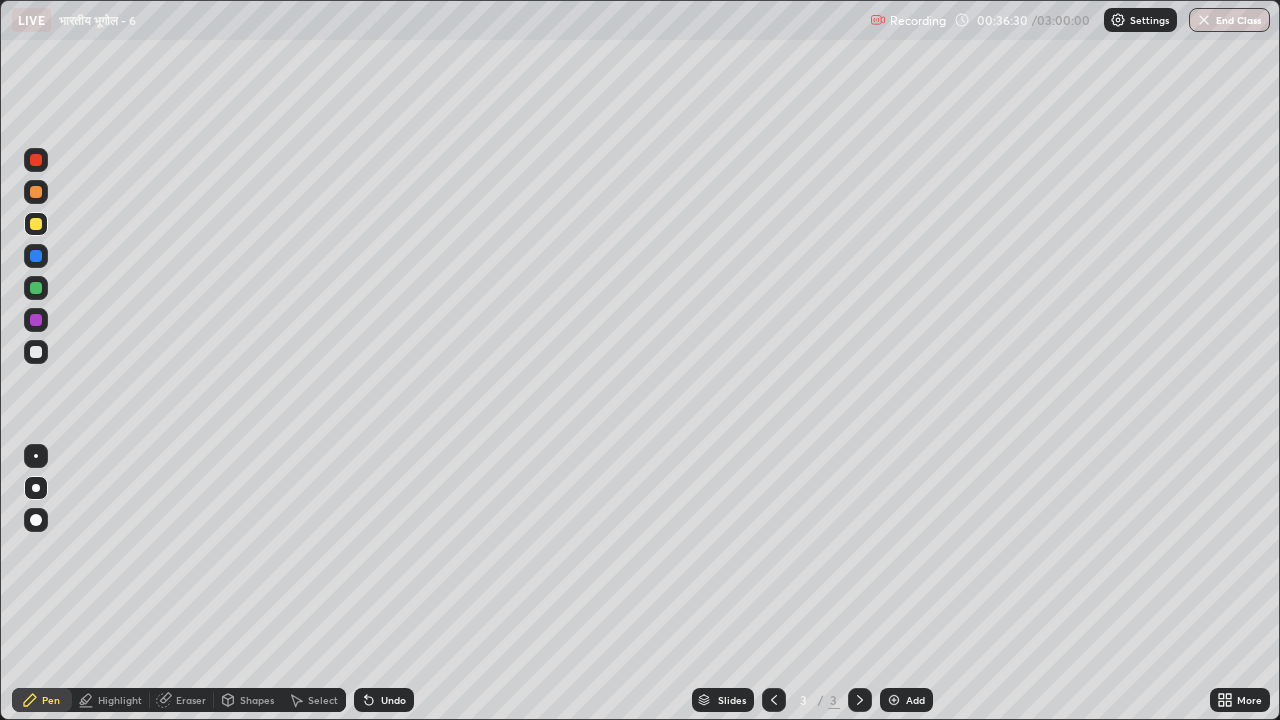 click at bounding box center [36, 288] 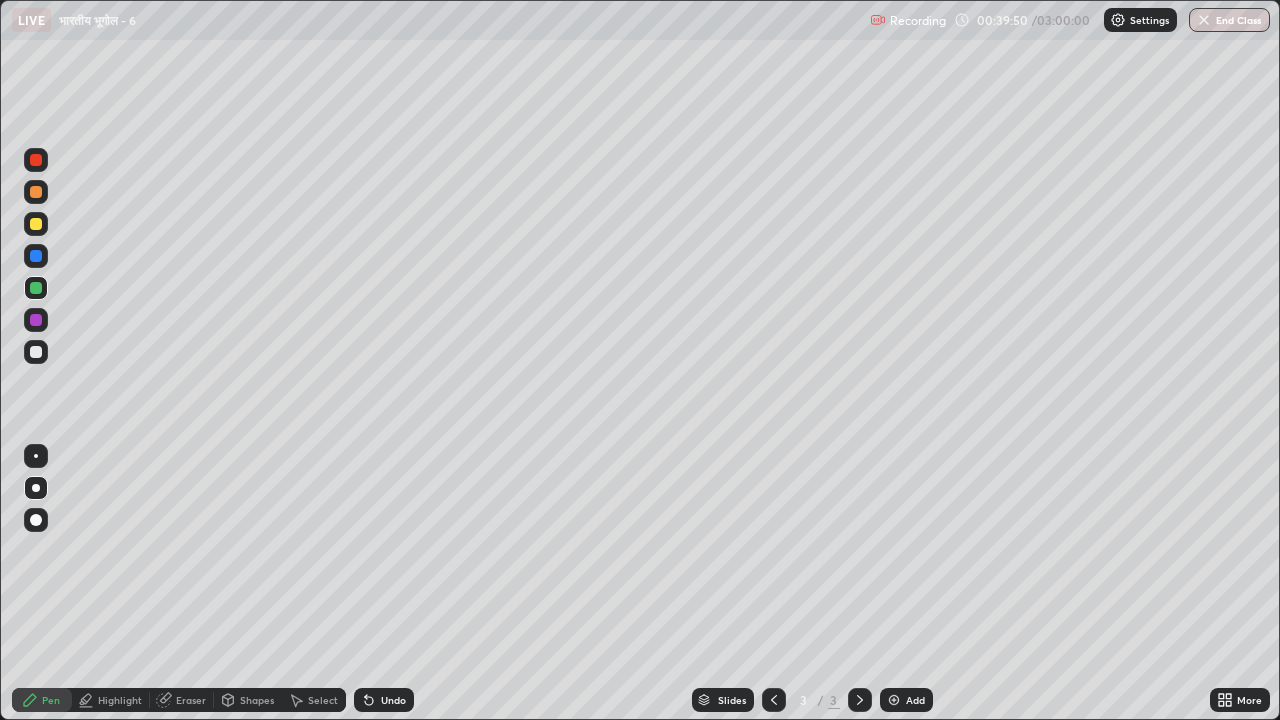click at bounding box center [36, 352] 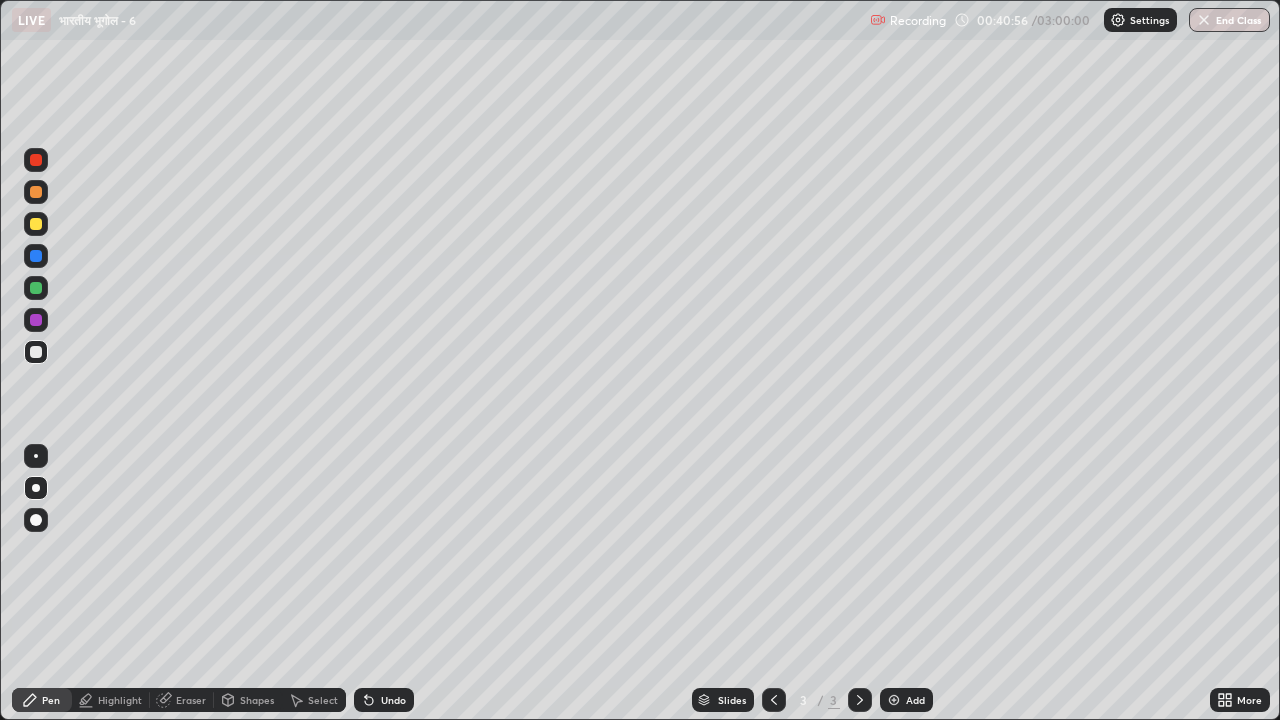 click at bounding box center [36, 320] 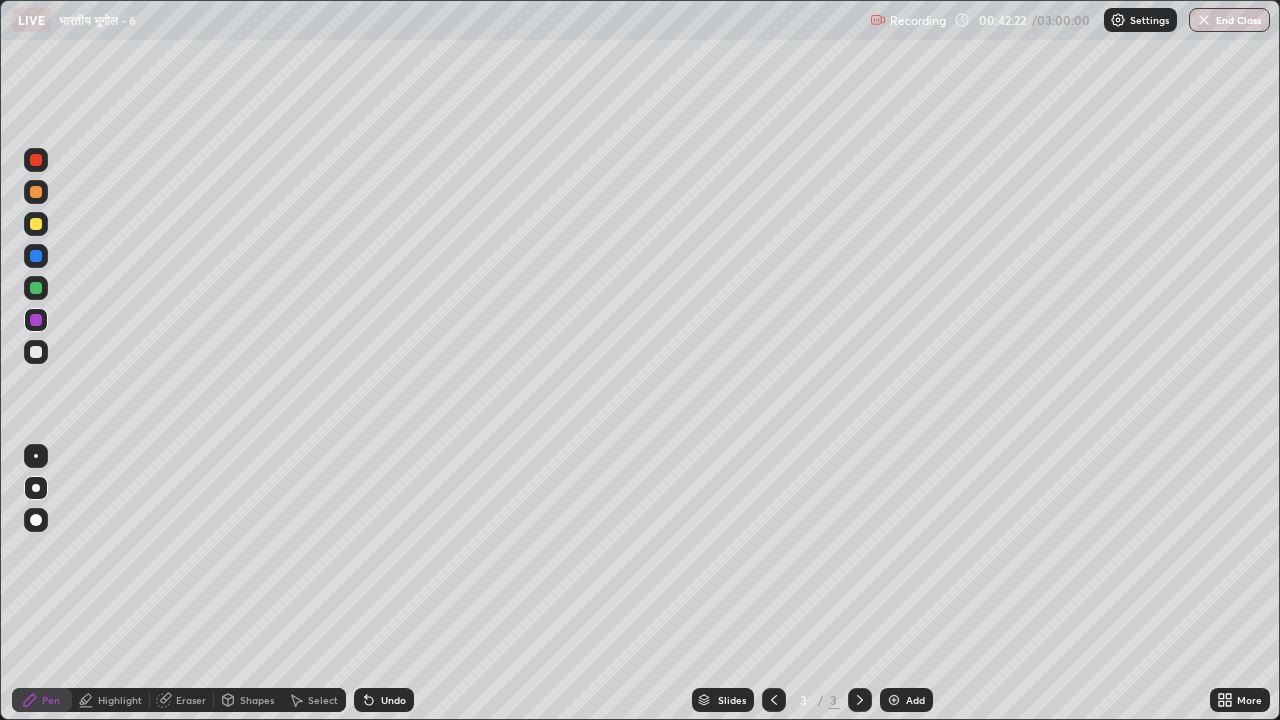 click on "Add" at bounding box center [906, 700] 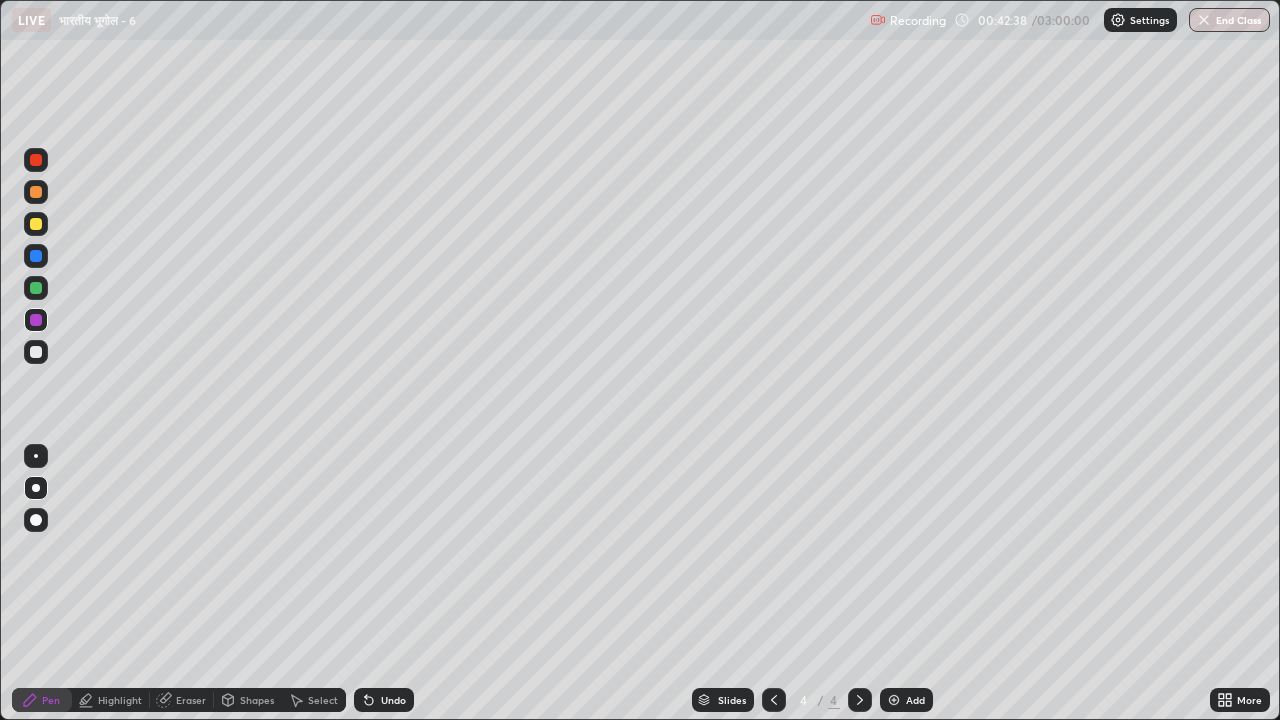 click at bounding box center (36, 352) 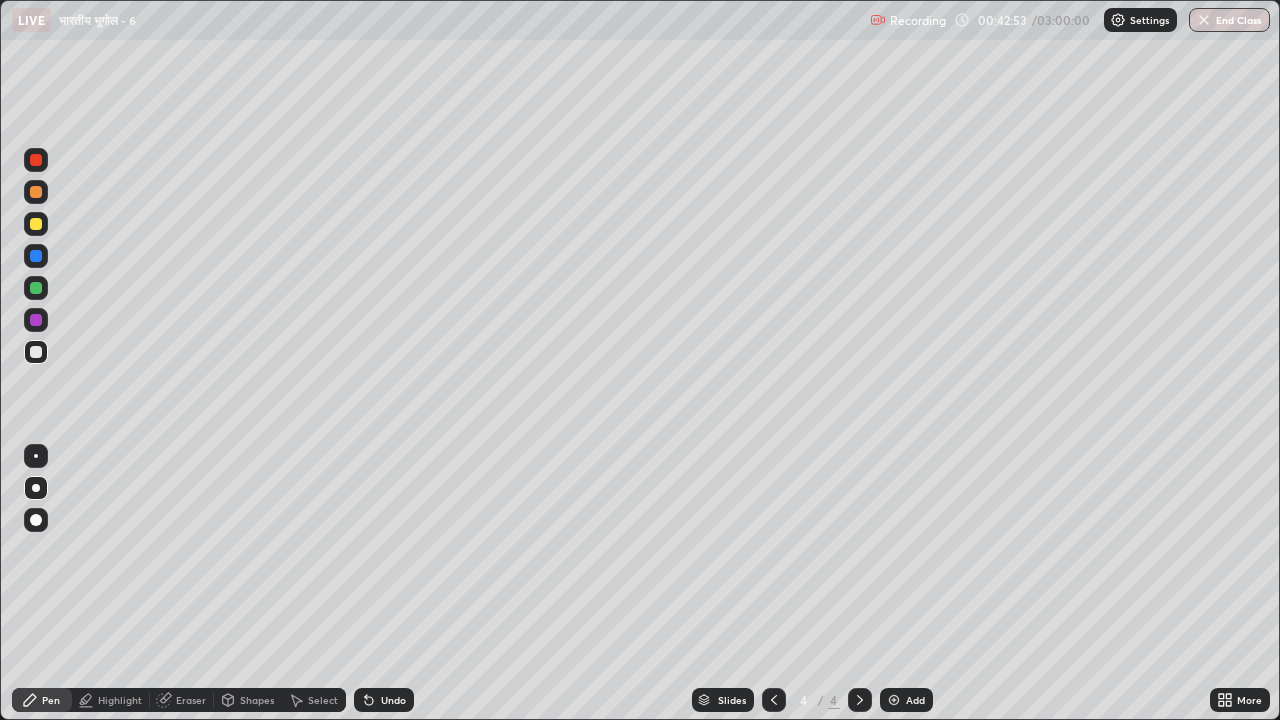 click at bounding box center [36, 520] 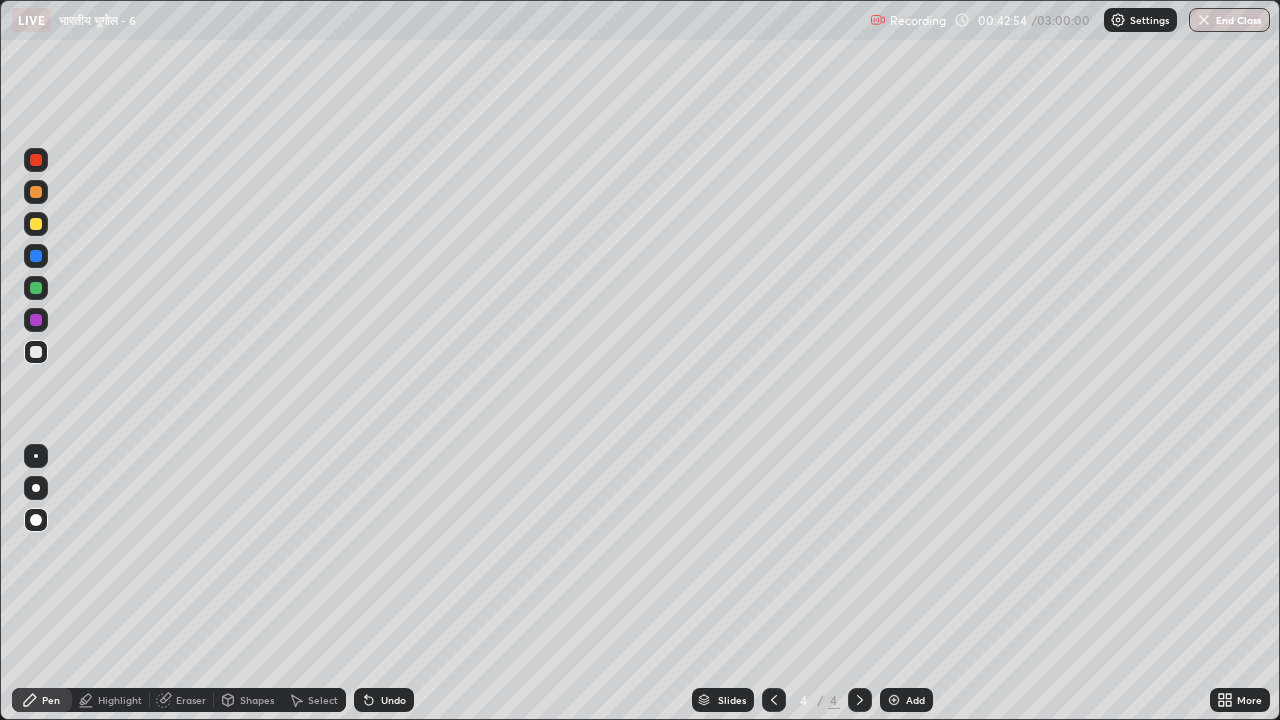 click at bounding box center (36, 288) 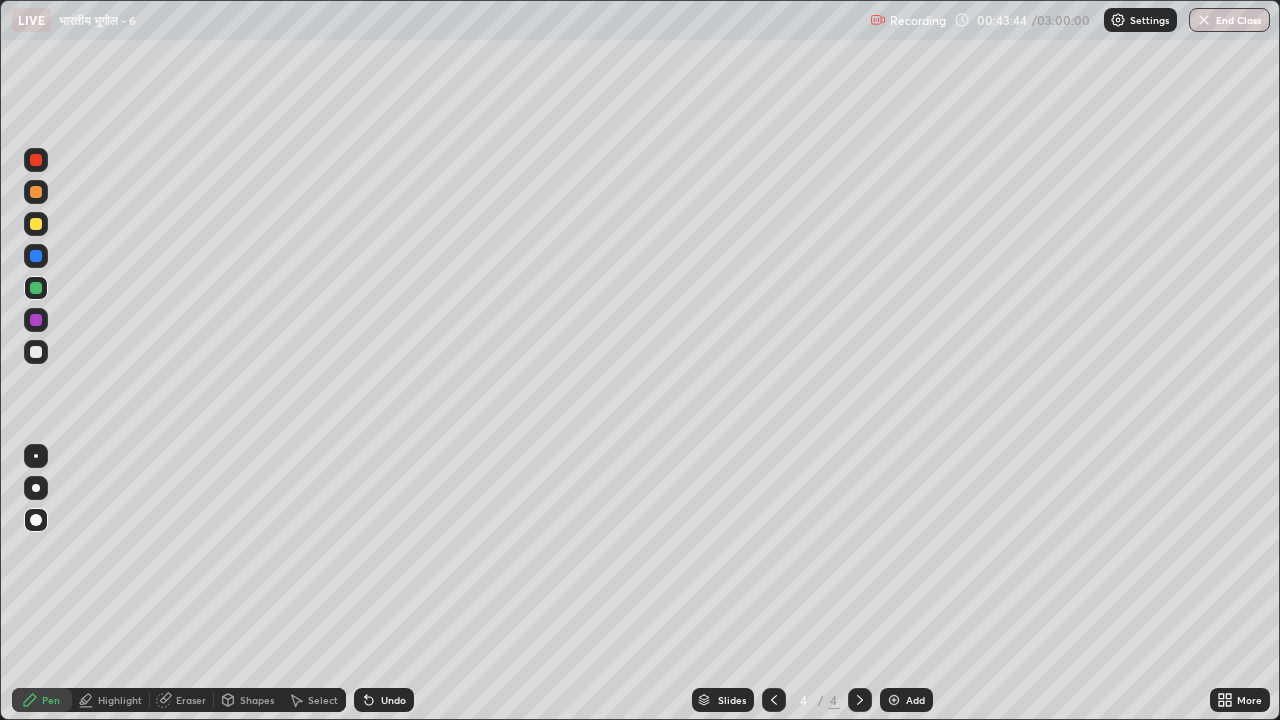click on "Highlight" at bounding box center [111, 700] 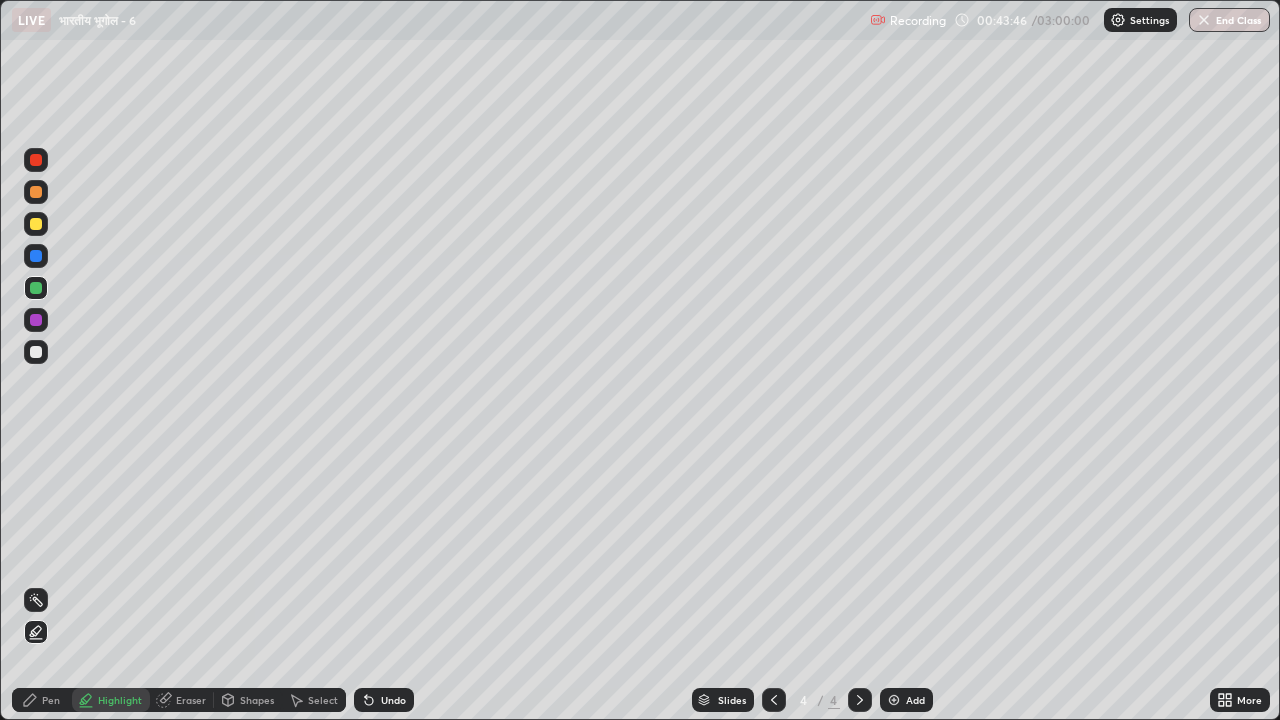 click at bounding box center (36, 352) 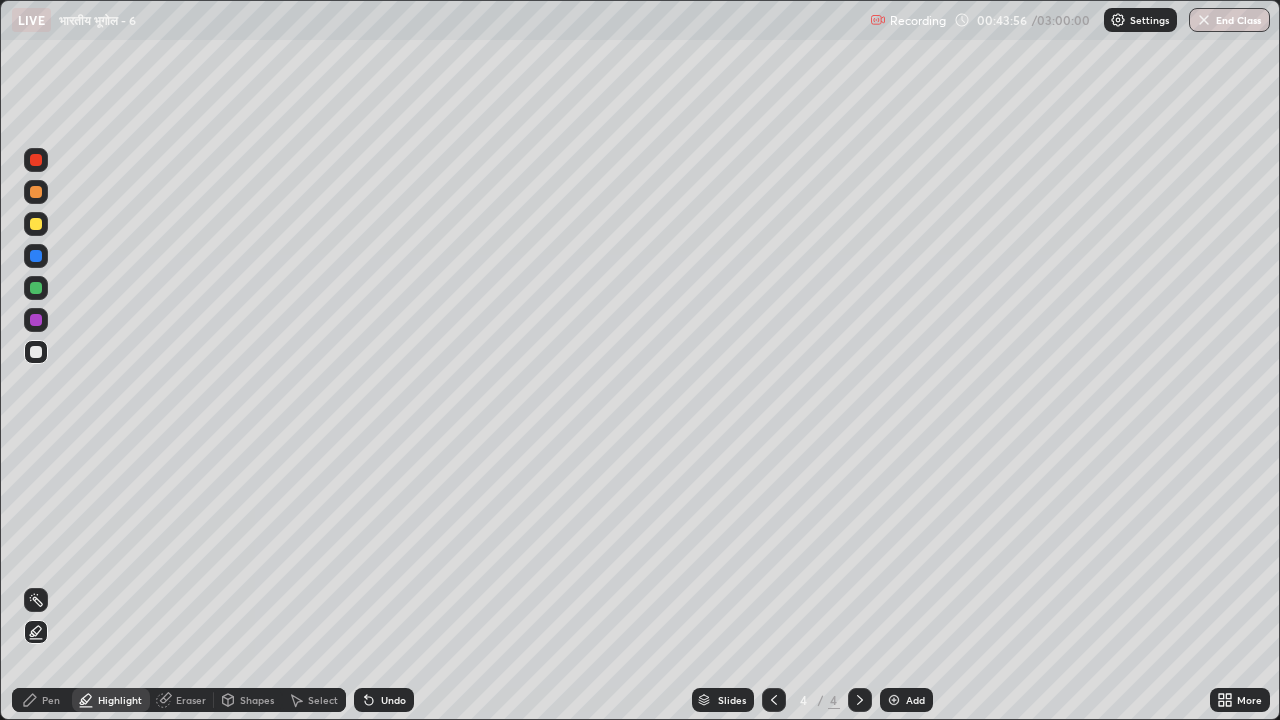click on "Pen" at bounding box center [42, 700] 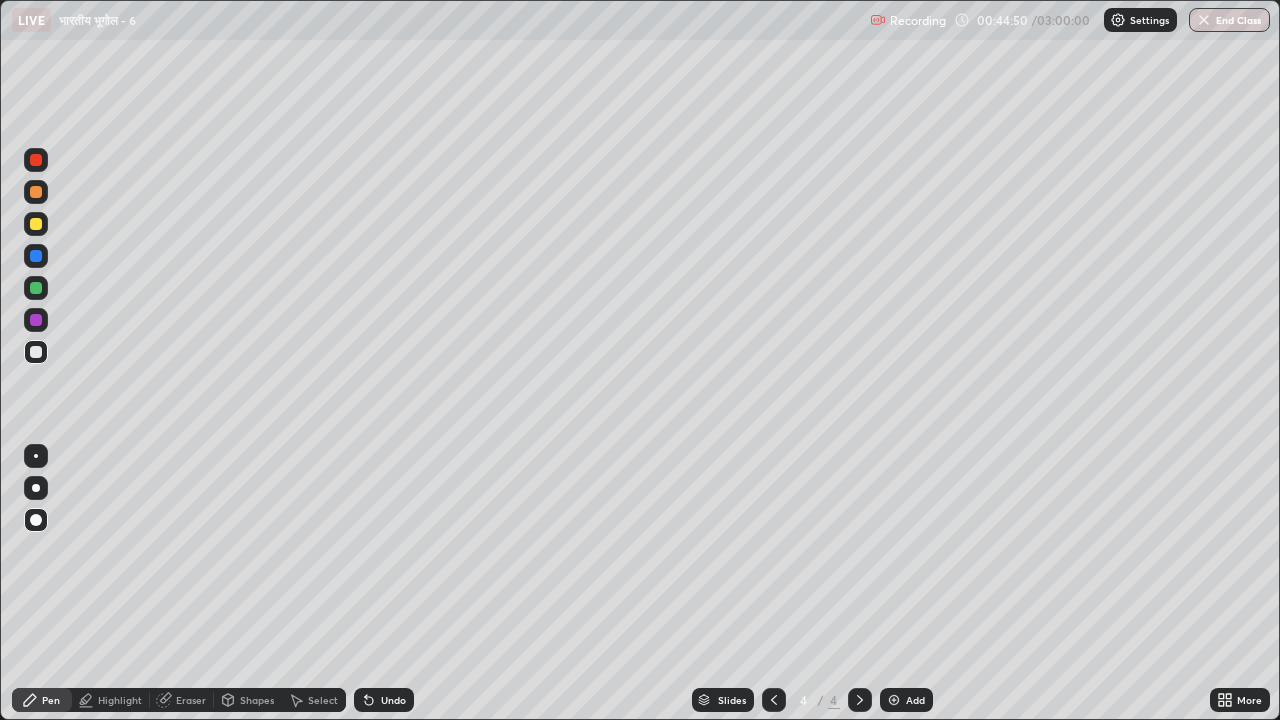 click at bounding box center (36, 192) 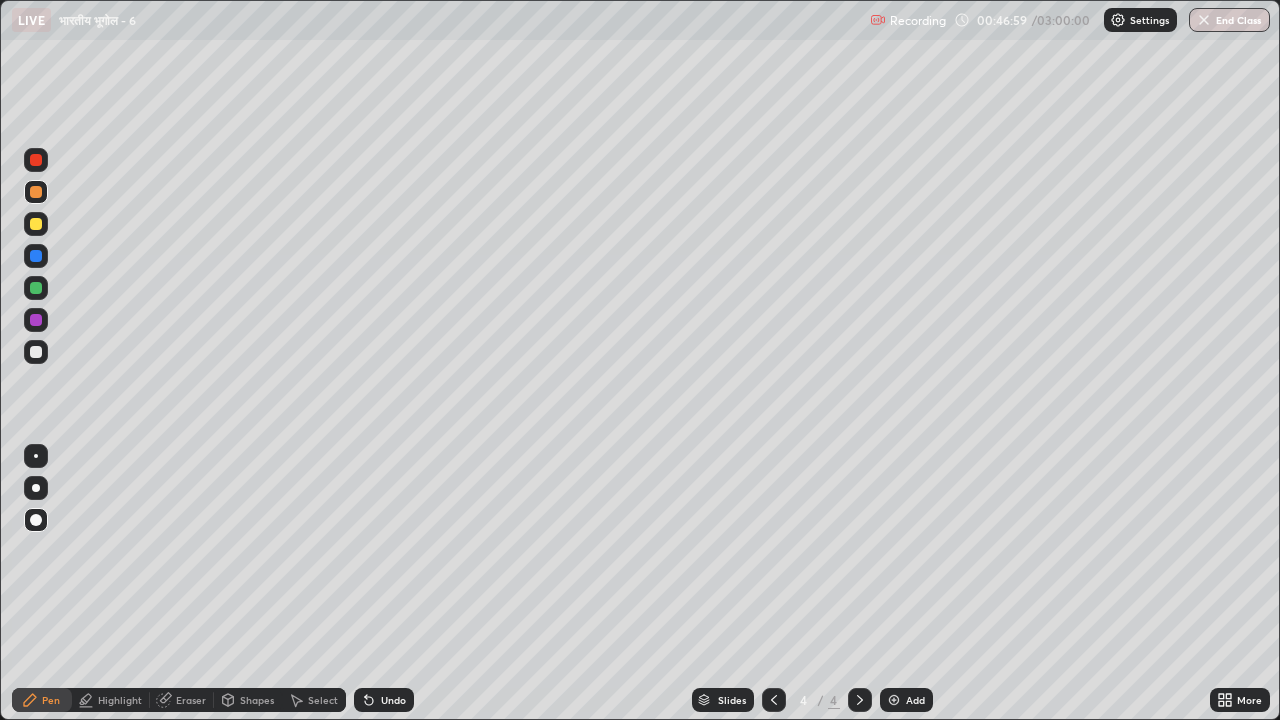 click on "Highlight" at bounding box center [120, 700] 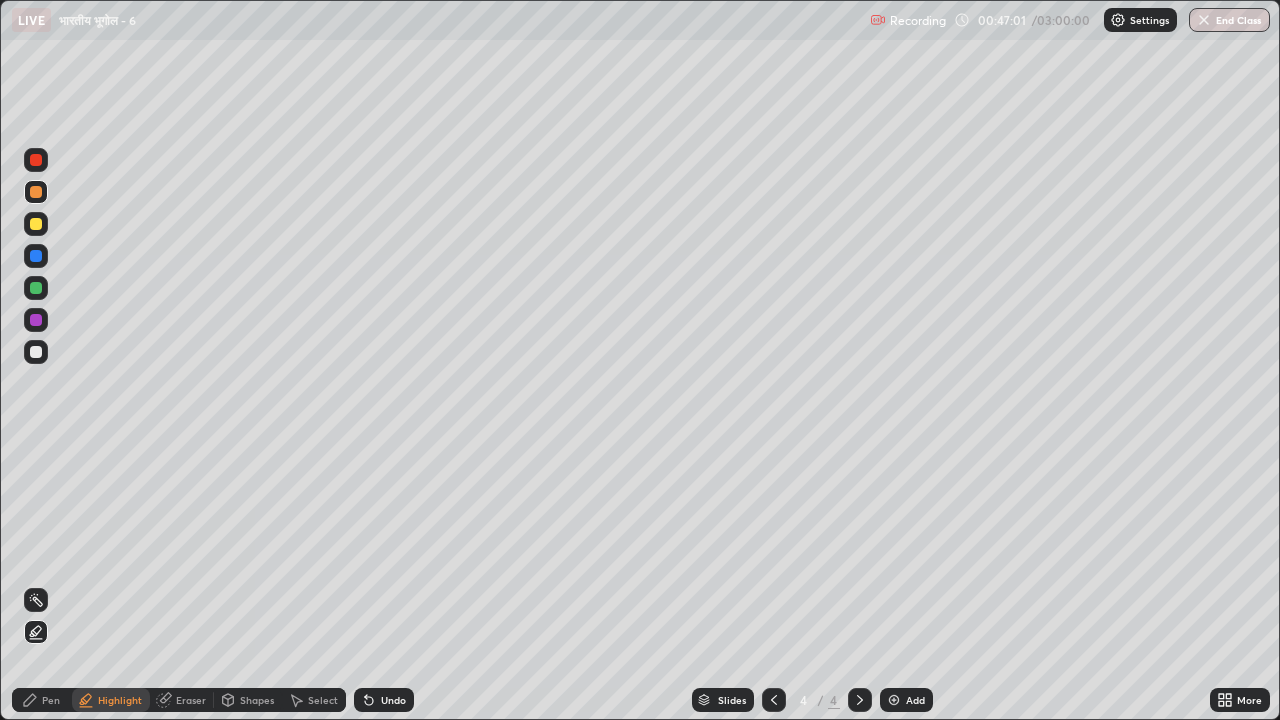 click at bounding box center [36, 288] 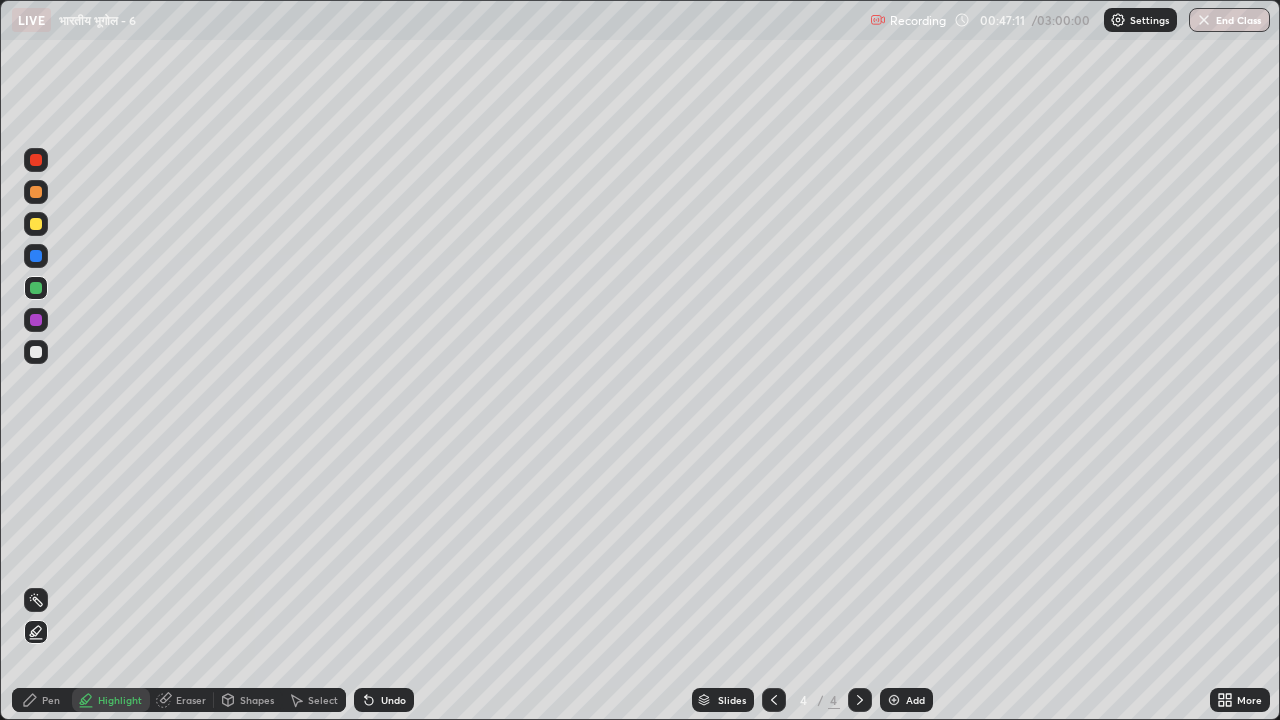 click on "Pen" at bounding box center (42, 700) 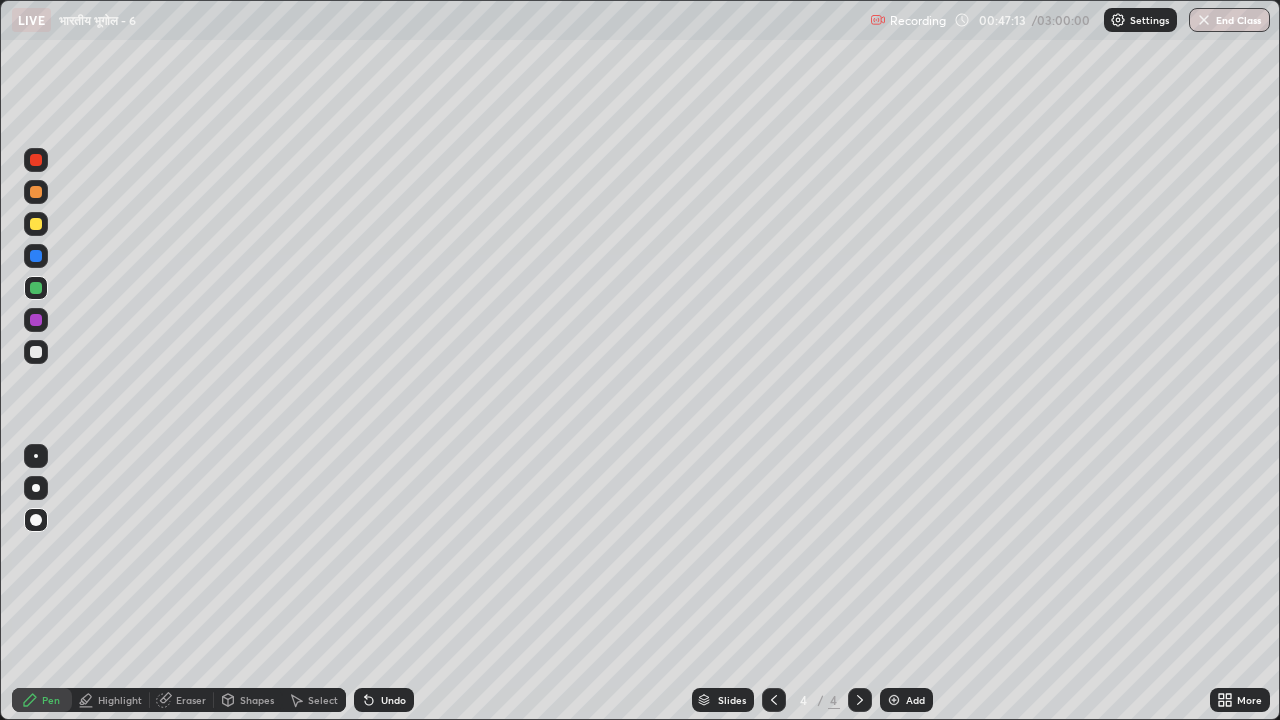 click at bounding box center (36, 224) 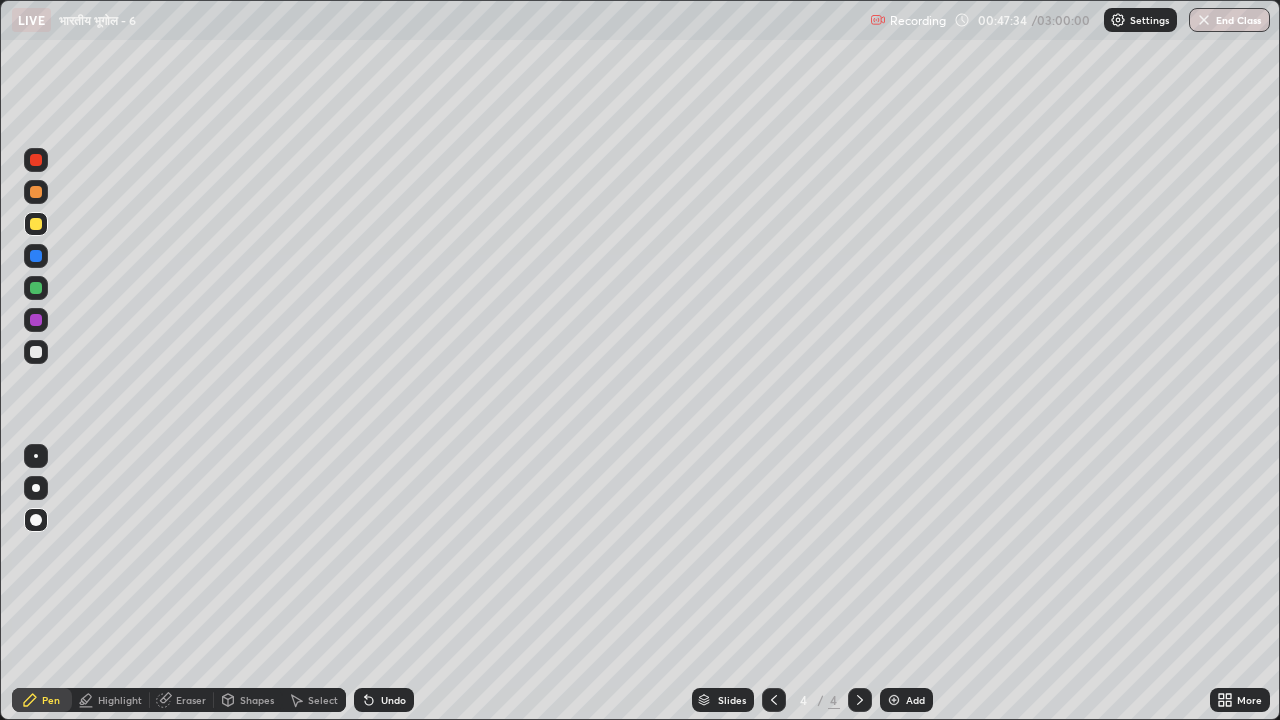 click at bounding box center [36, 352] 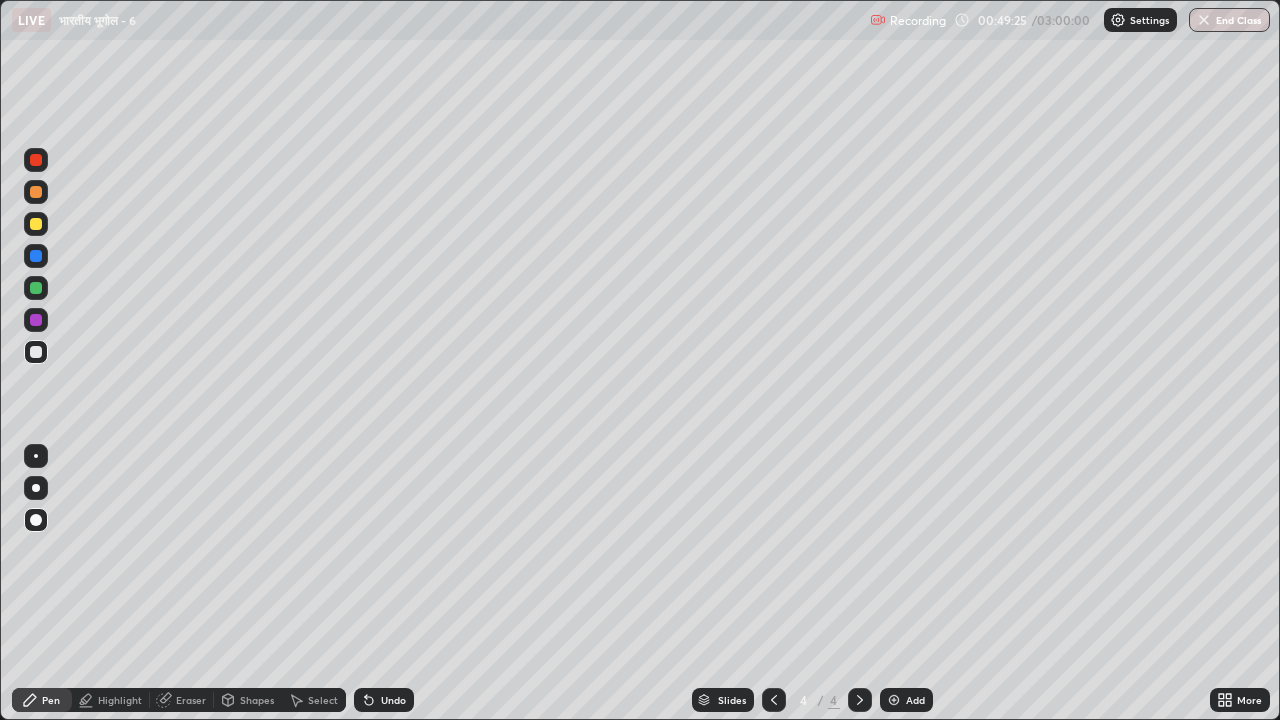 click at bounding box center (36, 160) 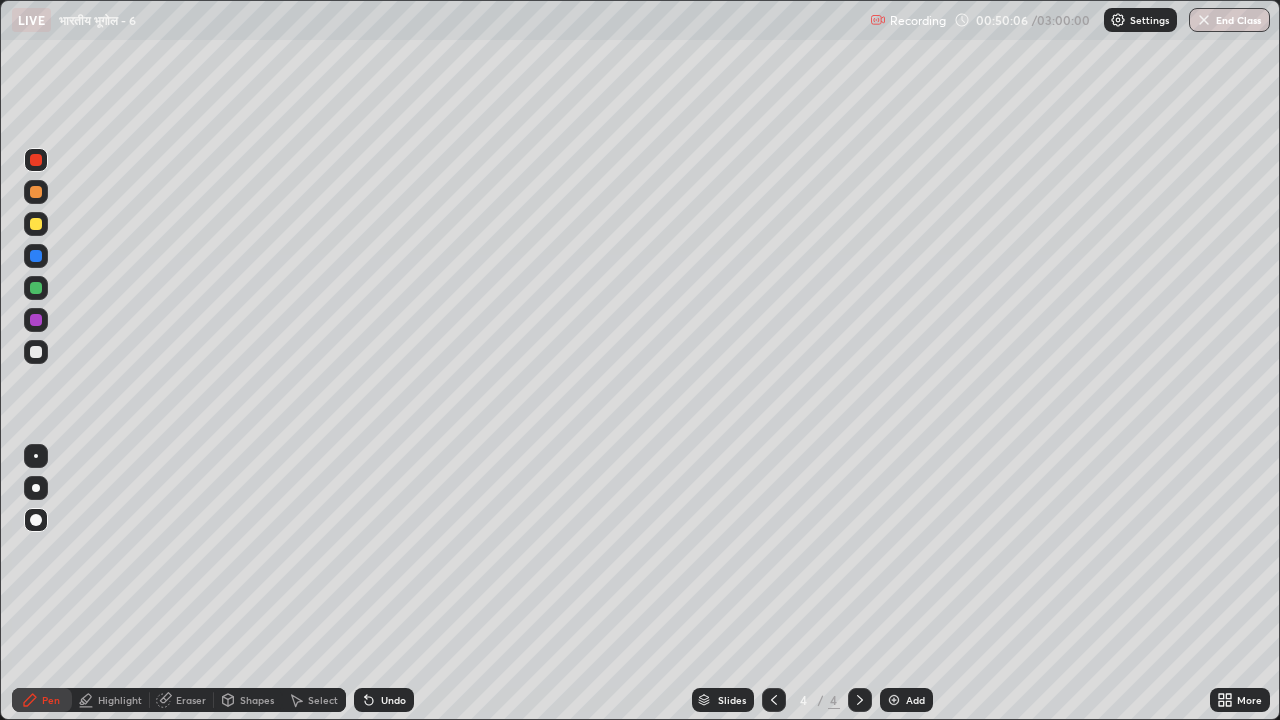 click at bounding box center [36, 224] 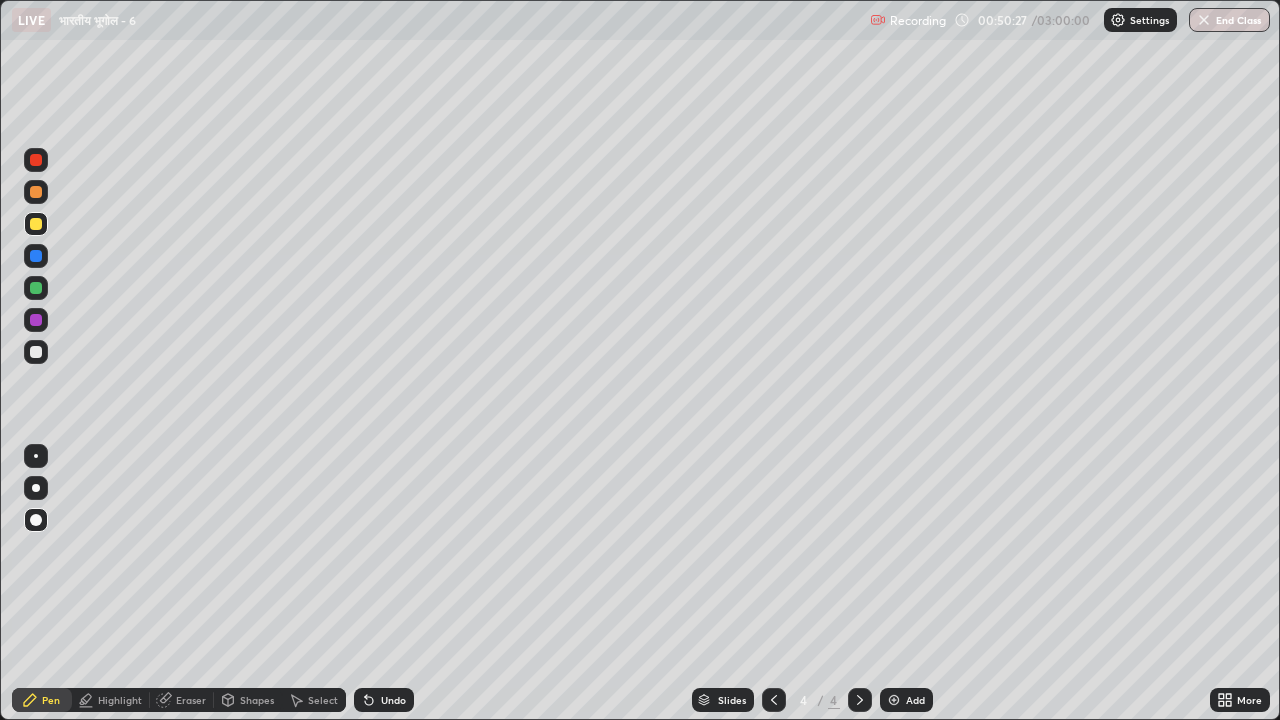 click at bounding box center (36, 256) 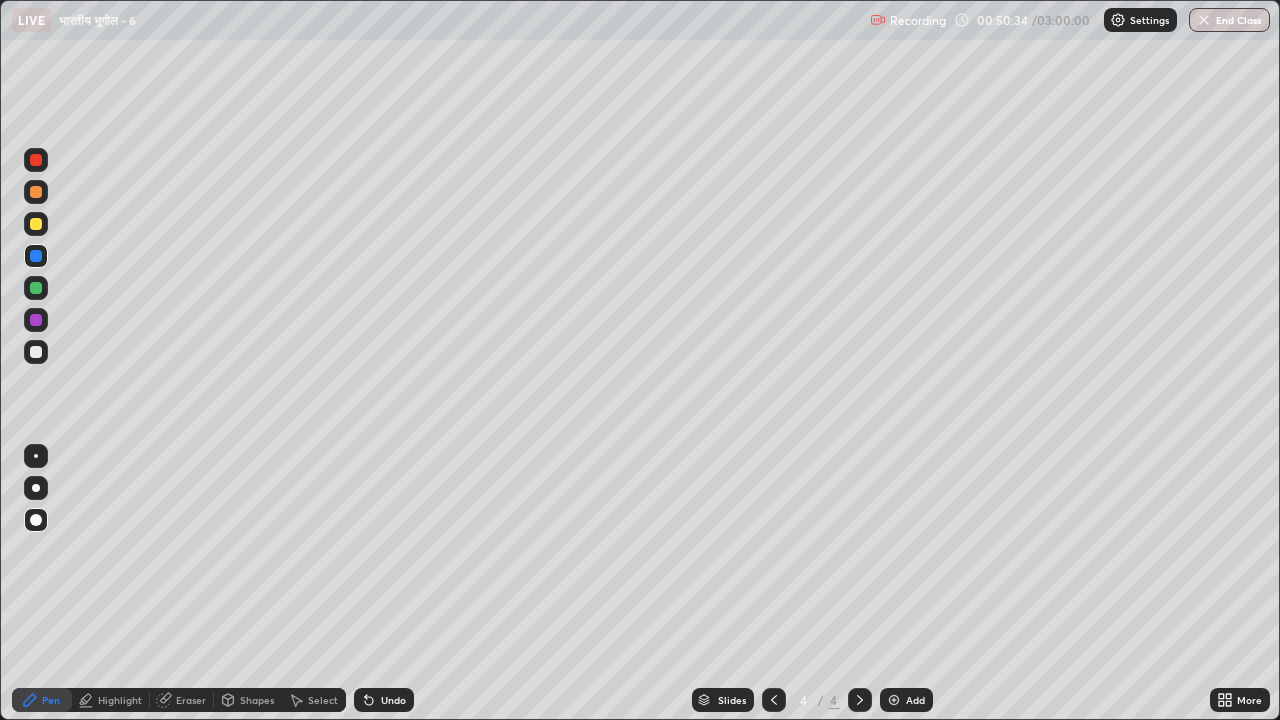click at bounding box center [36, 352] 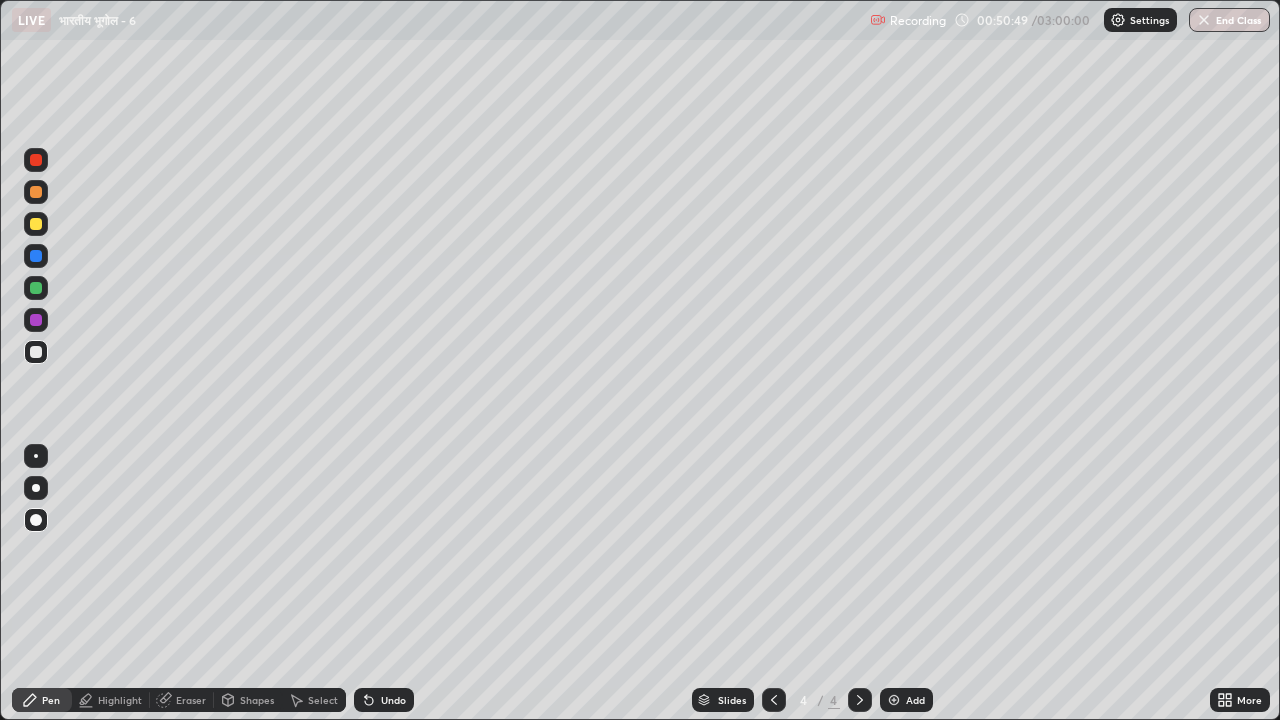 click at bounding box center (36, 224) 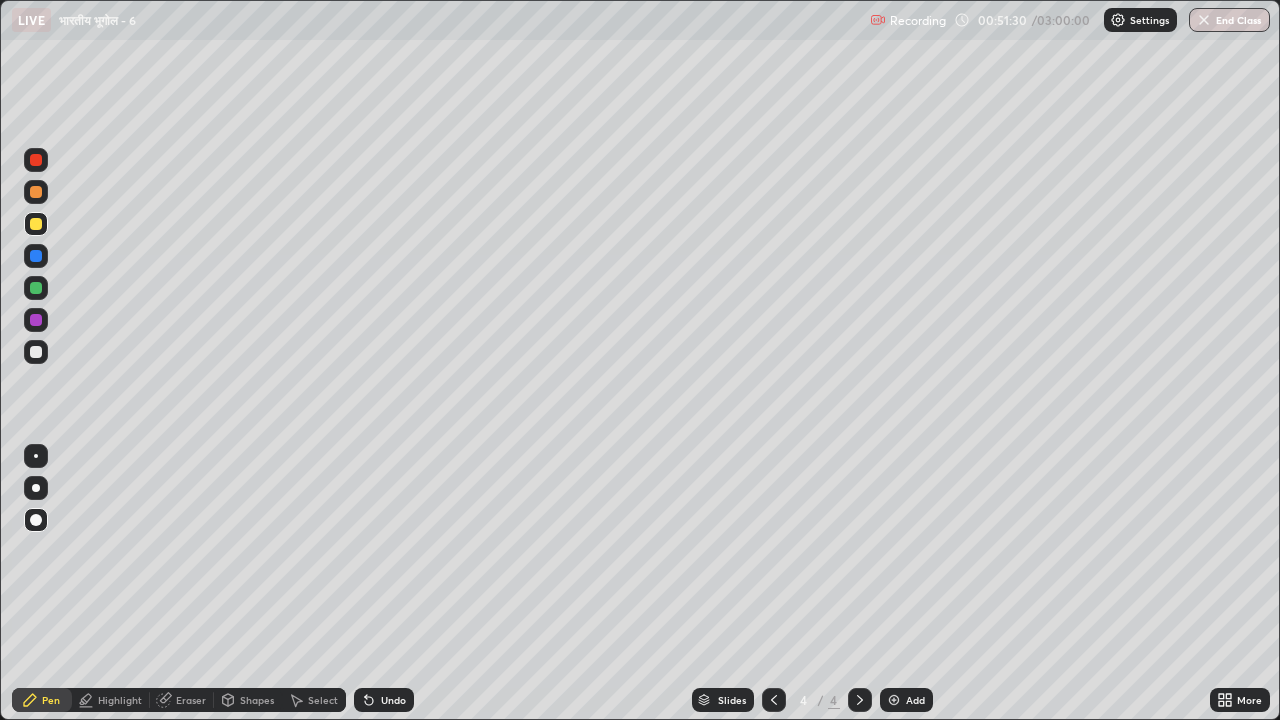 click at bounding box center (36, 224) 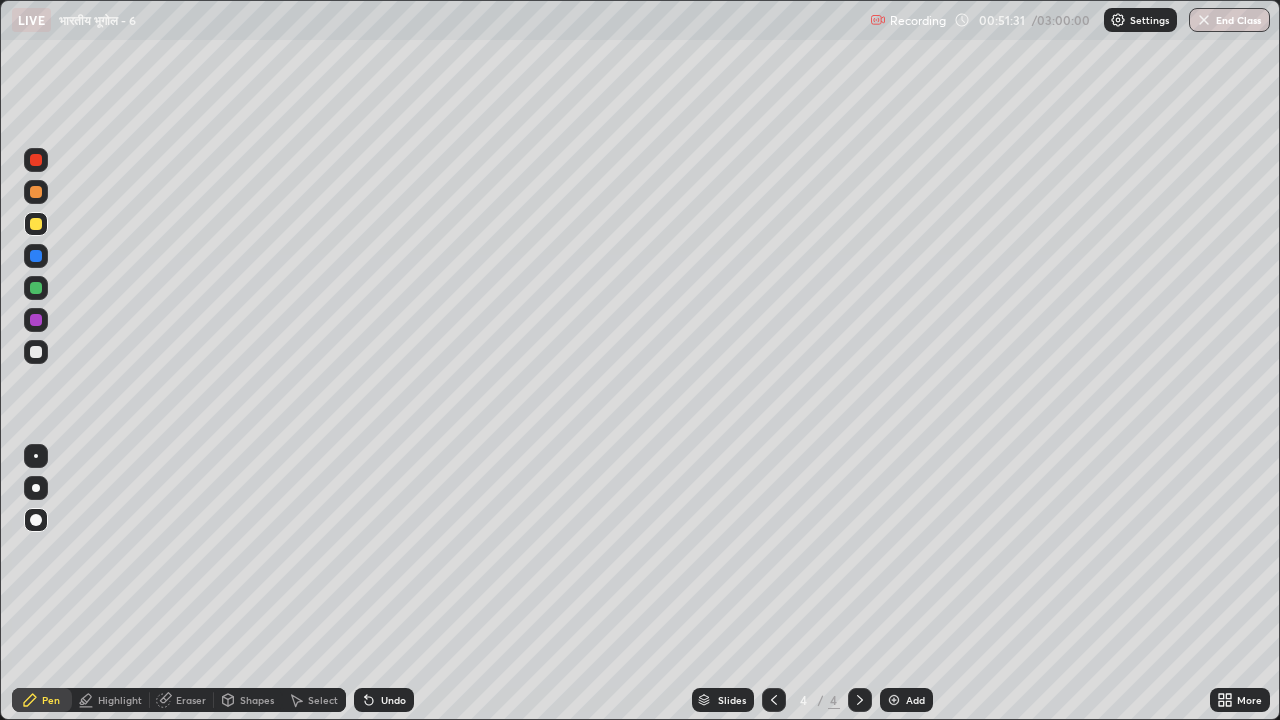 click at bounding box center [36, 256] 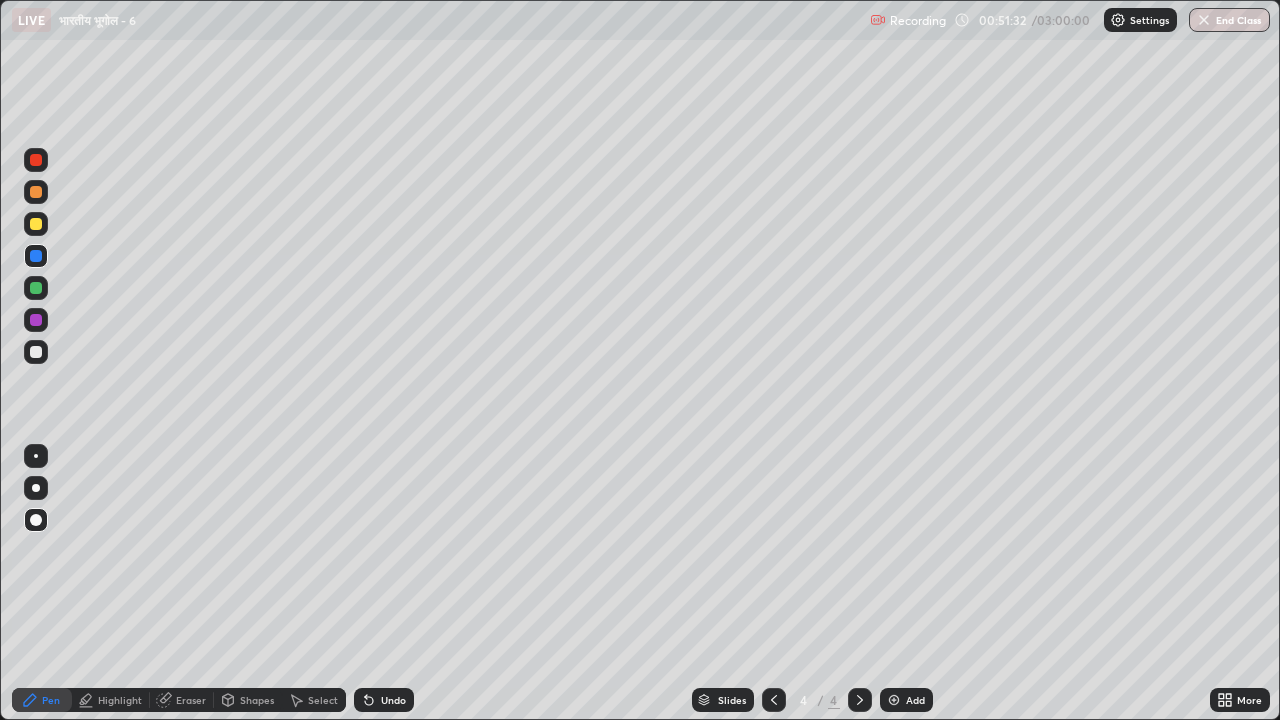 click at bounding box center (36, 352) 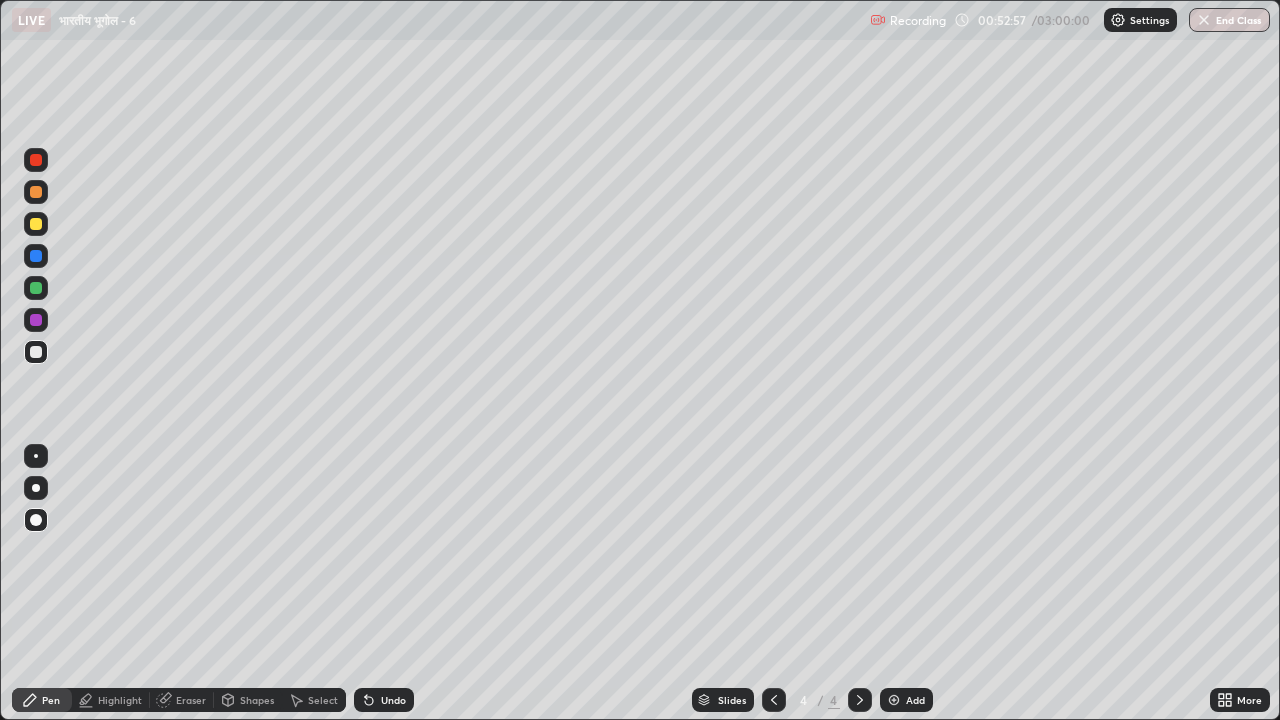 click at bounding box center [36, 288] 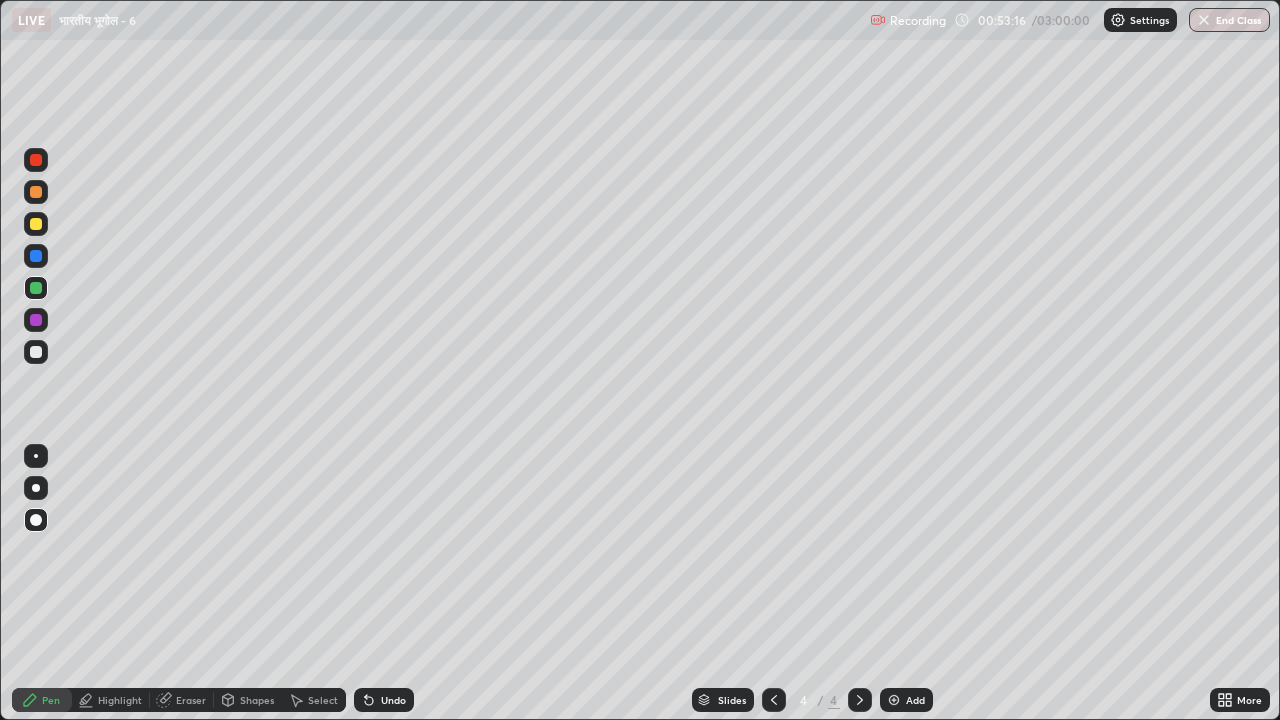 click at bounding box center (36, 352) 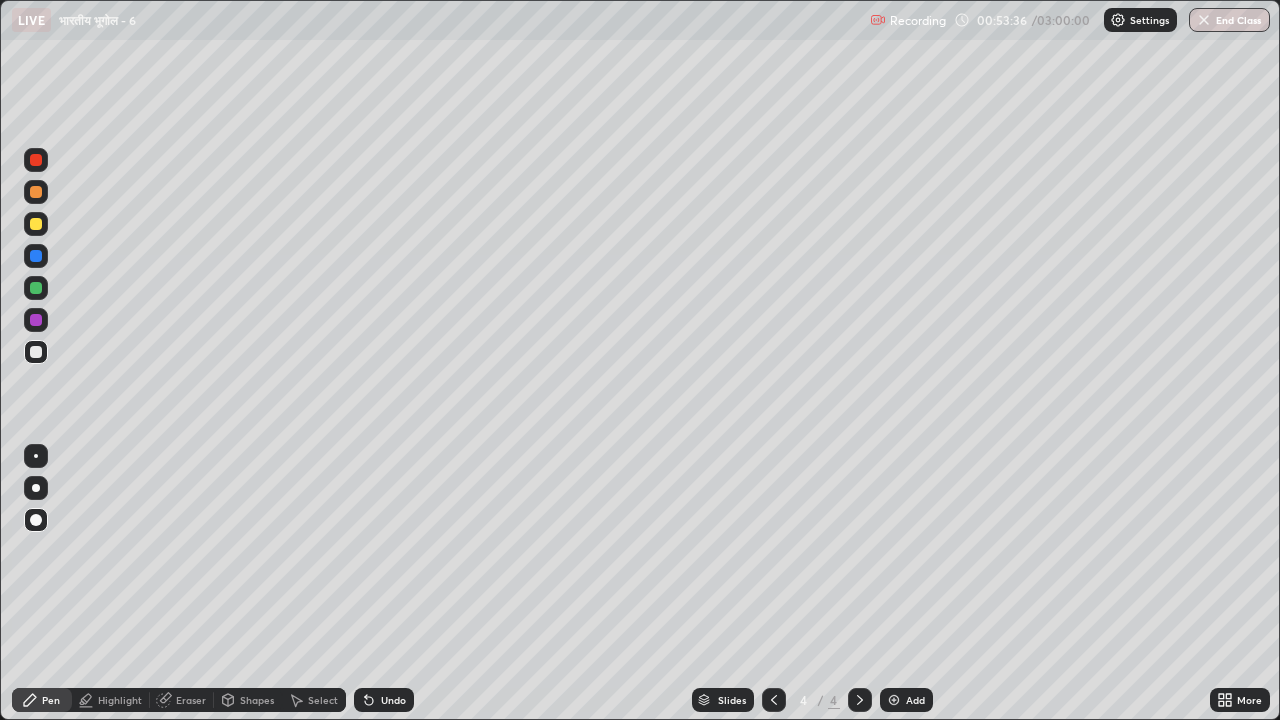 click on "Highlight" at bounding box center [120, 700] 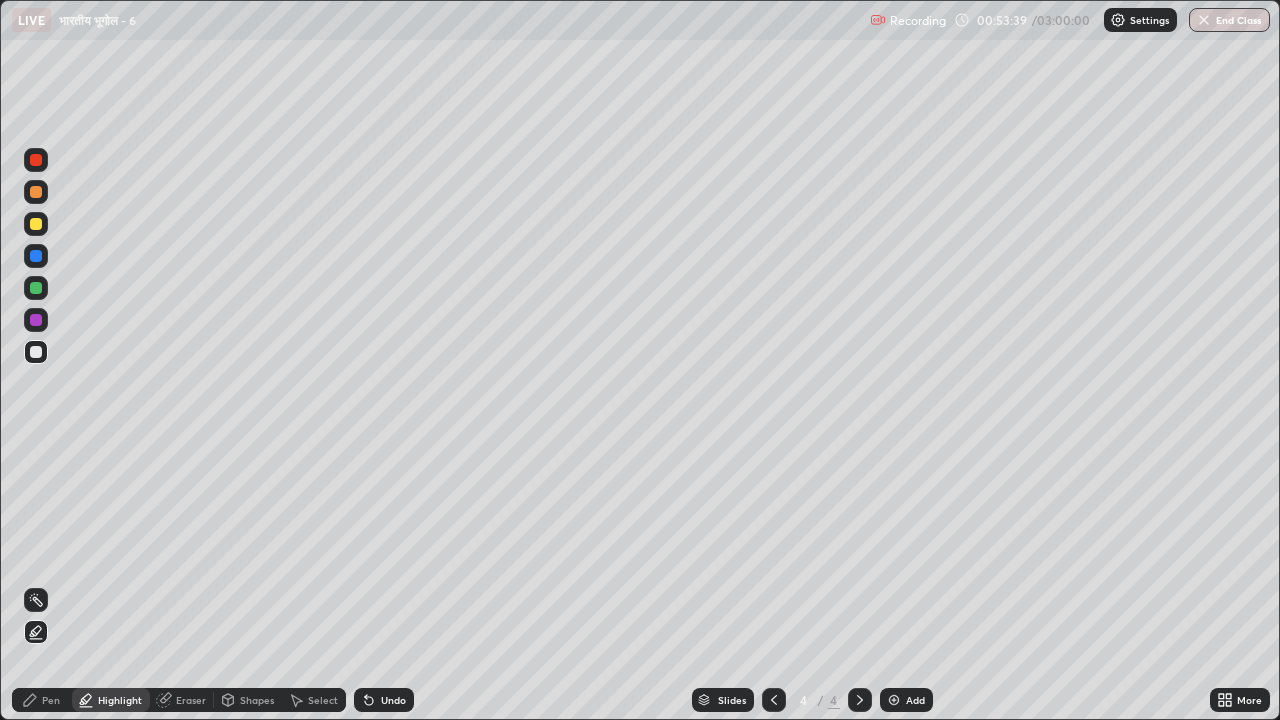 click at bounding box center [36, 256] 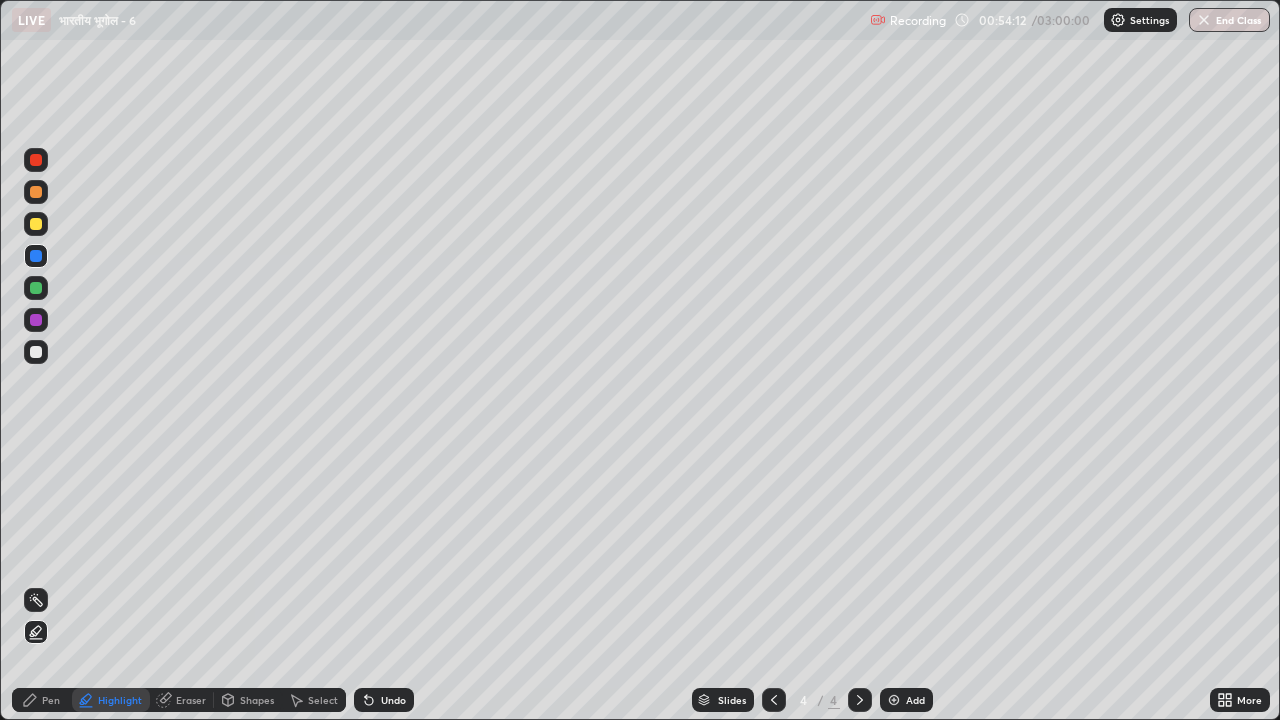 click on "Pen" at bounding box center (51, 700) 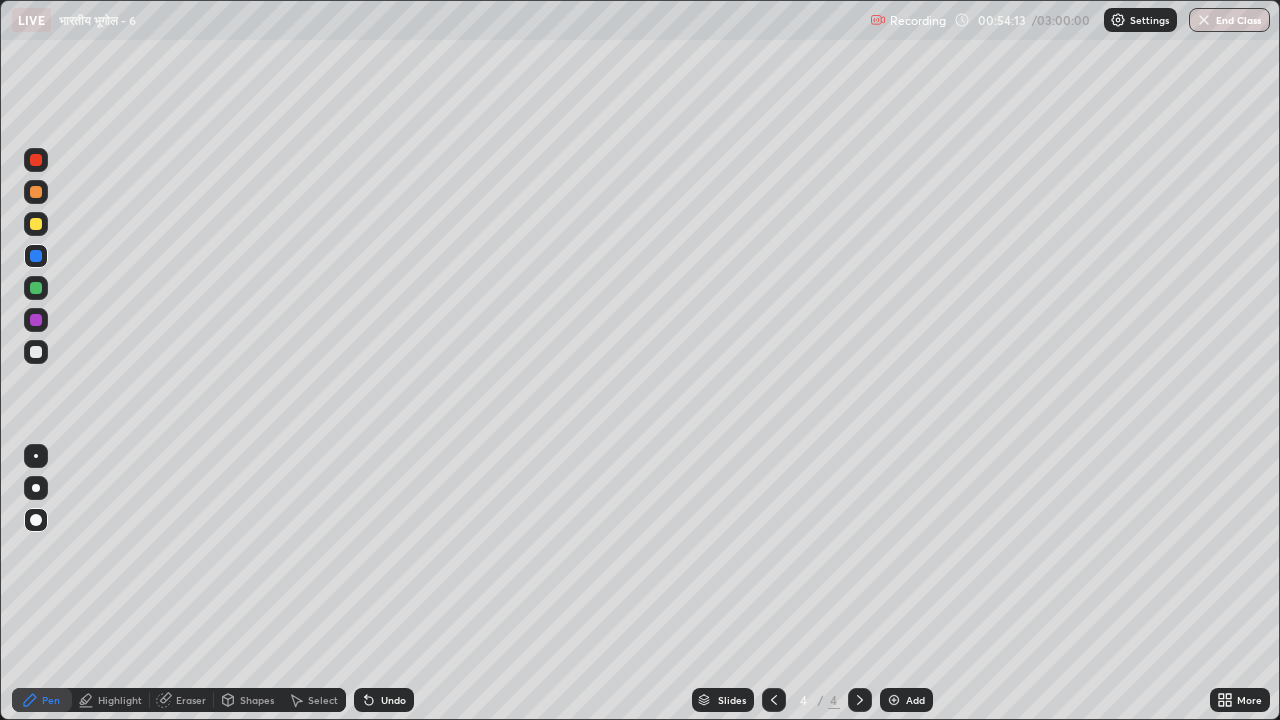 click at bounding box center [36, 352] 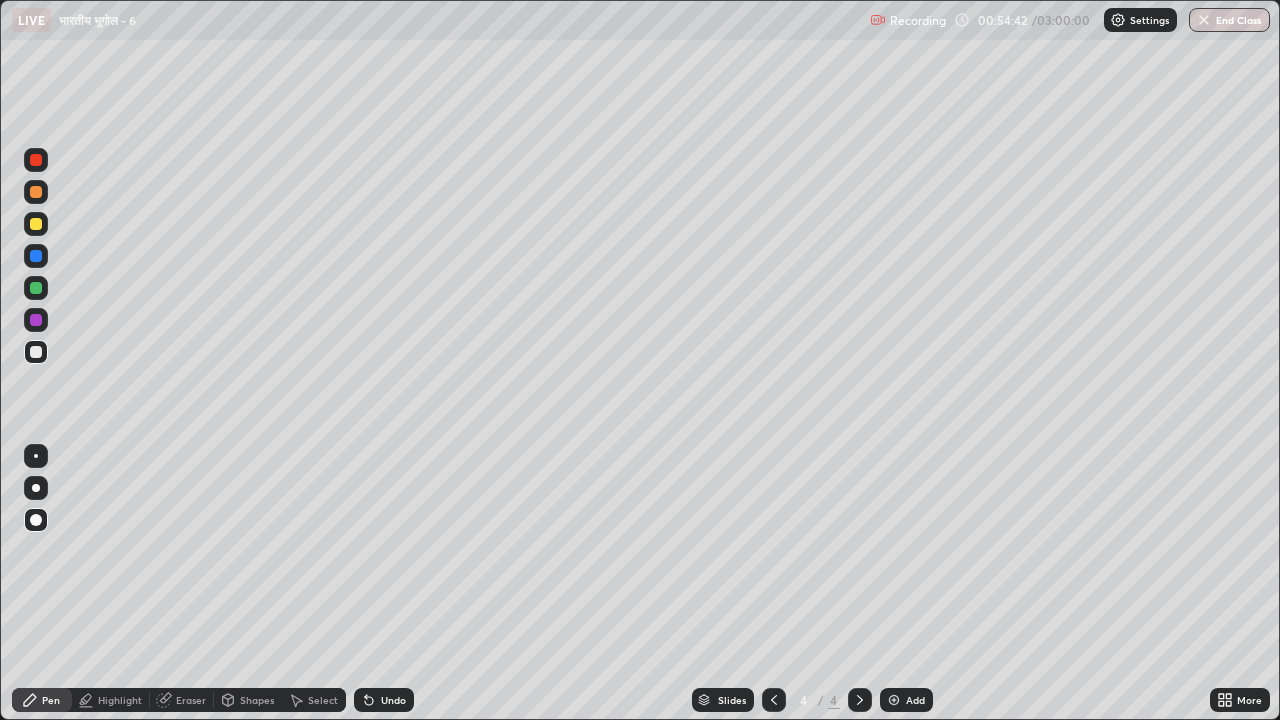 click at bounding box center [36, 224] 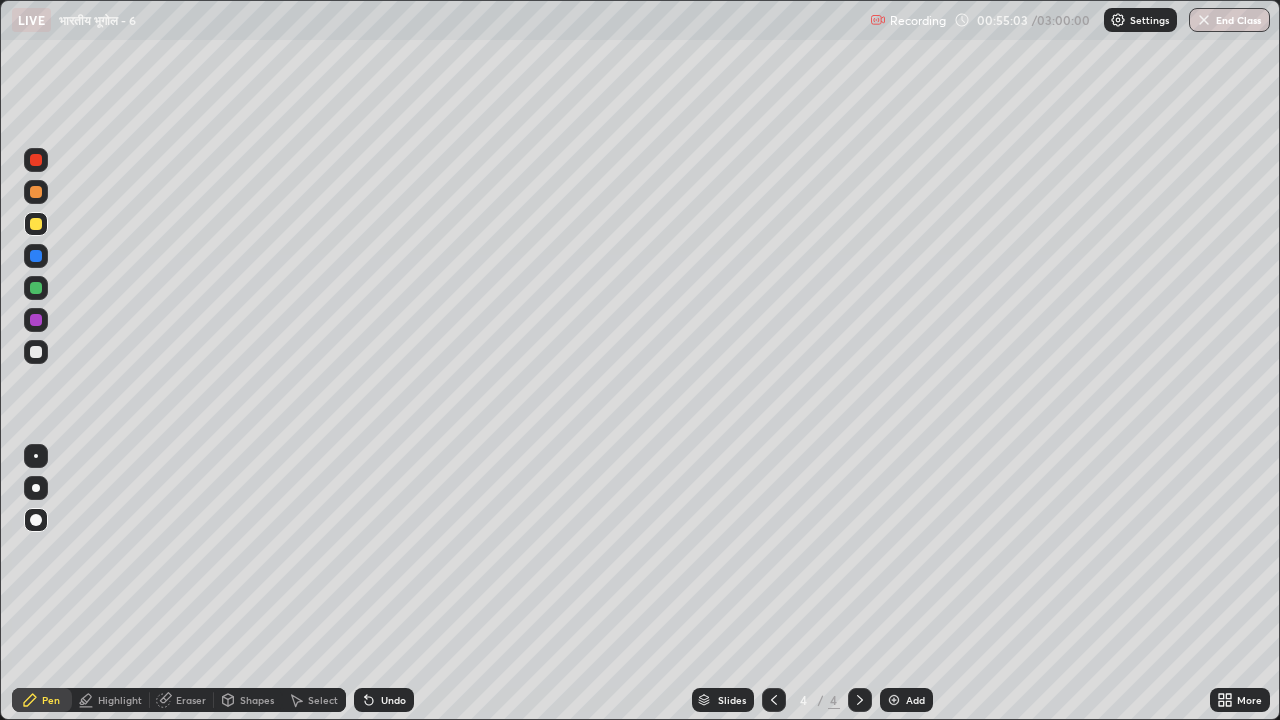 click at bounding box center [36, 488] 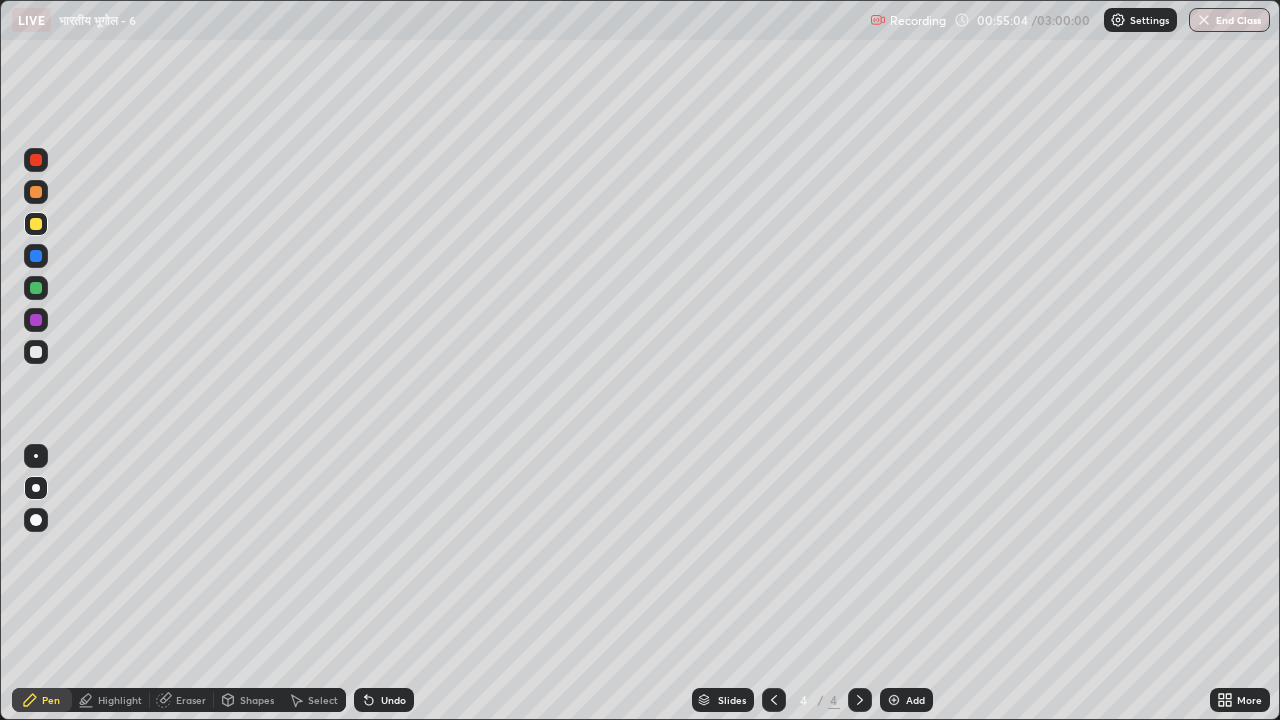 click at bounding box center [36, 288] 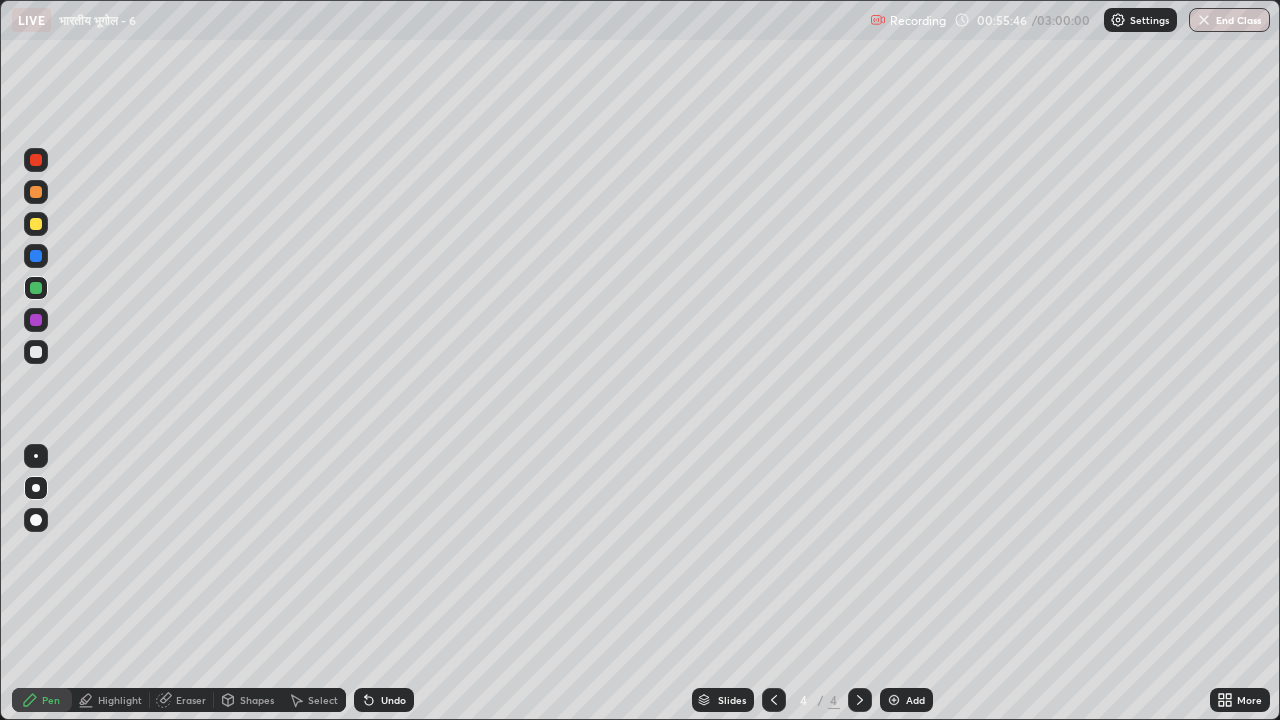 click at bounding box center [36, 192] 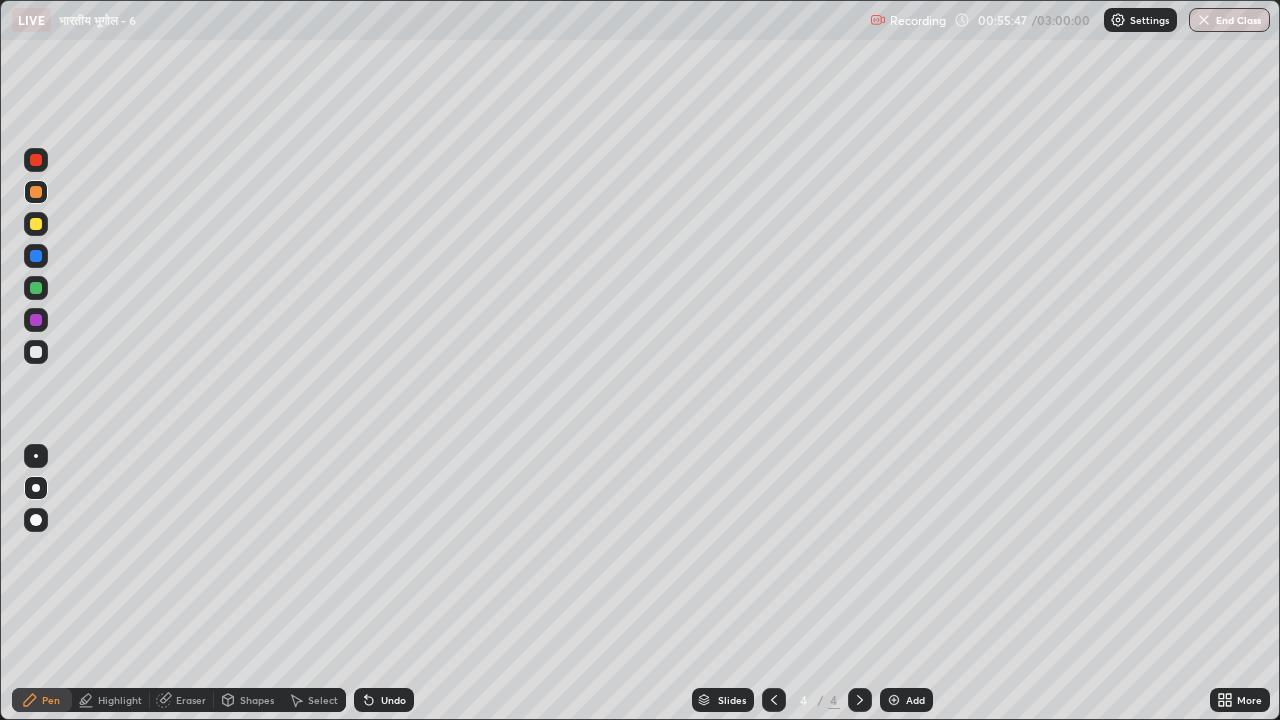click at bounding box center [36, 192] 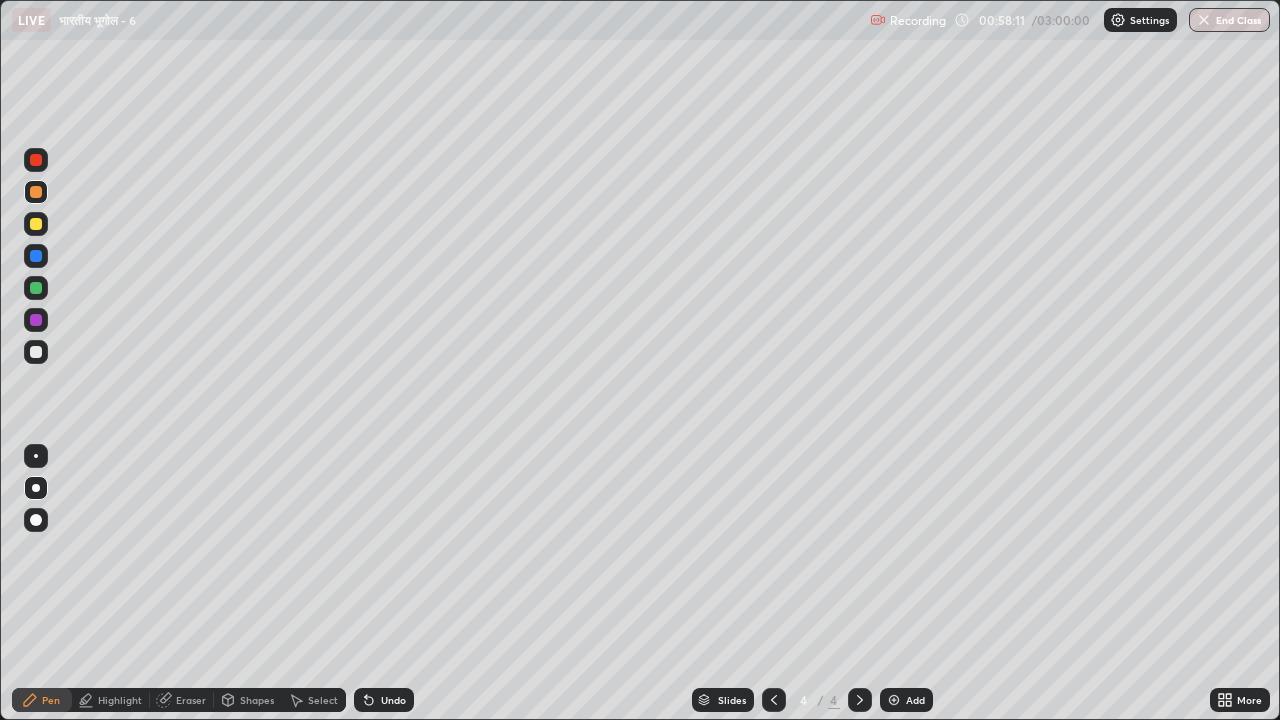 click at bounding box center [36, 256] 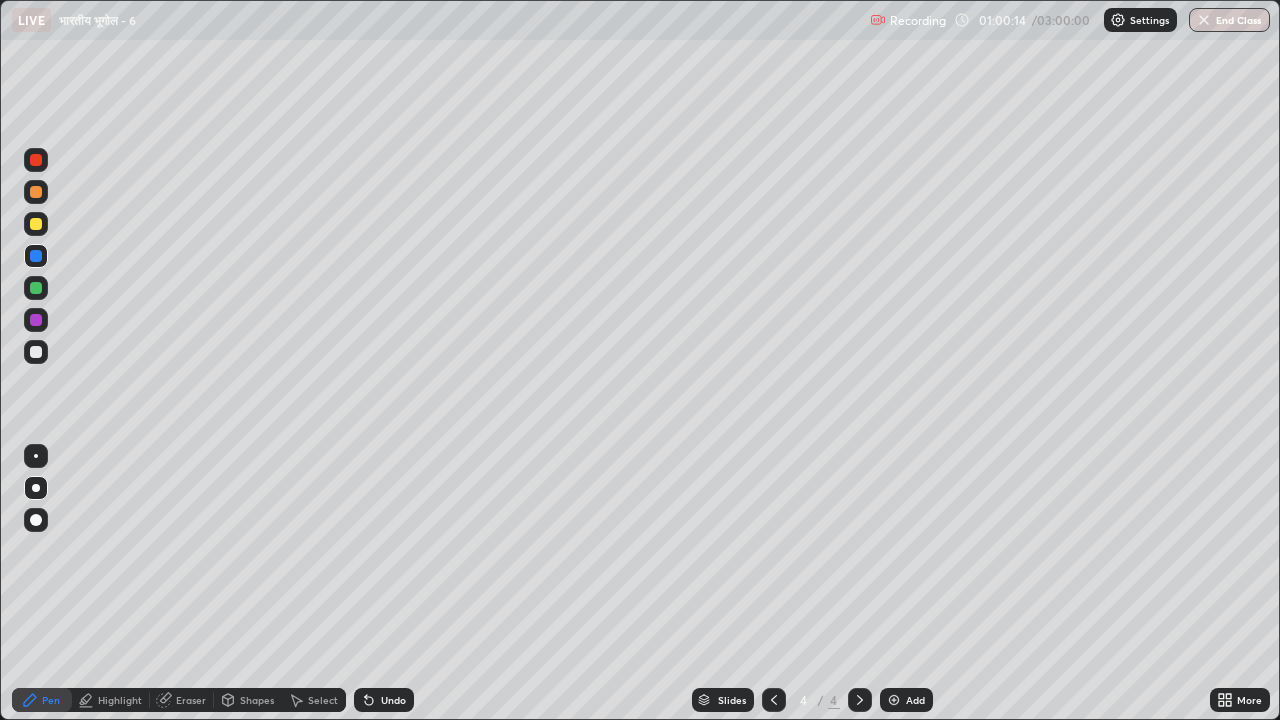click at bounding box center [36, 224] 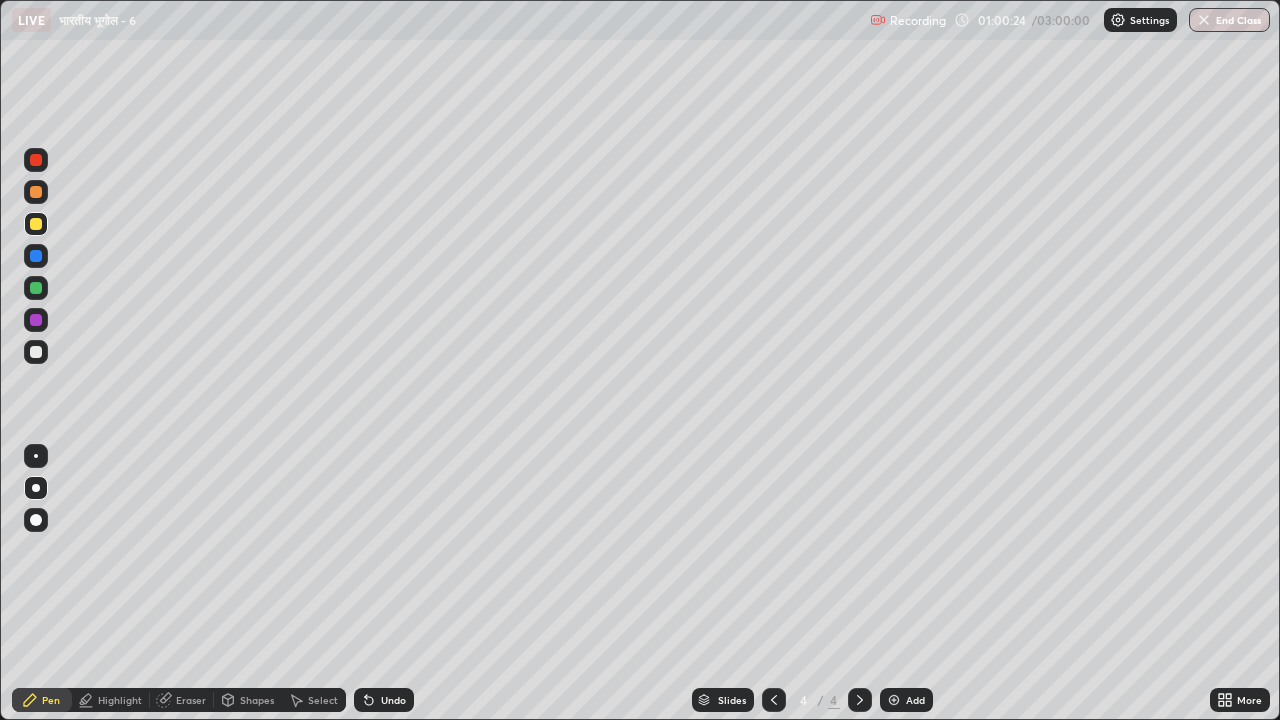 click at bounding box center (36, 352) 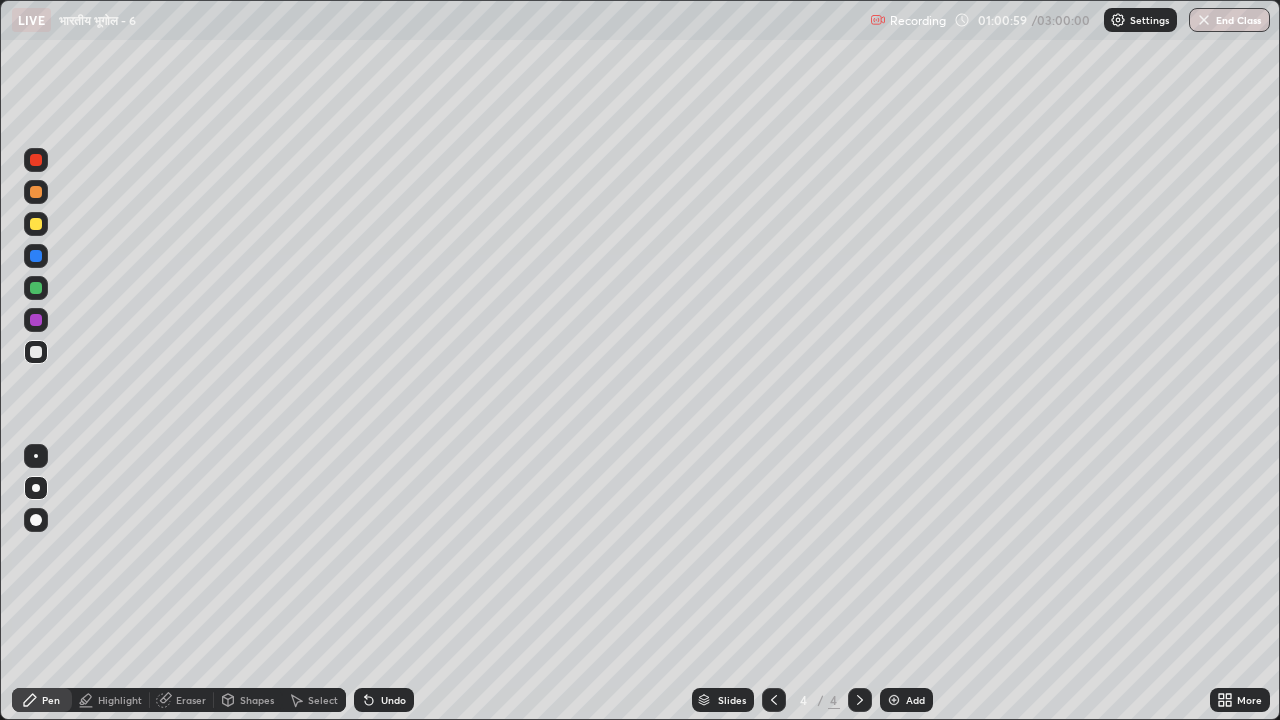 click at bounding box center [36, 288] 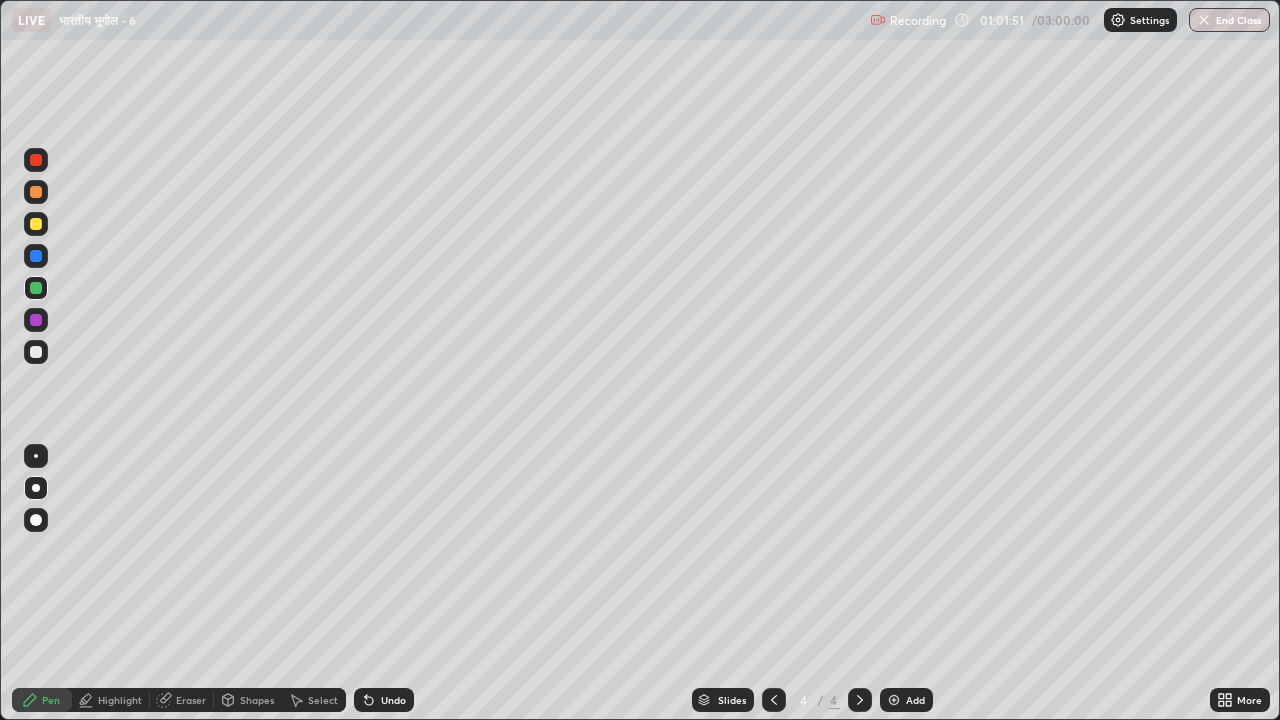 click at bounding box center (36, 352) 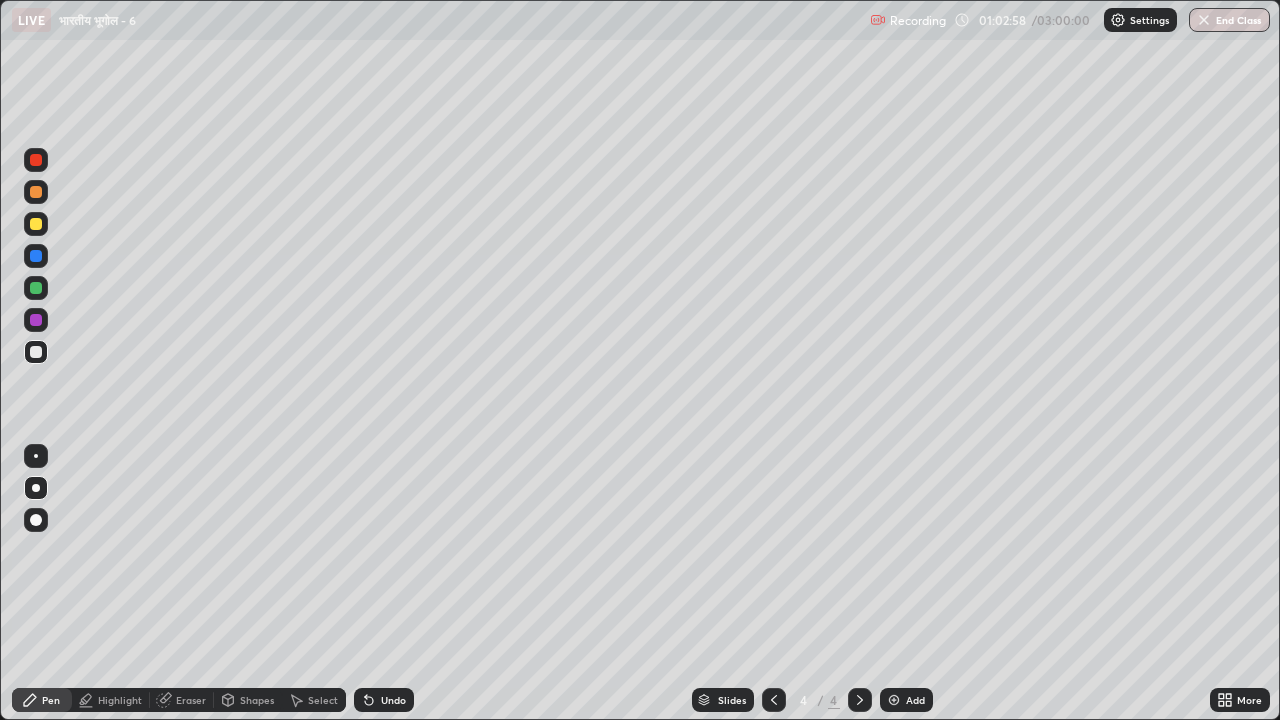 click at bounding box center [36, 224] 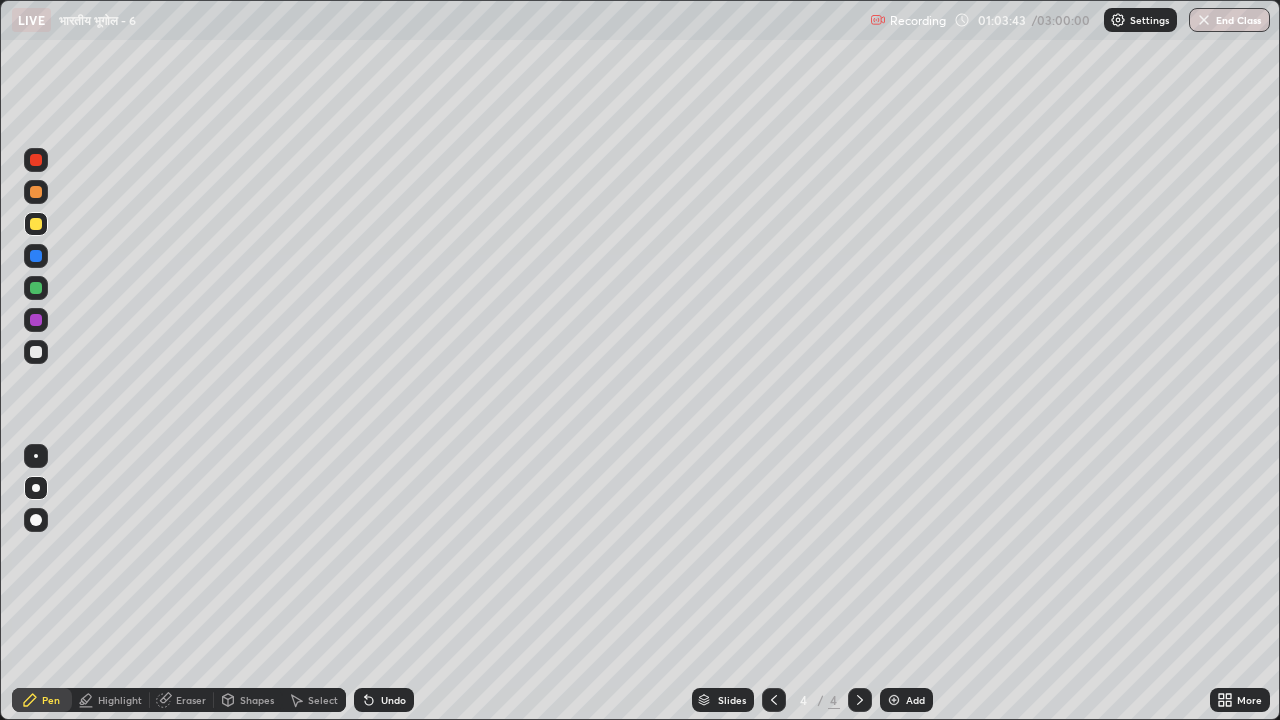 click at bounding box center [36, 352] 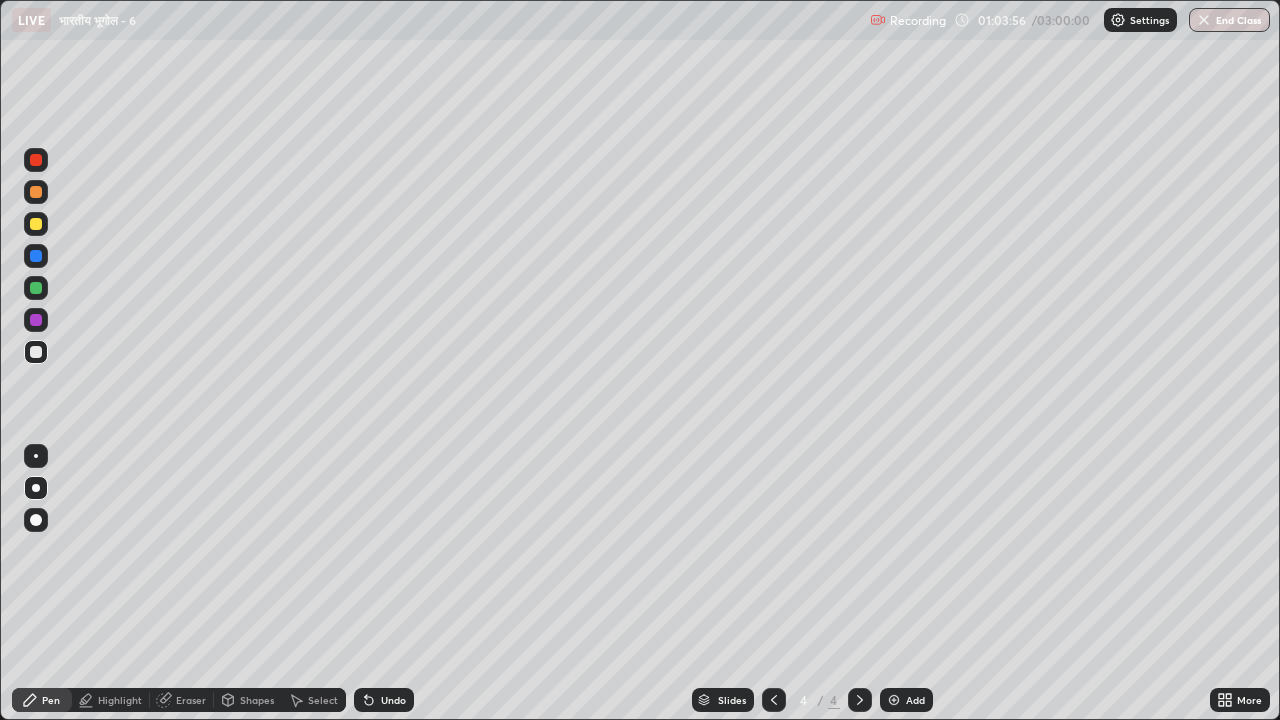 click at bounding box center [36, 192] 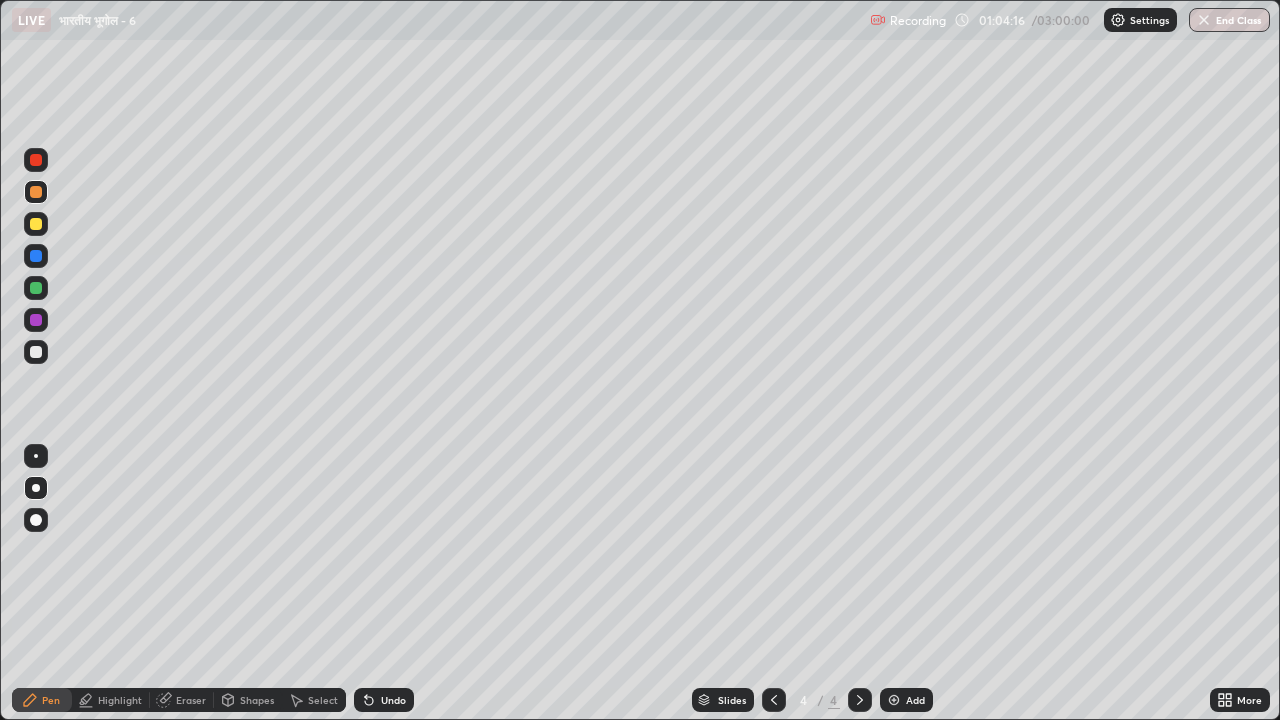 click at bounding box center [36, 288] 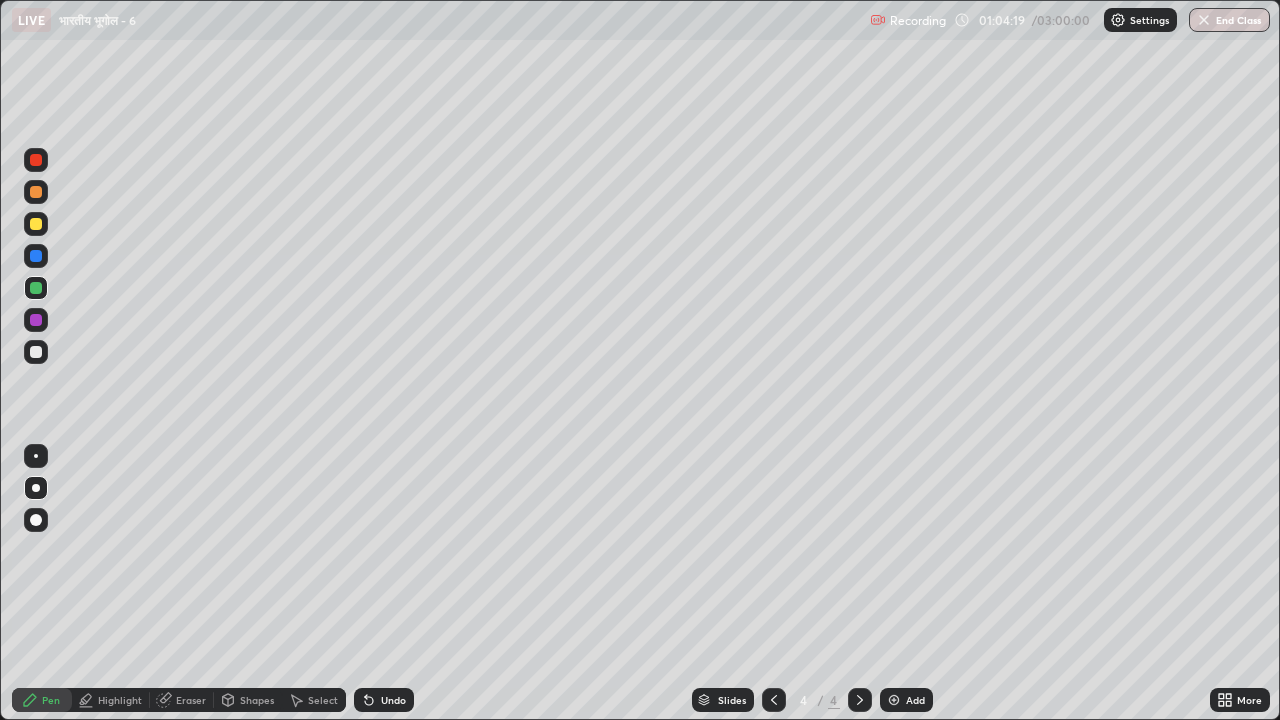 click at bounding box center (36, 160) 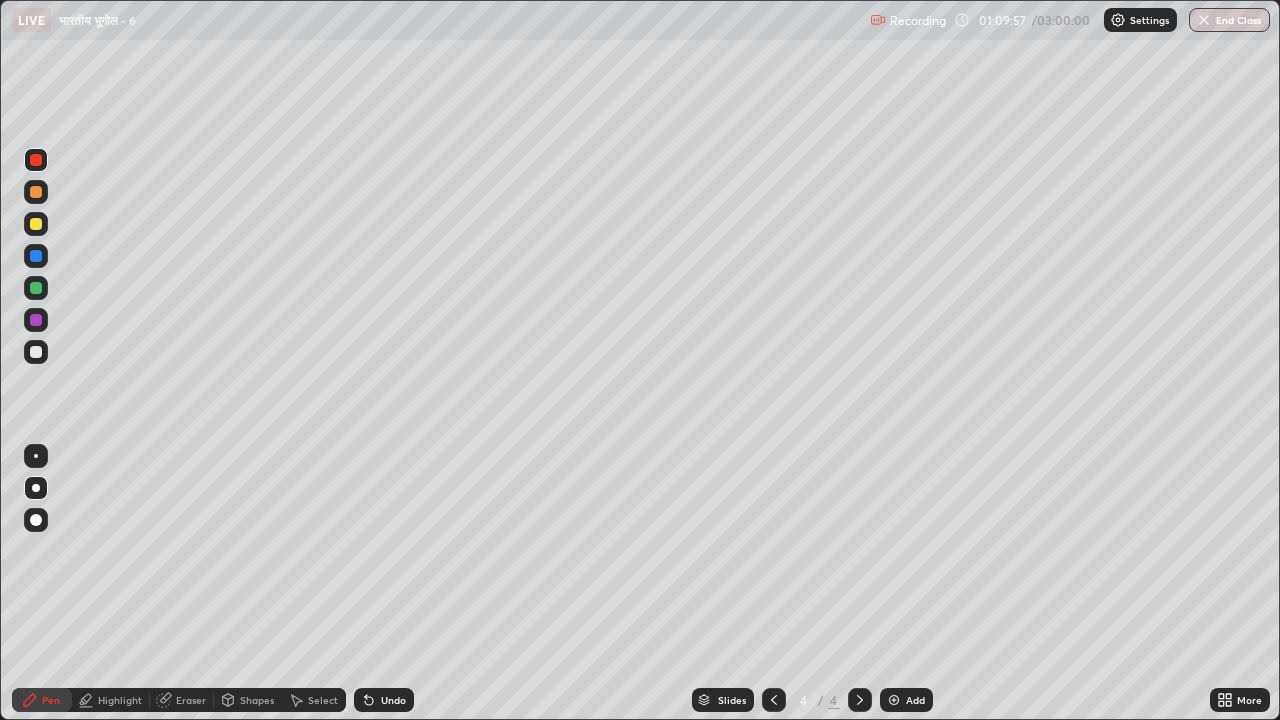click at bounding box center [894, 700] 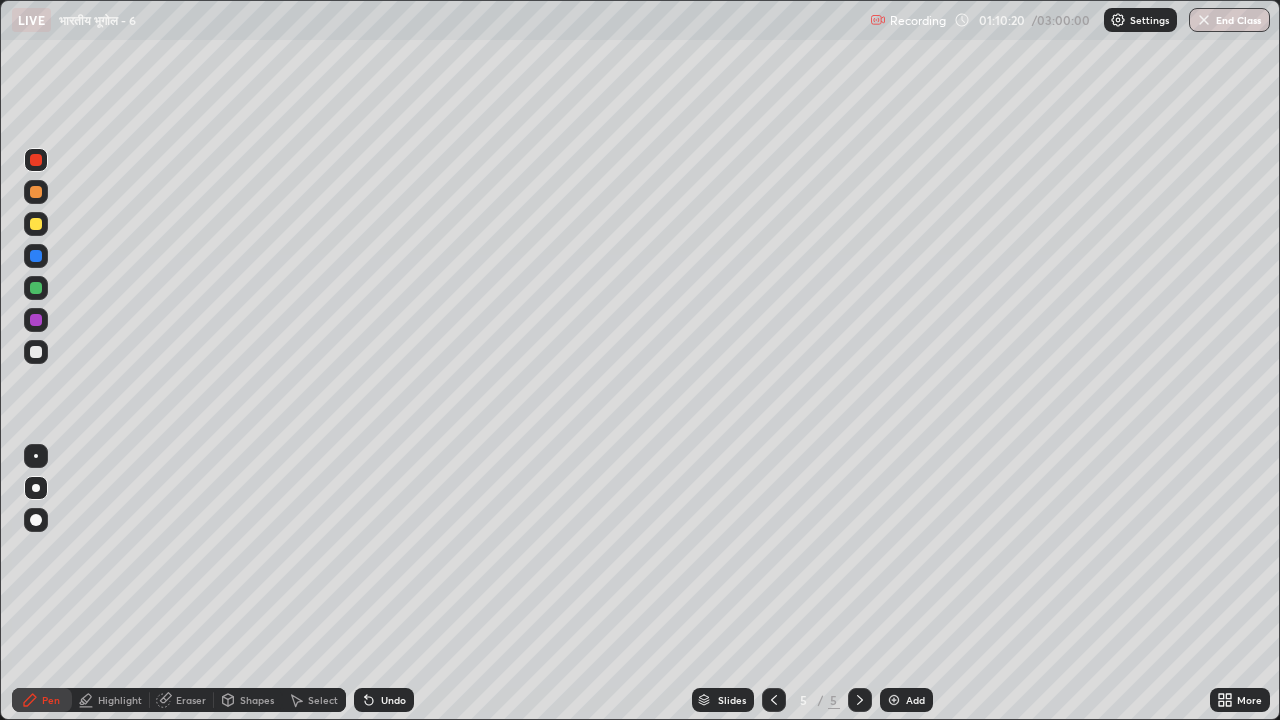 click at bounding box center [36, 224] 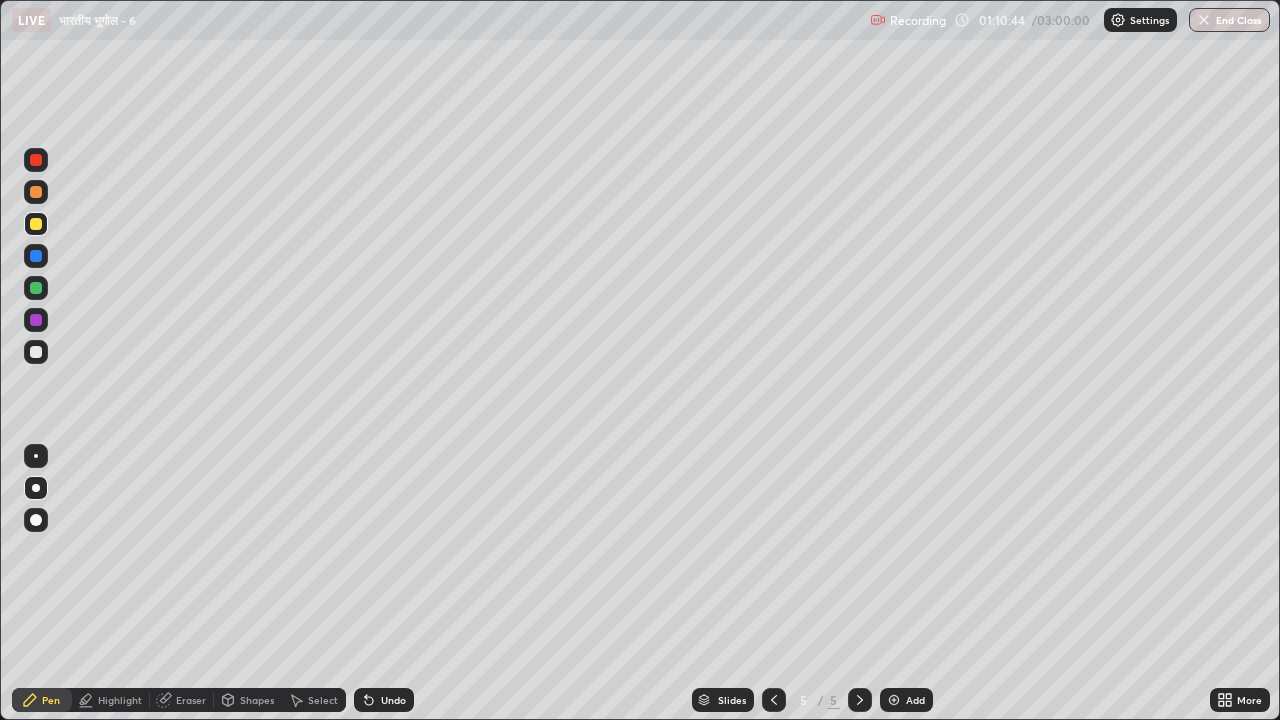 click at bounding box center (36, 256) 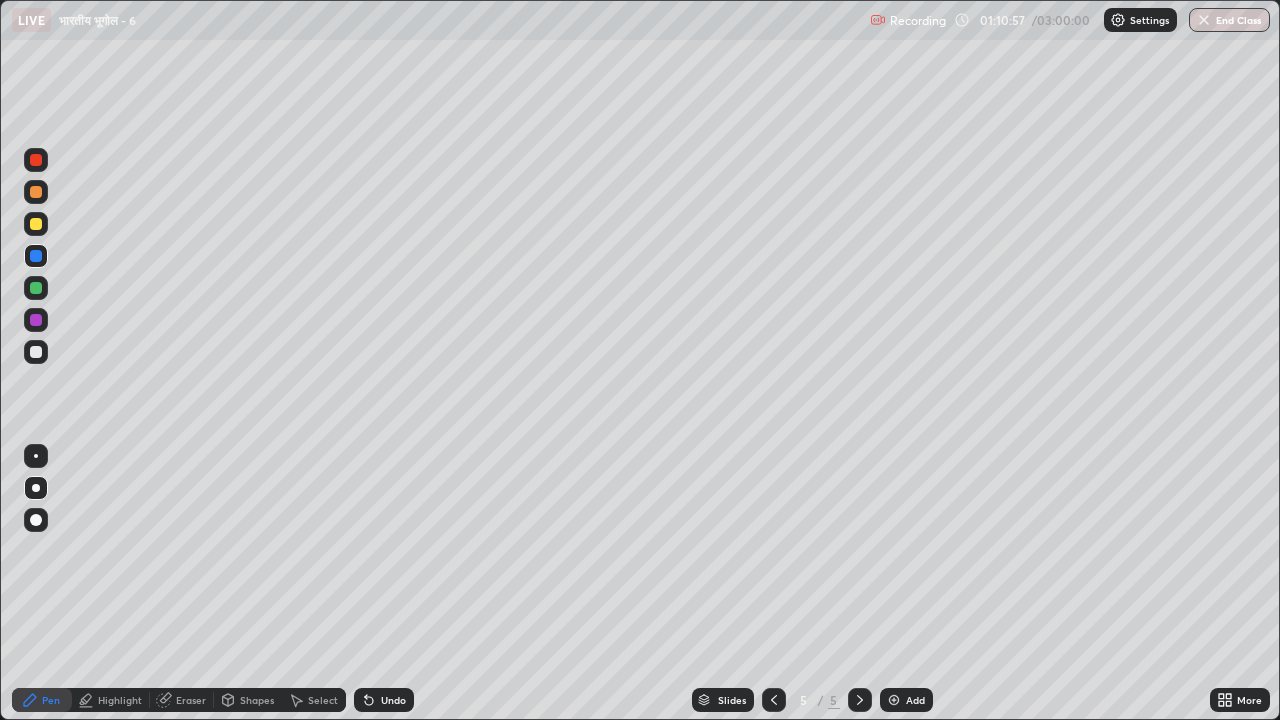 click at bounding box center (36, 288) 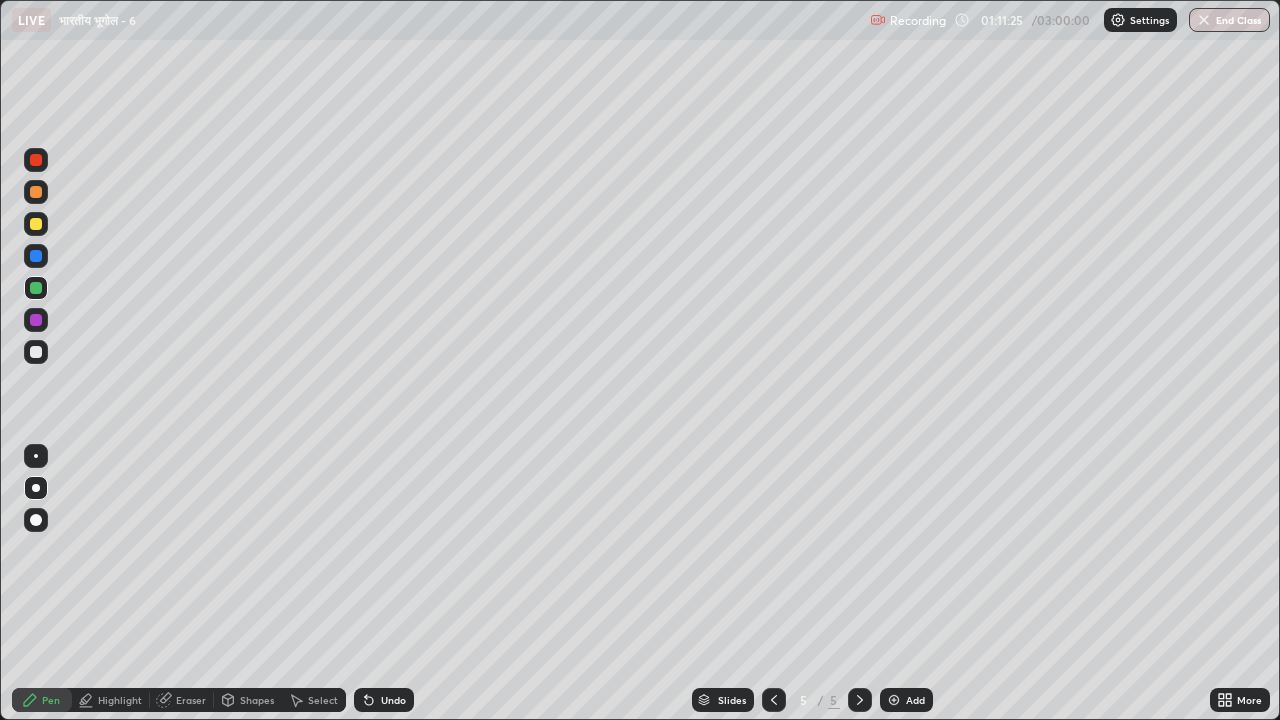 click at bounding box center (36, 352) 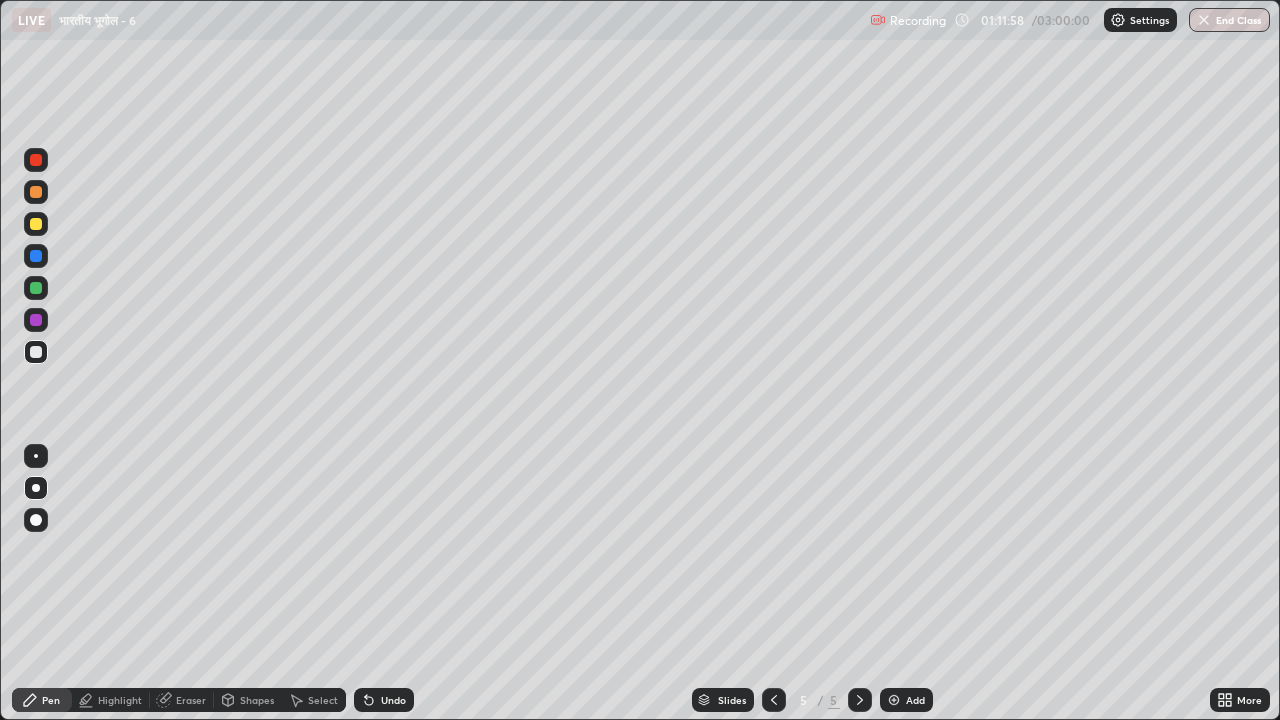 click at bounding box center [36, 352] 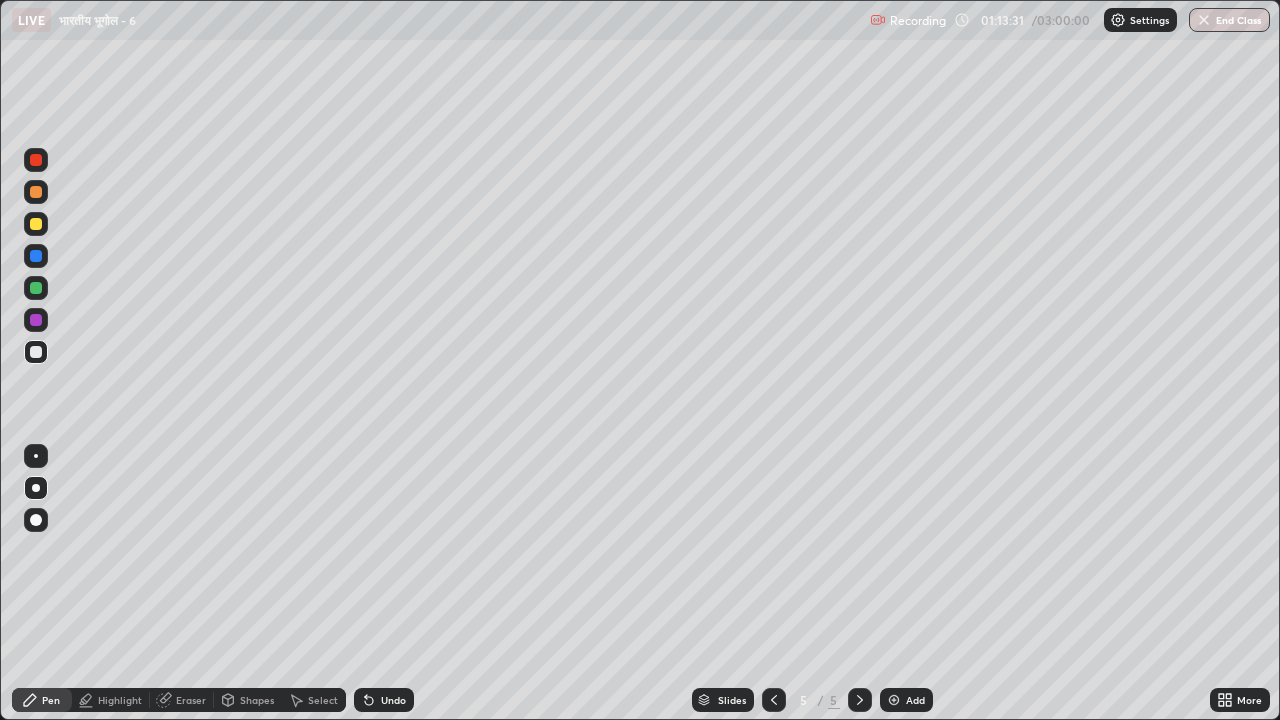 click at bounding box center (36, 320) 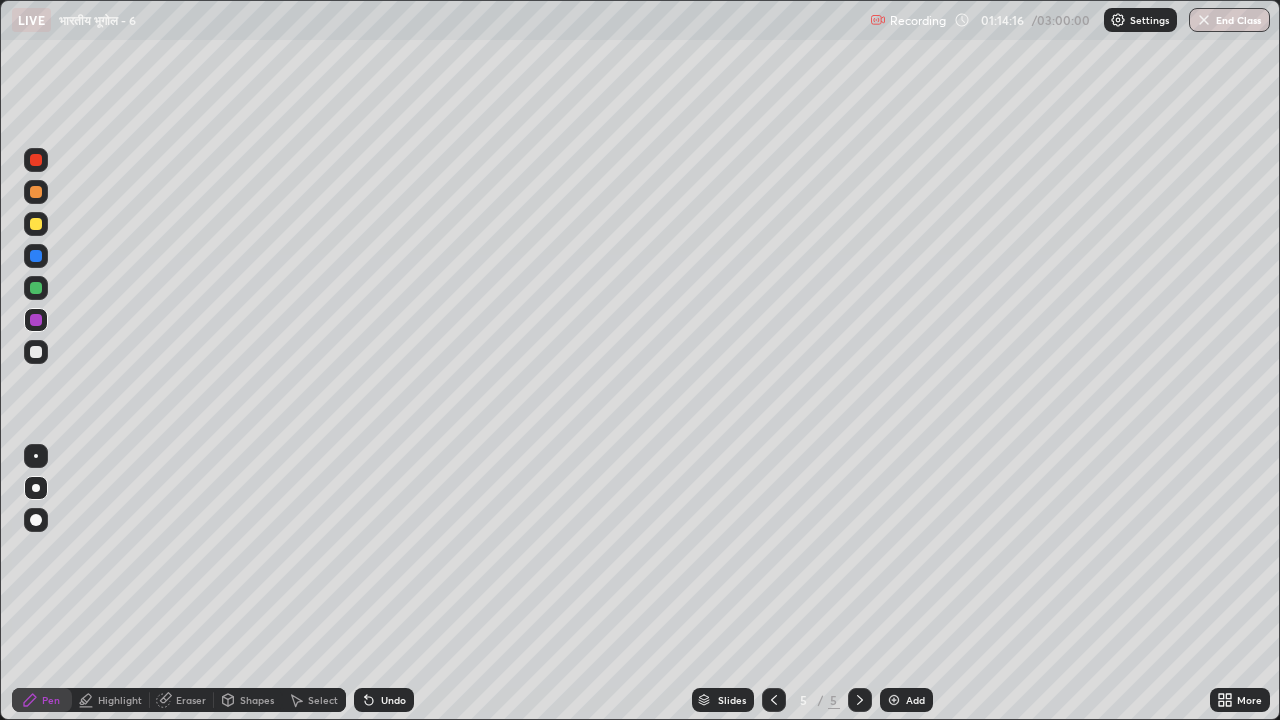 click at bounding box center (36, 320) 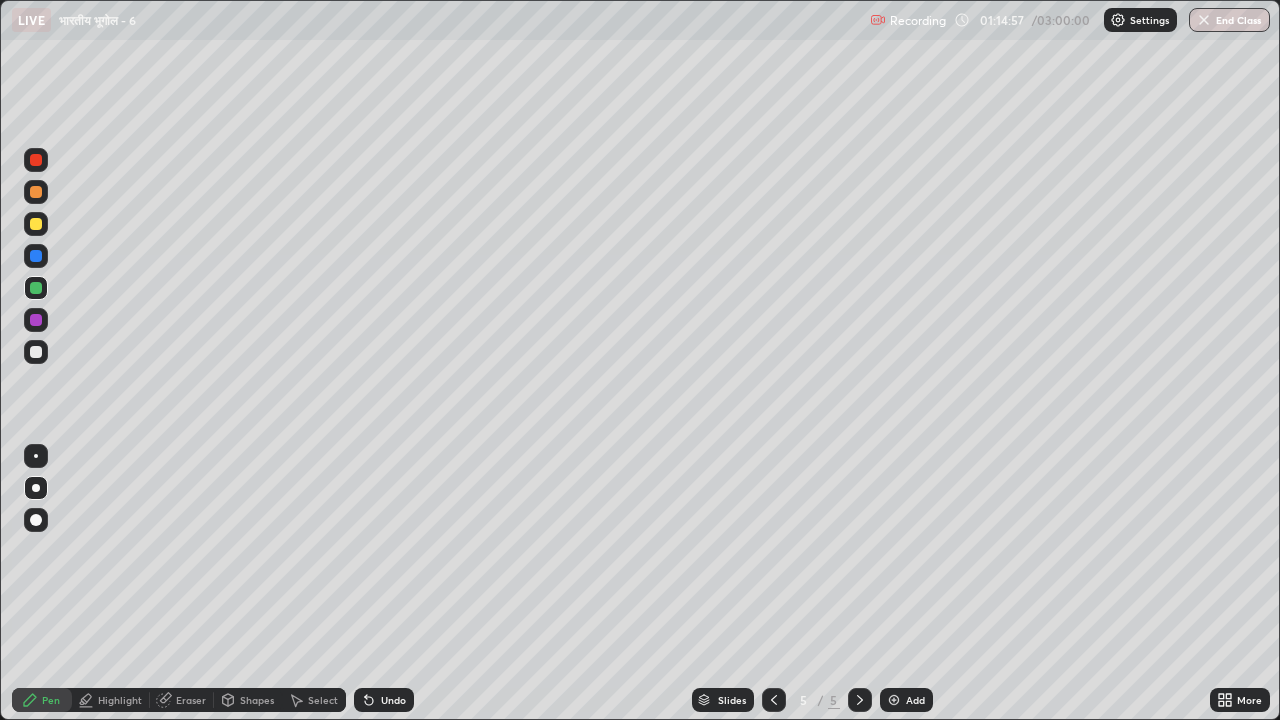 click at bounding box center (36, 320) 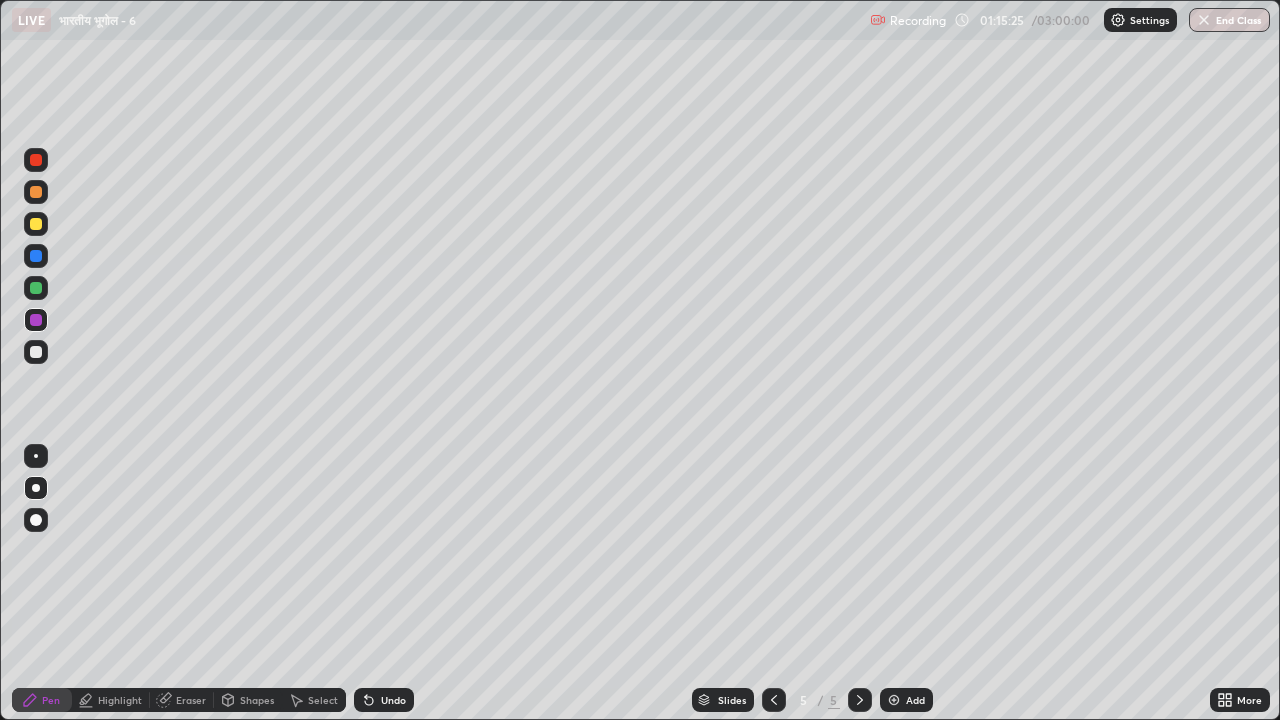 click at bounding box center (36, 256) 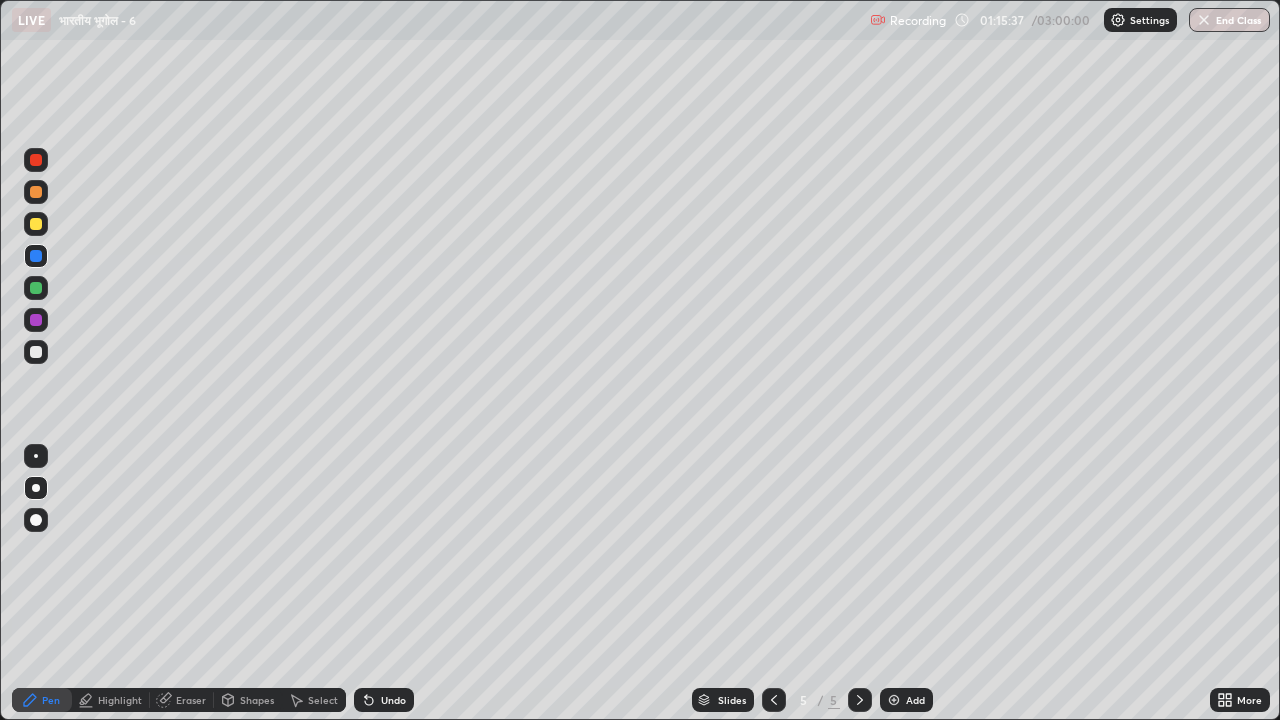 click at bounding box center [36, 224] 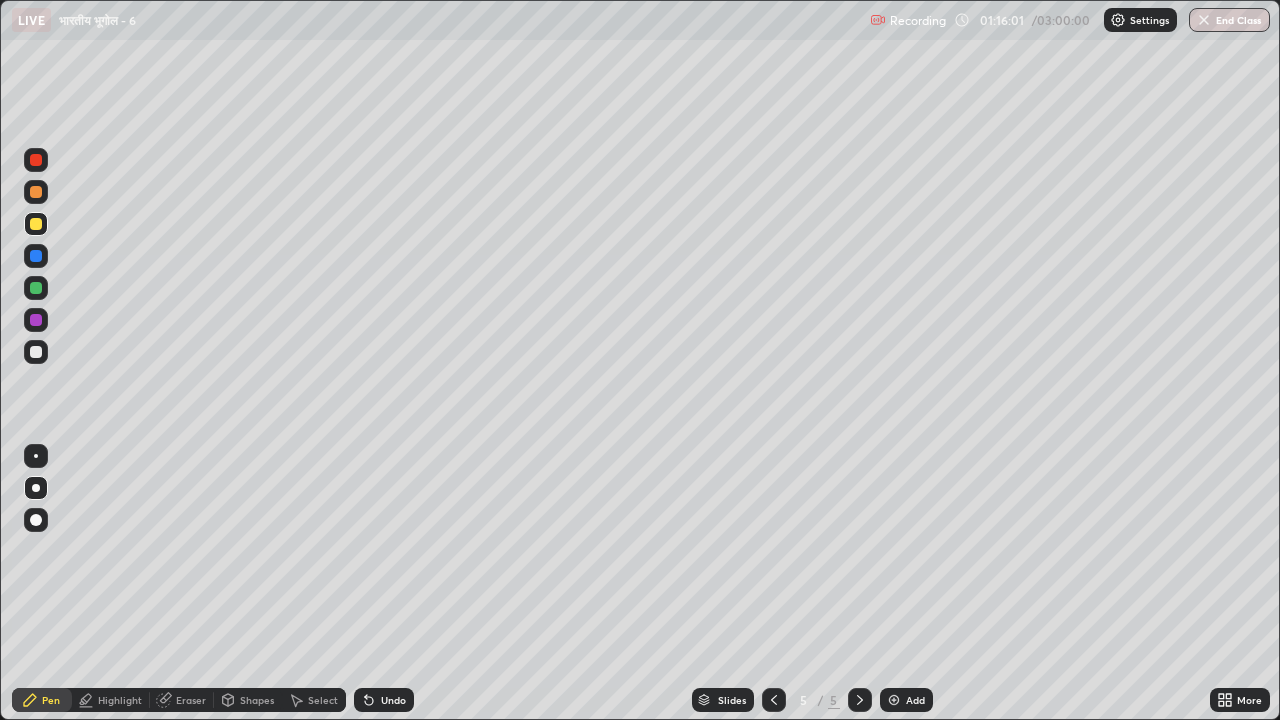 click 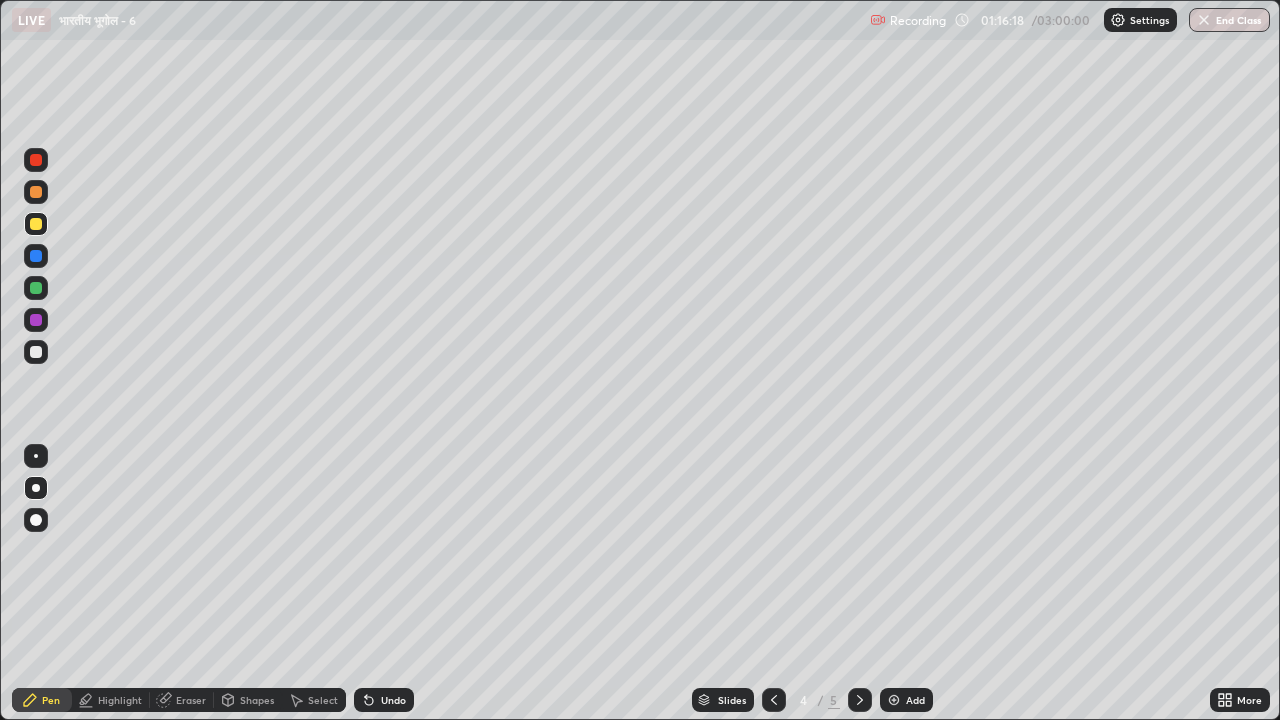 click at bounding box center [860, 700] 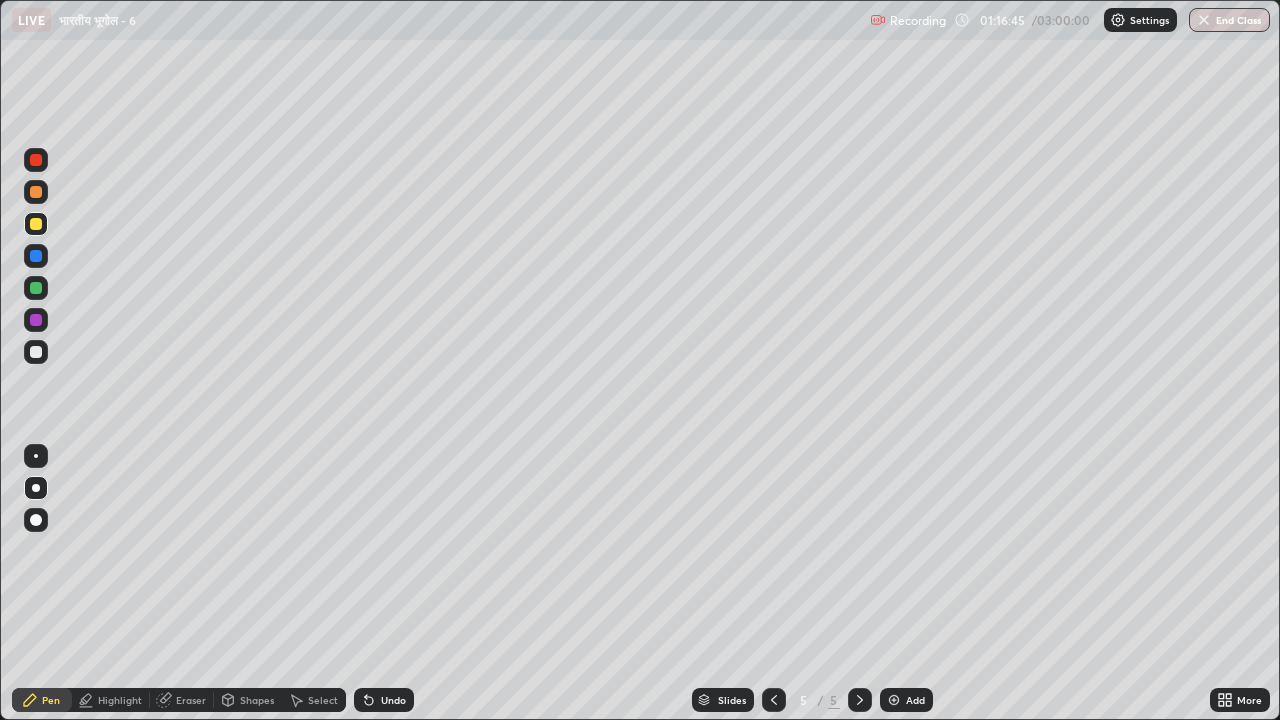 click at bounding box center (894, 700) 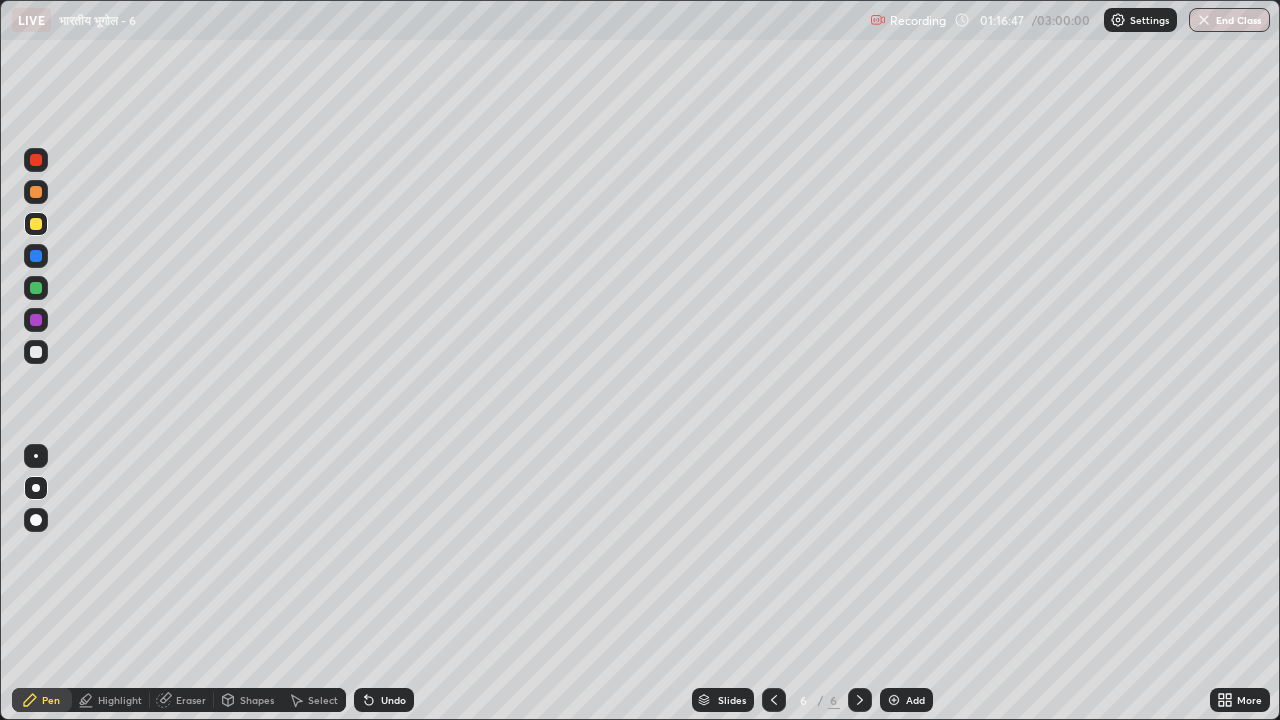click at bounding box center [36, 224] 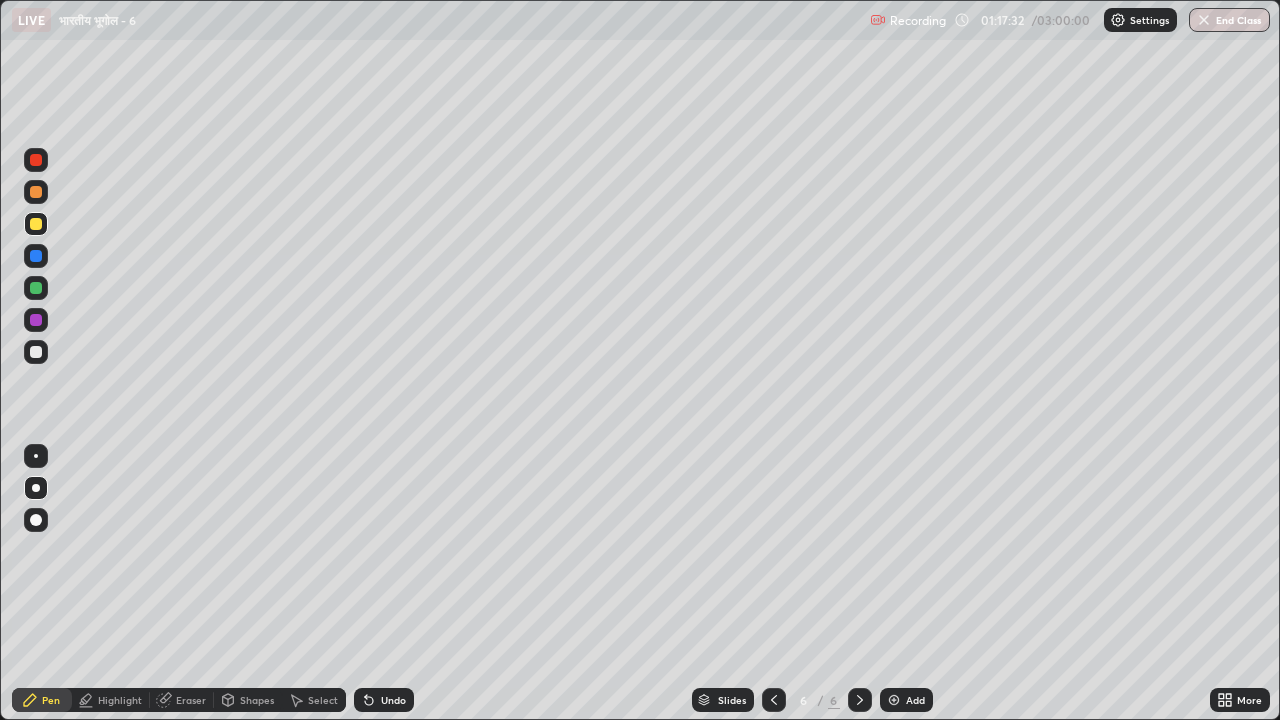 click at bounding box center [36, 352] 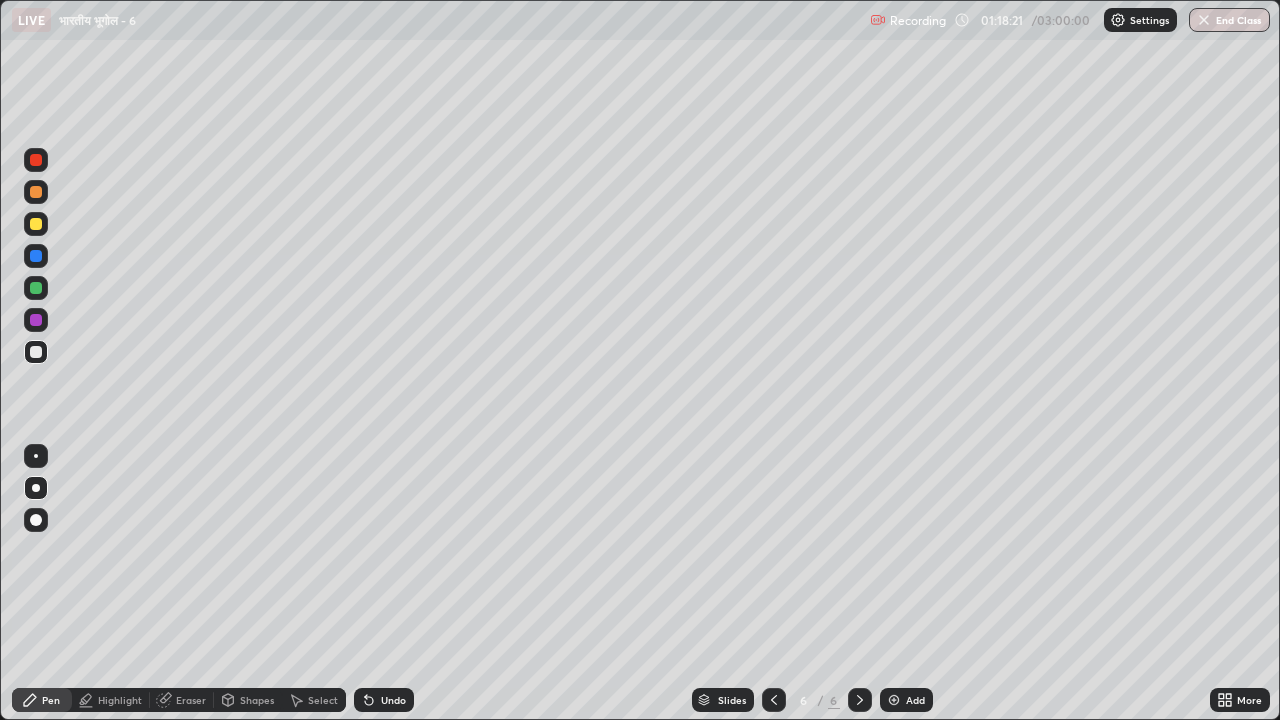 click at bounding box center (36, 224) 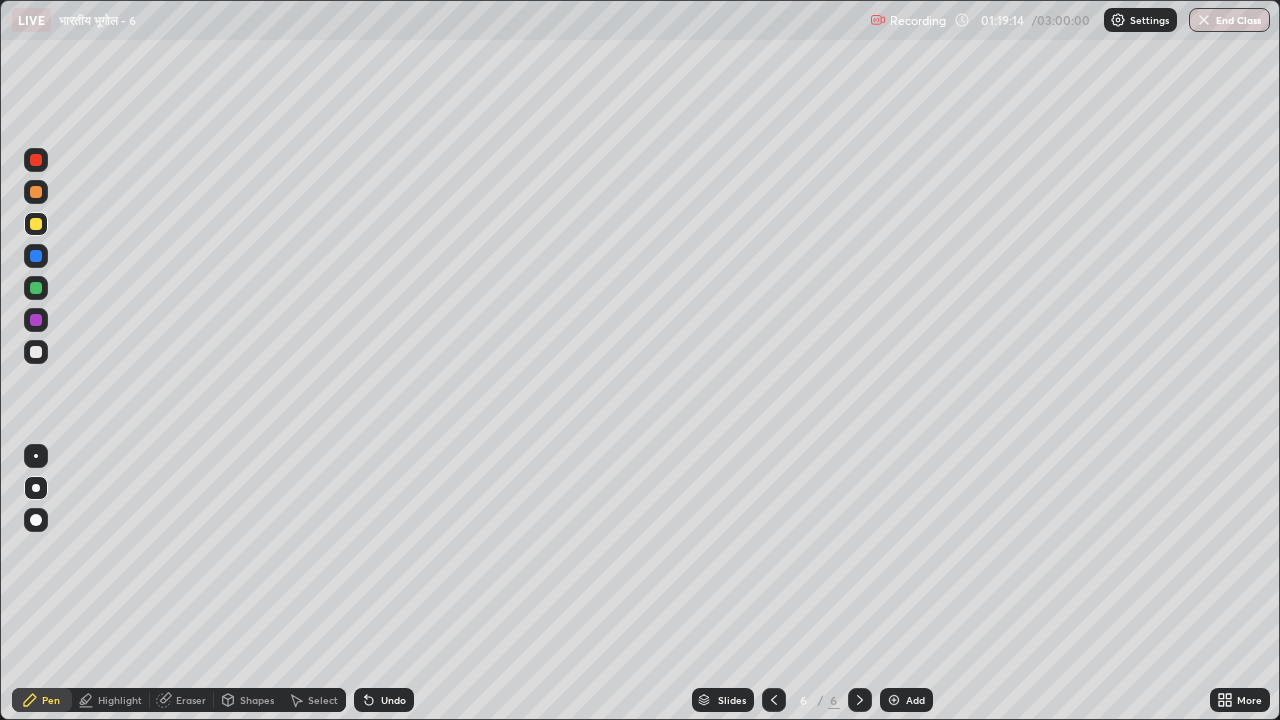 click at bounding box center (36, 288) 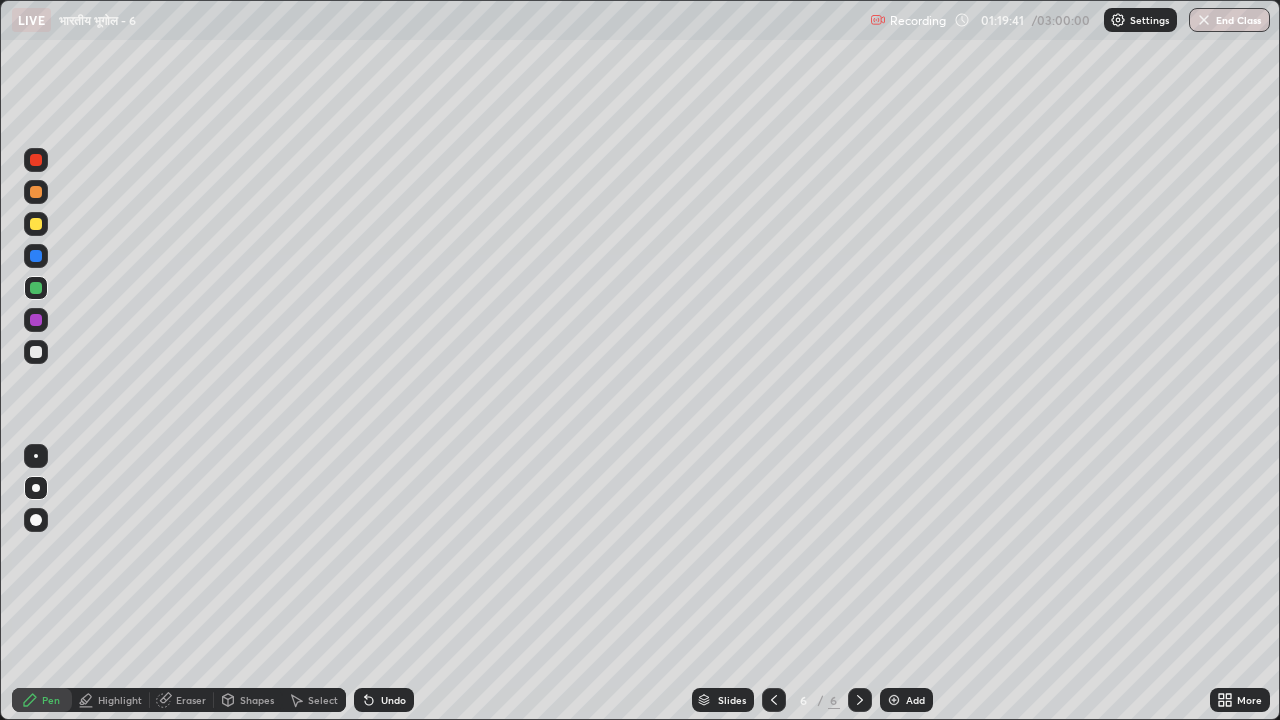 click at bounding box center [36, 288] 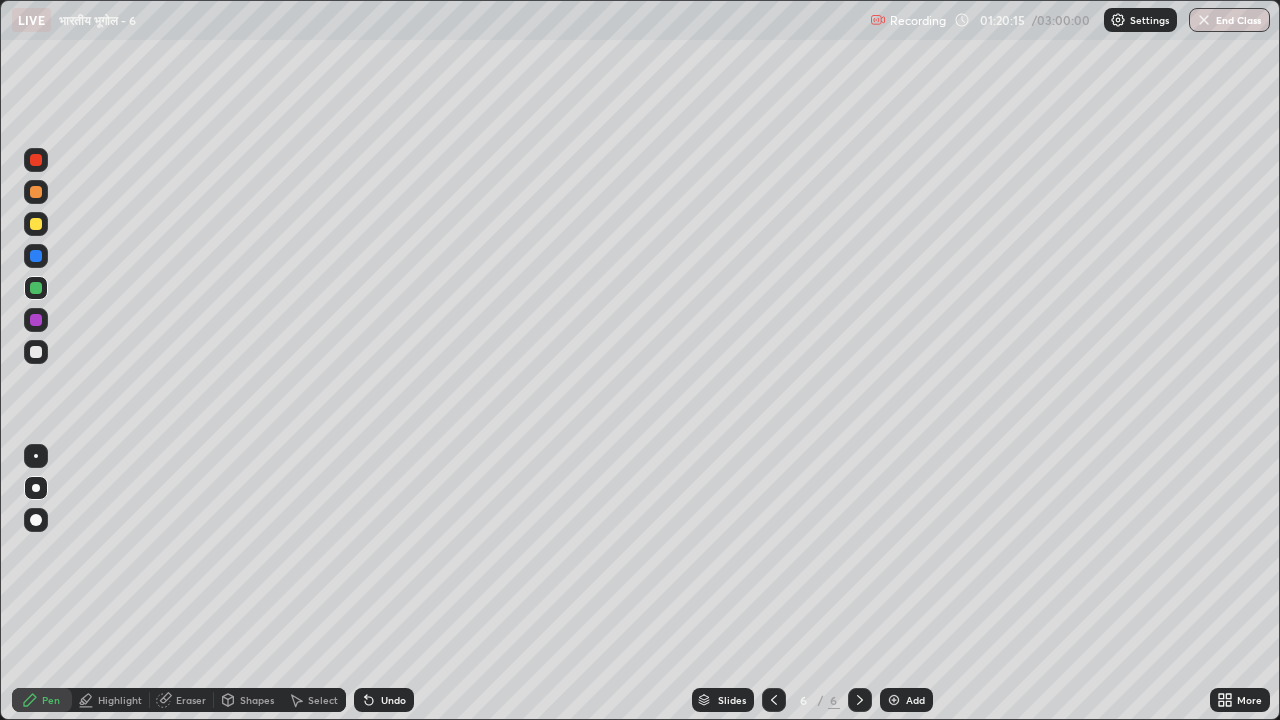 click at bounding box center (36, 320) 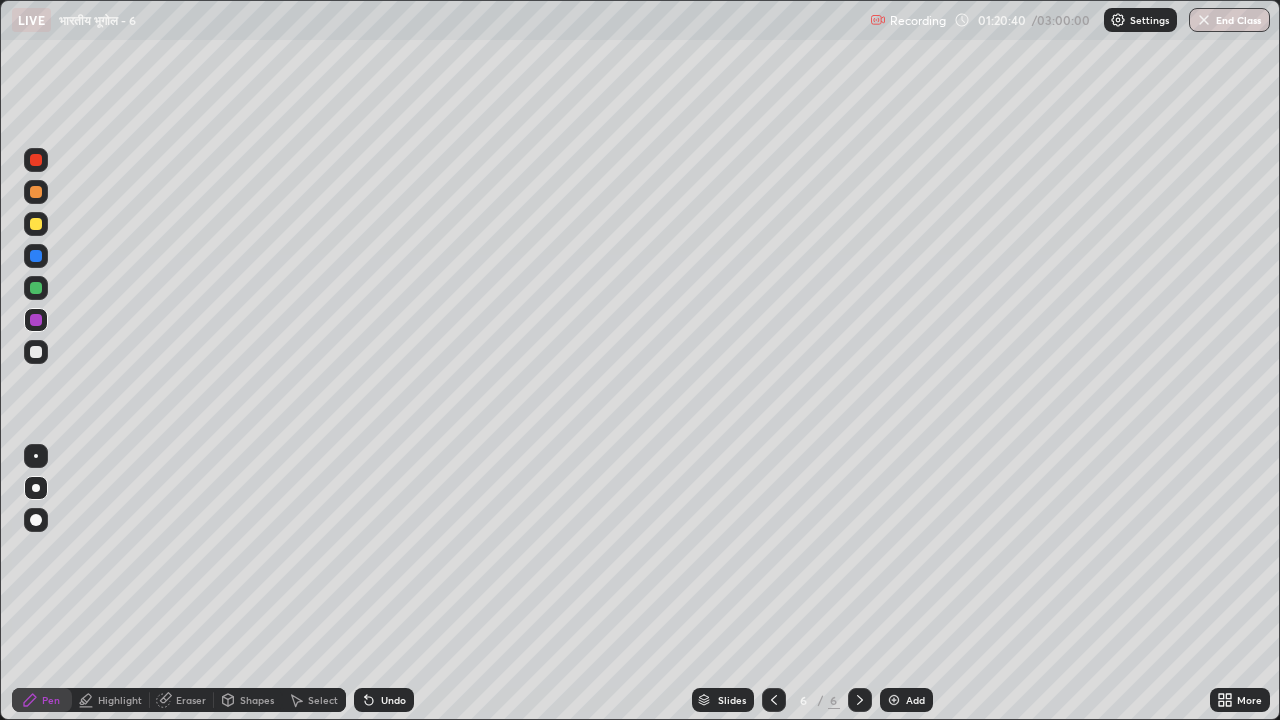 click at bounding box center (36, 256) 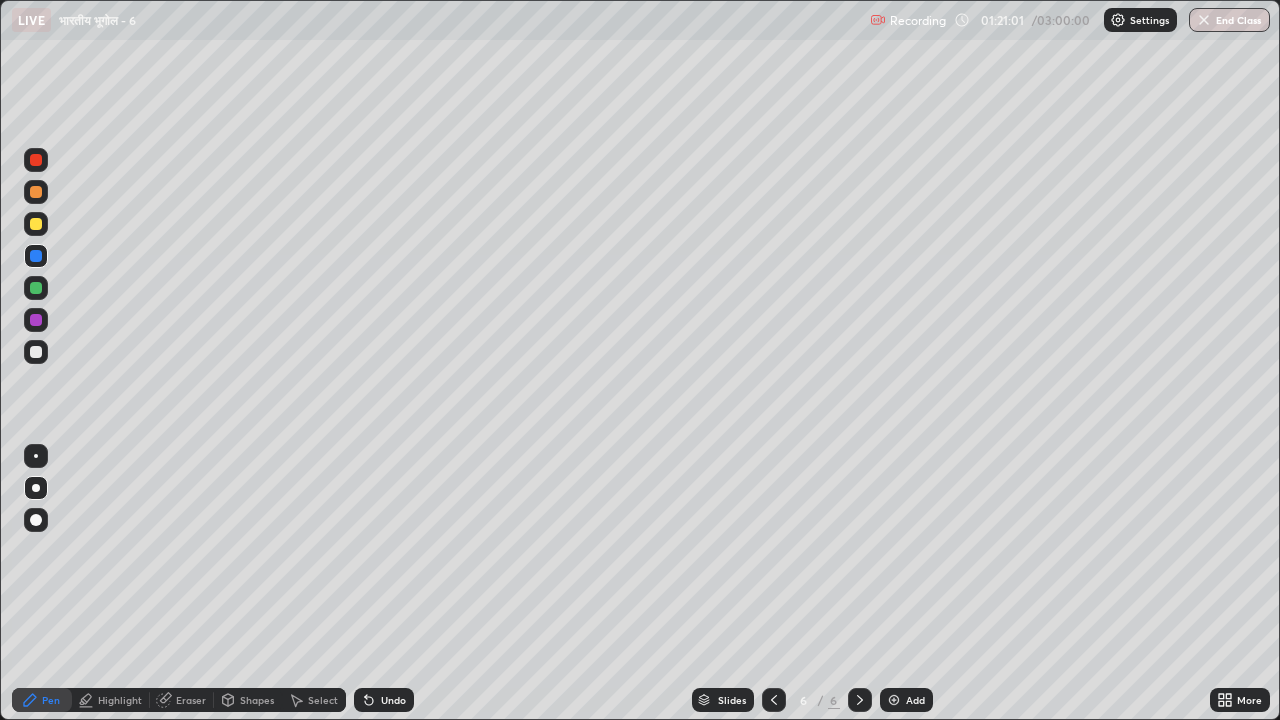 click on "Highlight" at bounding box center [120, 700] 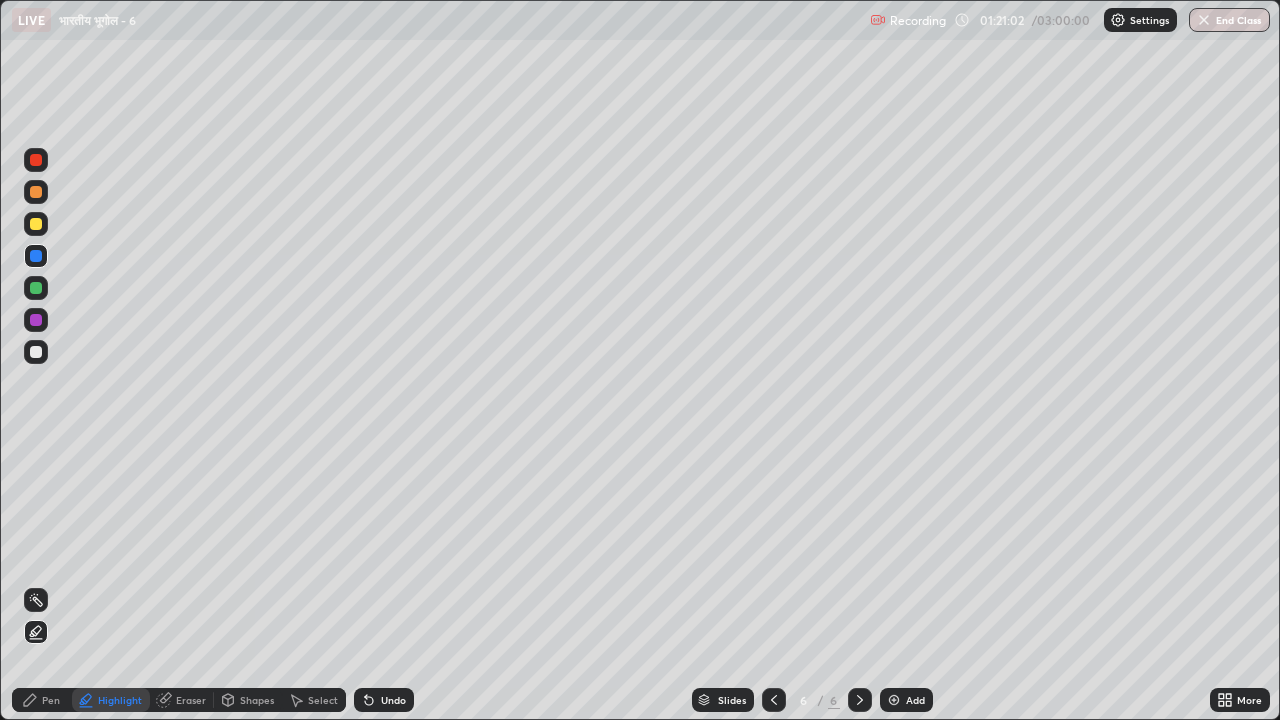 click at bounding box center (36, 192) 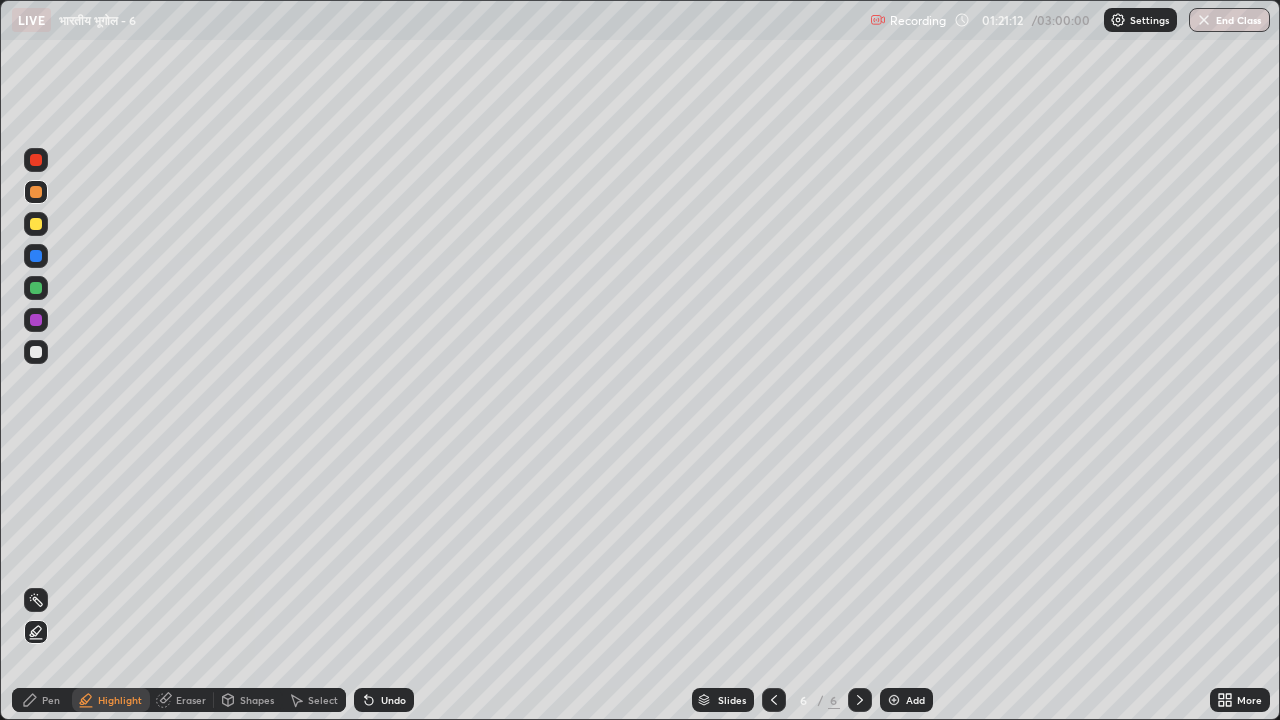 click at bounding box center (36, 352) 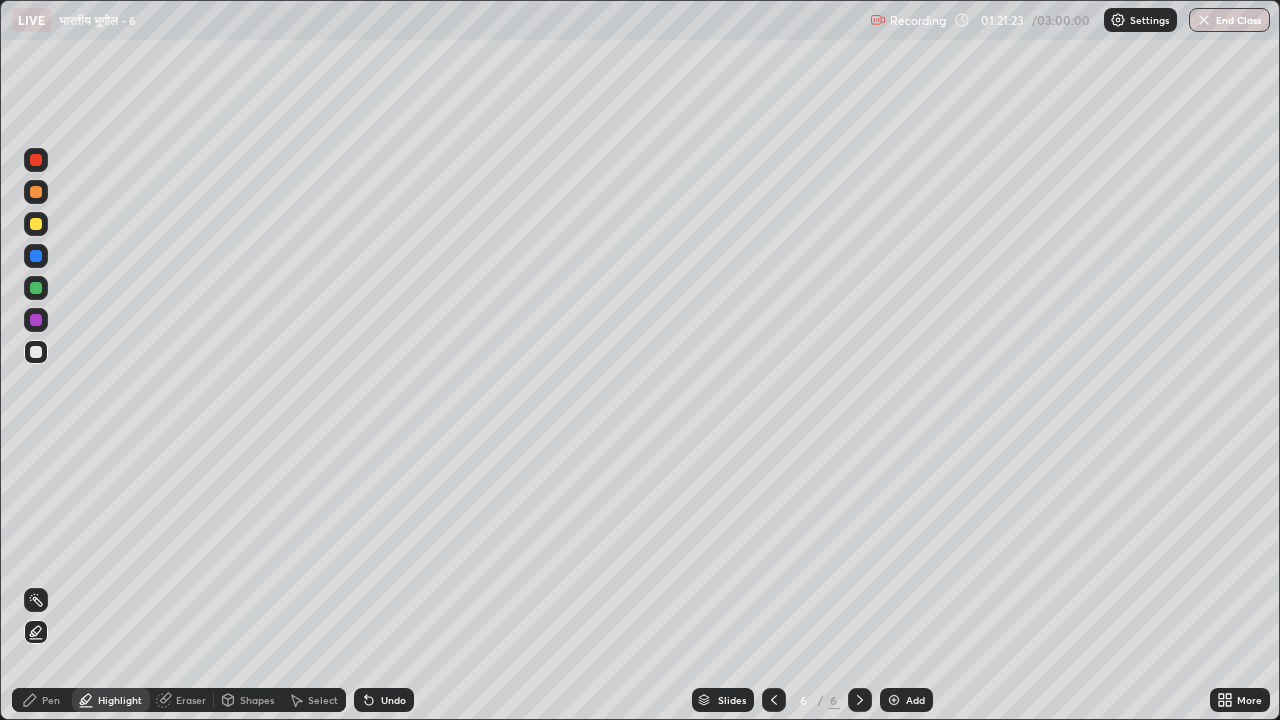 click at bounding box center (36, 288) 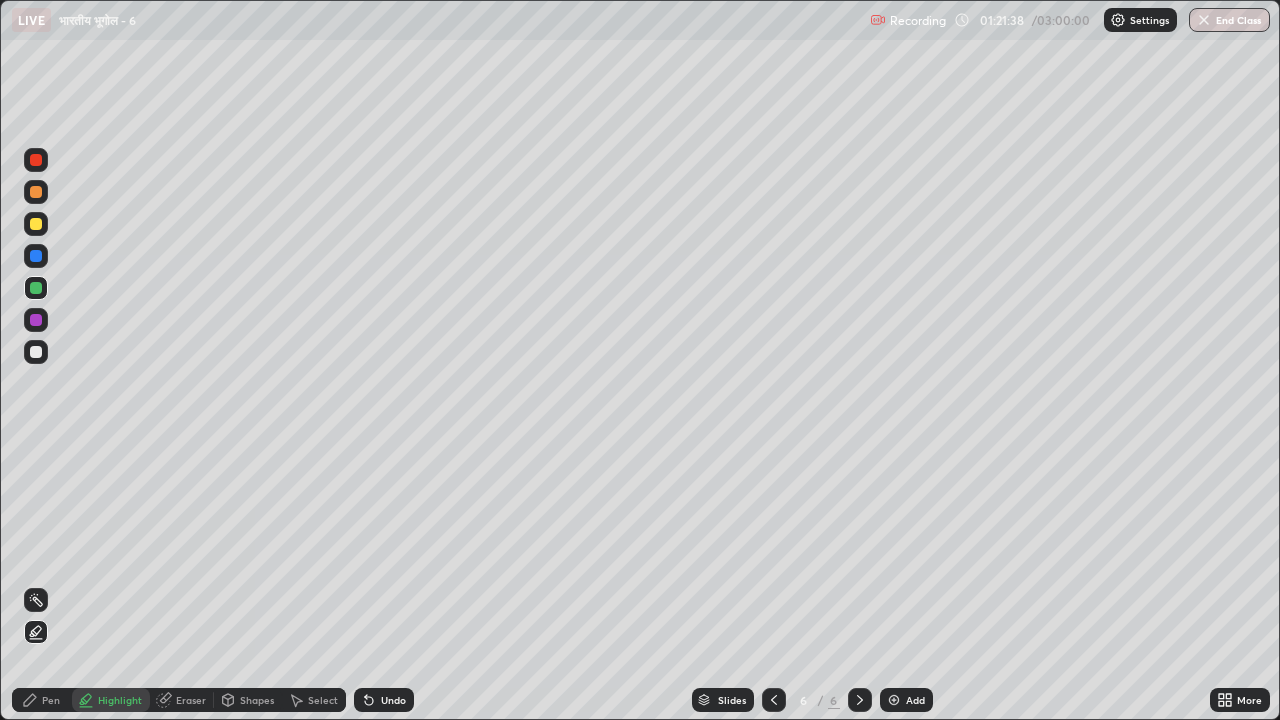 click at bounding box center [36, 320] 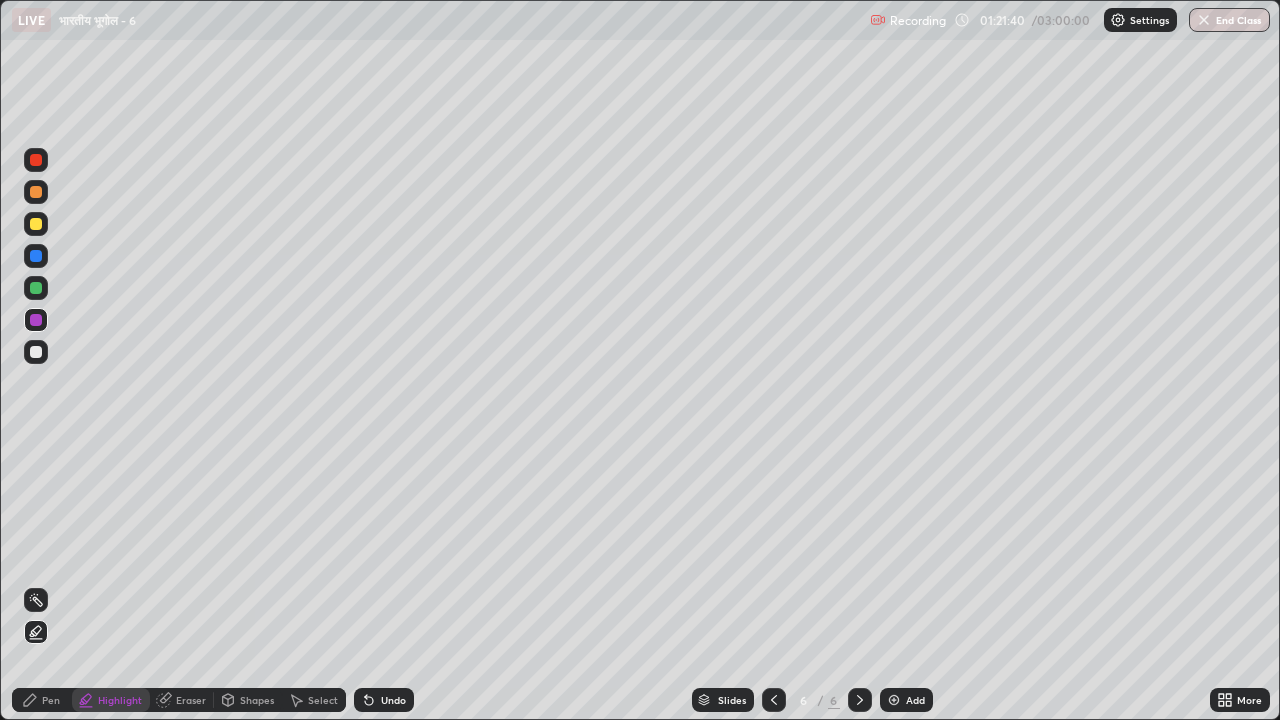 click on "Pen" at bounding box center (51, 700) 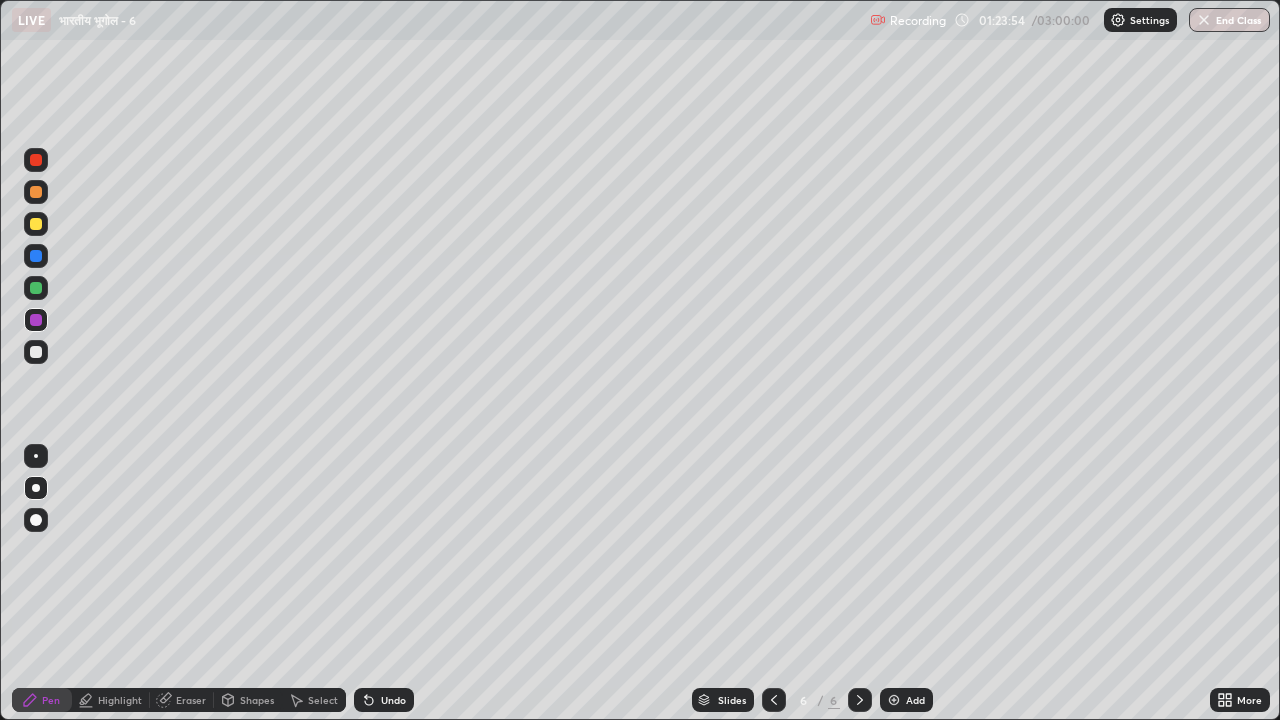 click at bounding box center (36, 224) 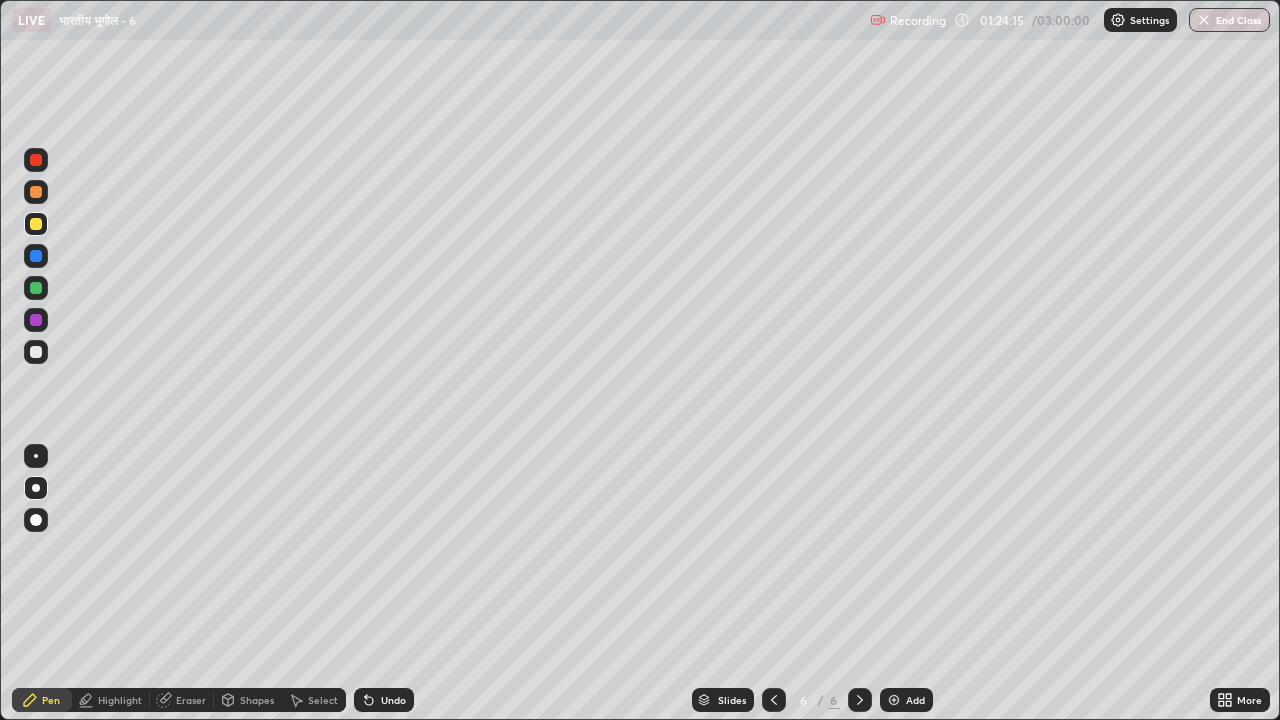 click on "Highlight" at bounding box center [120, 700] 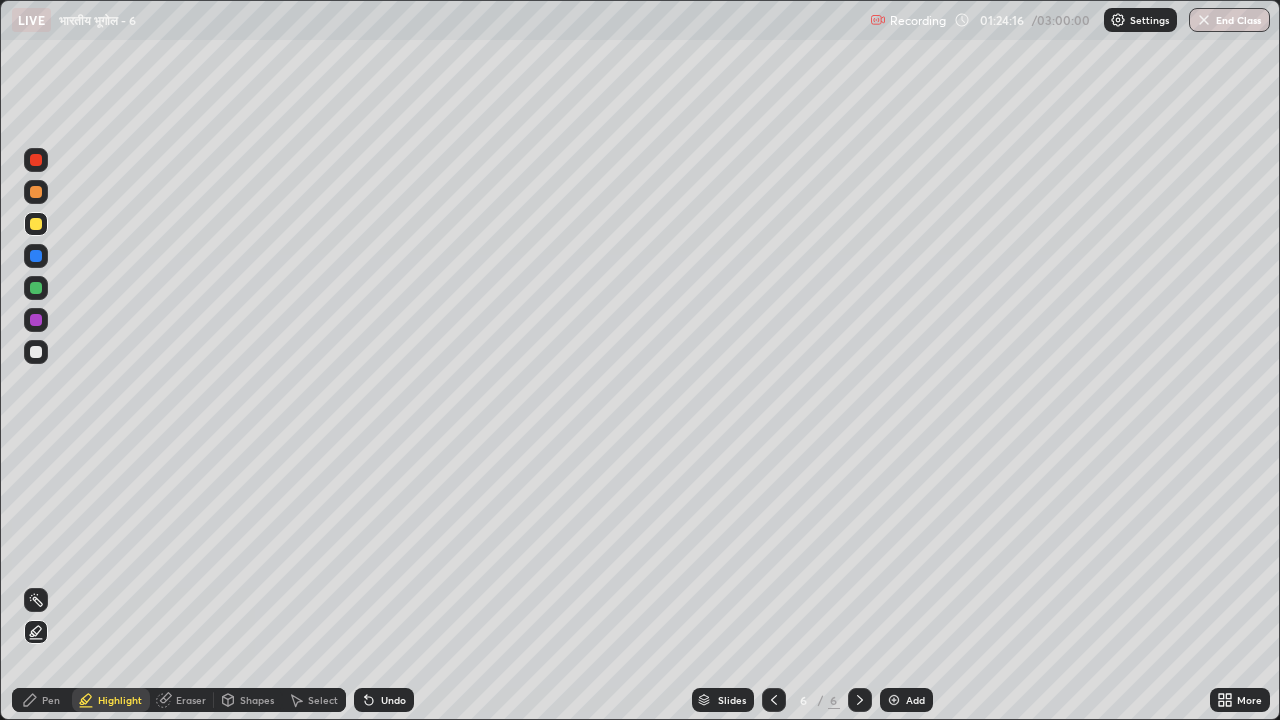 click at bounding box center (36, 320) 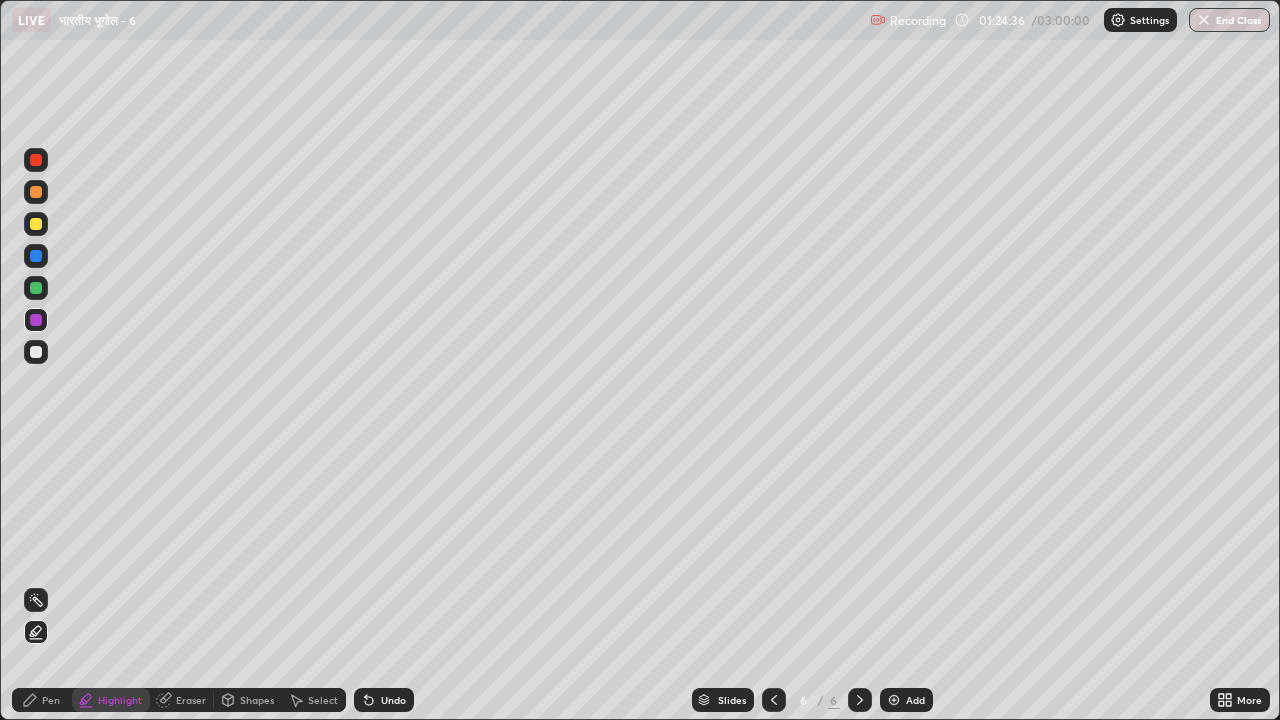 click at bounding box center [36, 224] 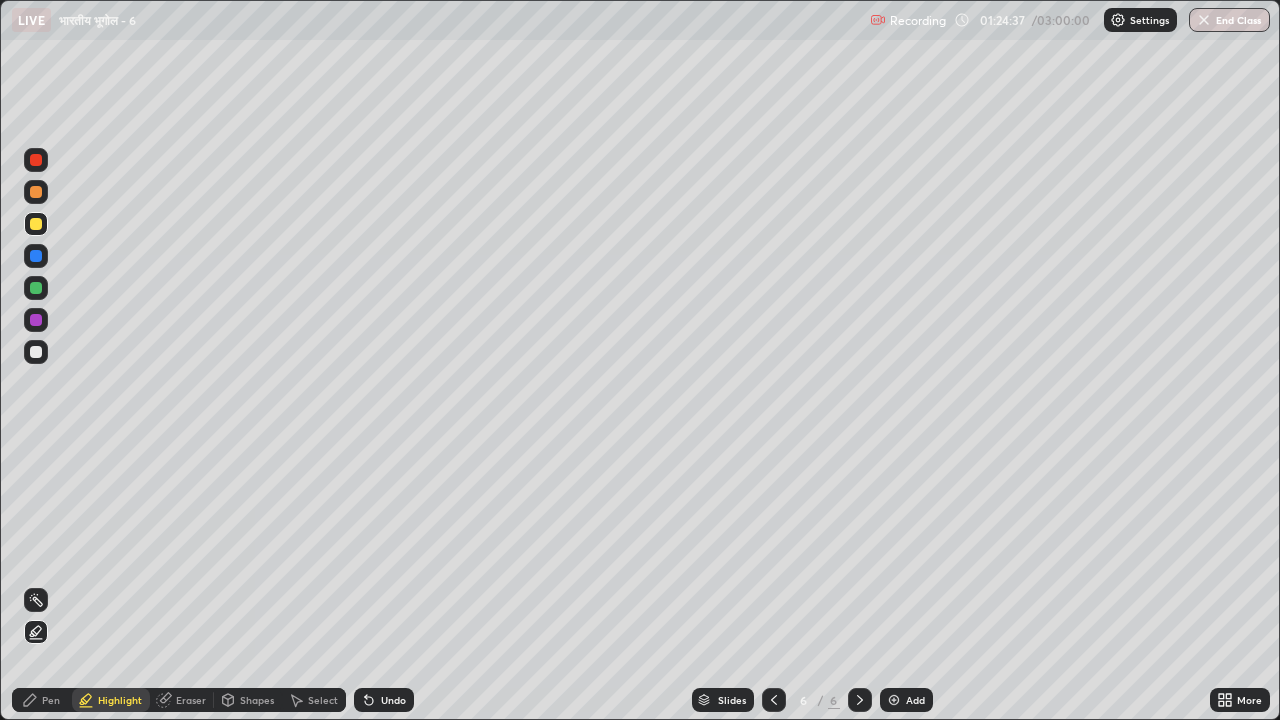 click on "Pen" at bounding box center [42, 700] 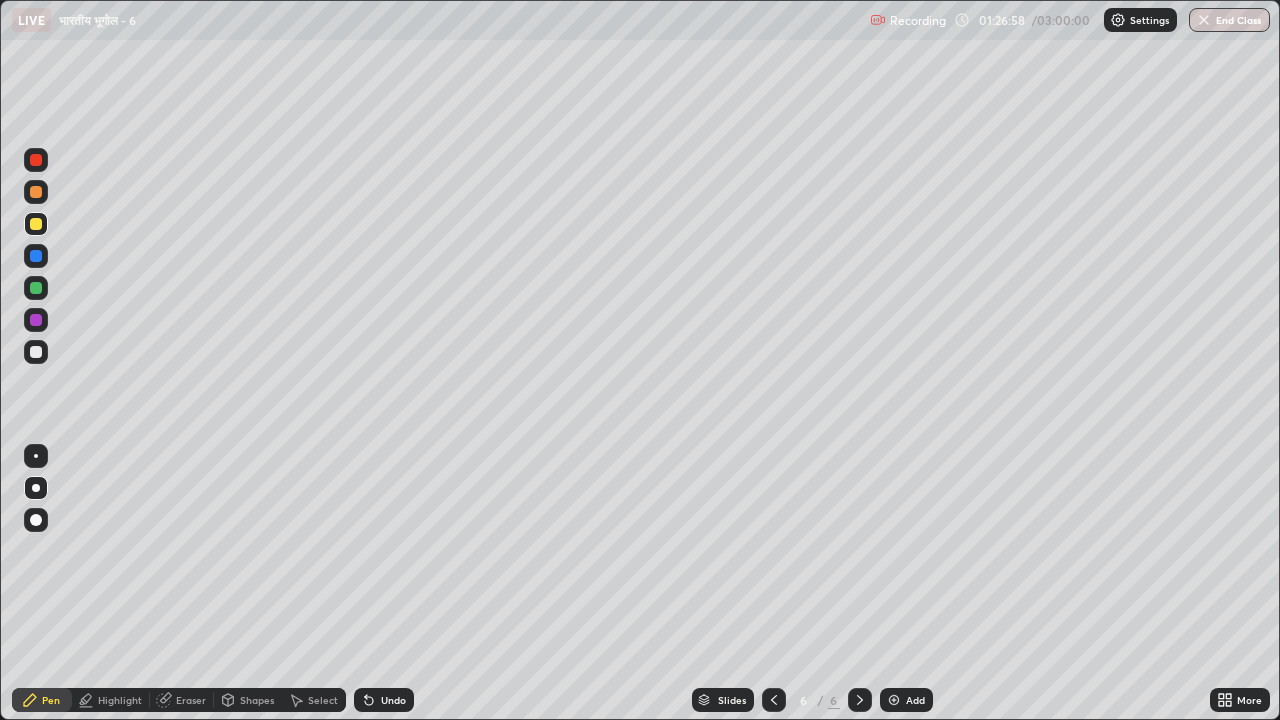 click at bounding box center [894, 700] 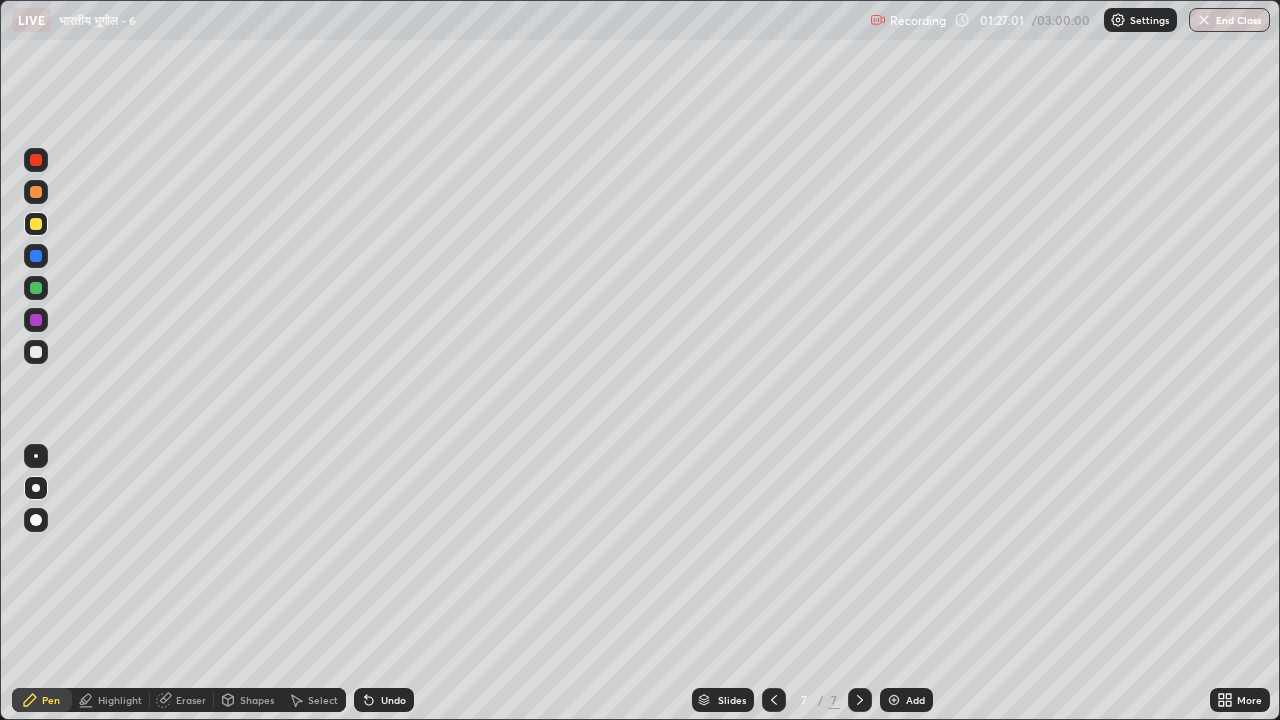 click at bounding box center [36, 256] 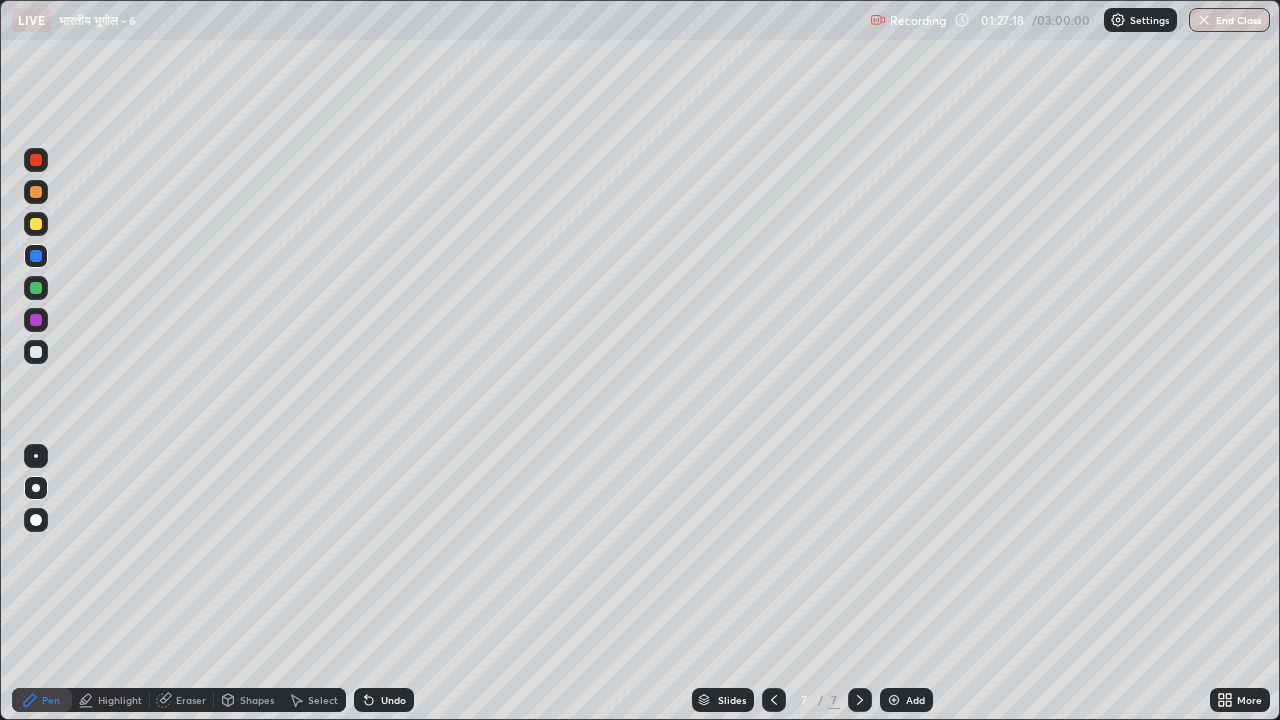 click at bounding box center (36, 192) 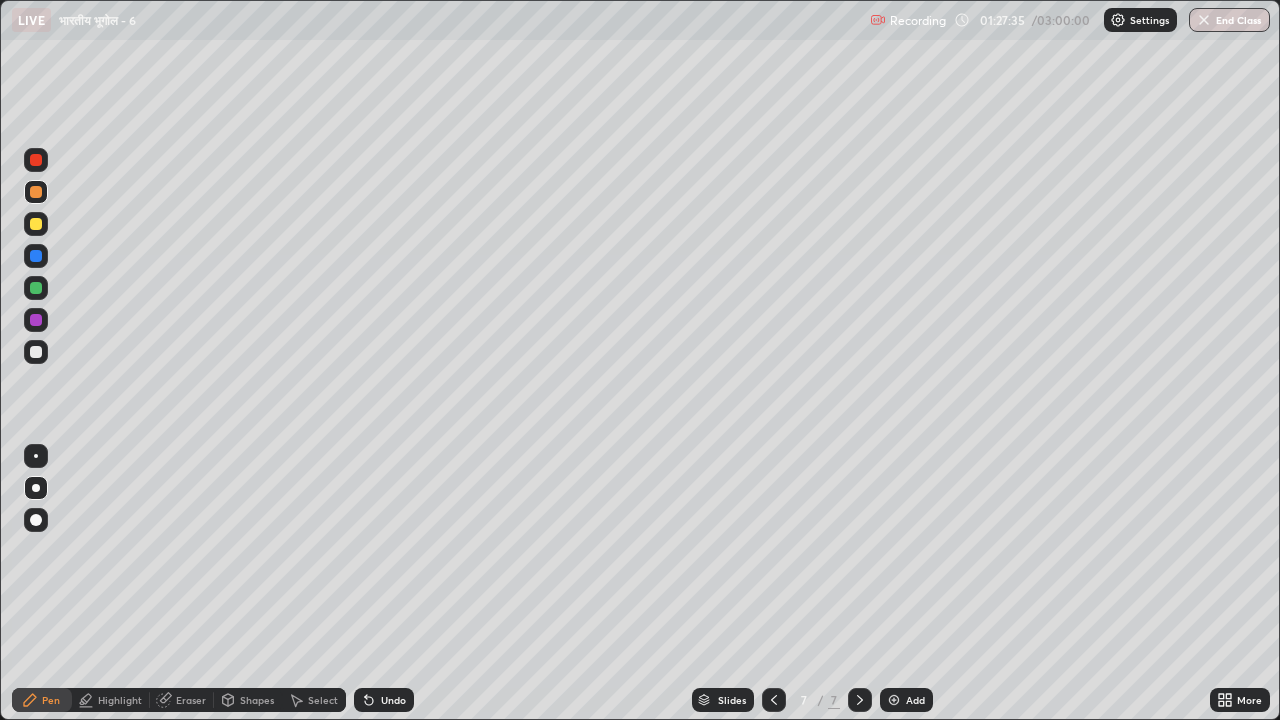 click at bounding box center [36, 224] 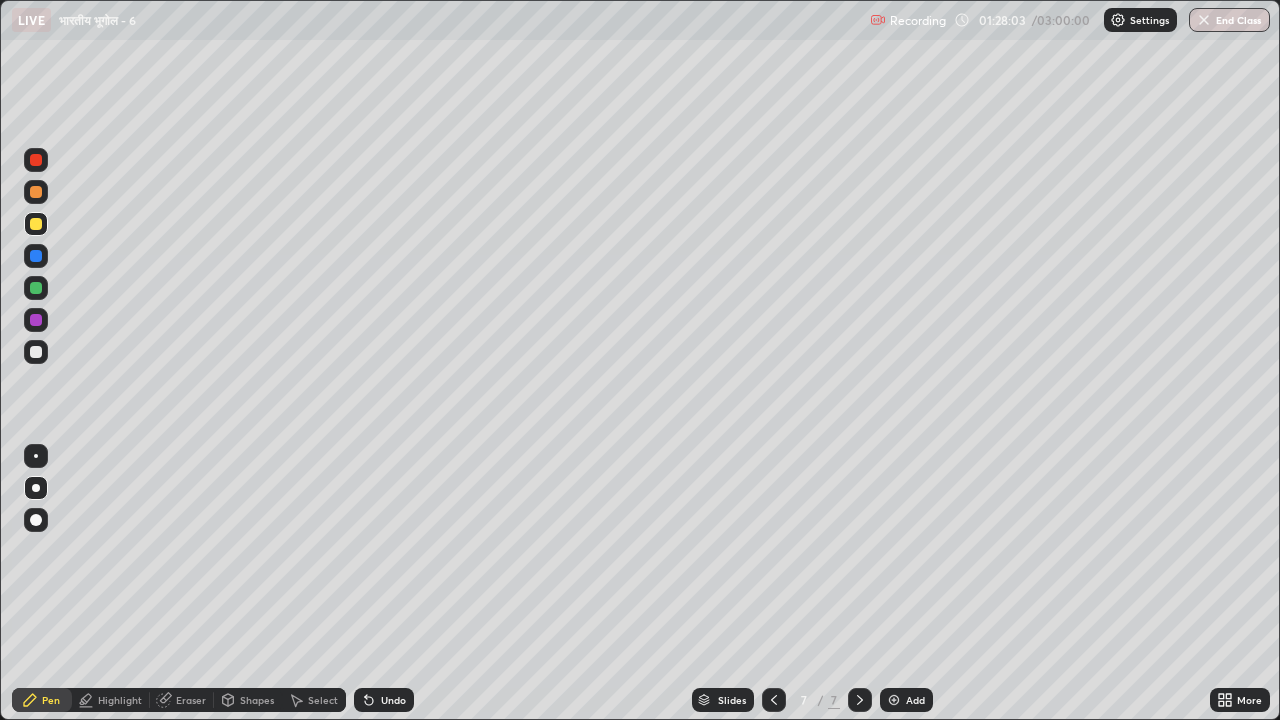 click at bounding box center (36, 352) 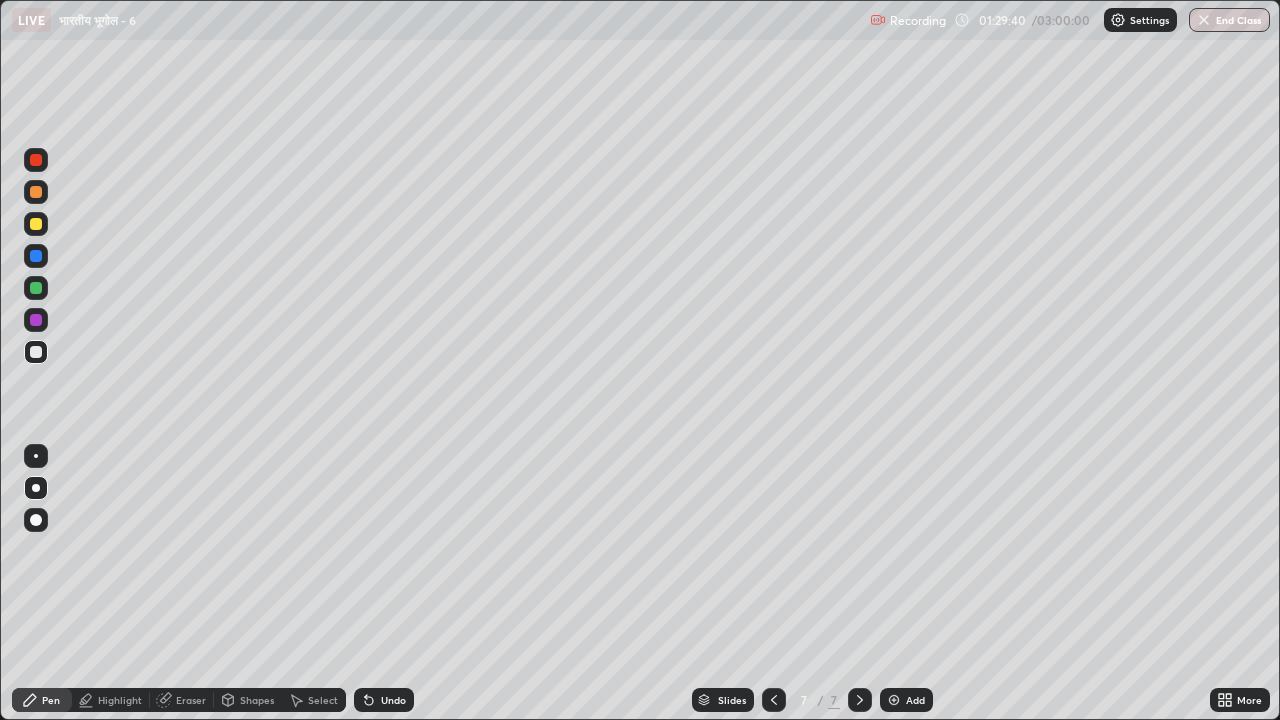 click at bounding box center (36, 192) 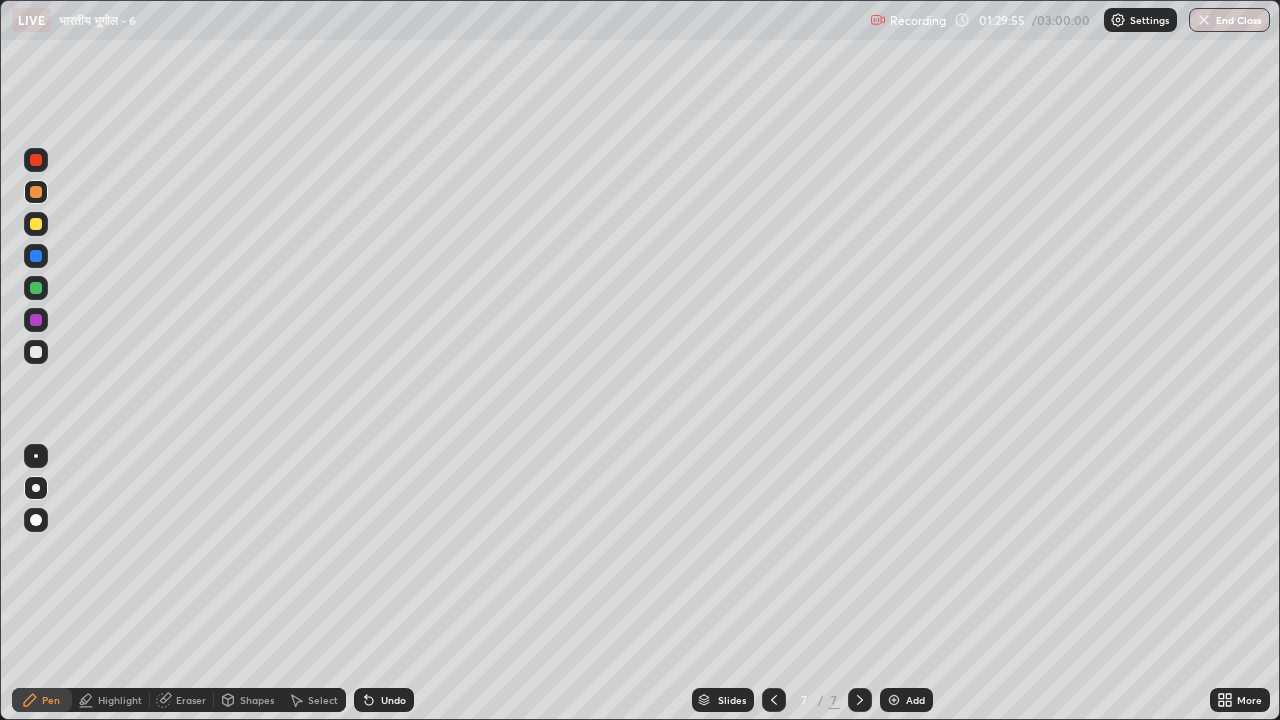 click at bounding box center [36, 352] 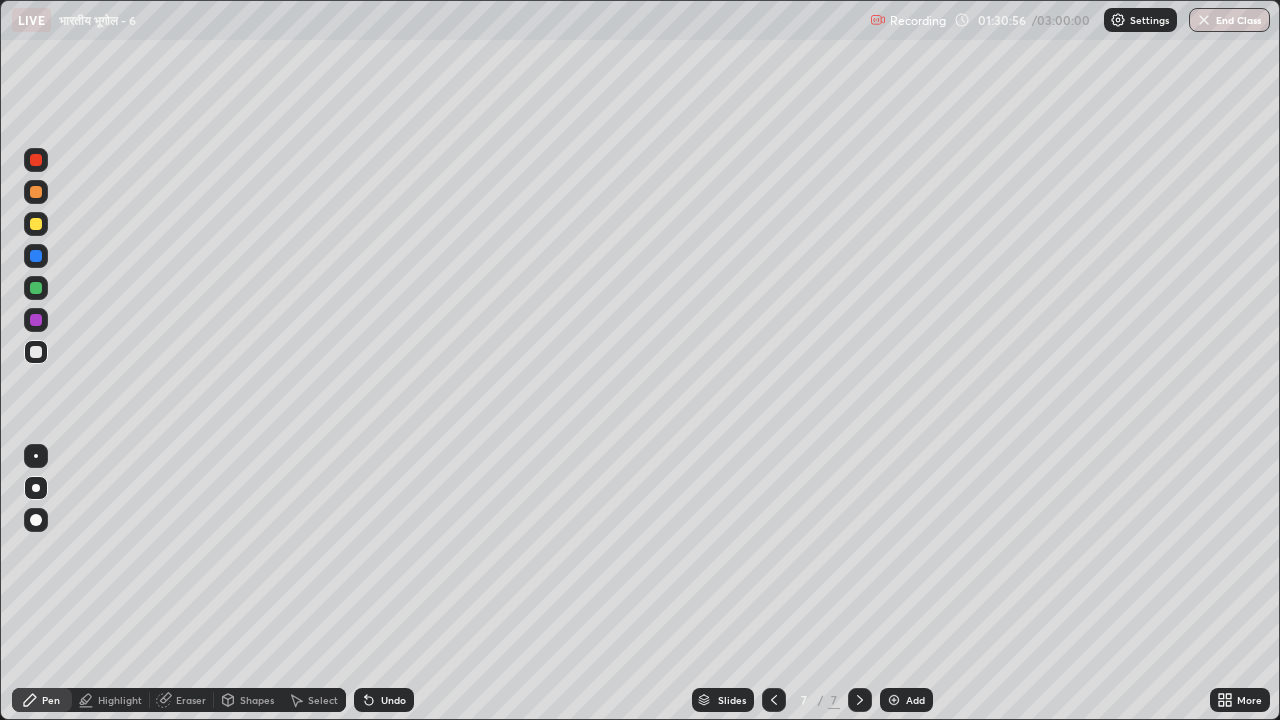 click at bounding box center (36, 224) 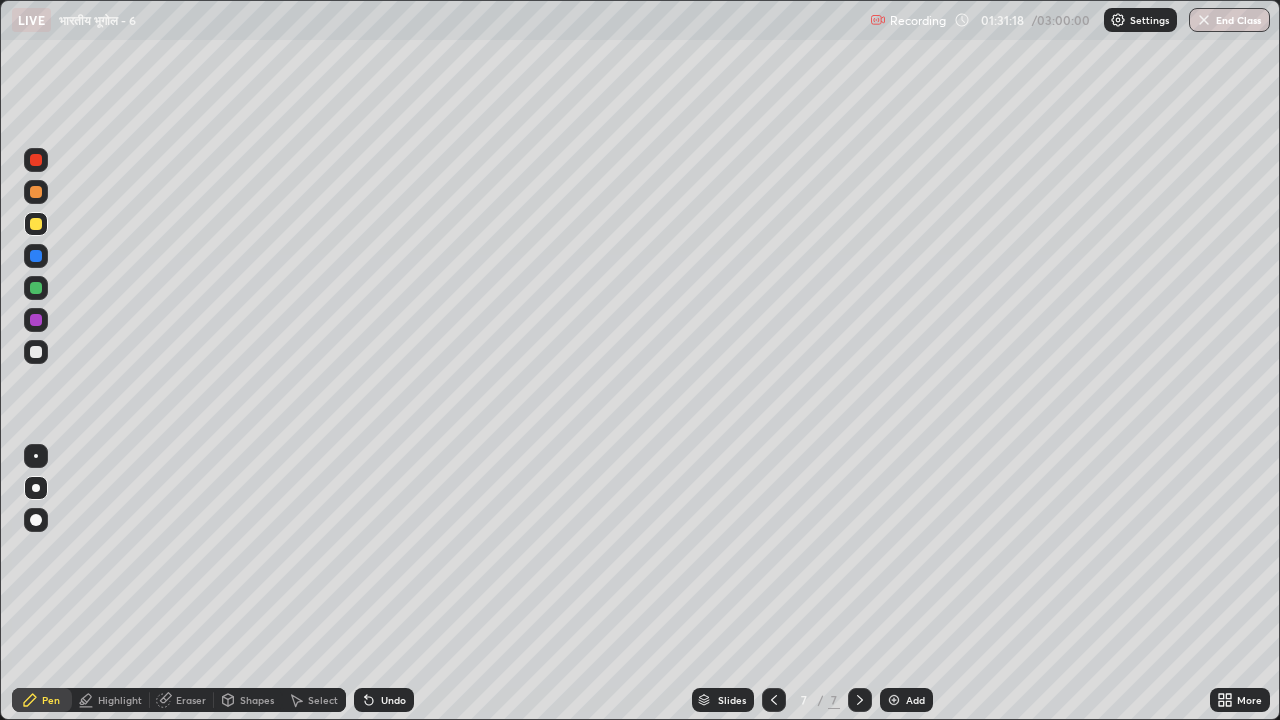 click at bounding box center [36, 288] 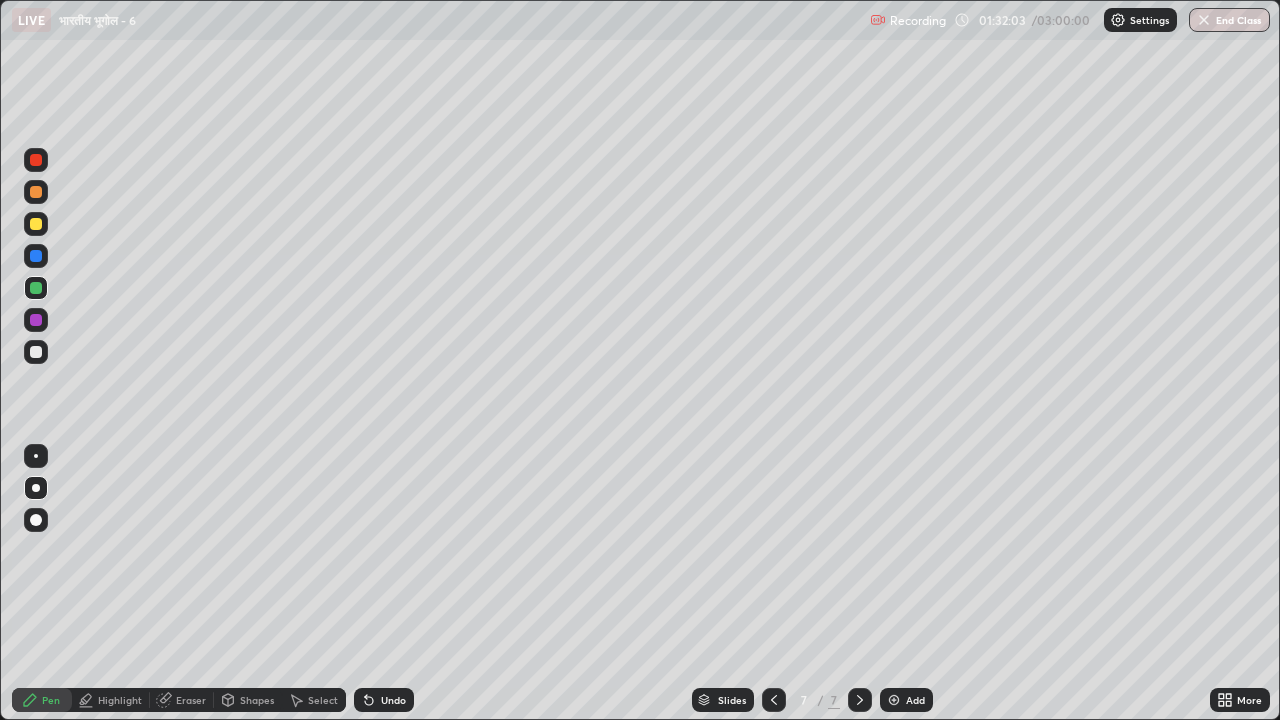 click at bounding box center [36, 352] 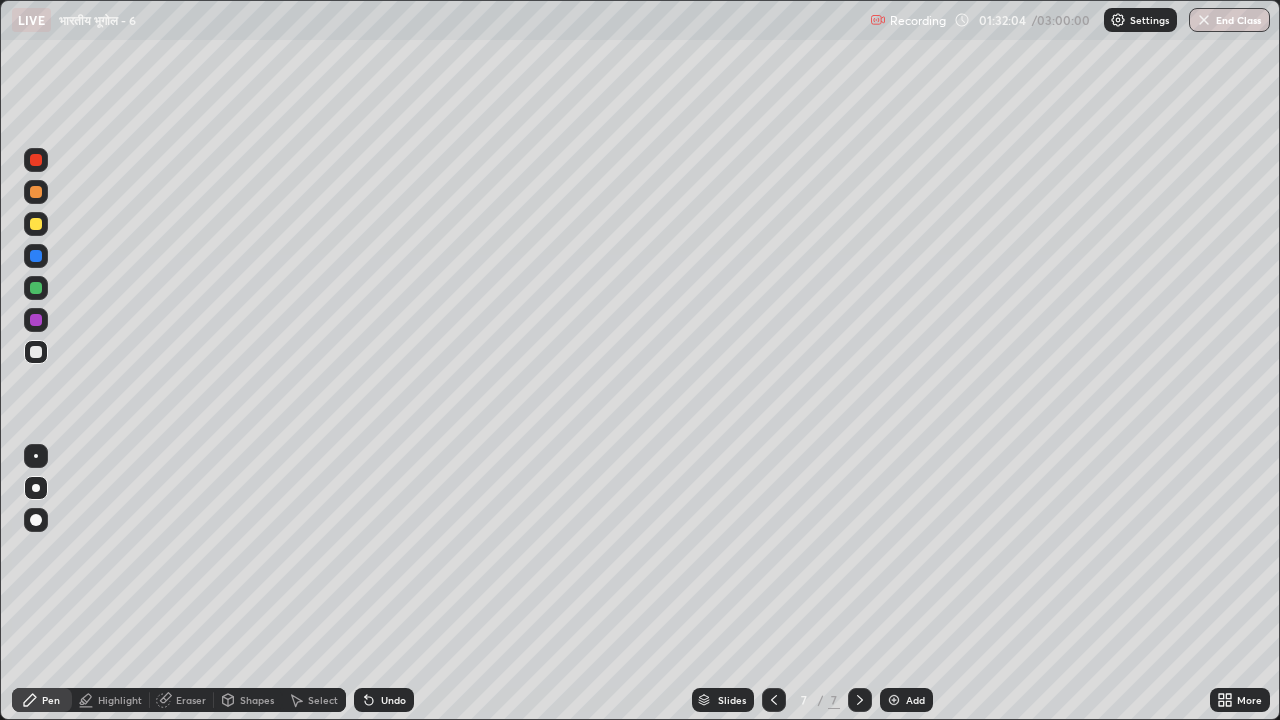 click at bounding box center (36, 256) 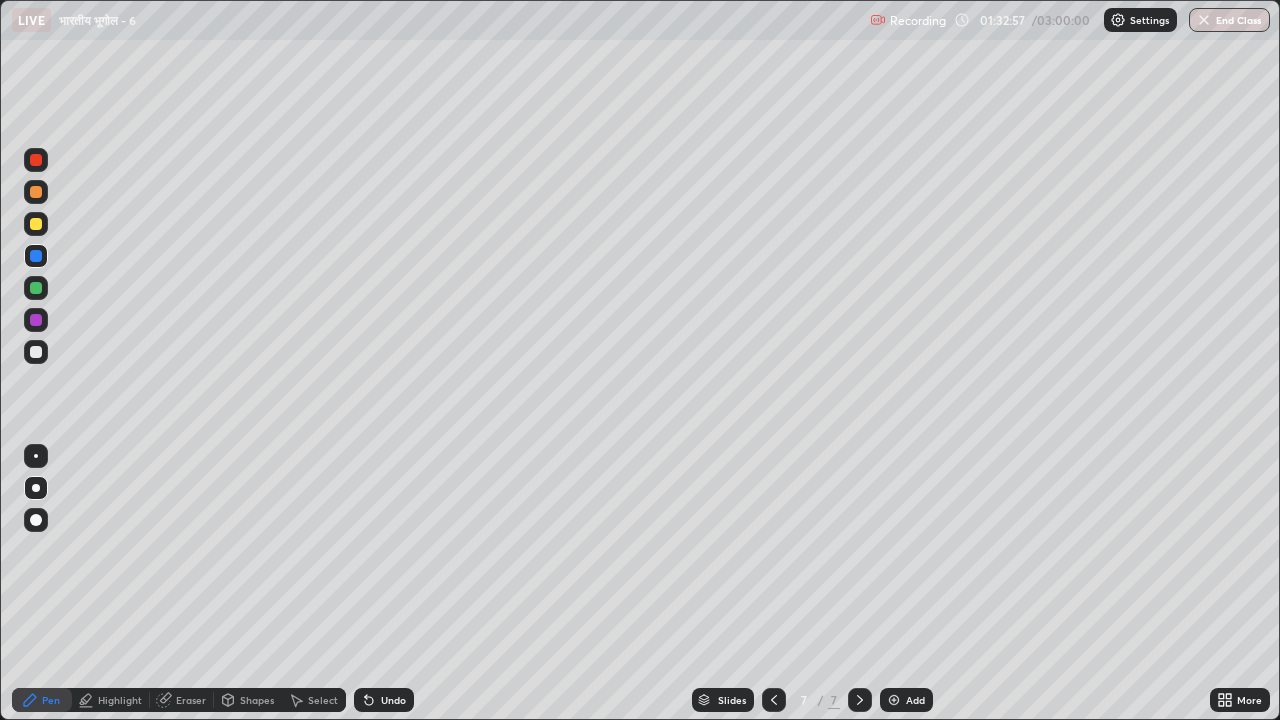 click at bounding box center (36, 288) 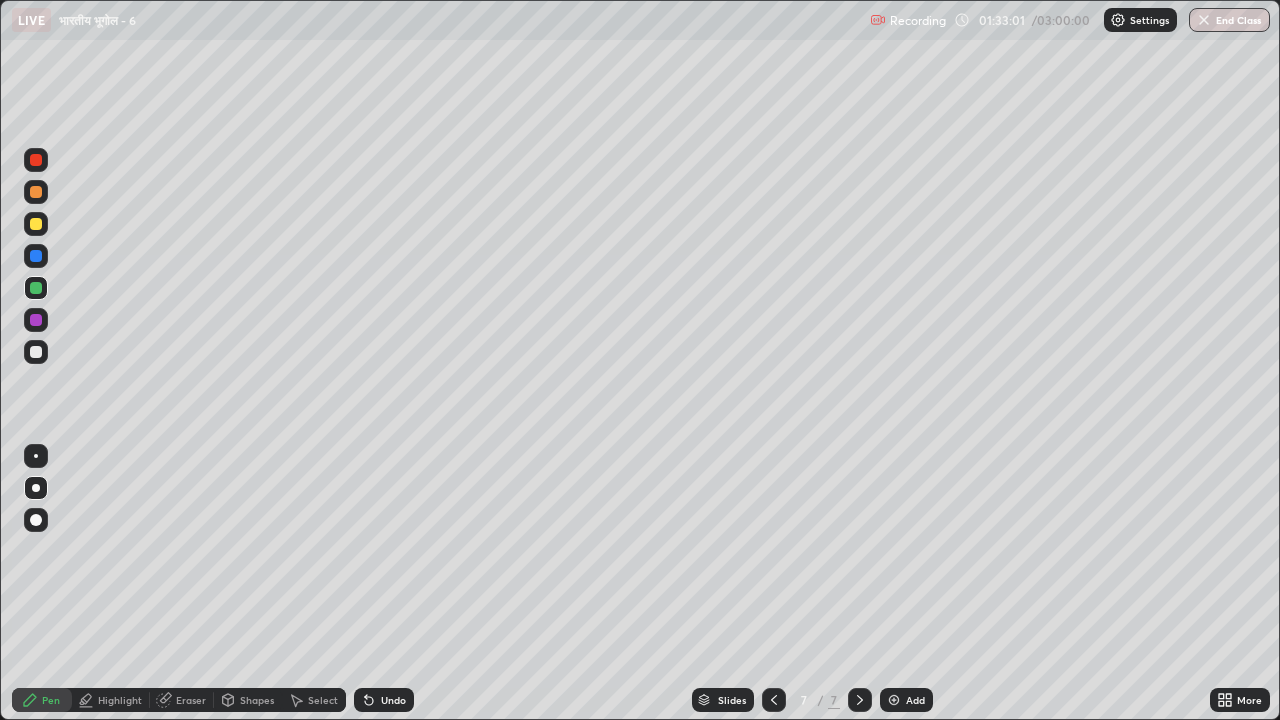 click at bounding box center (36, 288) 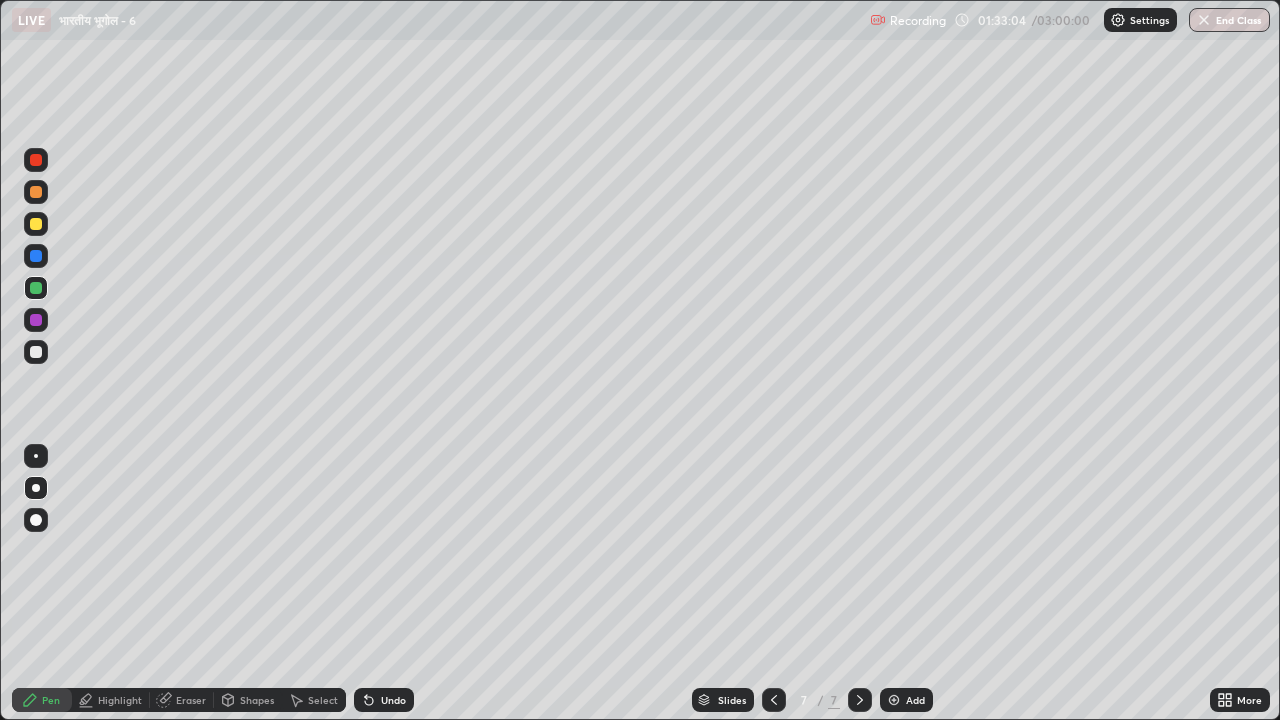 click at bounding box center (36, 256) 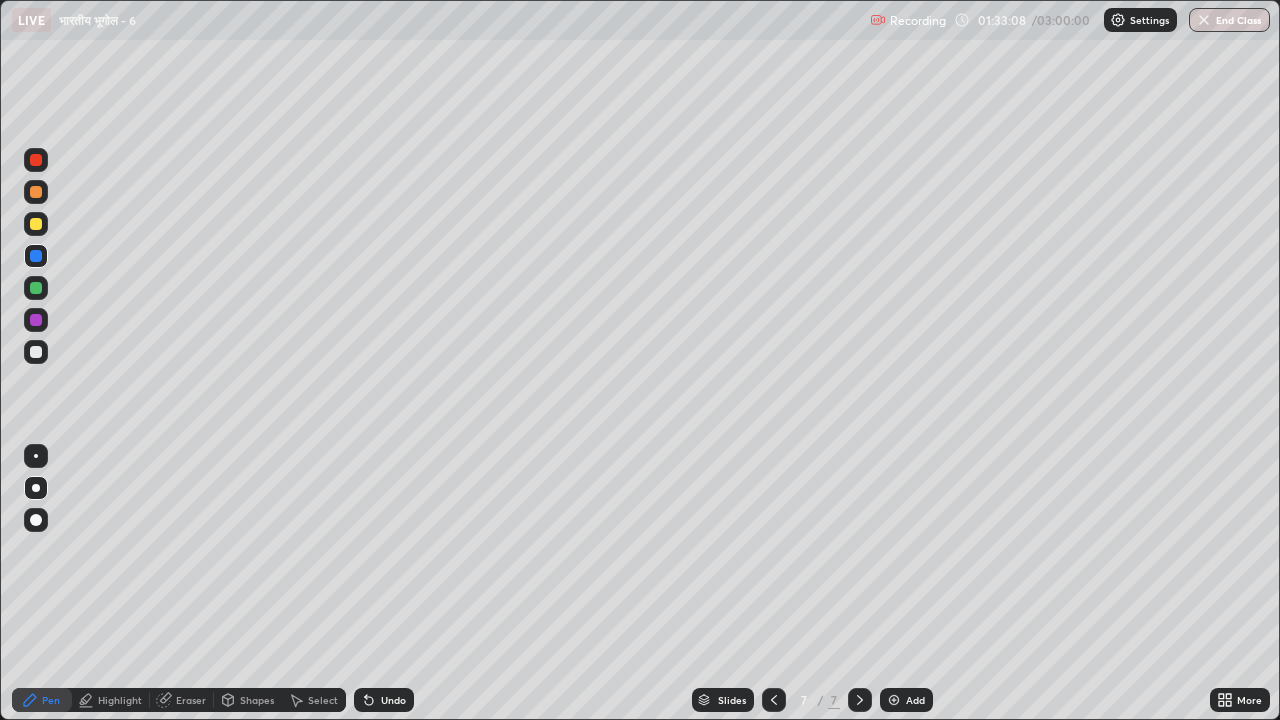 click at bounding box center (36, 352) 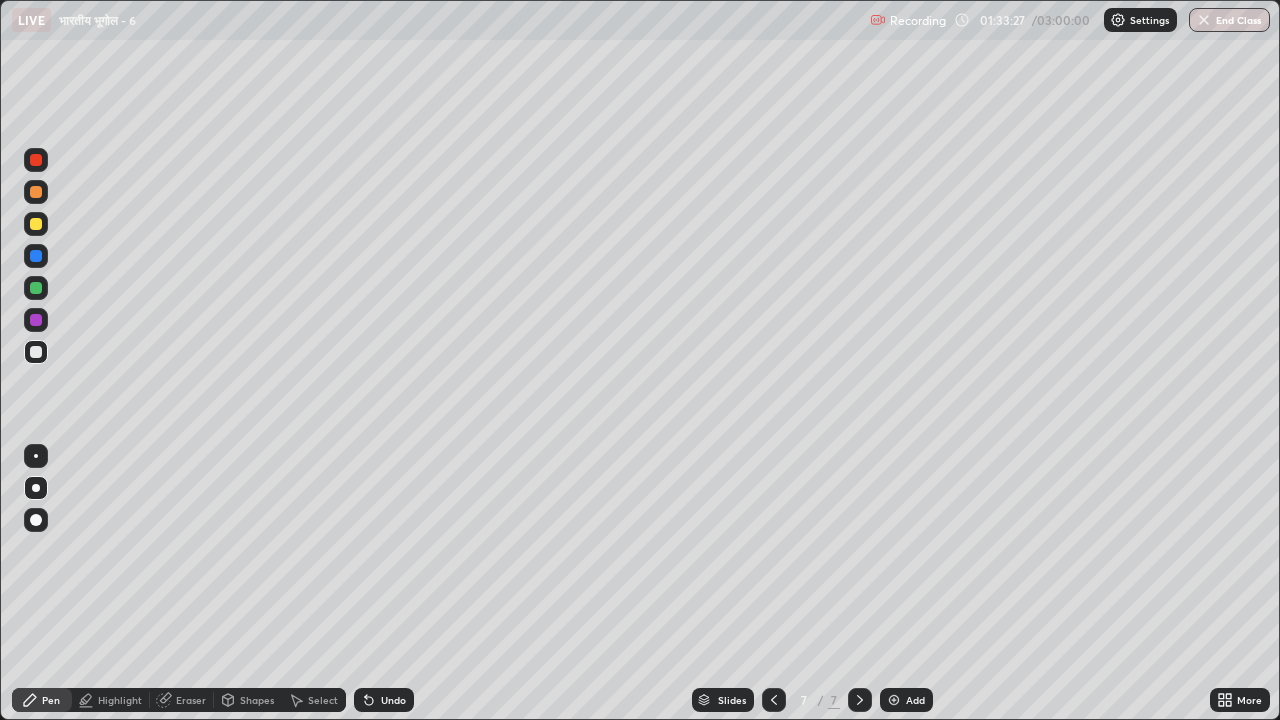 click at bounding box center [36, 288] 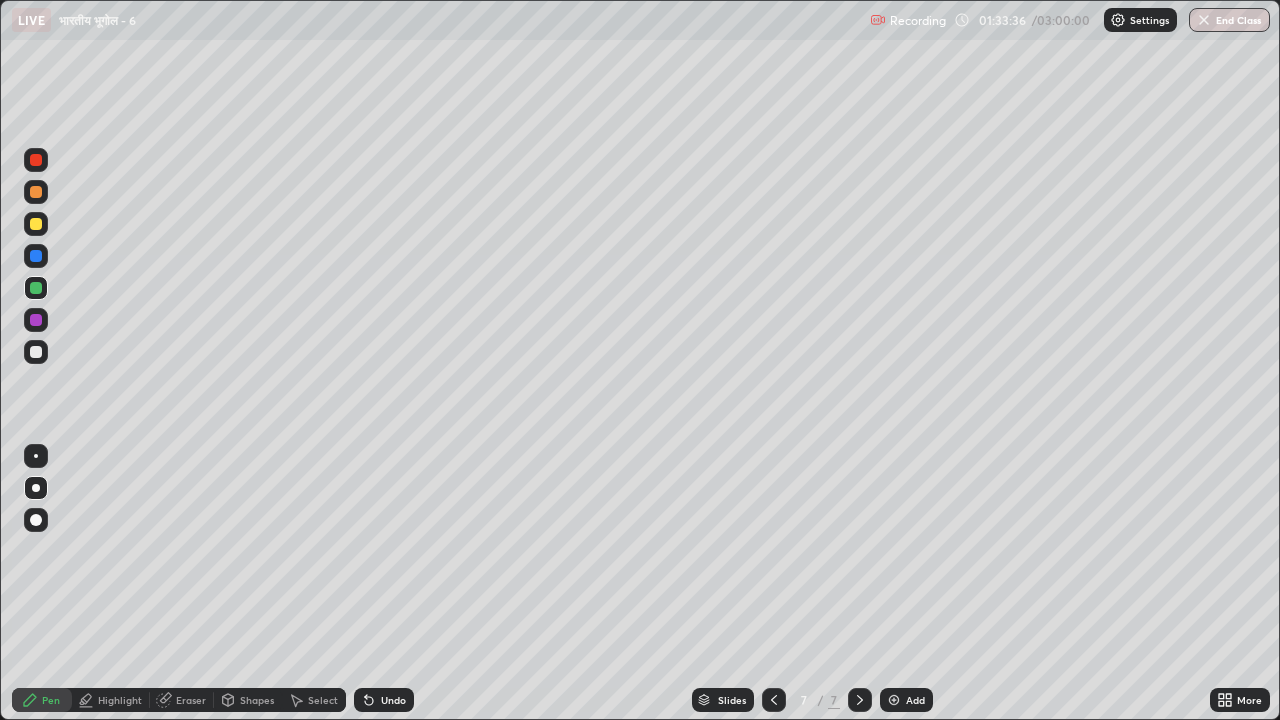 click at bounding box center (36, 224) 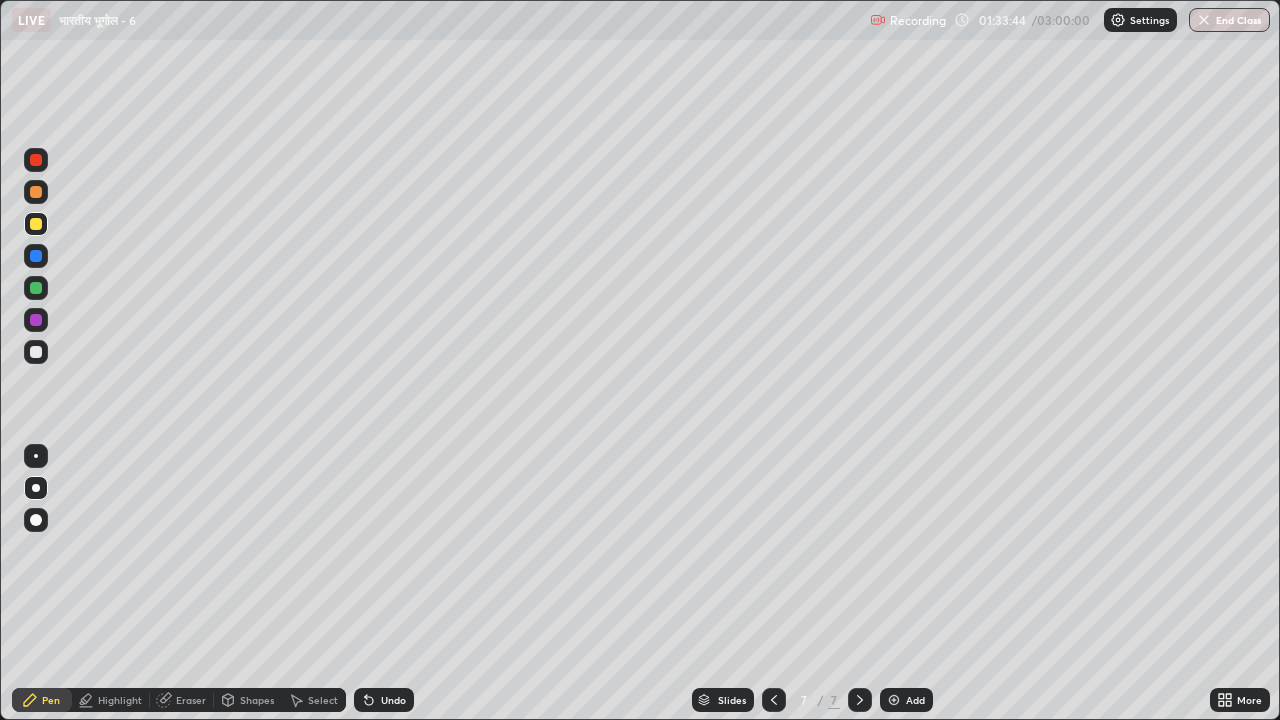 click at bounding box center (36, 352) 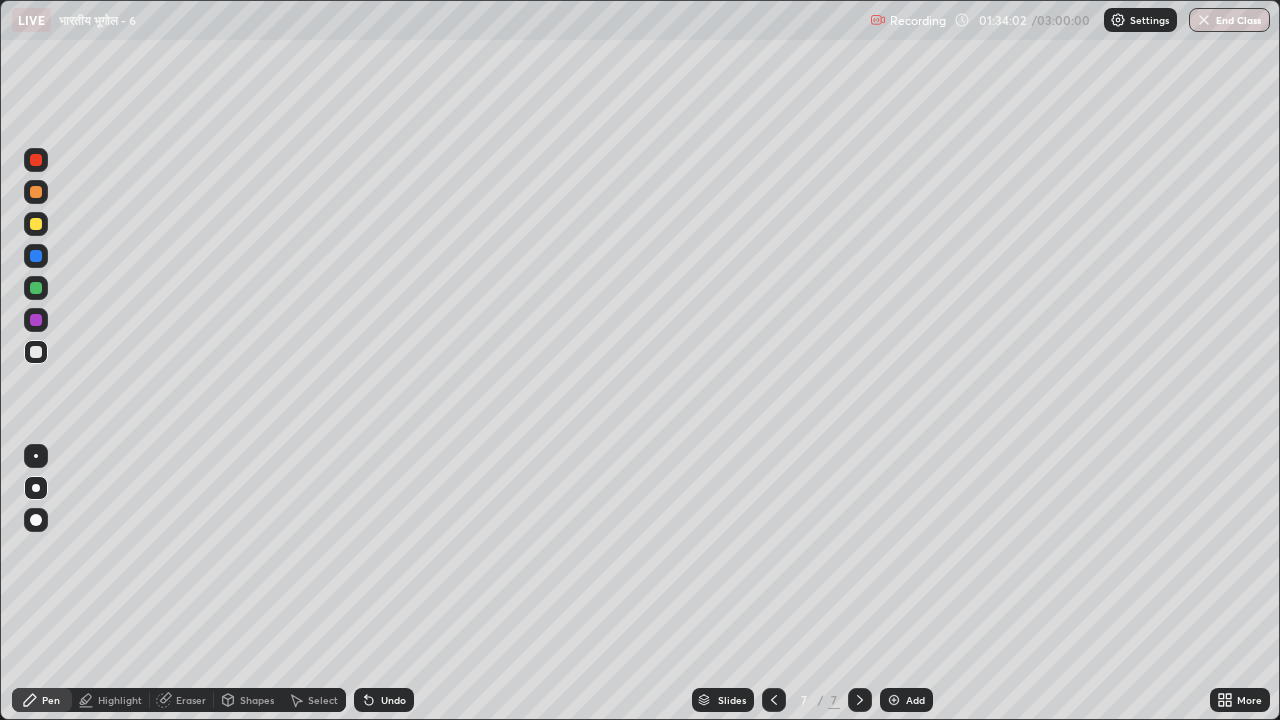 click at bounding box center (36, 520) 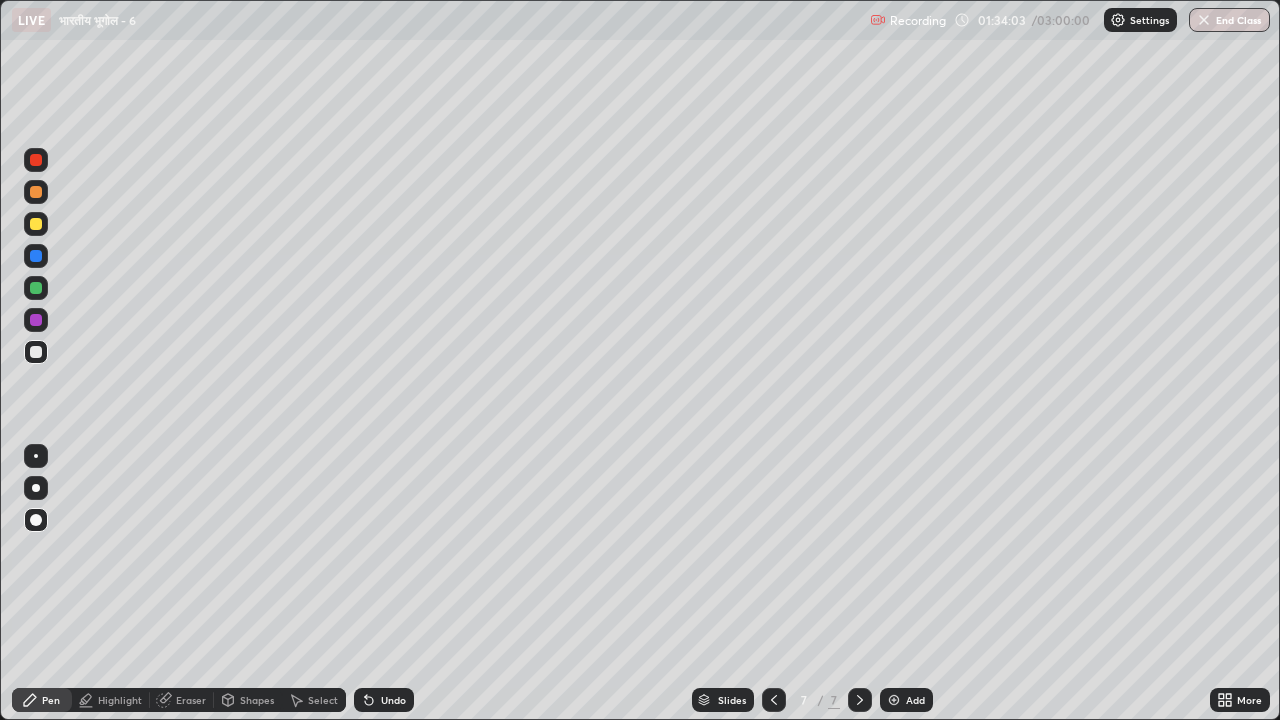 click at bounding box center (36, 320) 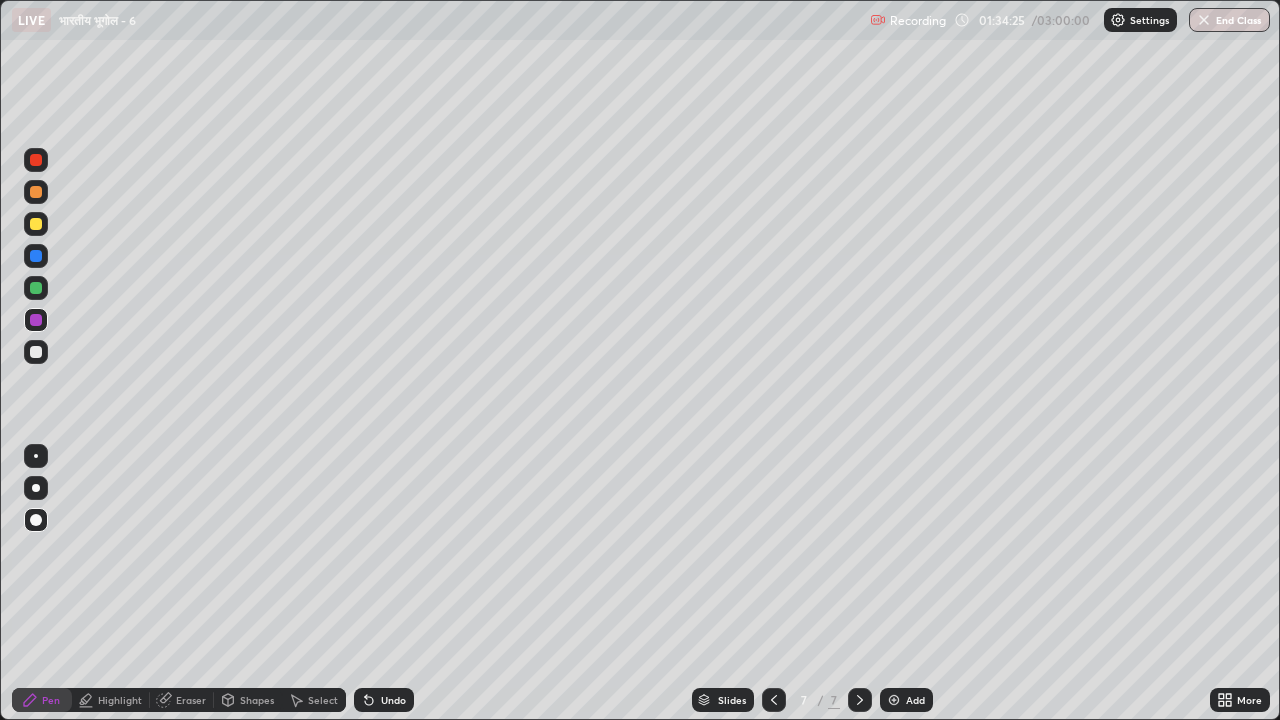 click at bounding box center (36, 192) 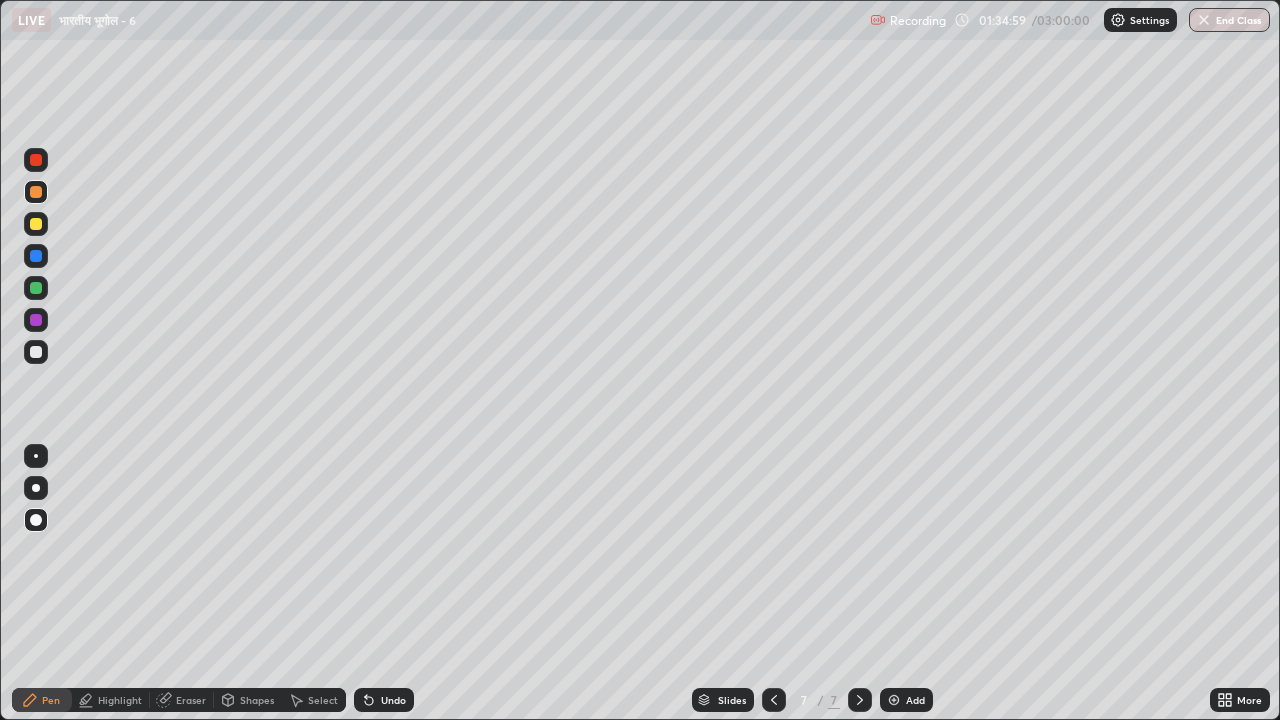 click at bounding box center [36, 352] 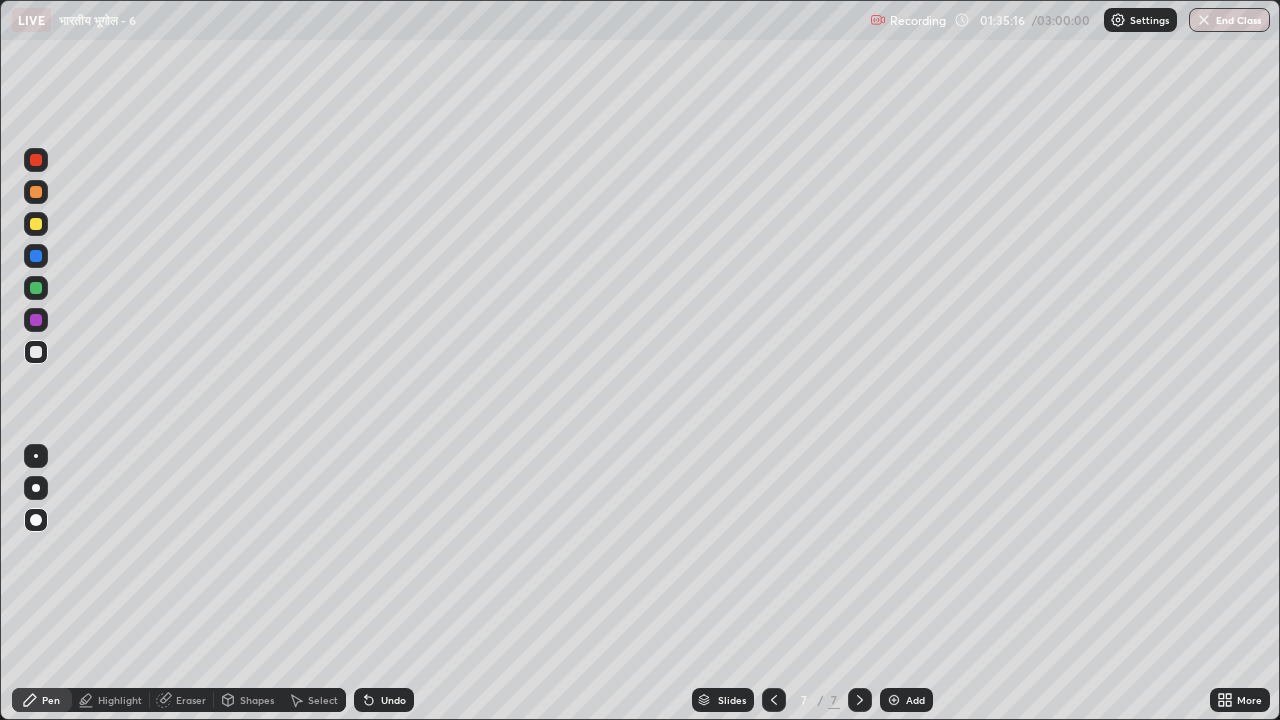 click on "Highlight" at bounding box center [120, 700] 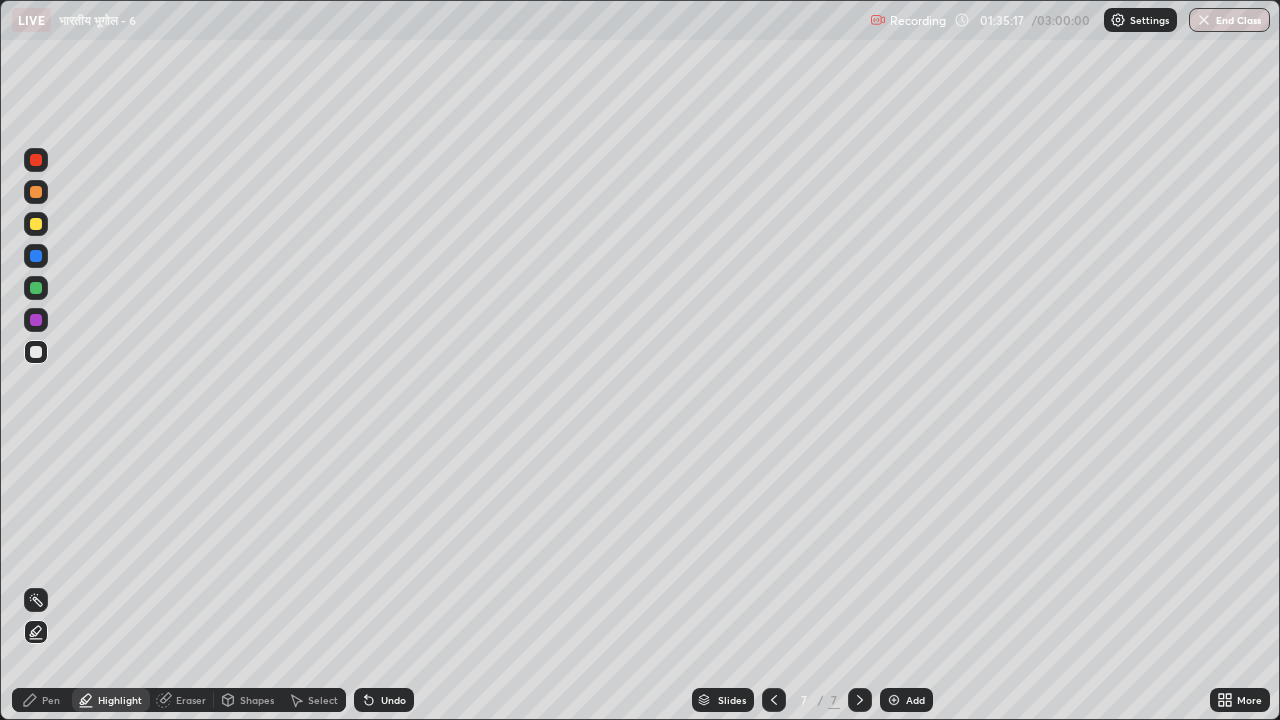 click at bounding box center [36, 320] 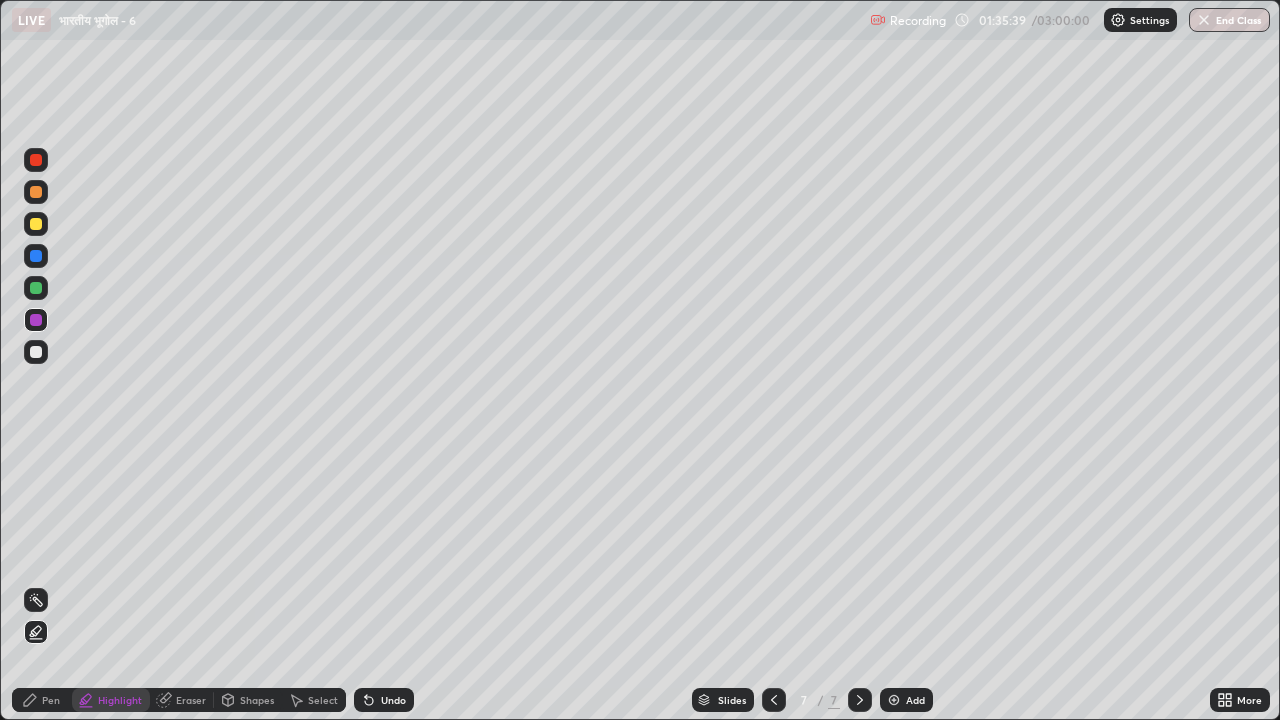 click on "Pen" at bounding box center [51, 700] 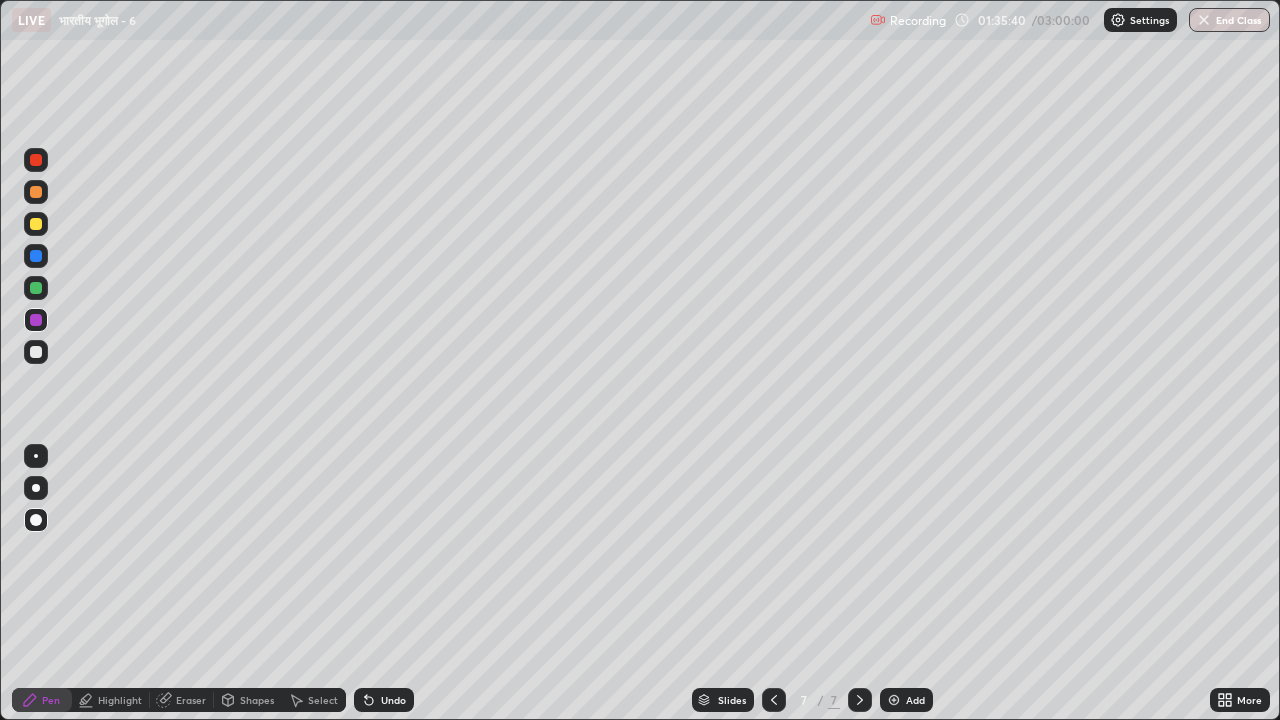 click at bounding box center (36, 192) 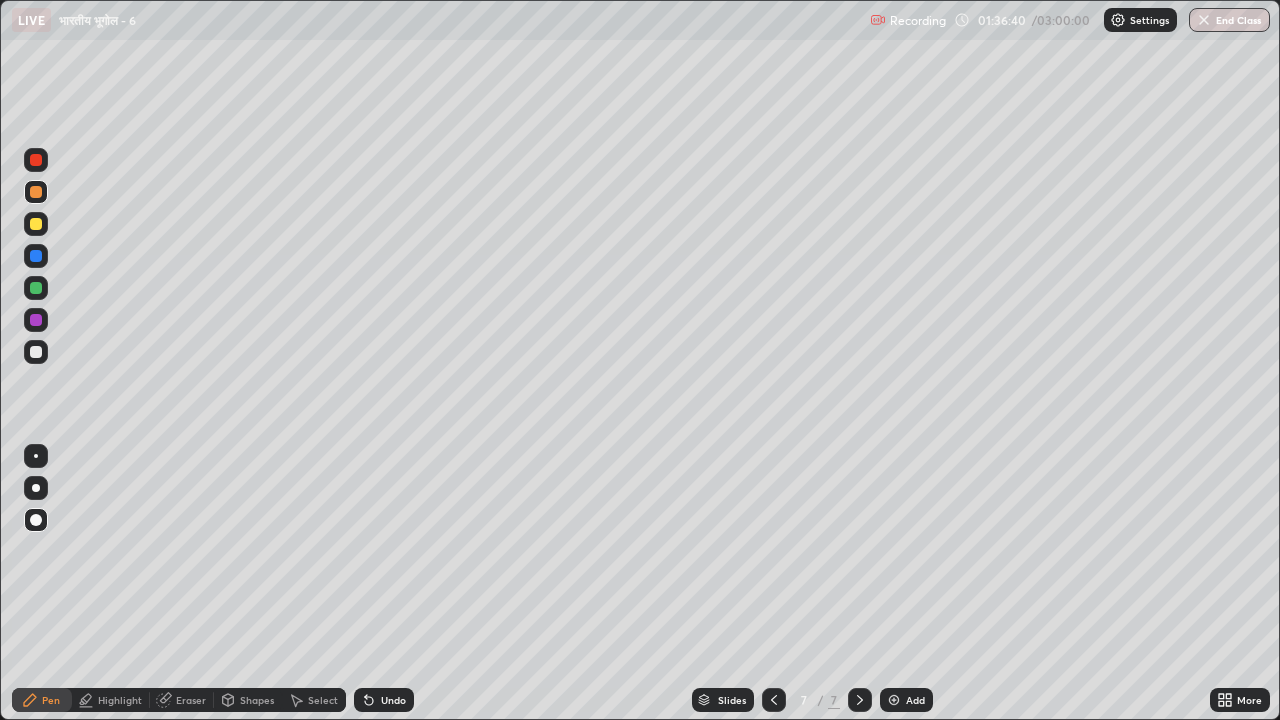 click at bounding box center (36, 224) 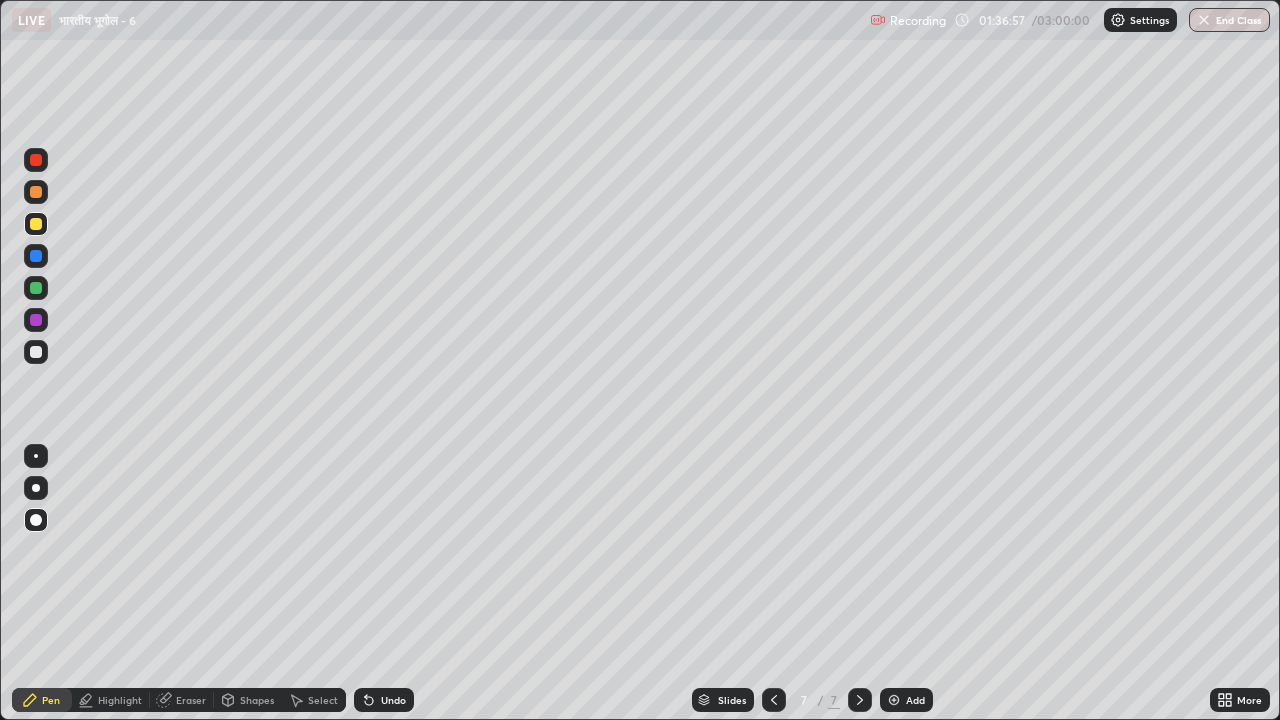 click at bounding box center (36, 192) 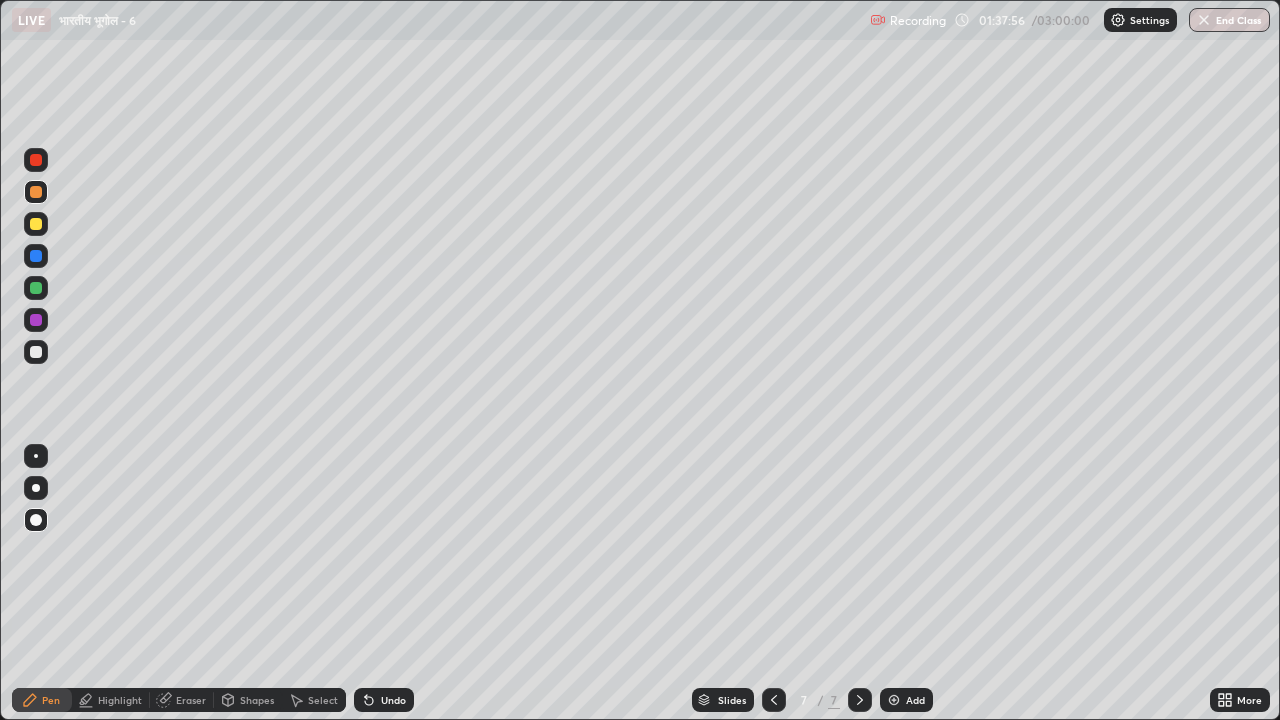 click on "Highlight" at bounding box center [120, 700] 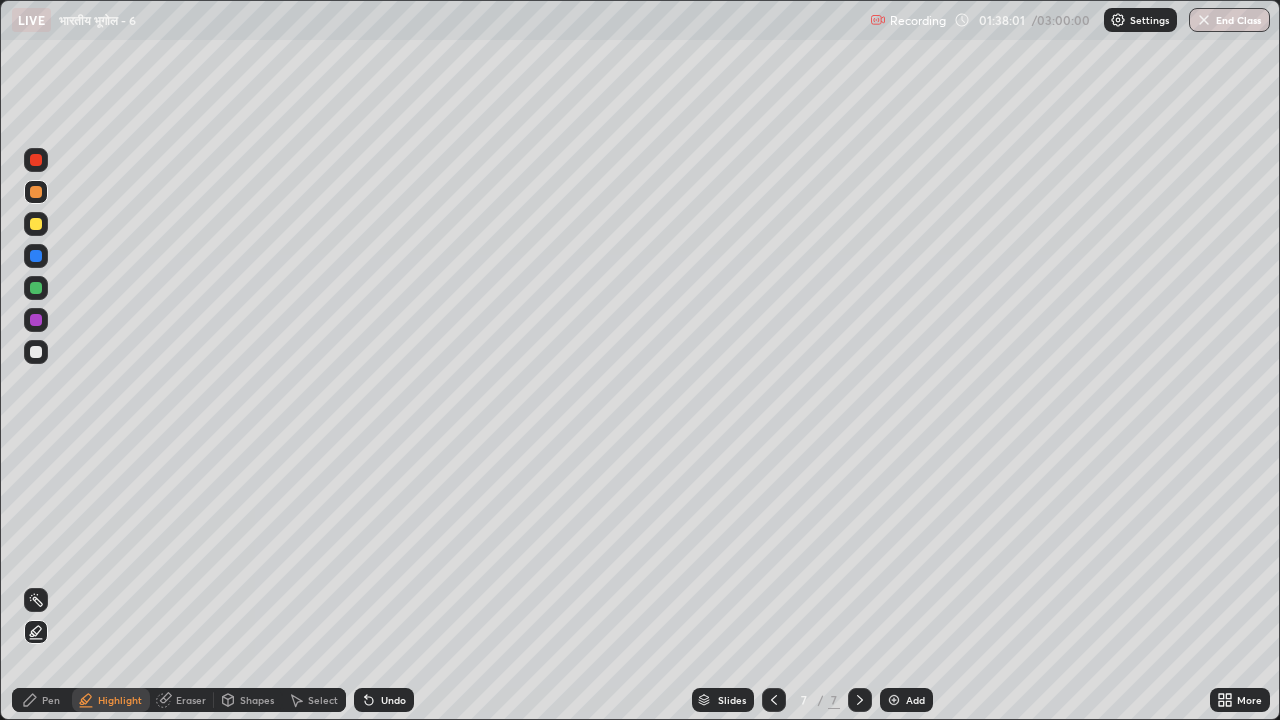 click at bounding box center (36, 256) 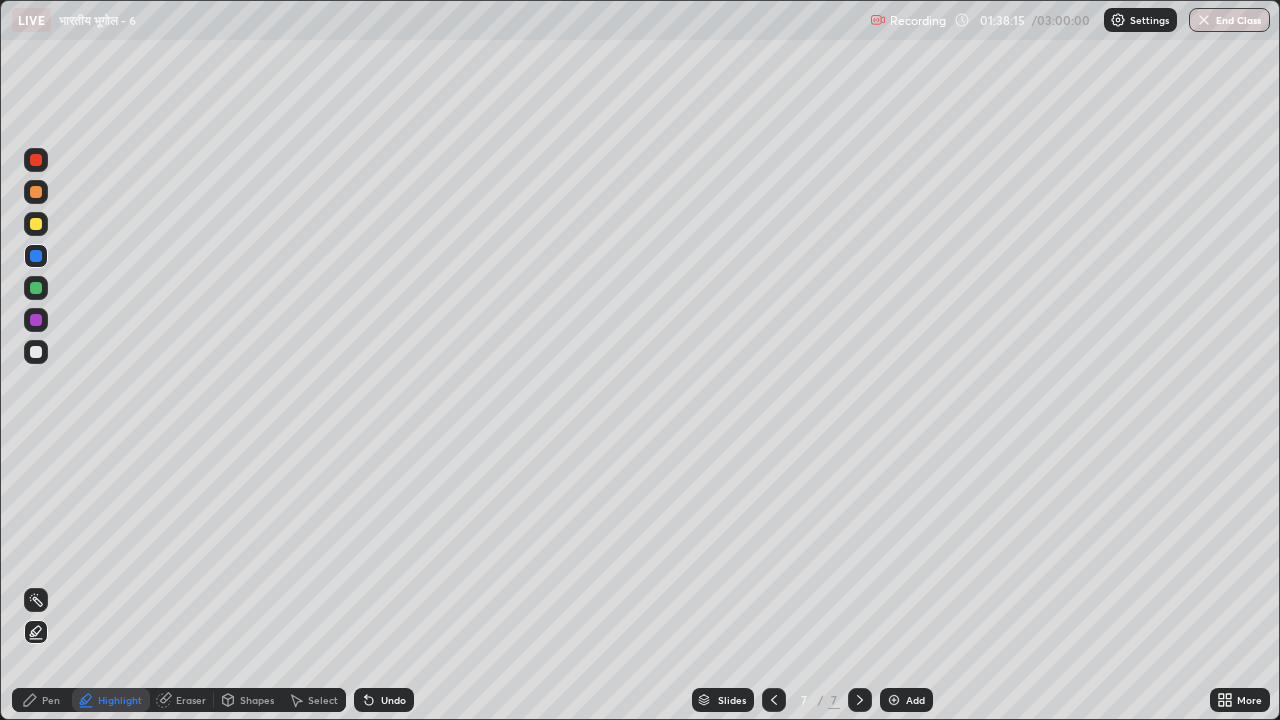 click on "Pen" at bounding box center (51, 700) 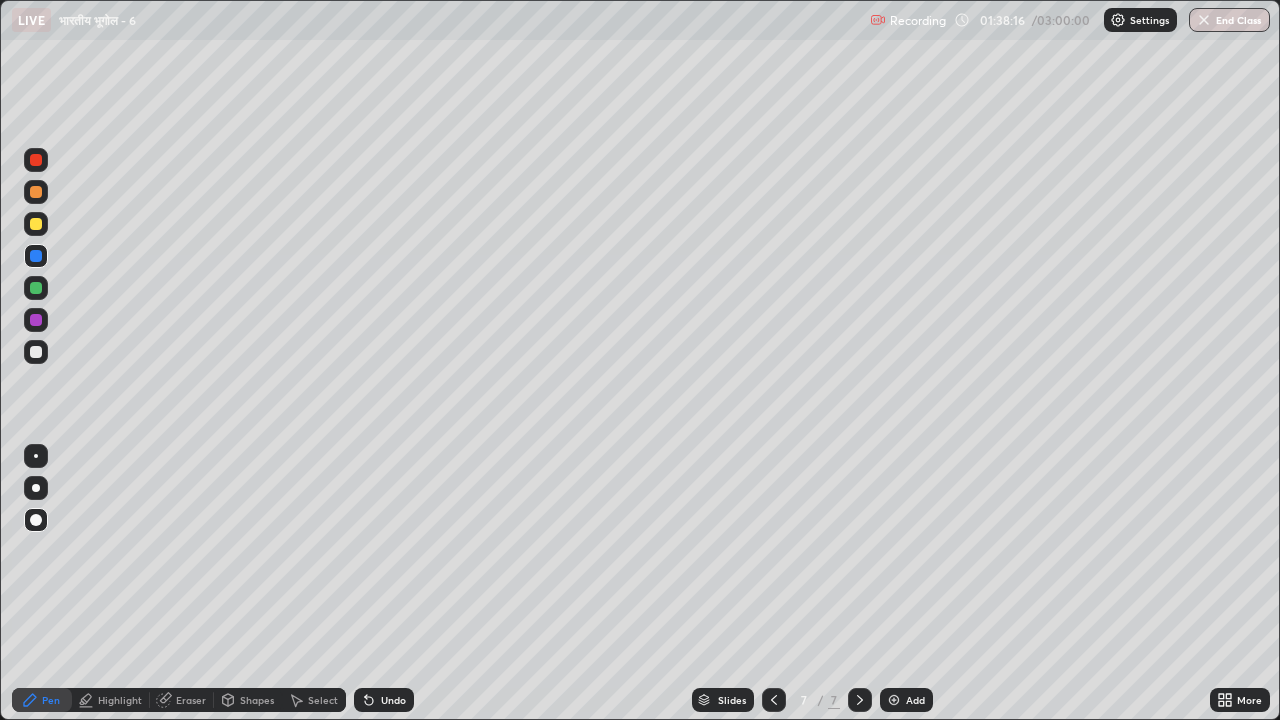 click at bounding box center [36, 488] 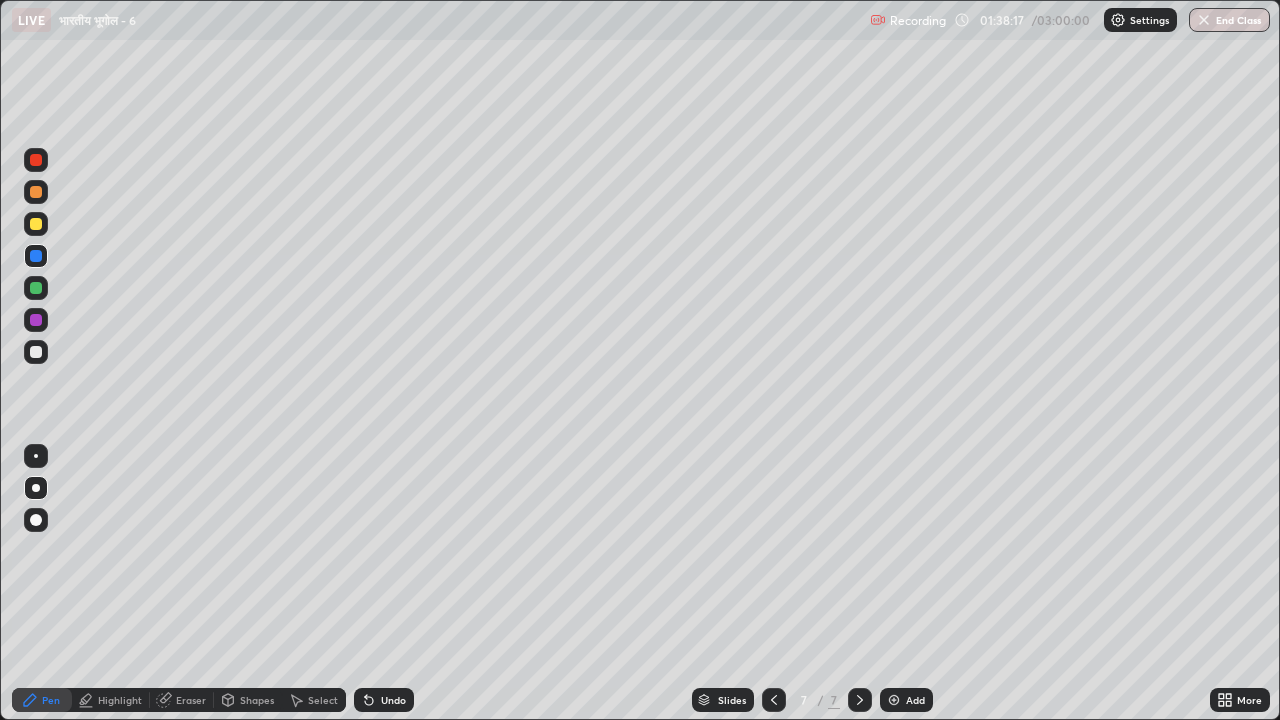 click at bounding box center [36, 224] 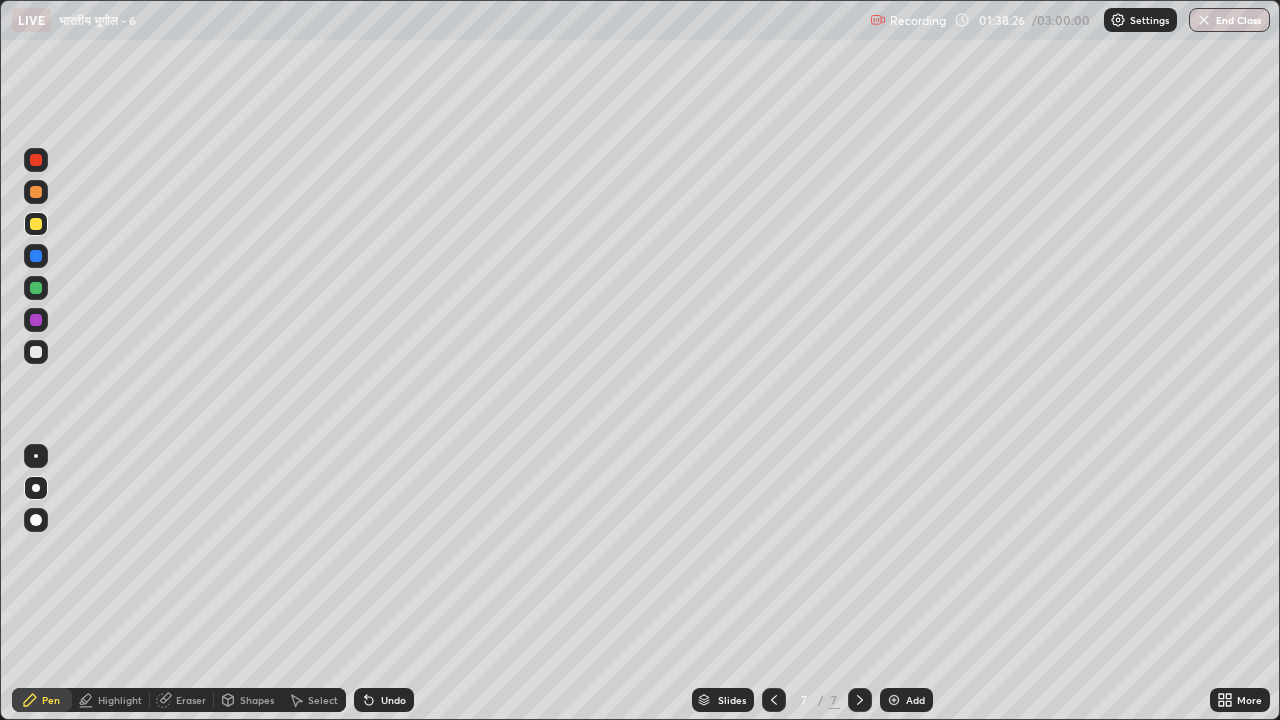click on "Highlight" at bounding box center [120, 700] 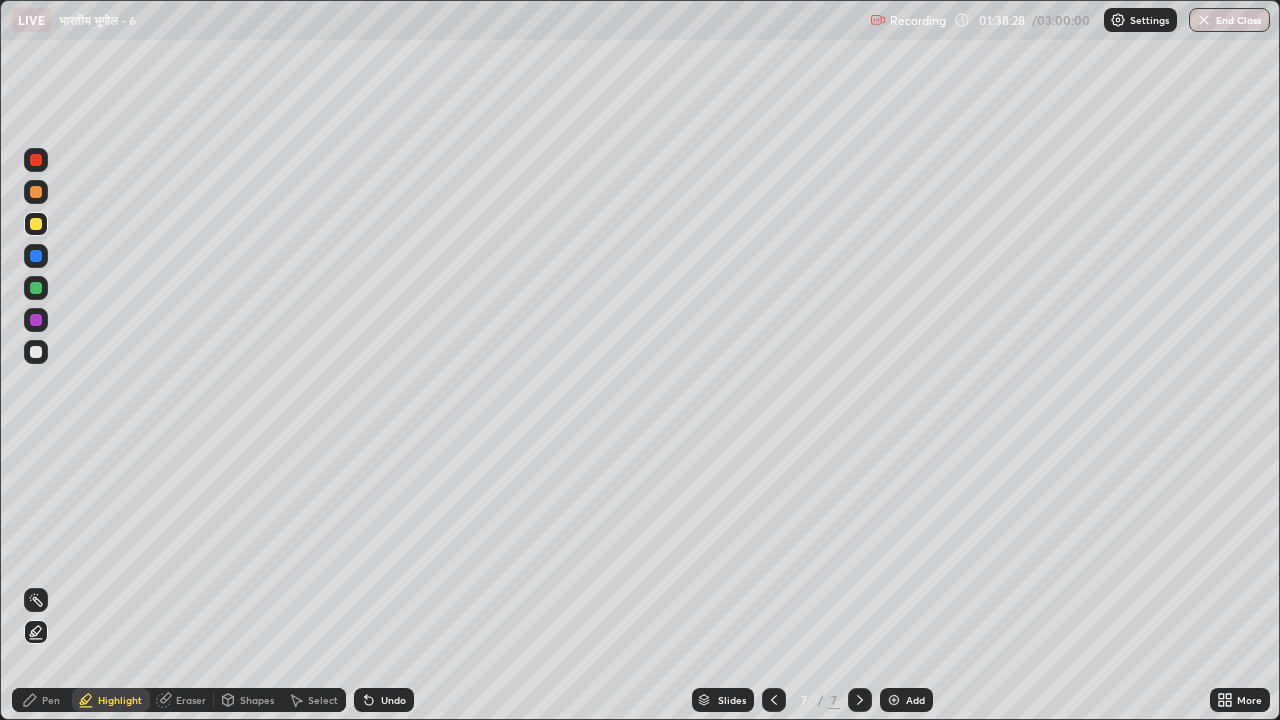 click at bounding box center [36, 192] 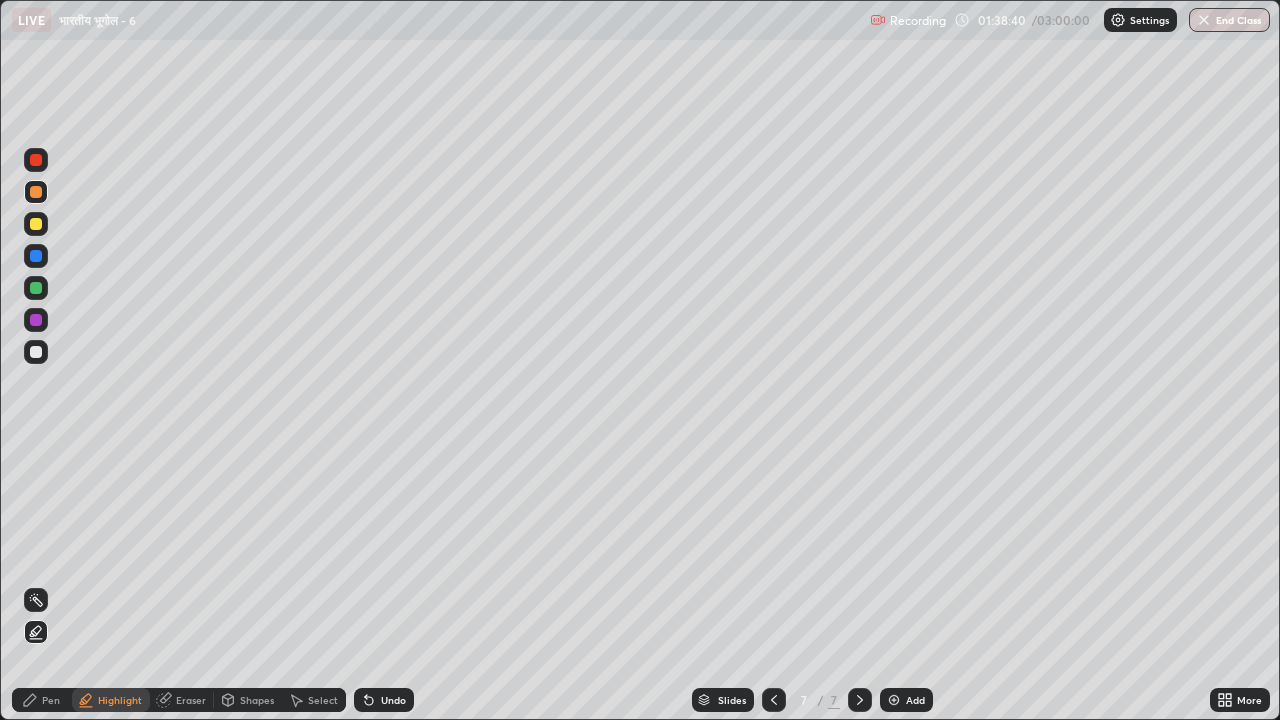 click on "Pen" at bounding box center (51, 700) 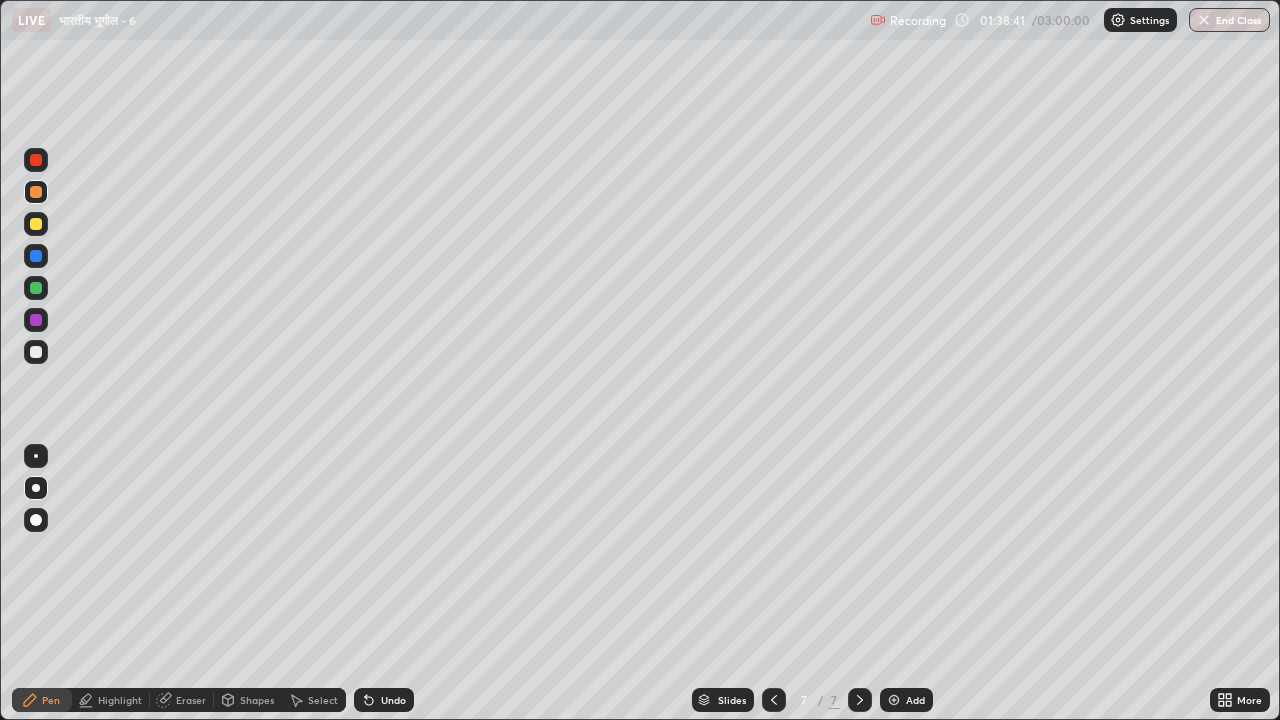 click at bounding box center [36, 224] 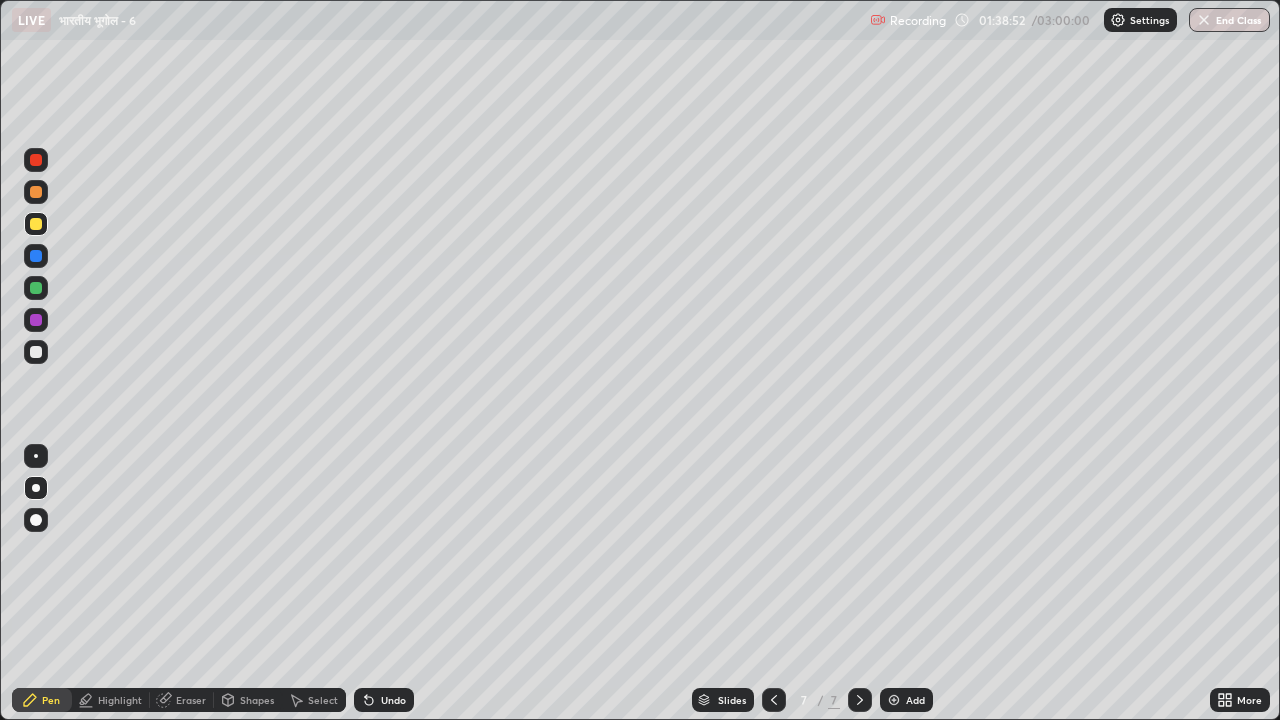 click on "Highlight" at bounding box center [120, 700] 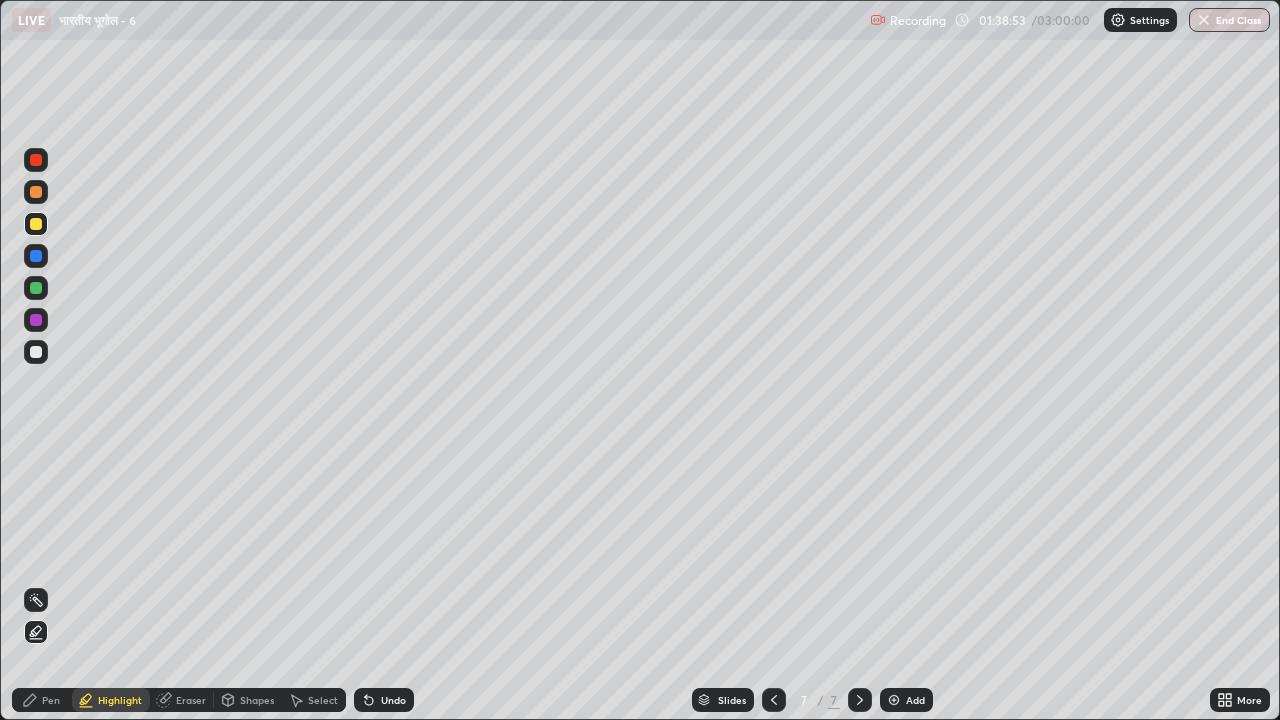 click at bounding box center (36, 288) 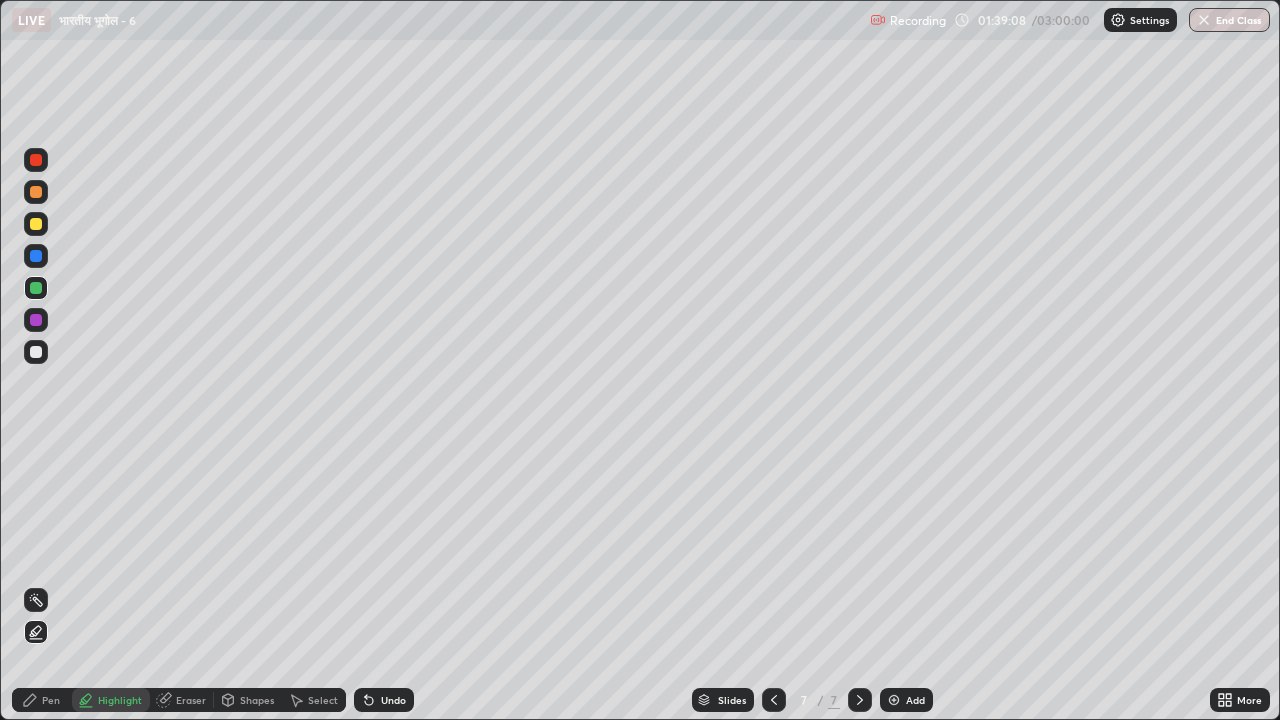 click on "Pen" at bounding box center (42, 700) 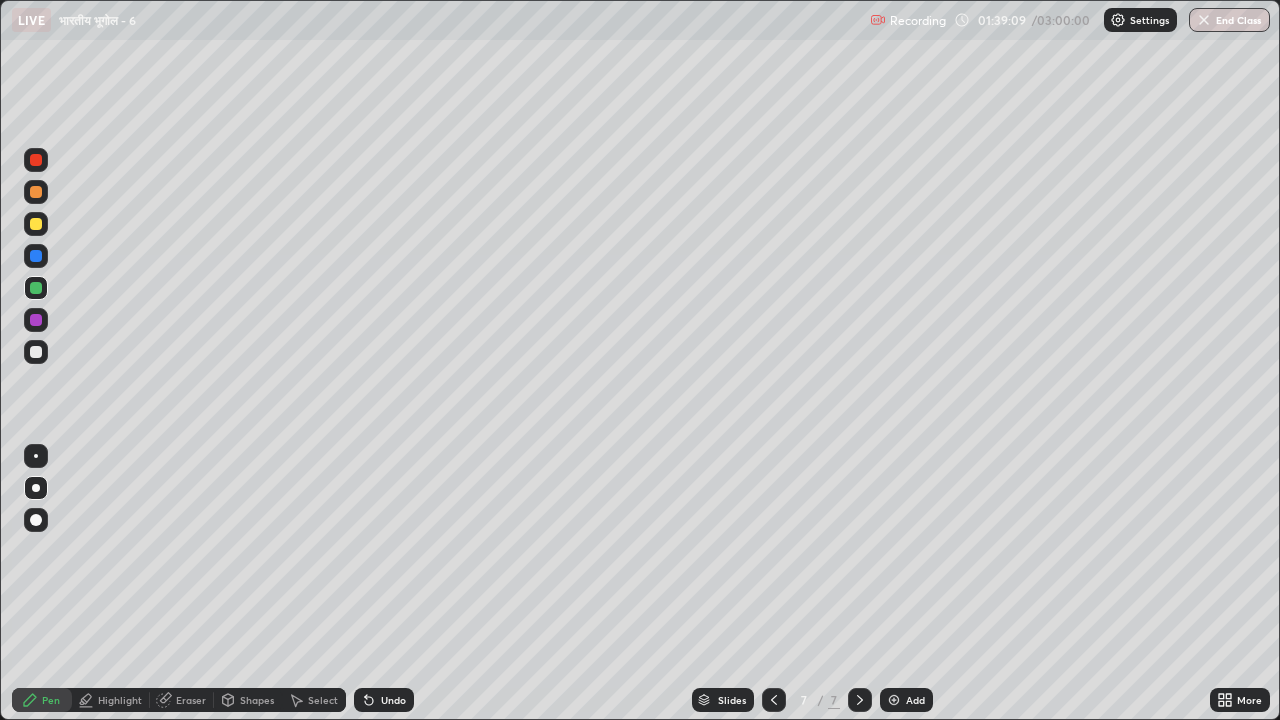 click at bounding box center (36, 320) 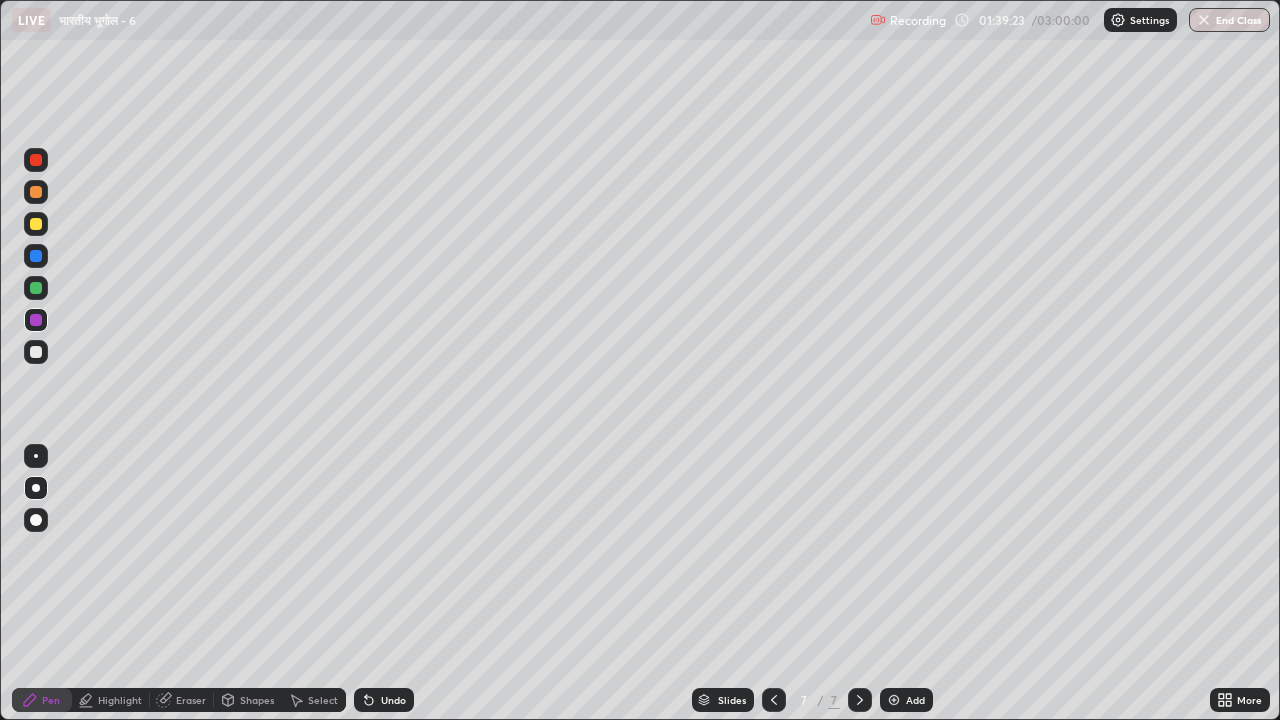 click on "Highlight" at bounding box center (120, 700) 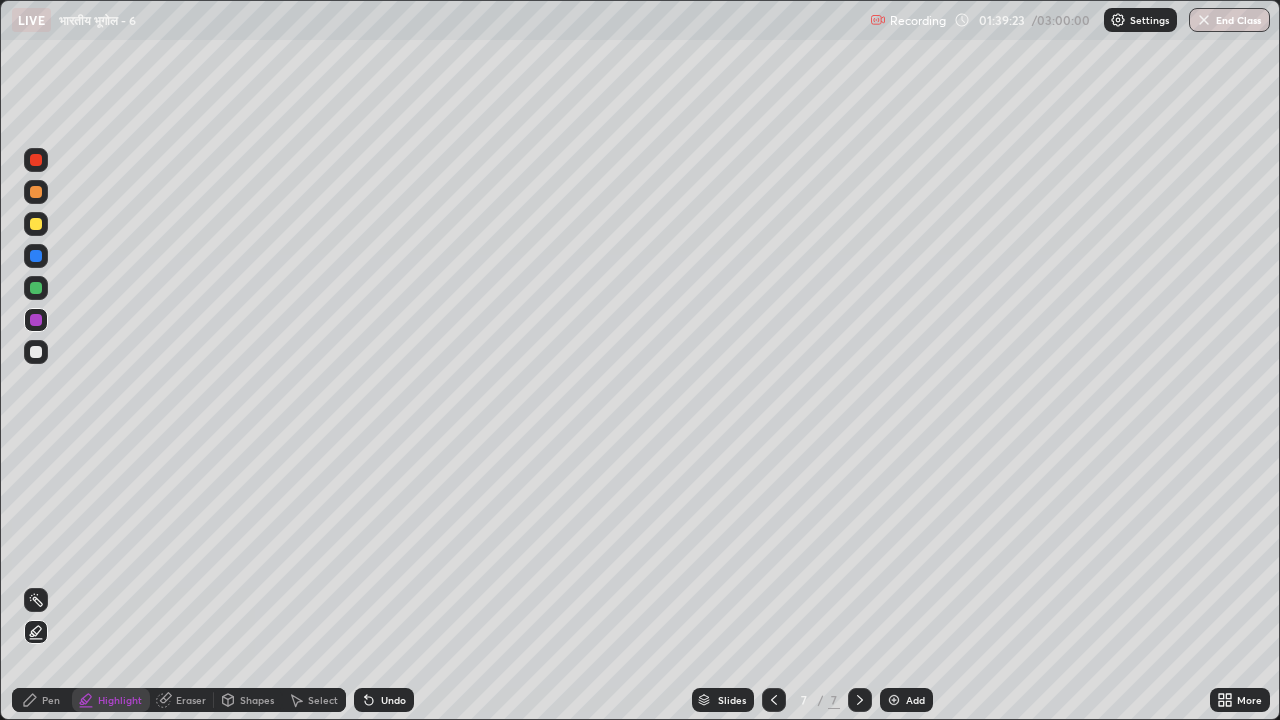 click at bounding box center [36, 352] 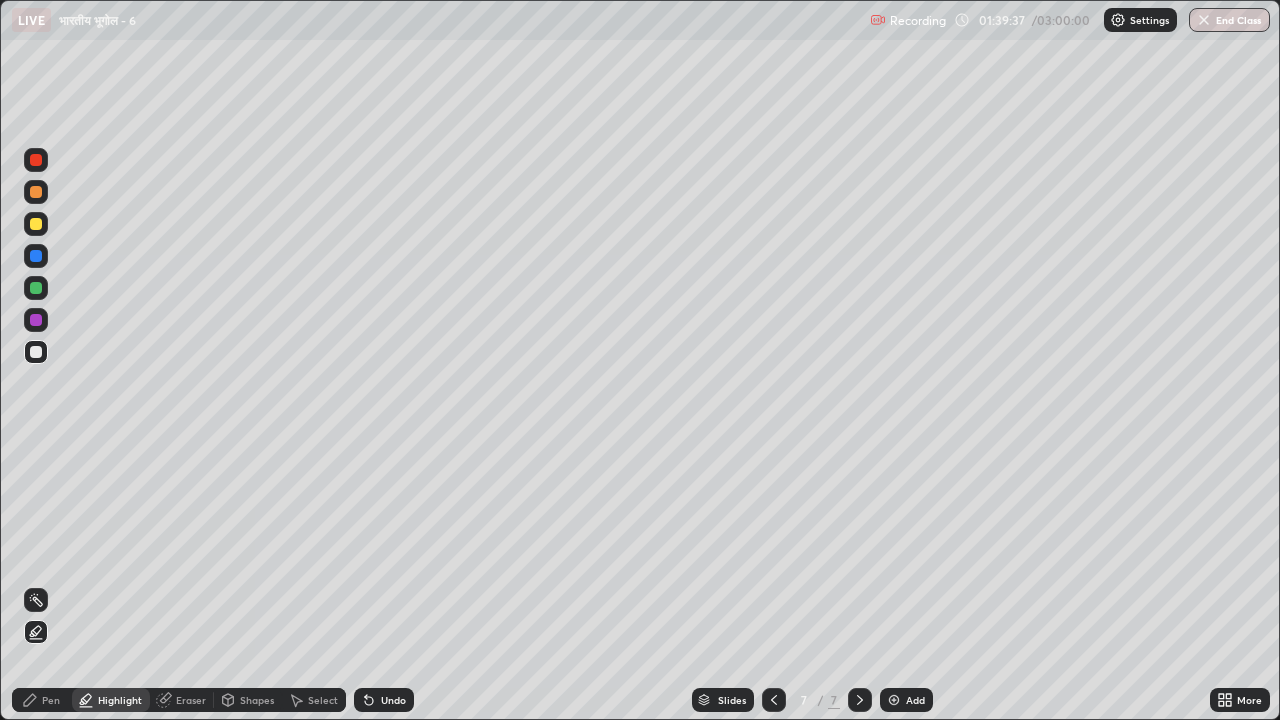 click on "Pen" at bounding box center (51, 700) 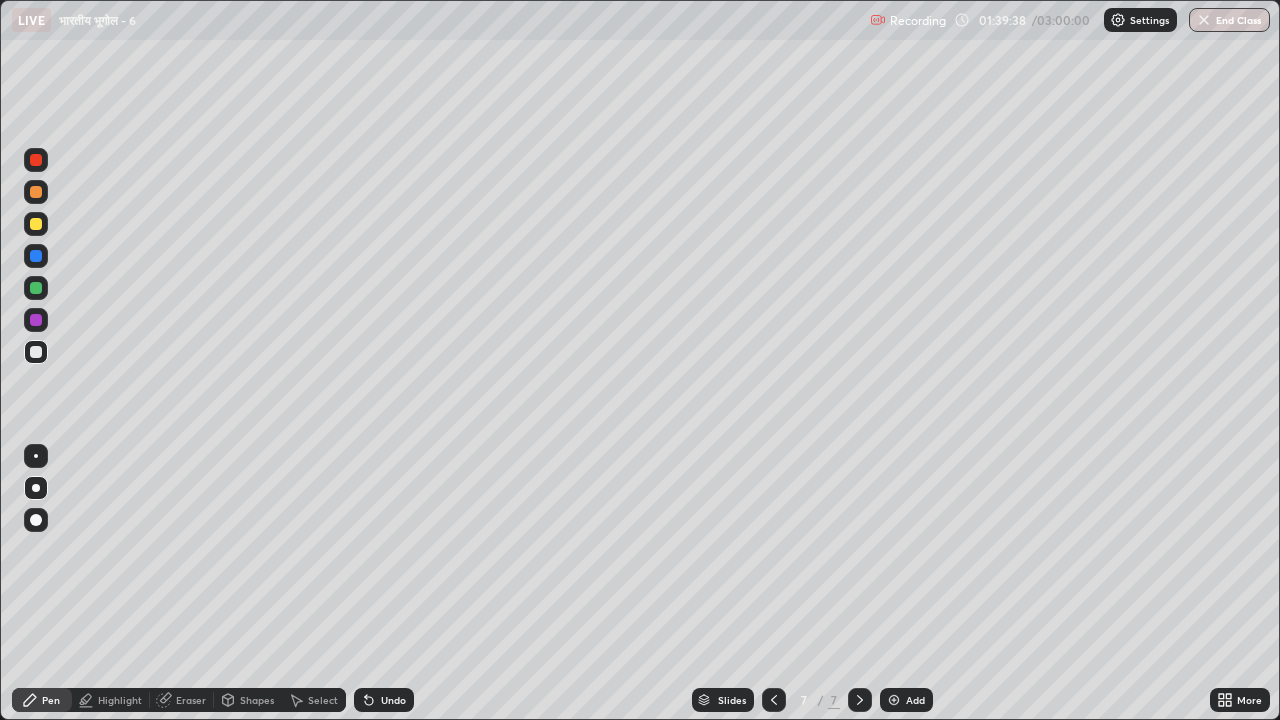 click at bounding box center (36, 288) 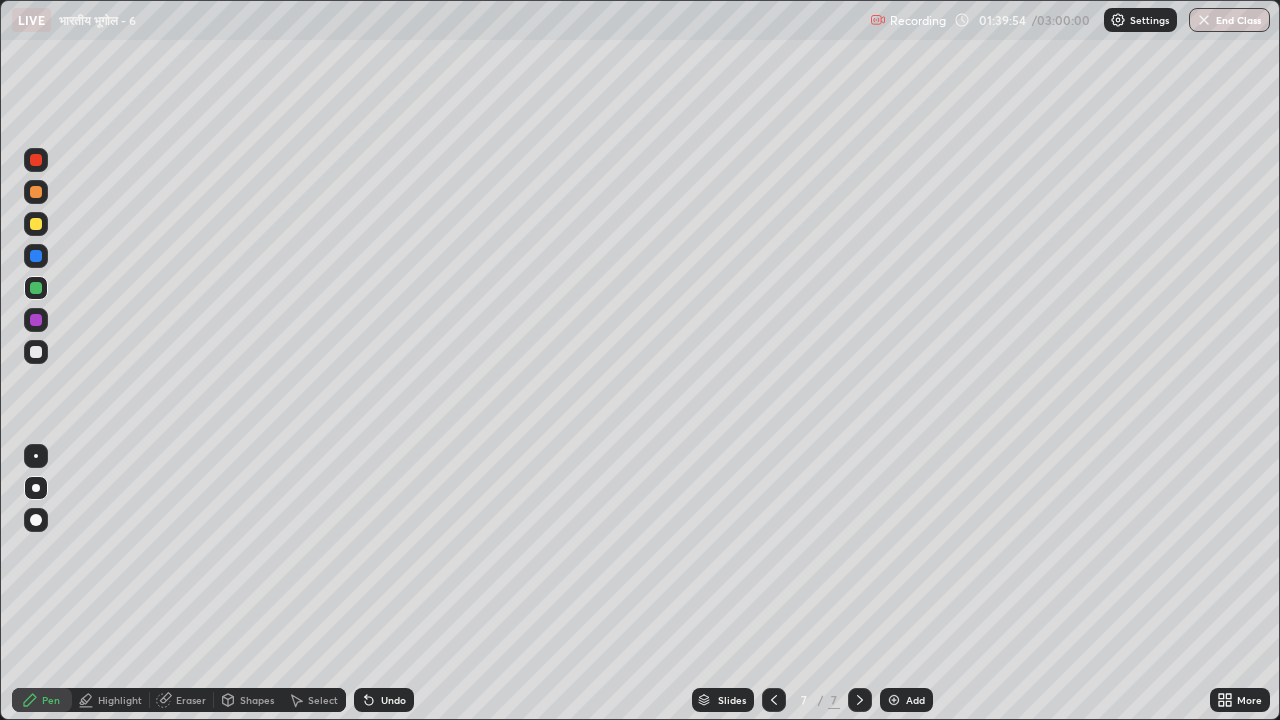 click at bounding box center [36, 192] 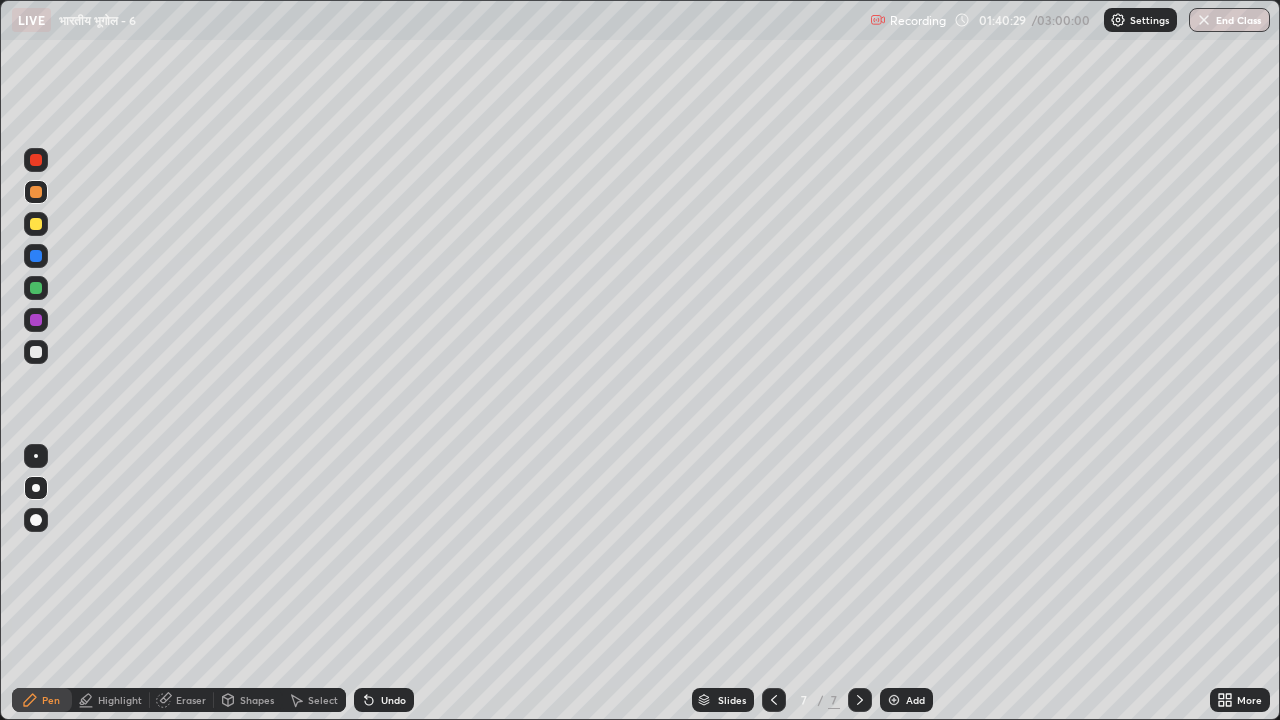 click at bounding box center (36, 256) 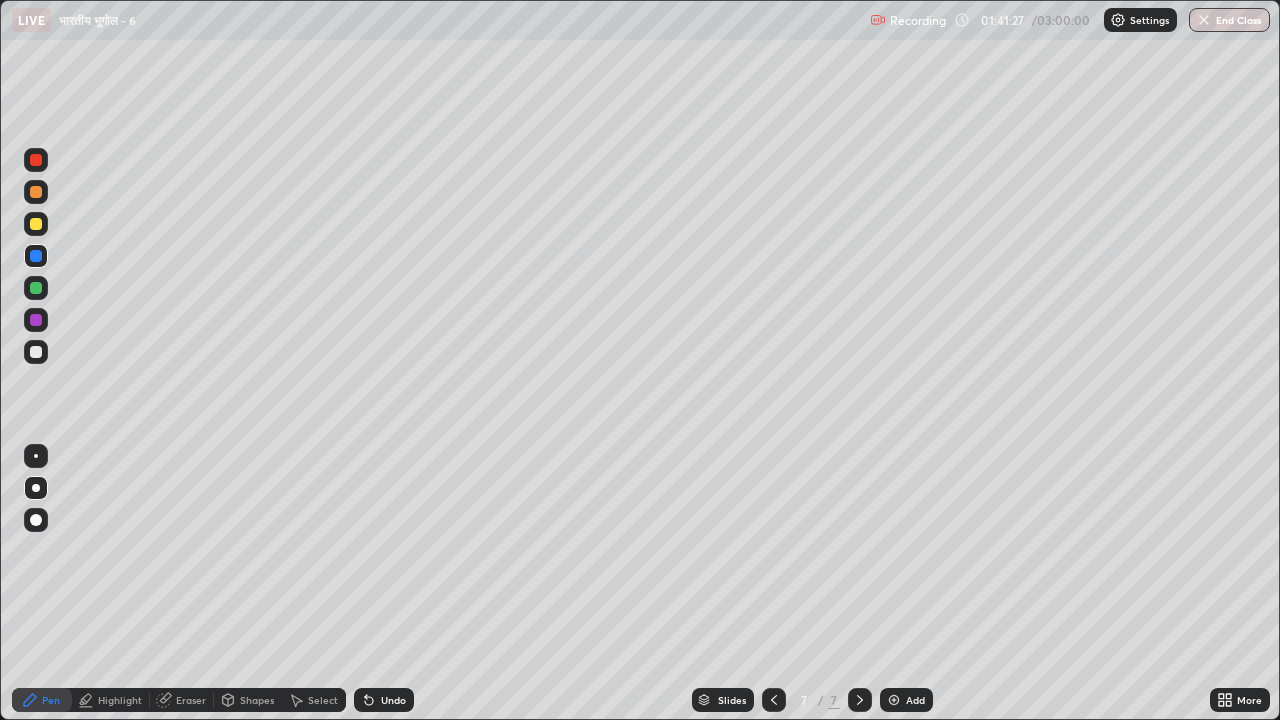 click at bounding box center (36, 320) 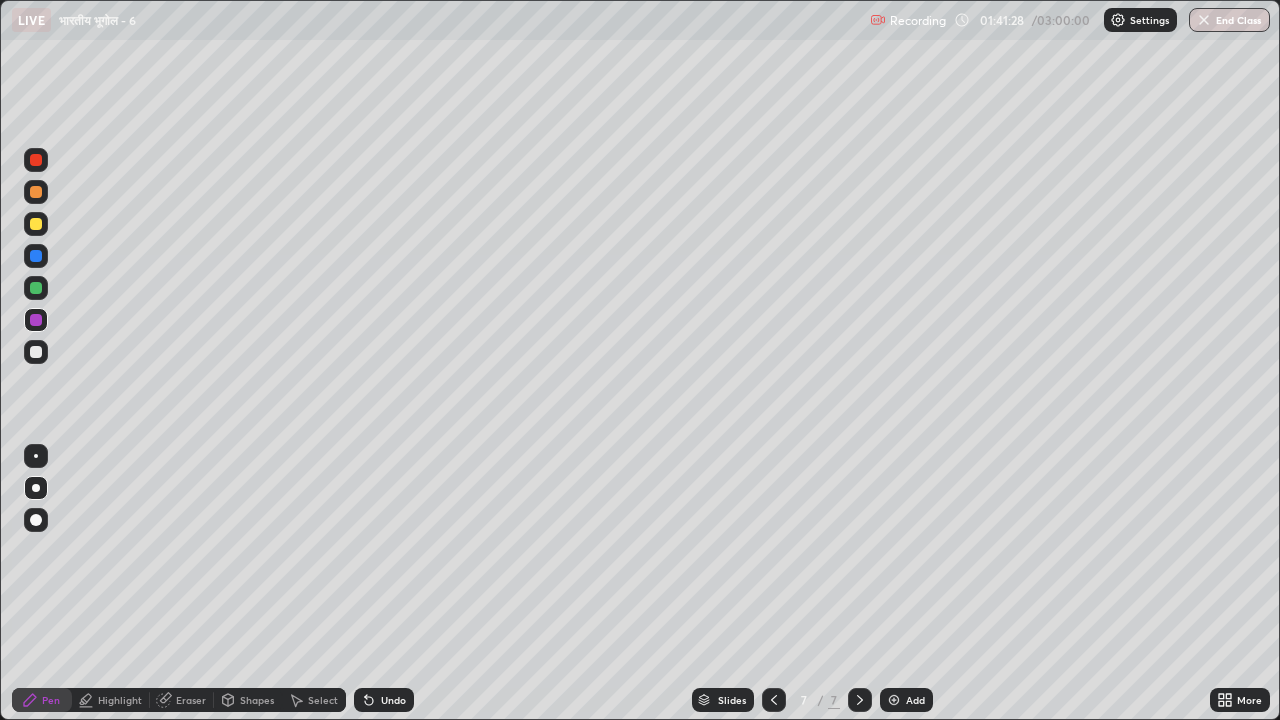 click at bounding box center [36, 456] 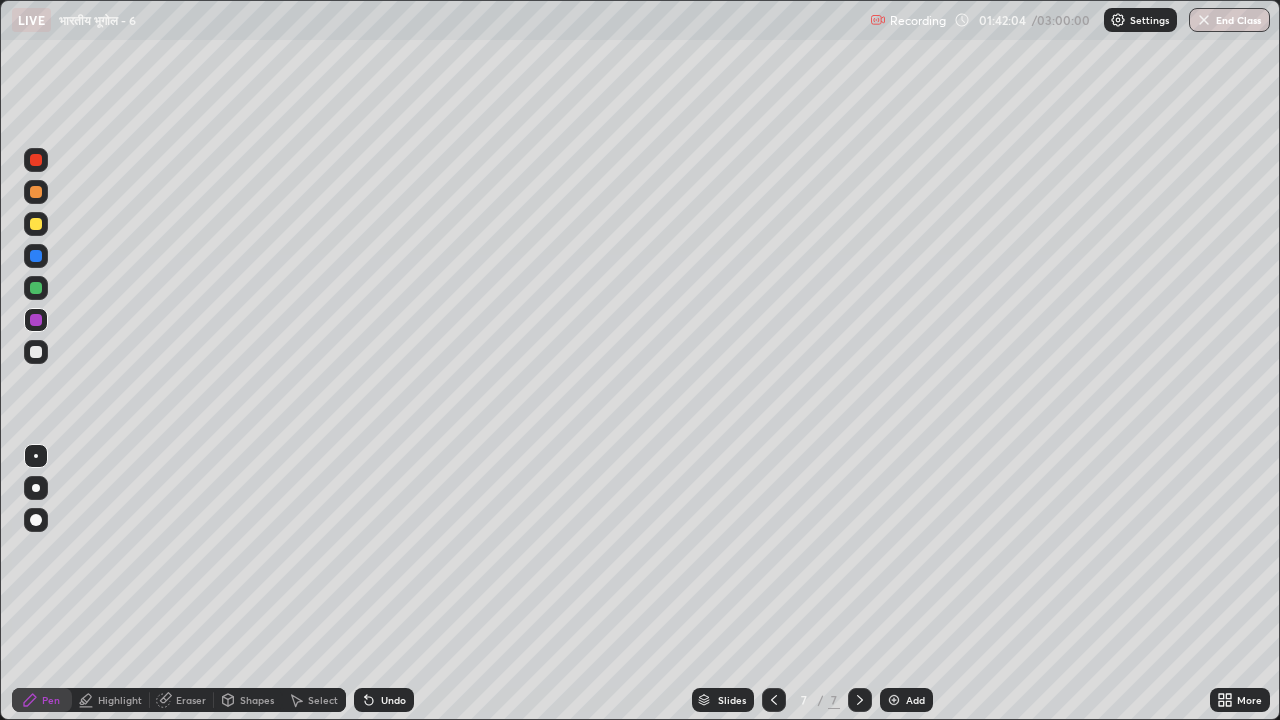 click at bounding box center [36, 488] 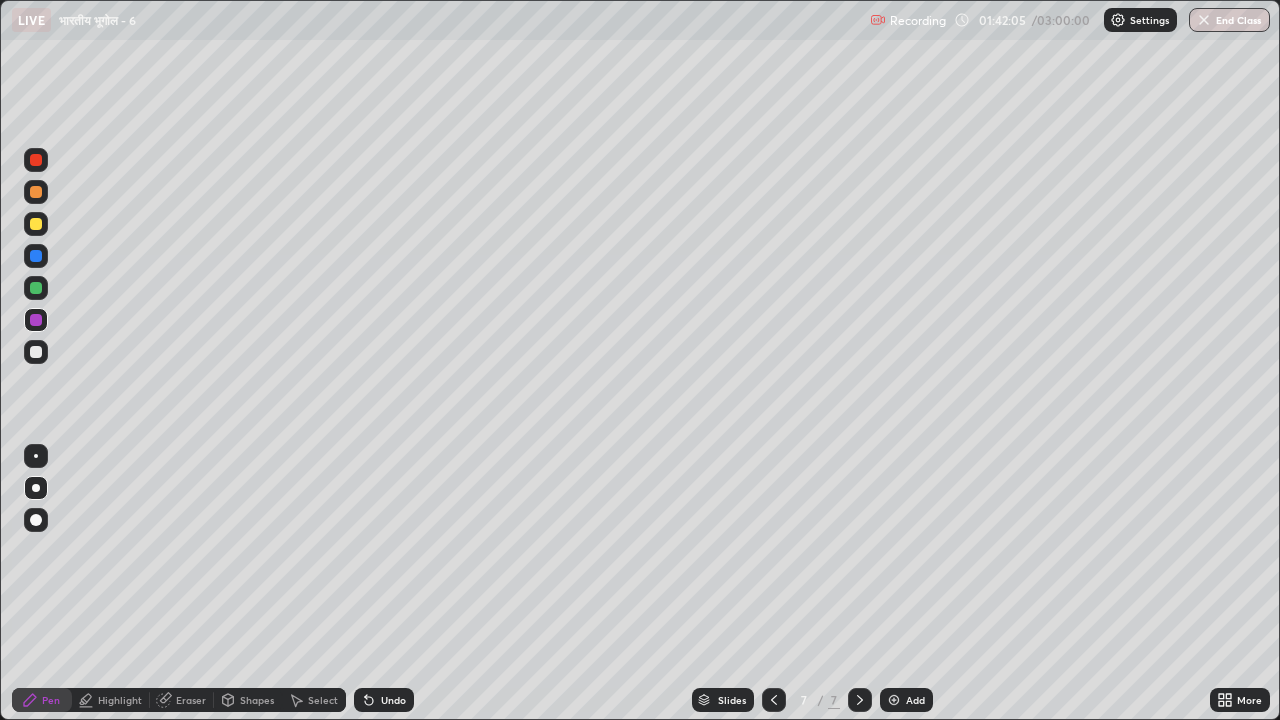 click at bounding box center (36, 224) 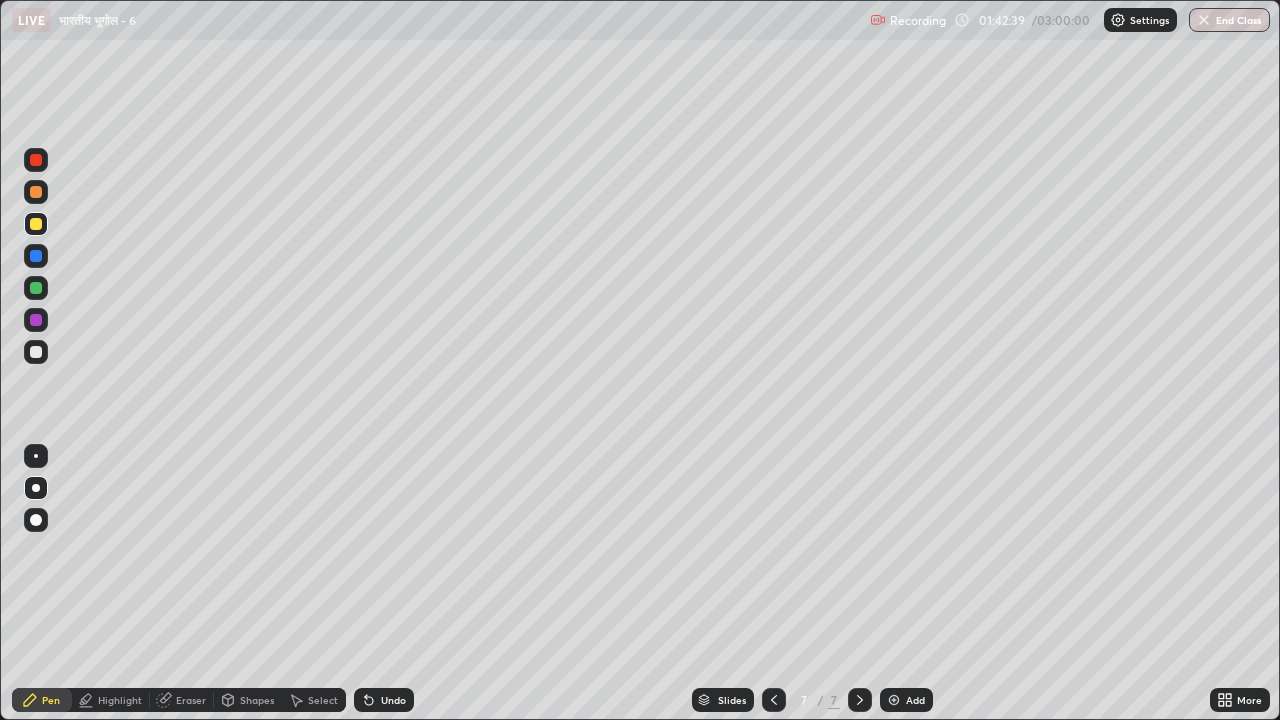 click on "Slides 7 / 7 Add" at bounding box center [812, 700] 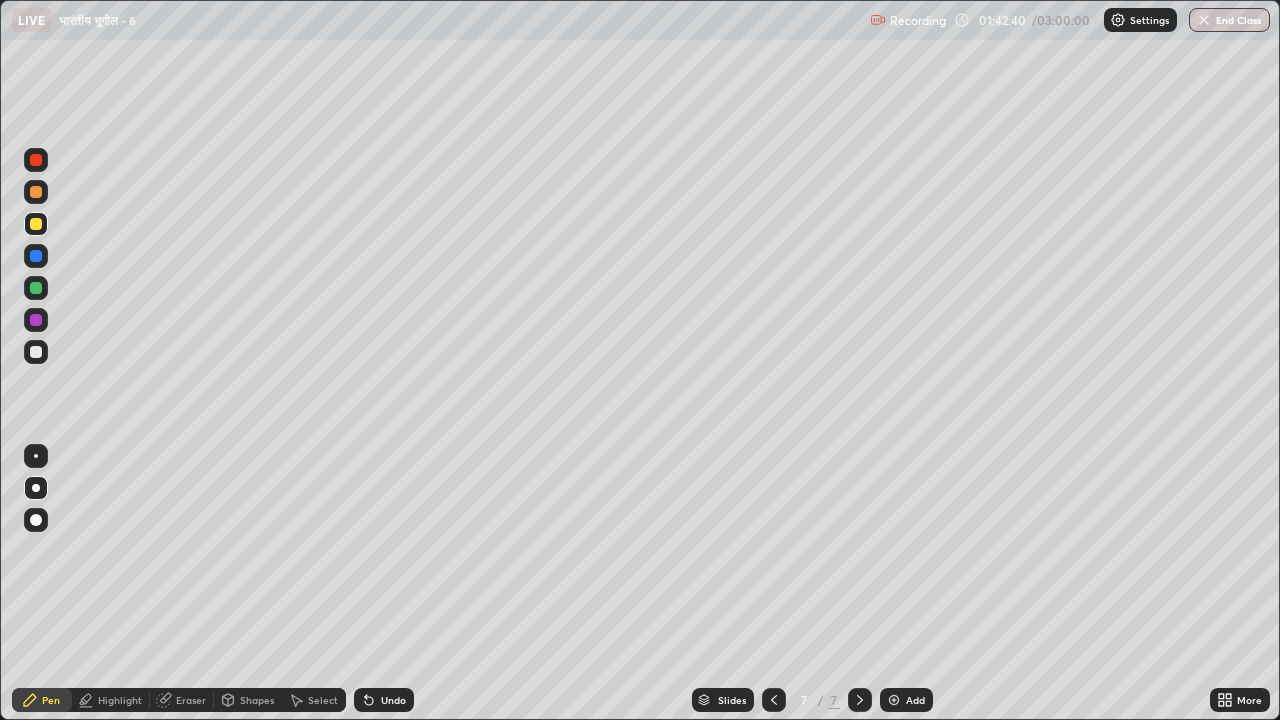 click on "Slides 7 / 7 Add" at bounding box center (812, 700) 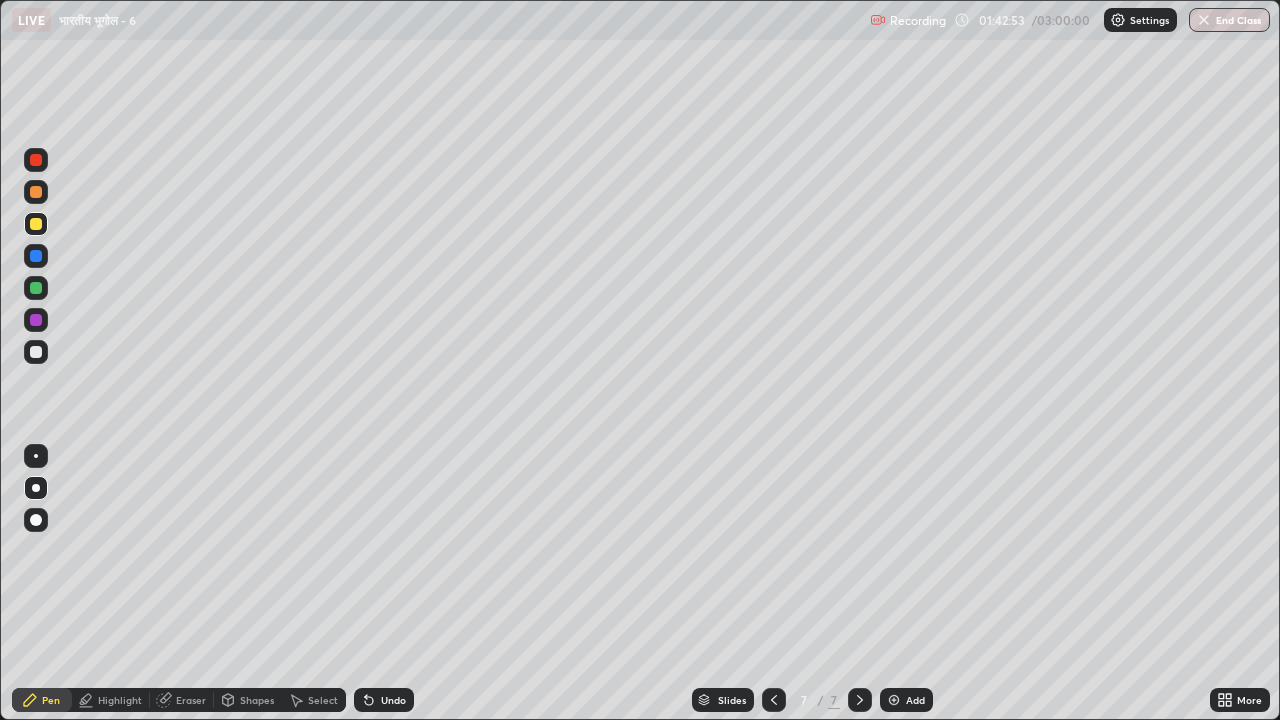 click at bounding box center [36, 192] 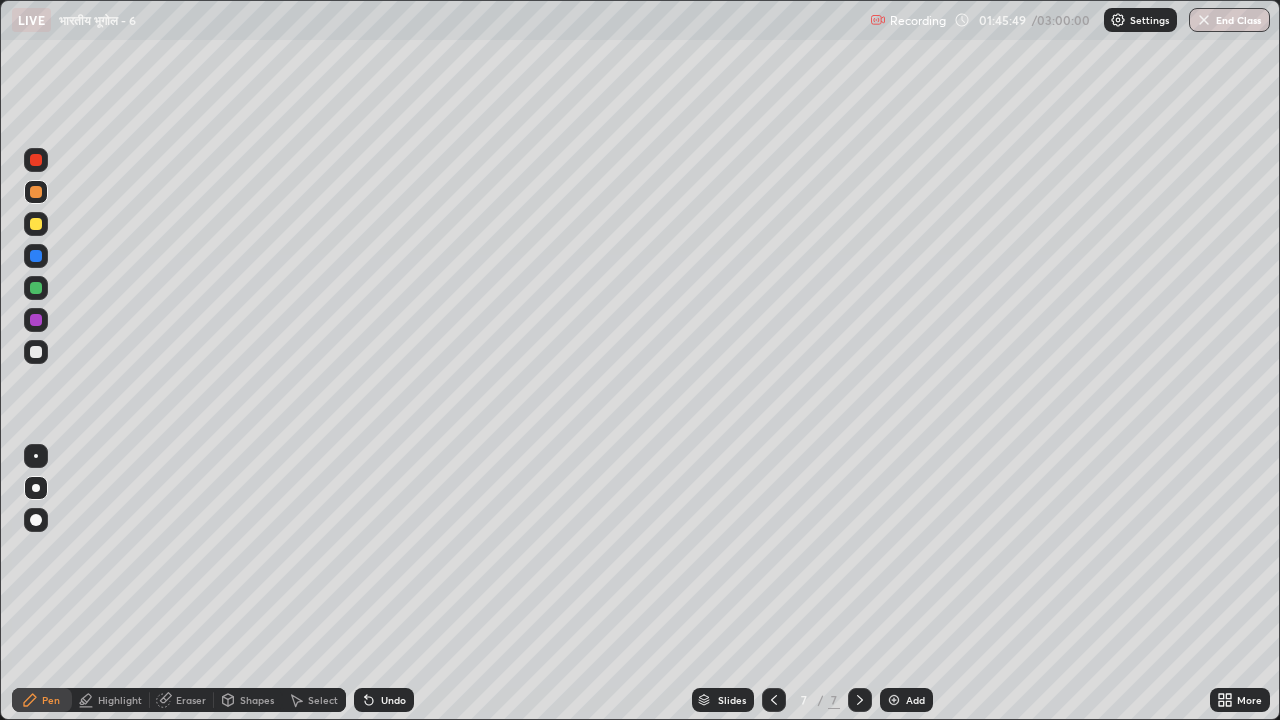 click at bounding box center (36, 320) 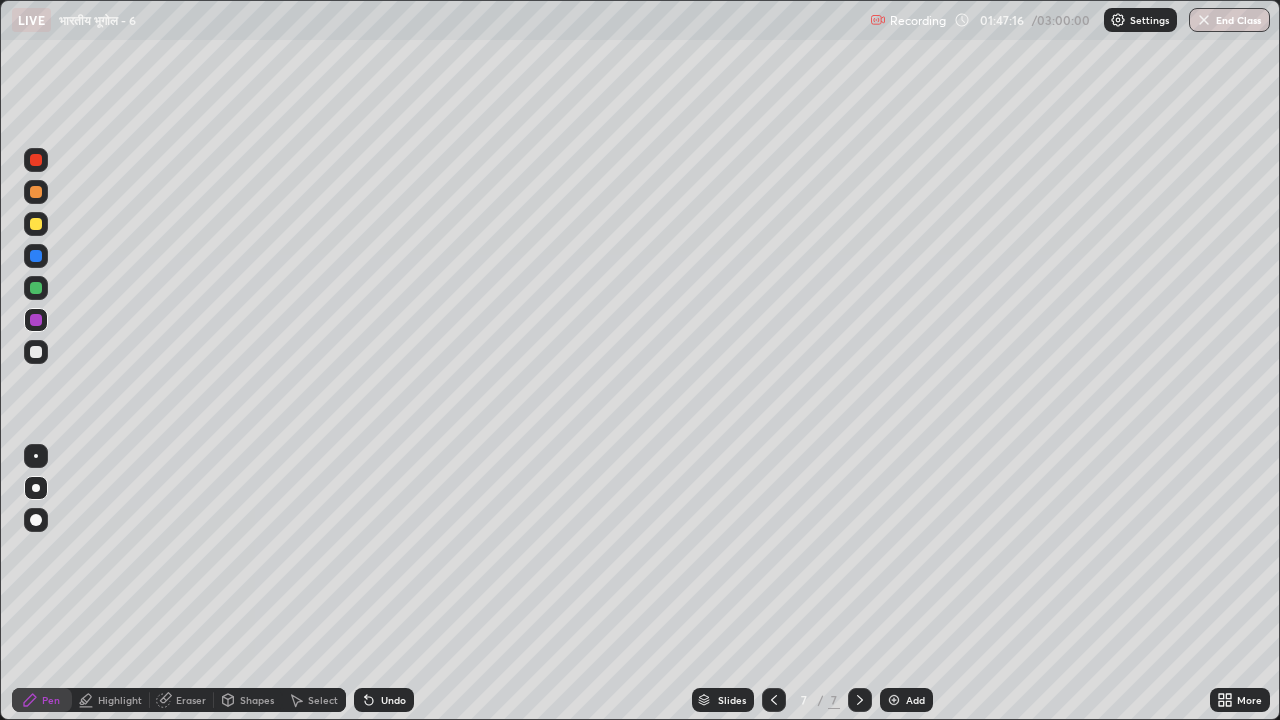 scroll, scrollTop: 99280, scrollLeft: 98720, axis: both 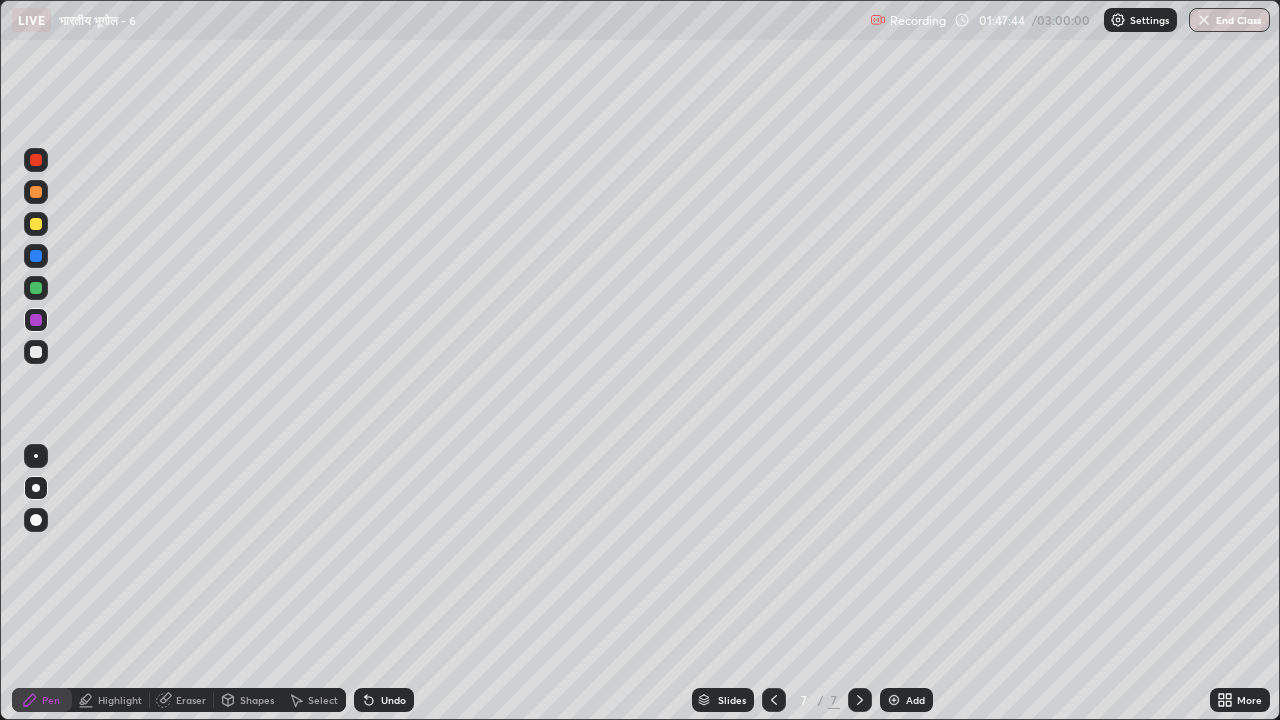 click at bounding box center (894, 700) 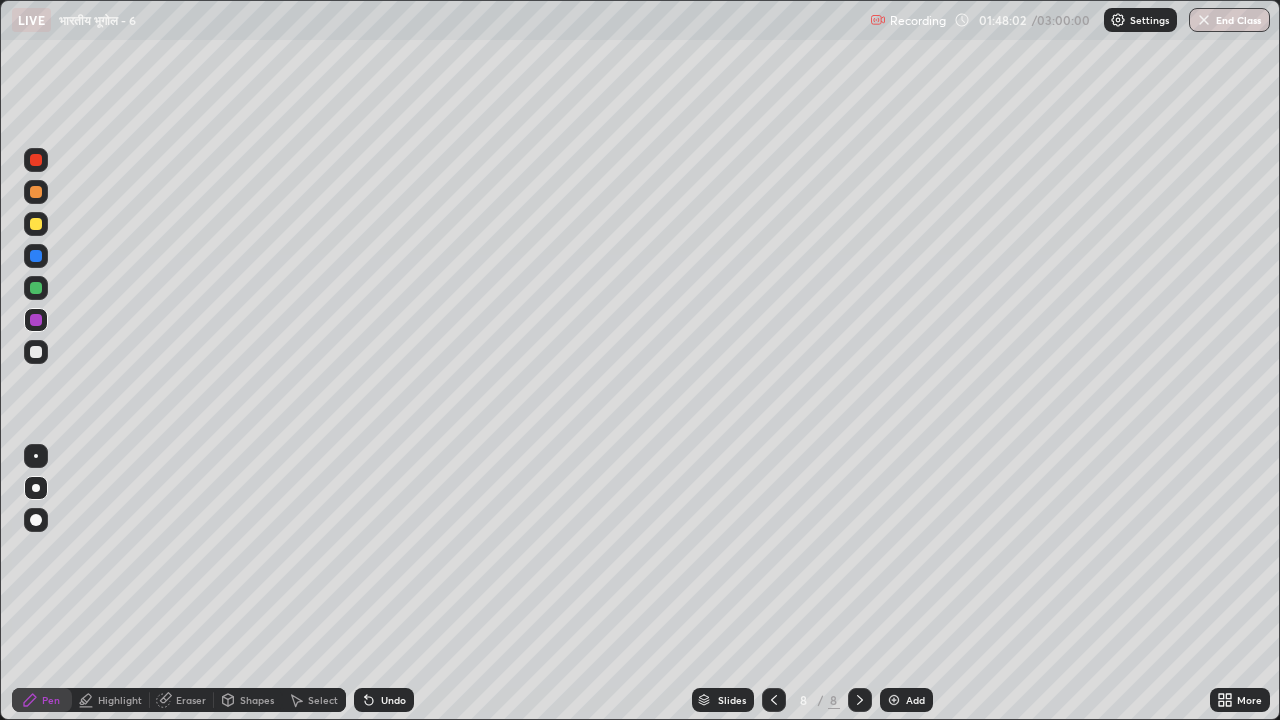 click 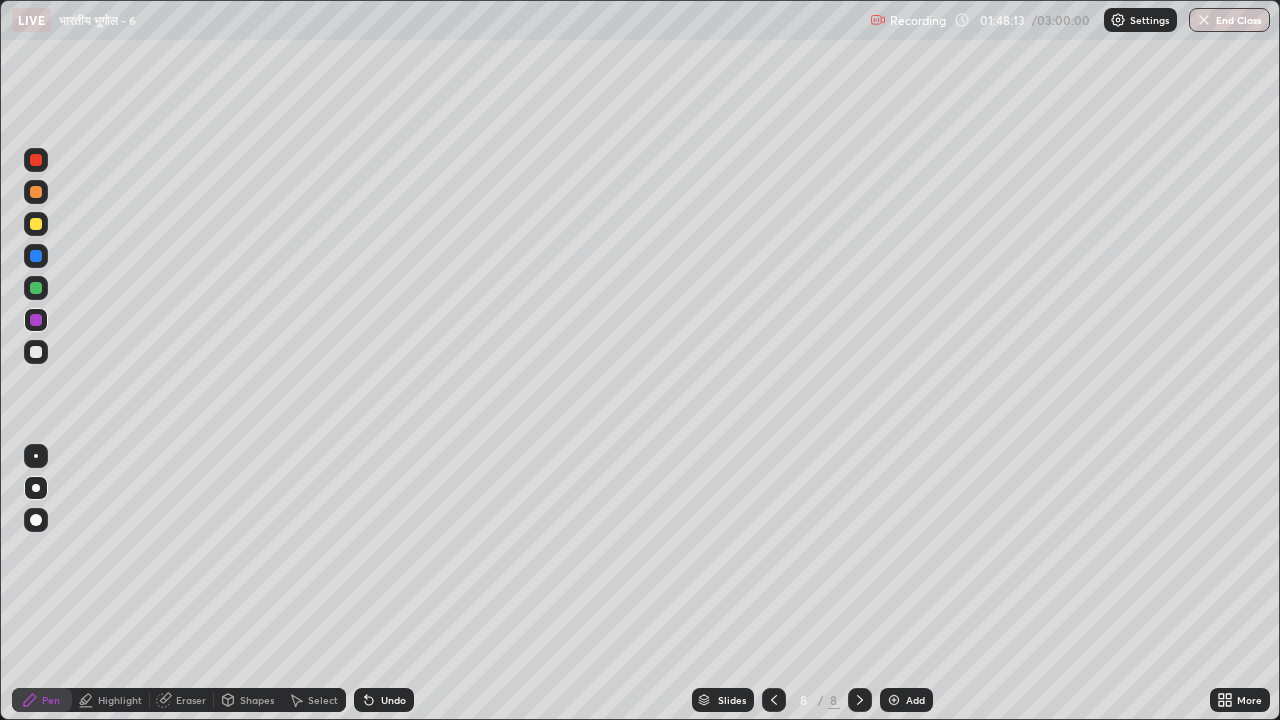 click at bounding box center [36, 520] 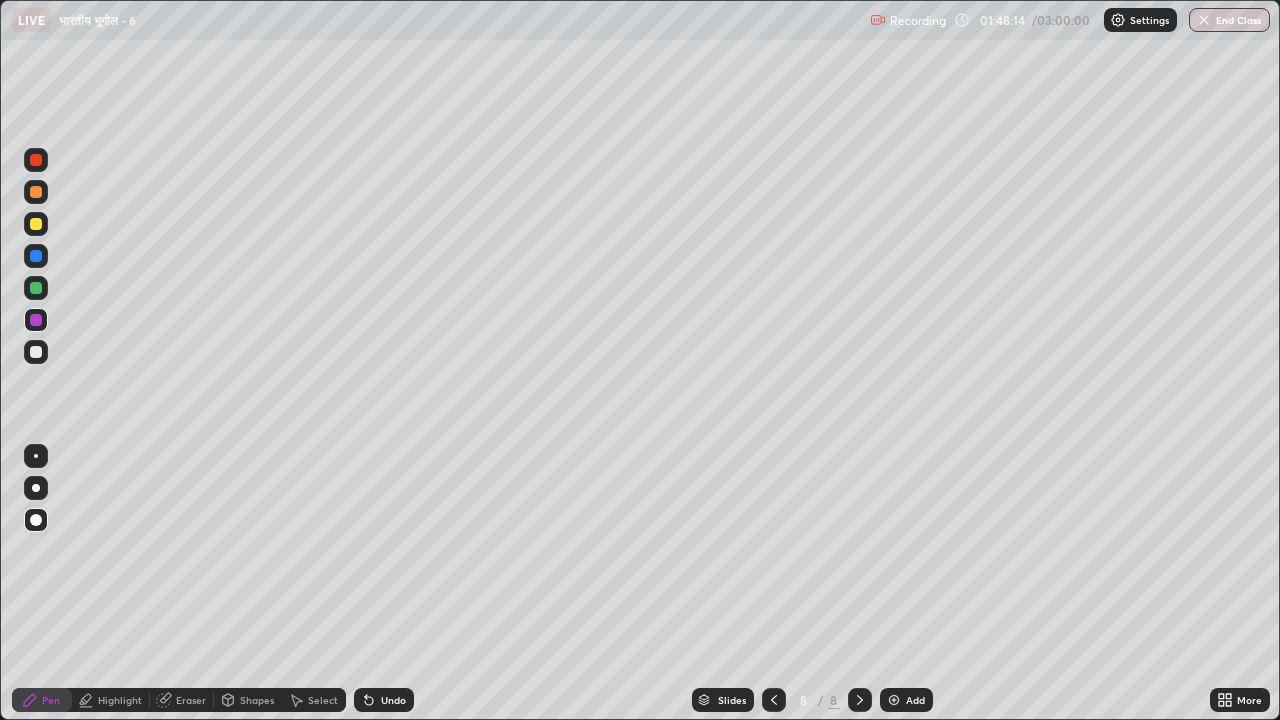 click at bounding box center [36, 352] 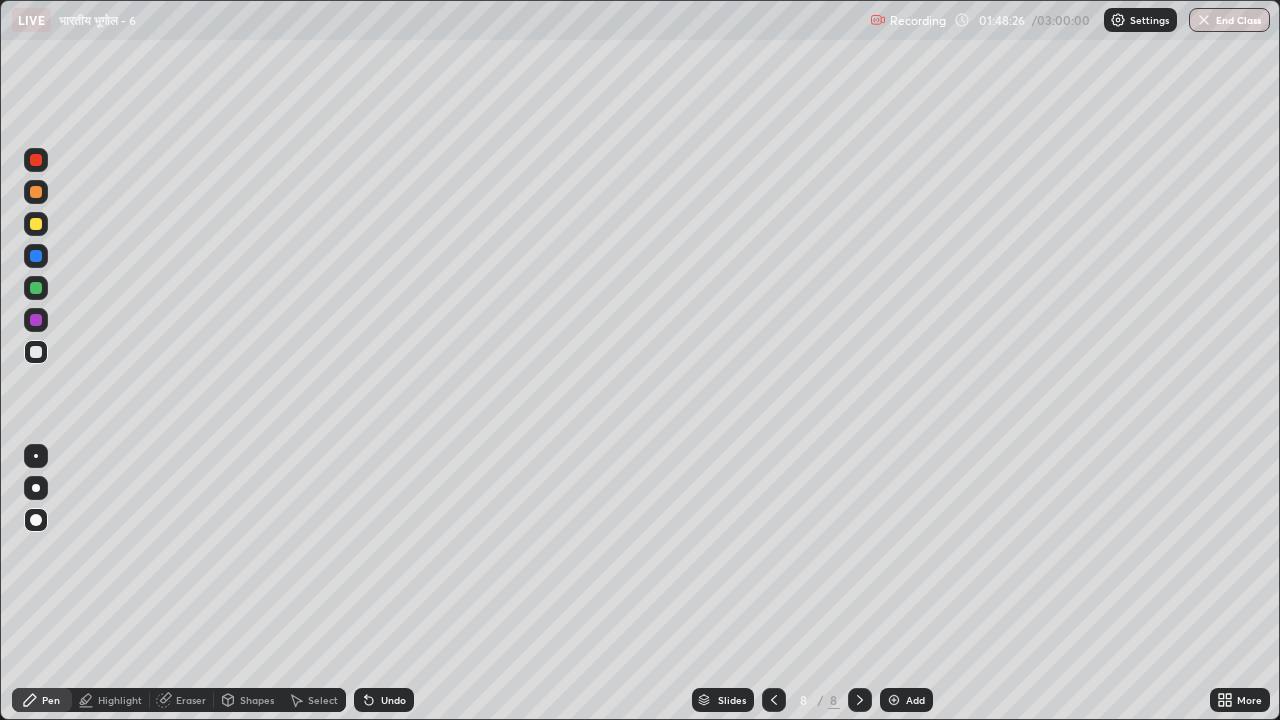 click at bounding box center (36, 288) 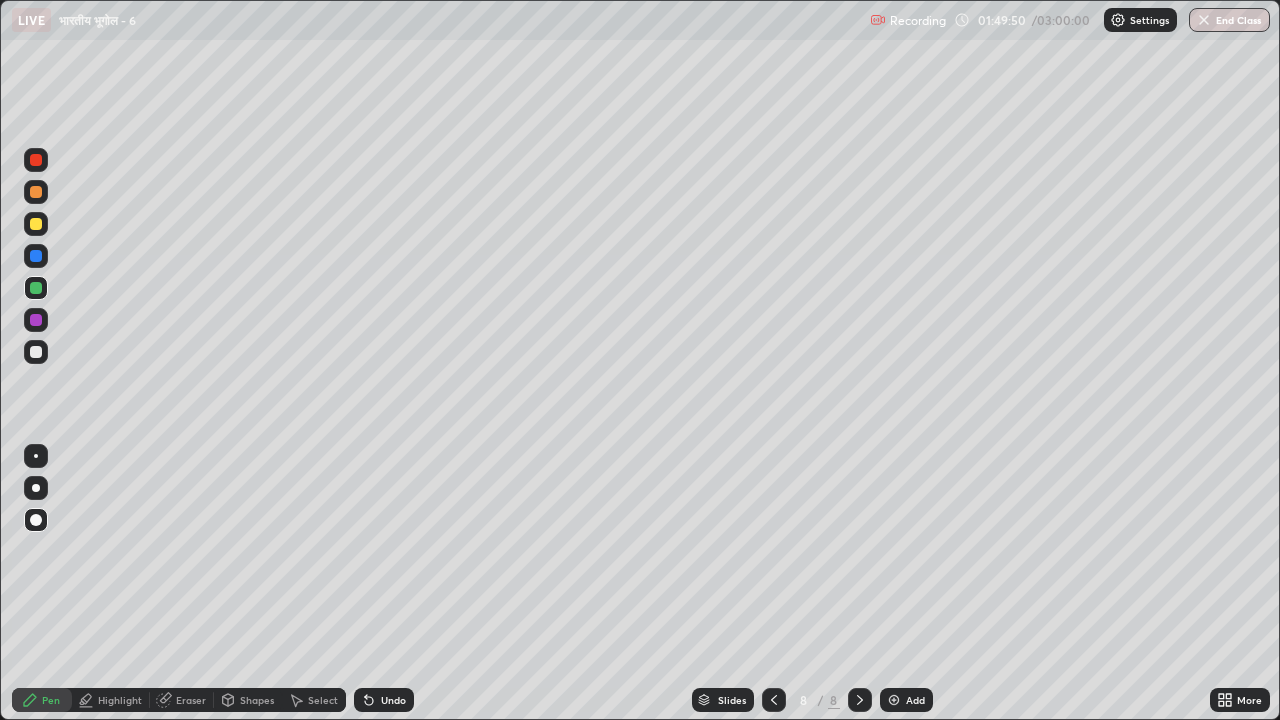 click at bounding box center [36, 320] 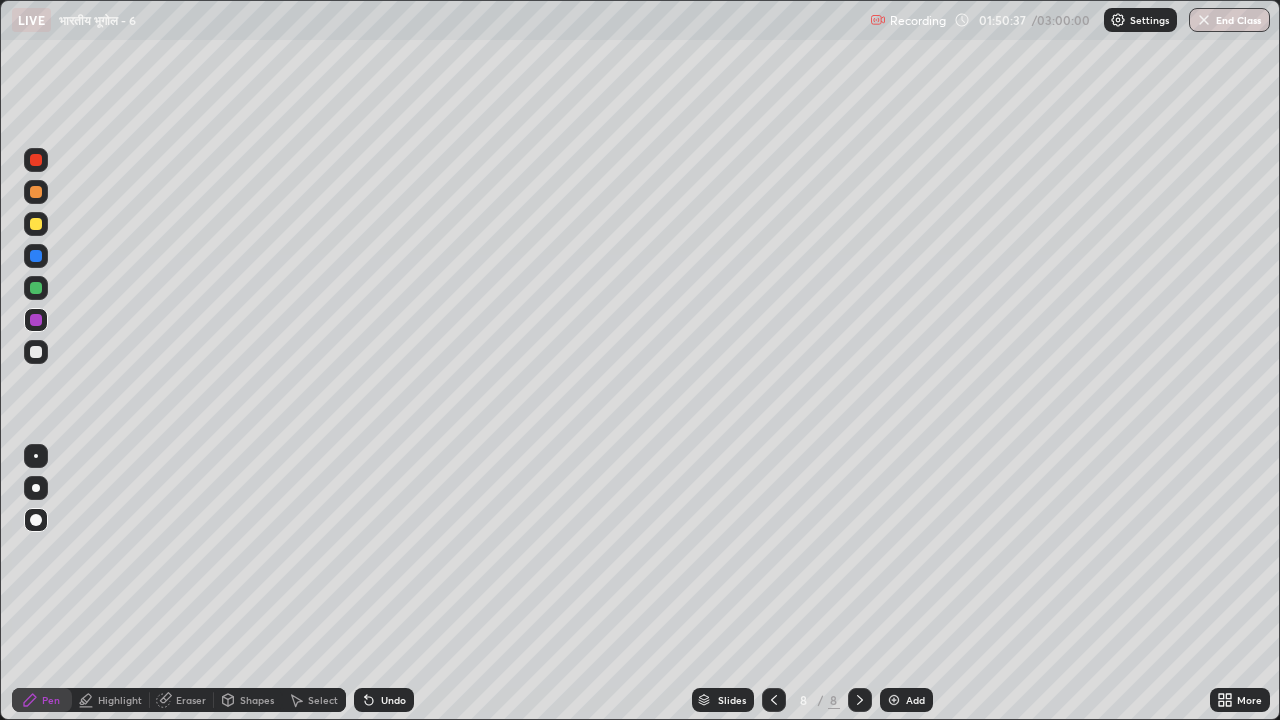 click at bounding box center (36, 192) 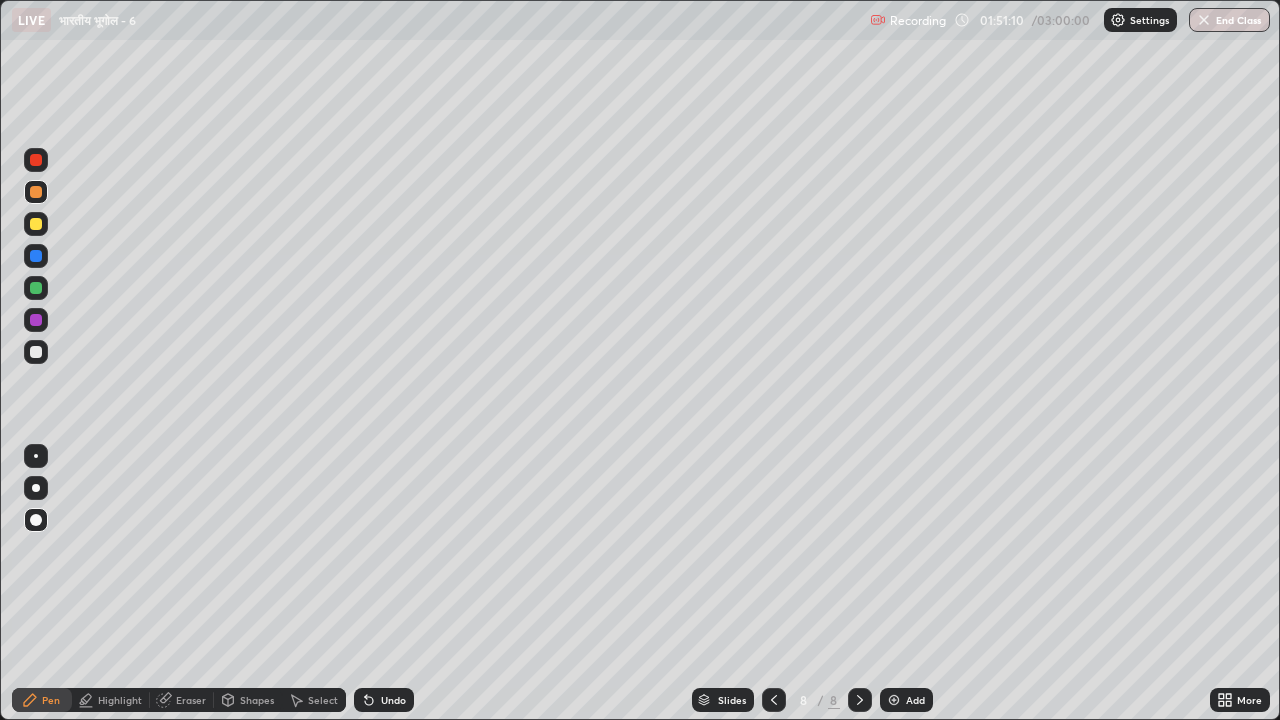 click at bounding box center (36, 256) 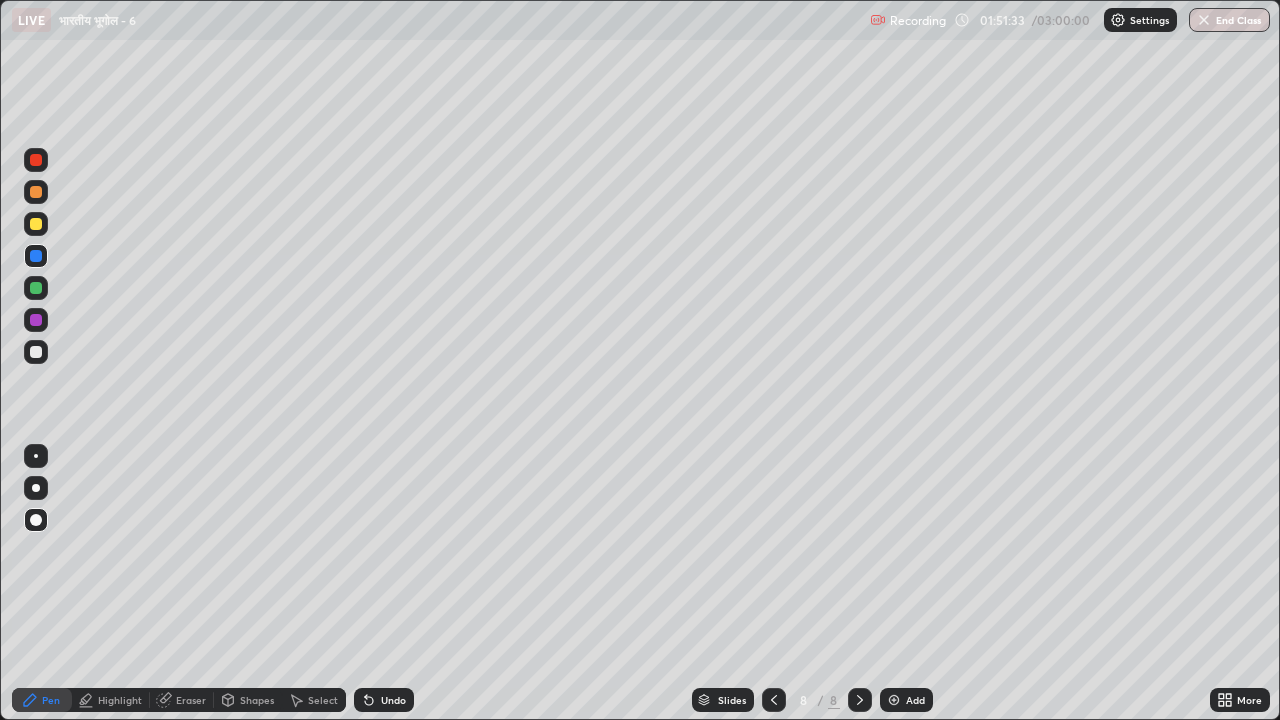 click at bounding box center [36, 488] 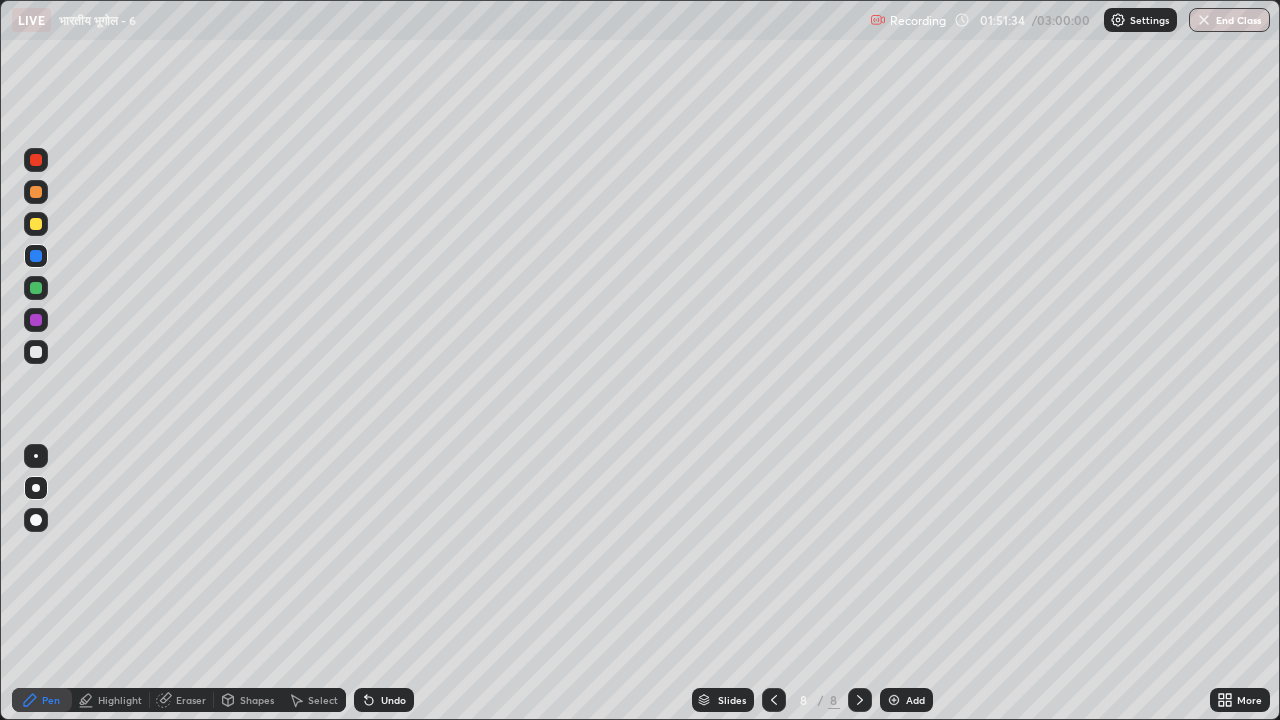 click at bounding box center [36, 352] 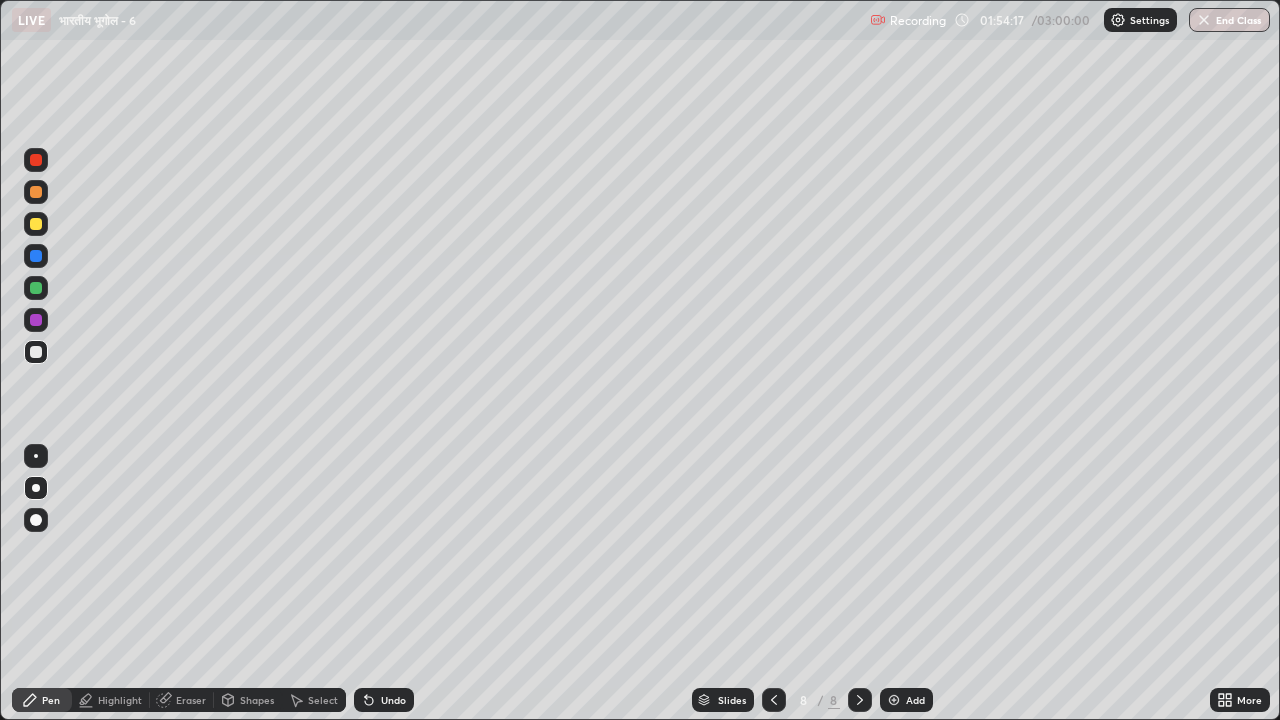 click at bounding box center (36, 224) 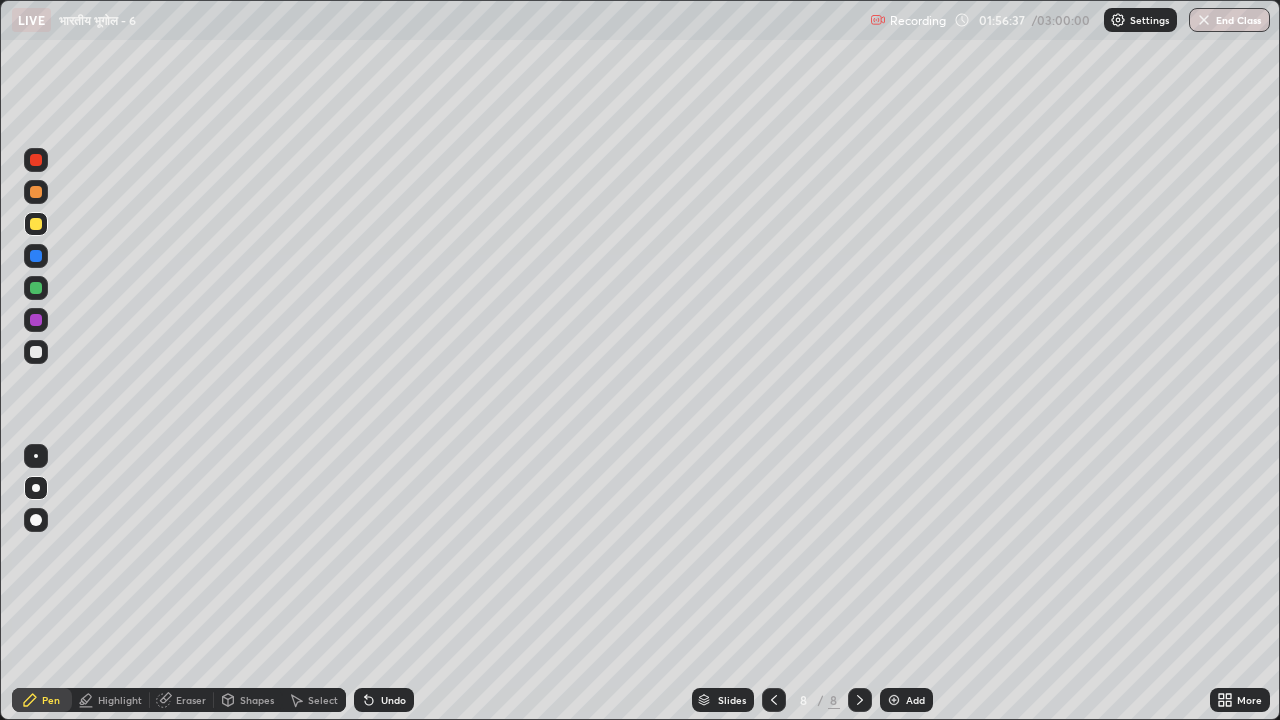 click on "Undo" at bounding box center [384, 700] 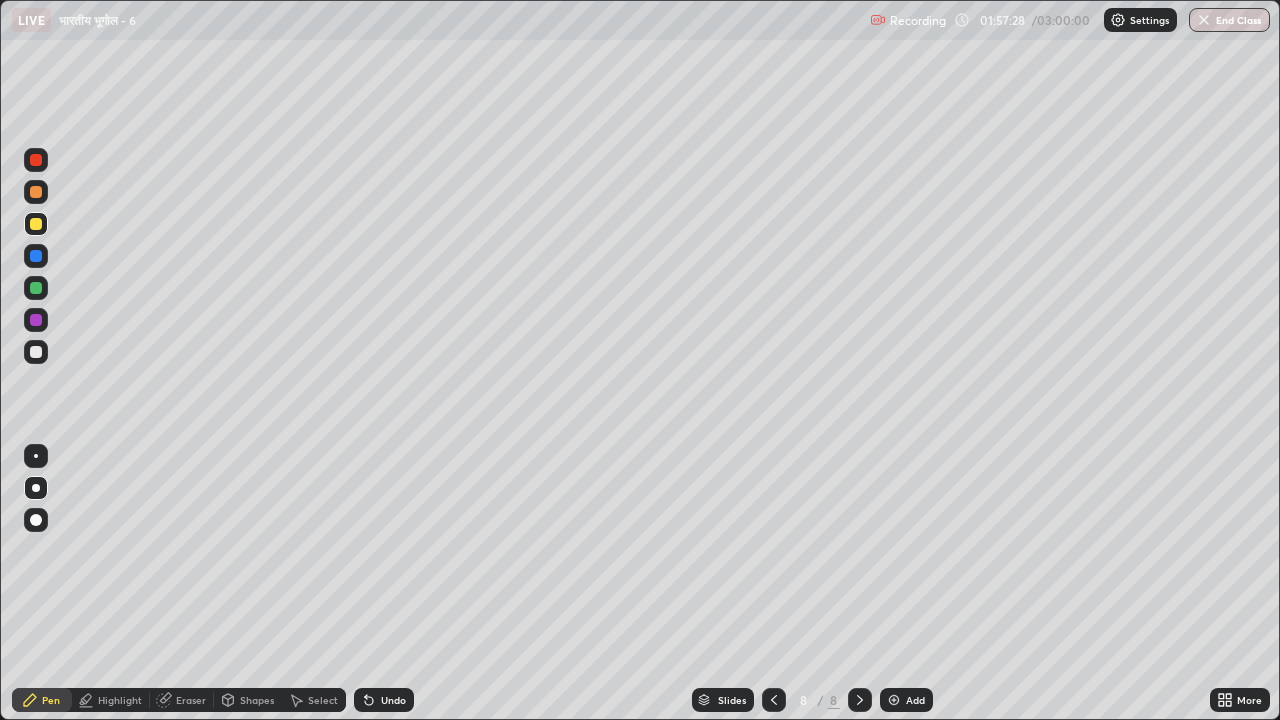 click on "Undo" at bounding box center (393, 700) 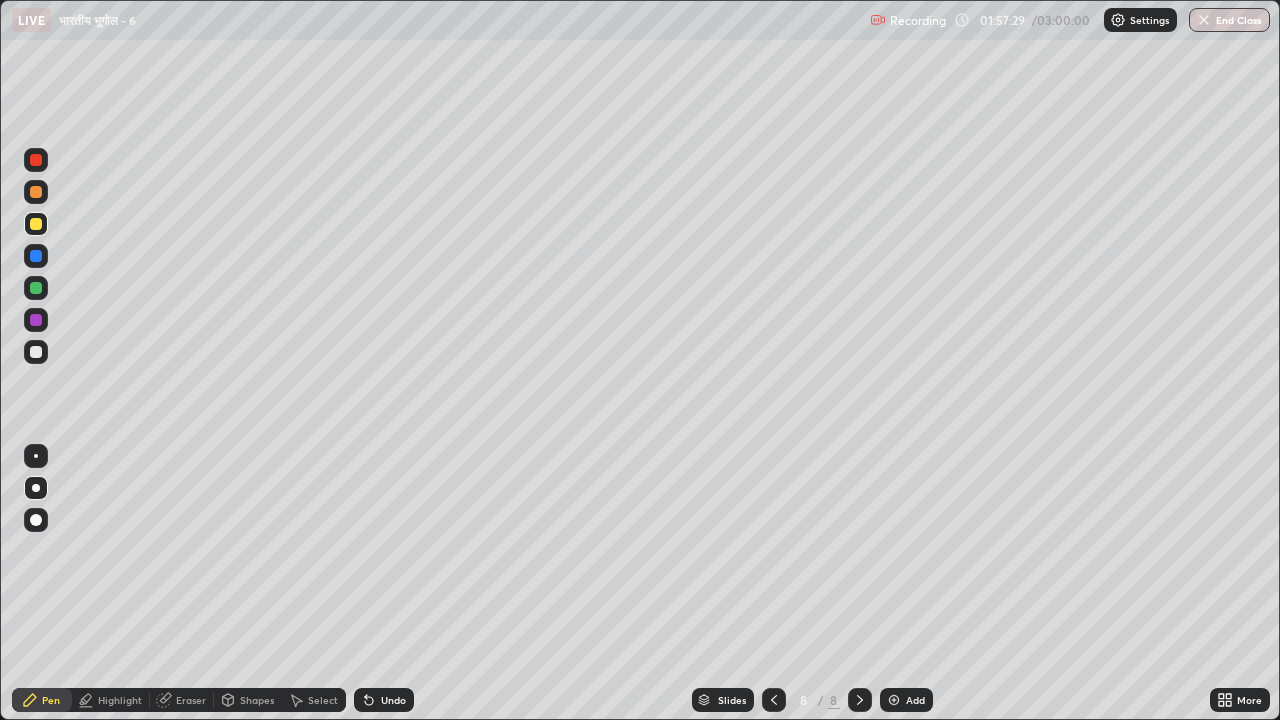 click on "Undo" at bounding box center (393, 700) 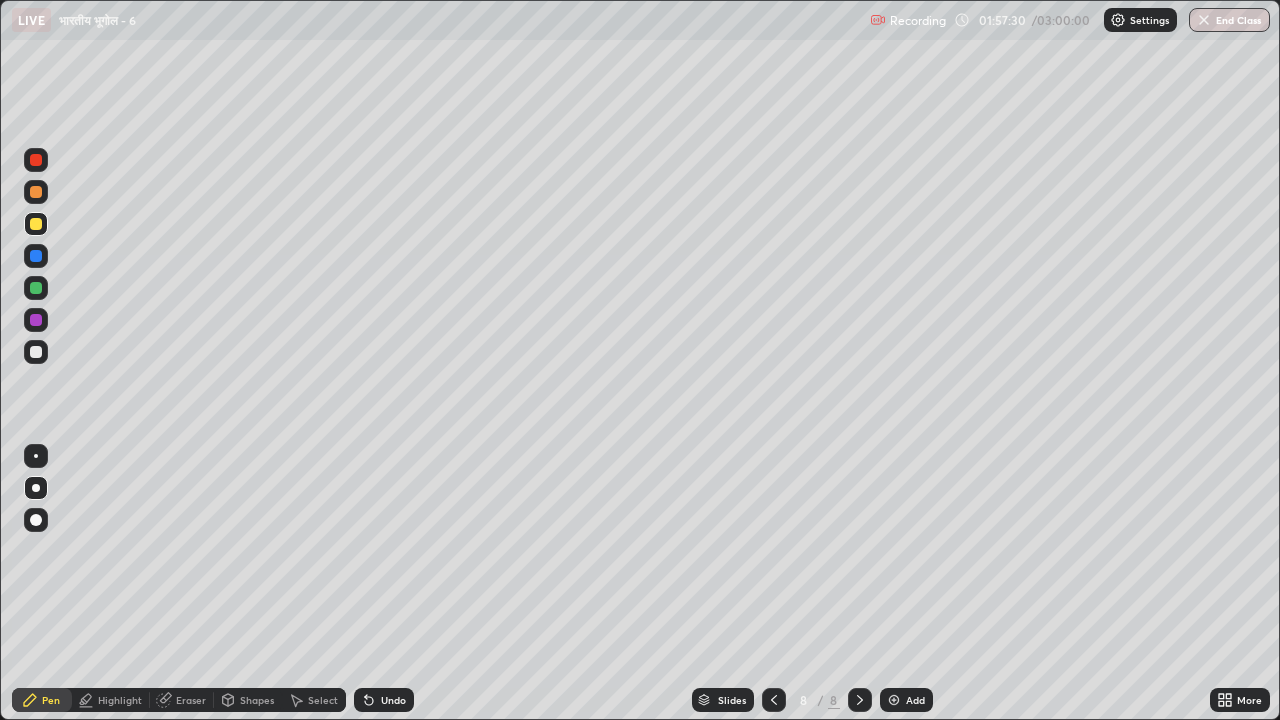 click on "Undo" at bounding box center (393, 700) 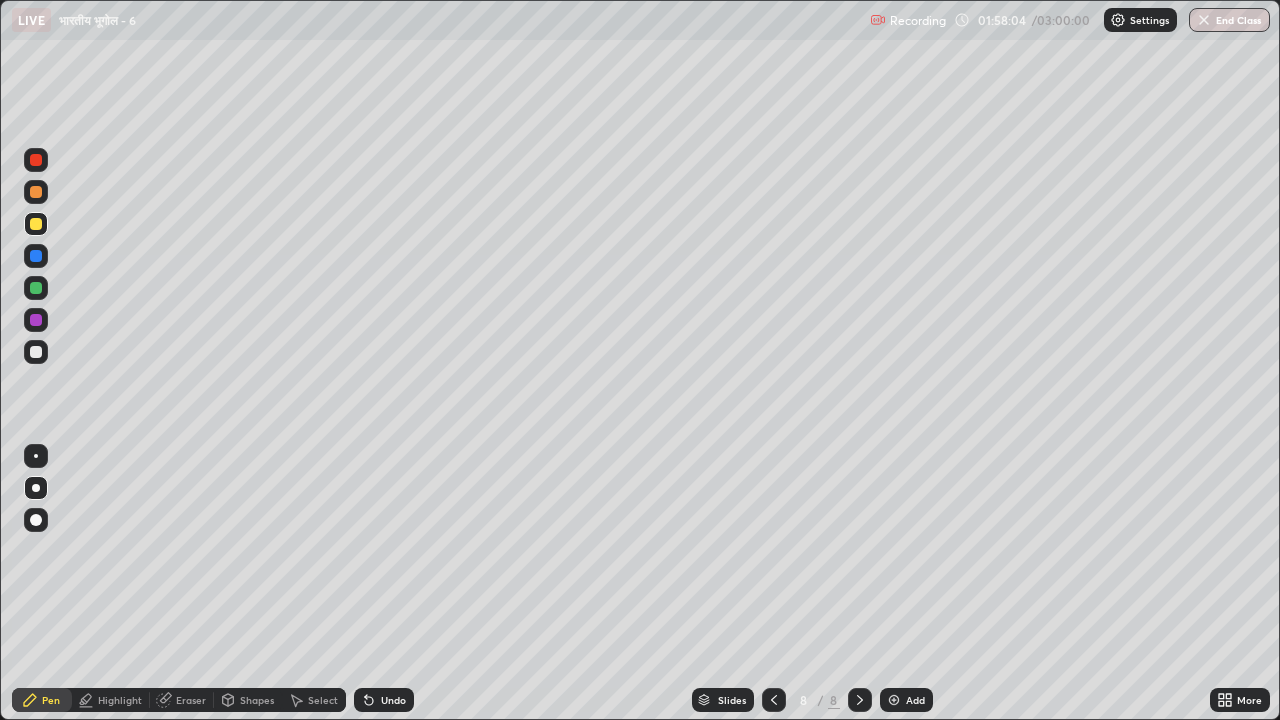 click at bounding box center [36, 160] 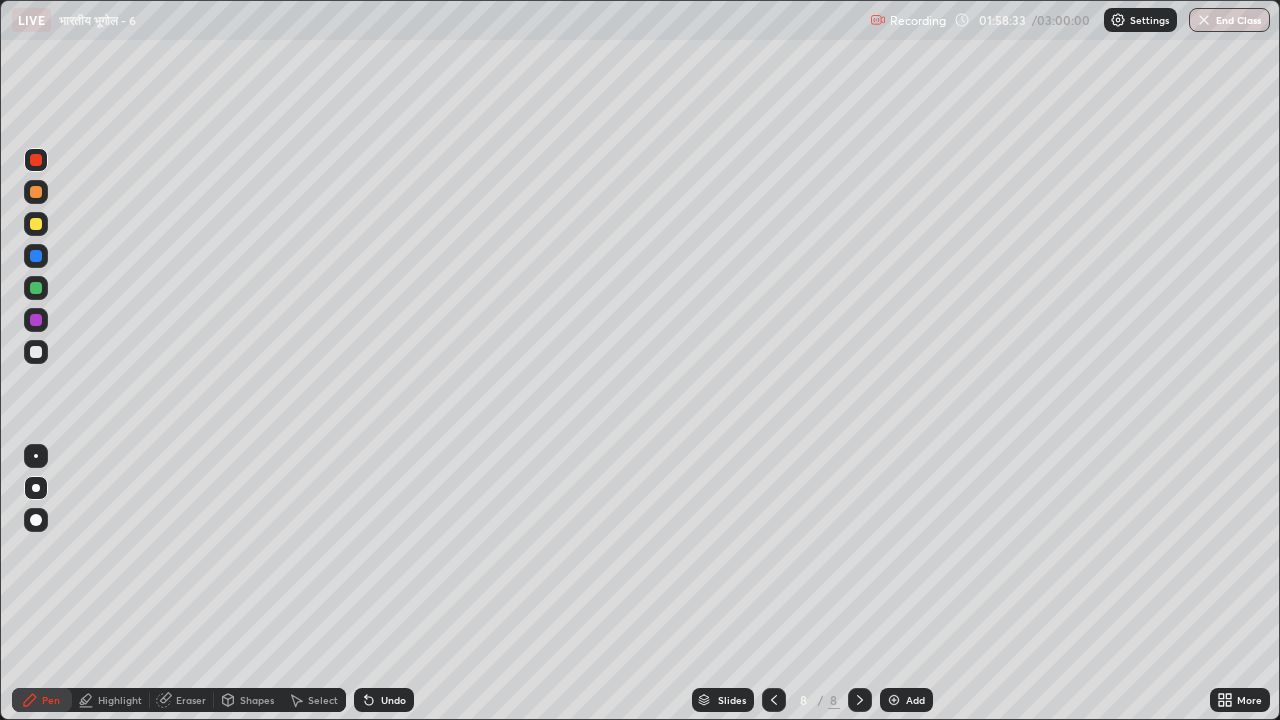 click at bounding box center (36, 224) 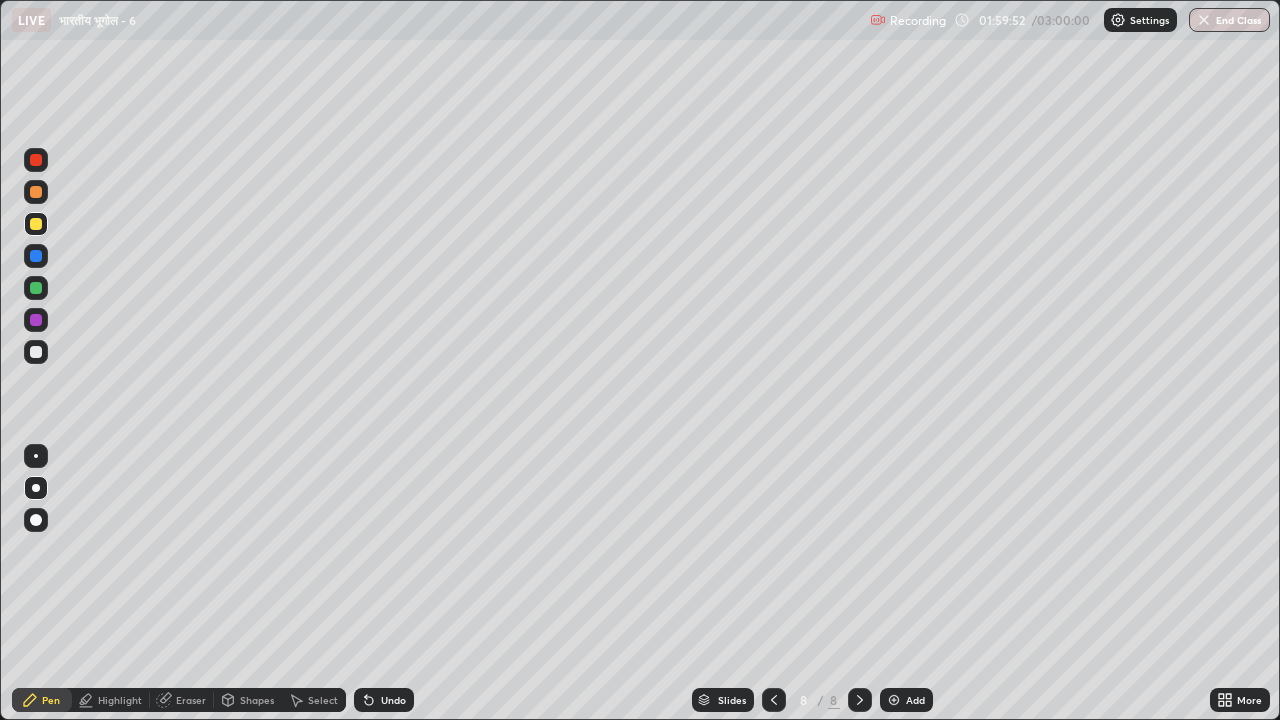 click at bounding box center [36, 352] 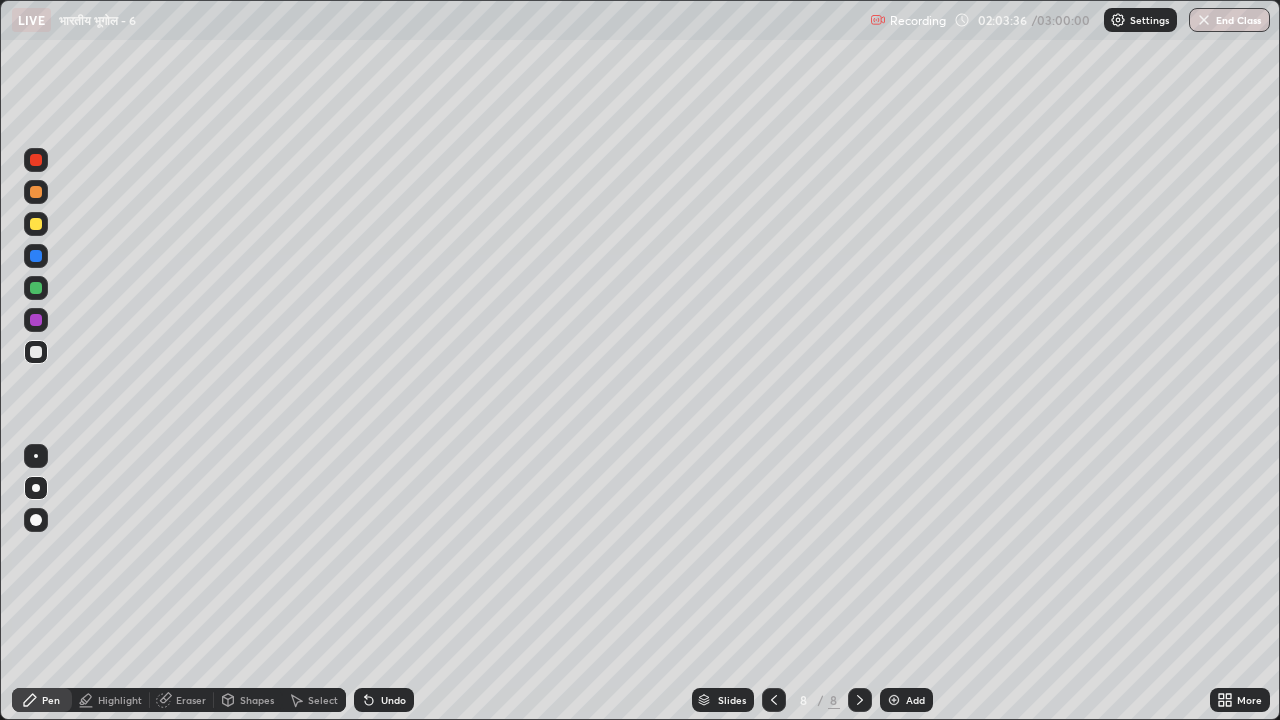 click on "Slides 8 / 8 Add" at bounding box center [812, 700] 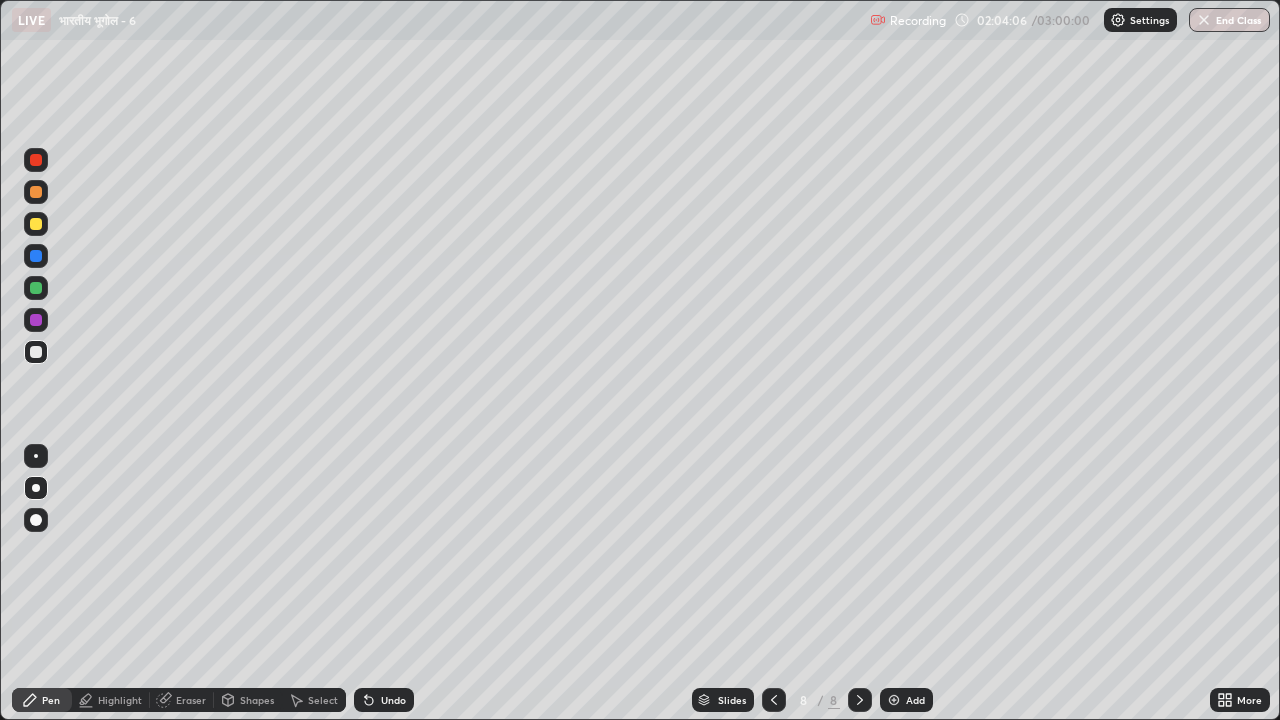 click at bounding box center [36, 192] 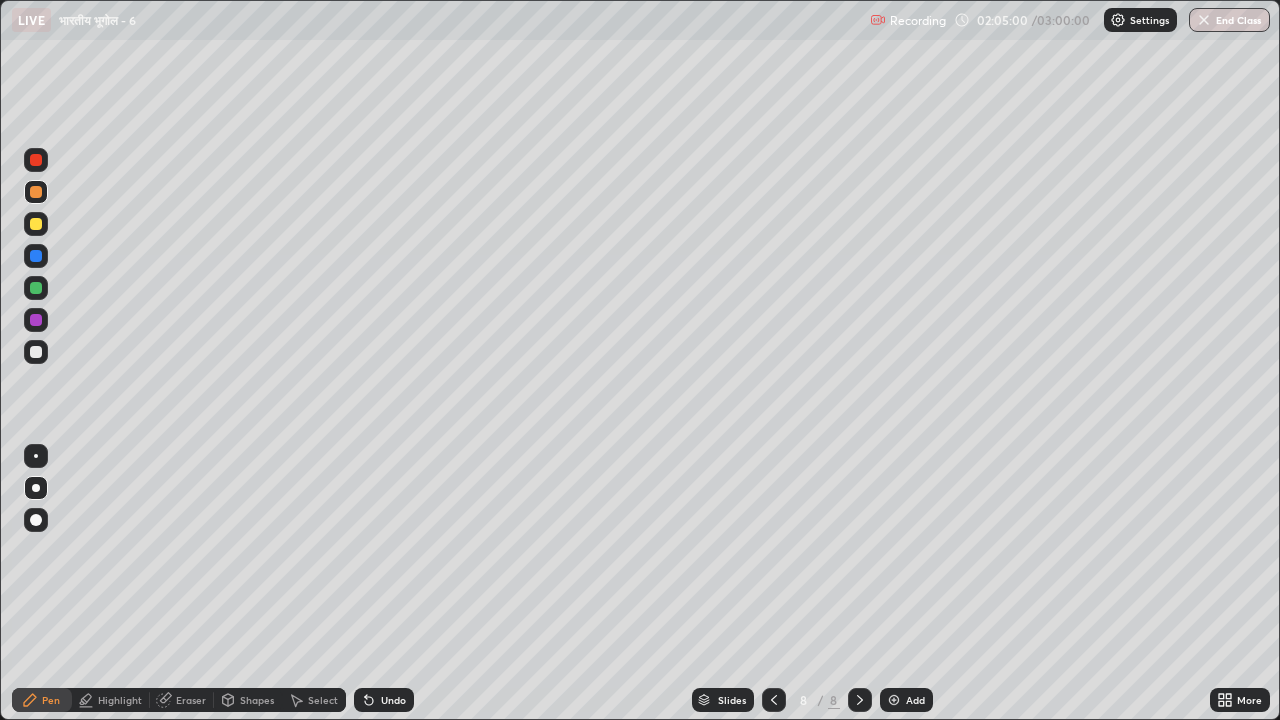 click on "Highlight" at bounding box center [120, 700] 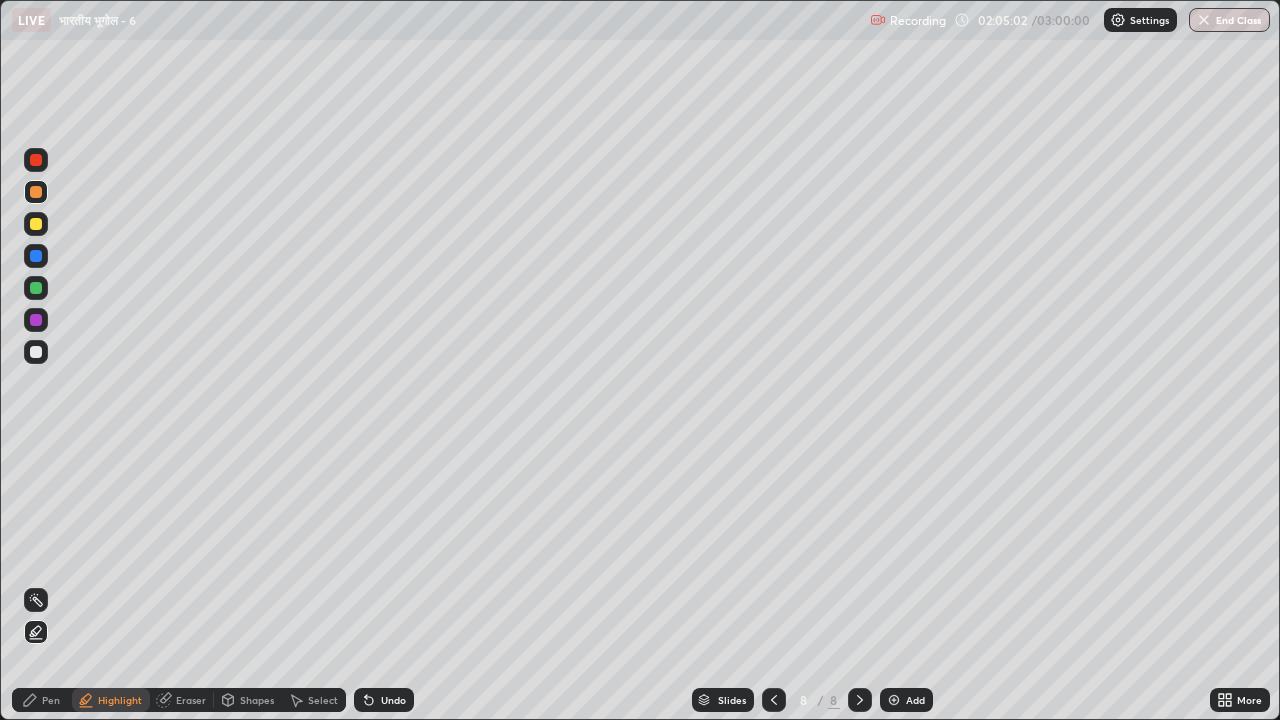 click at bounding box center (36, 288) 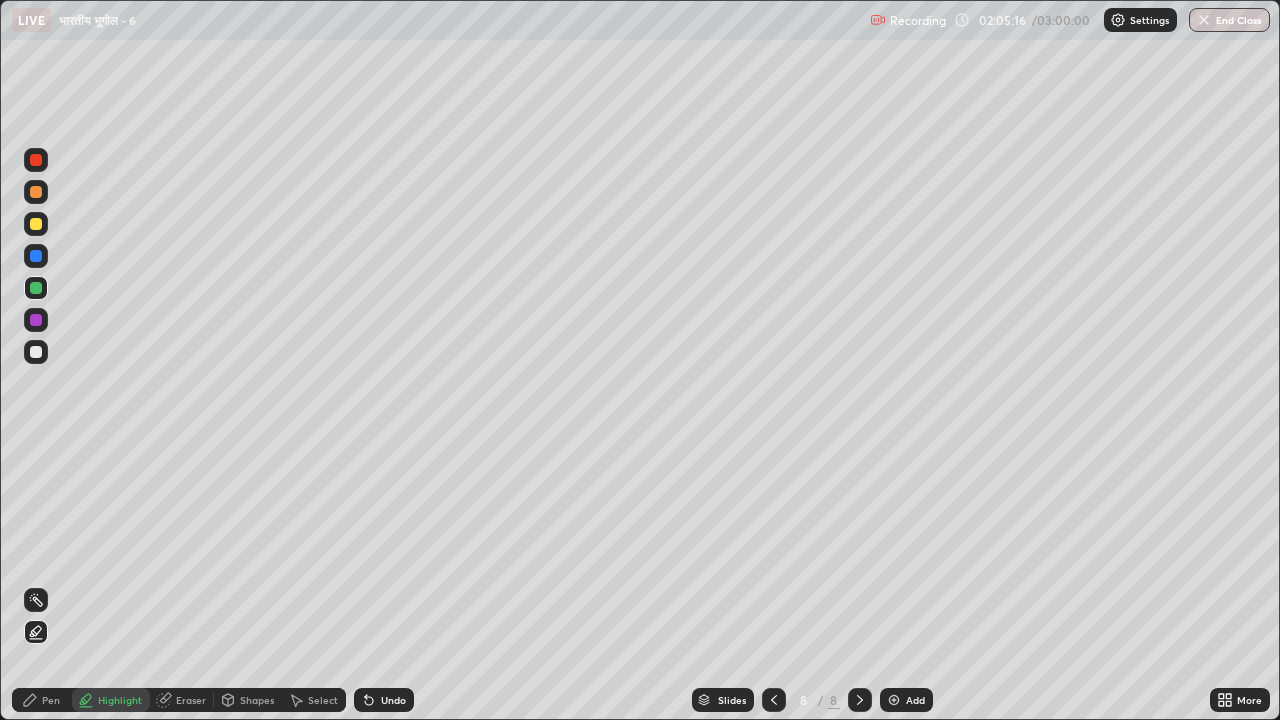 click on "Pen" at bounding box center [51, 700] 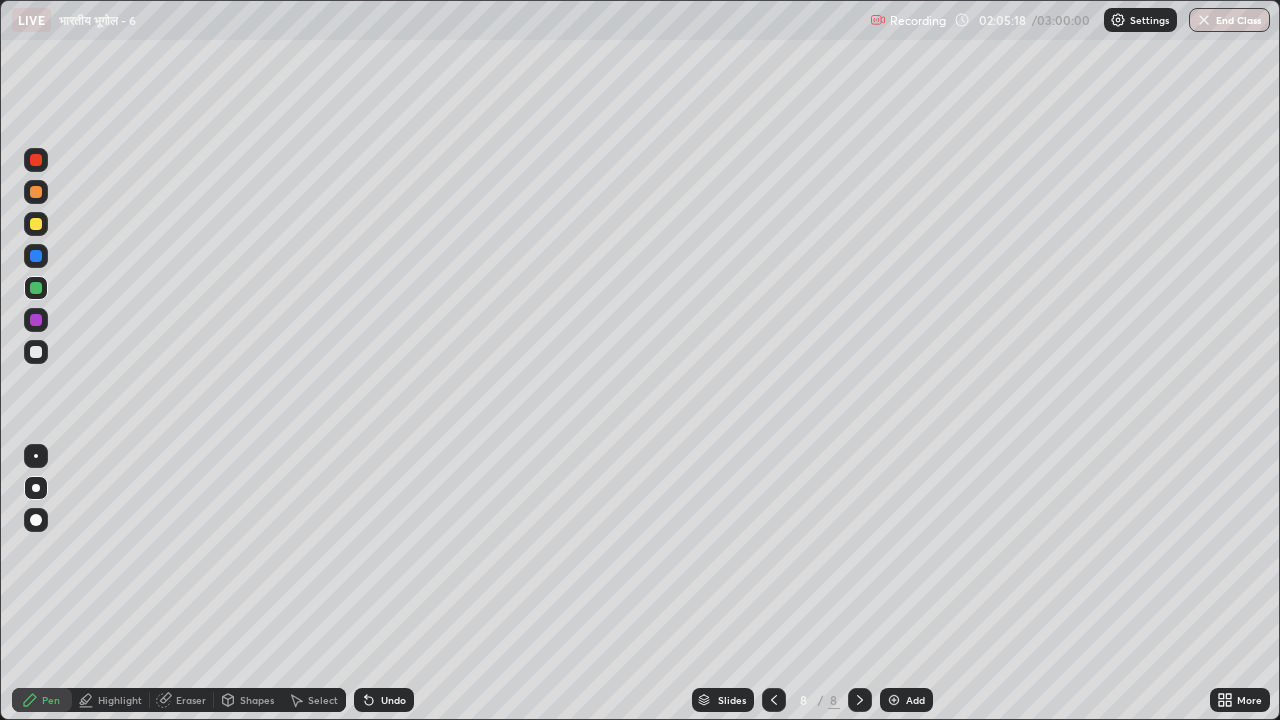 click at bounding box center [36, 192] 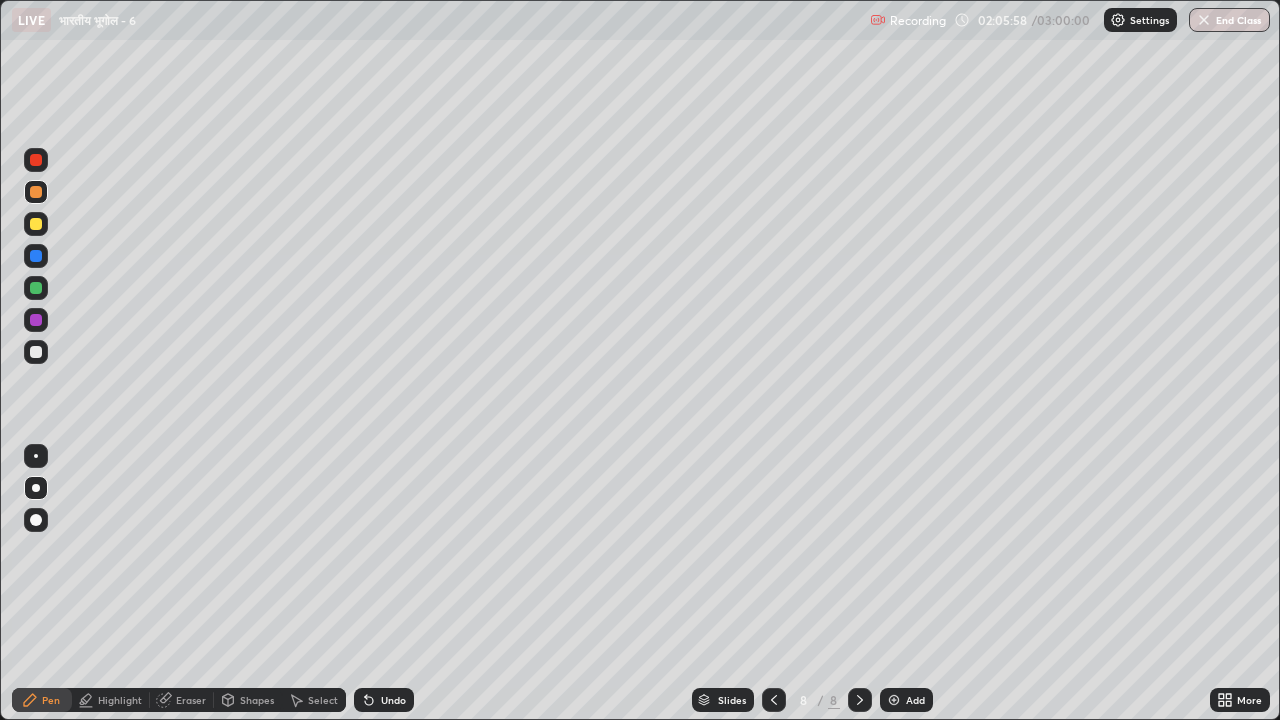 click at bounding box center [36, 160] 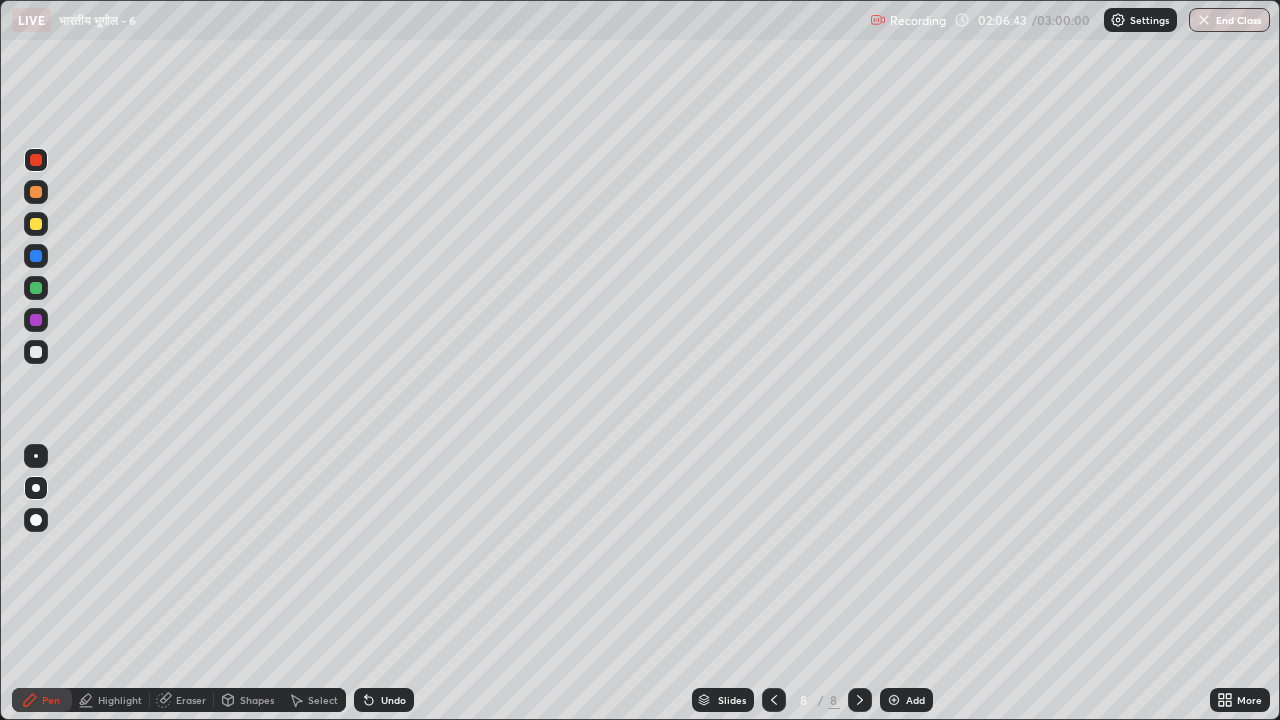 click at bounding box center (36, 352) 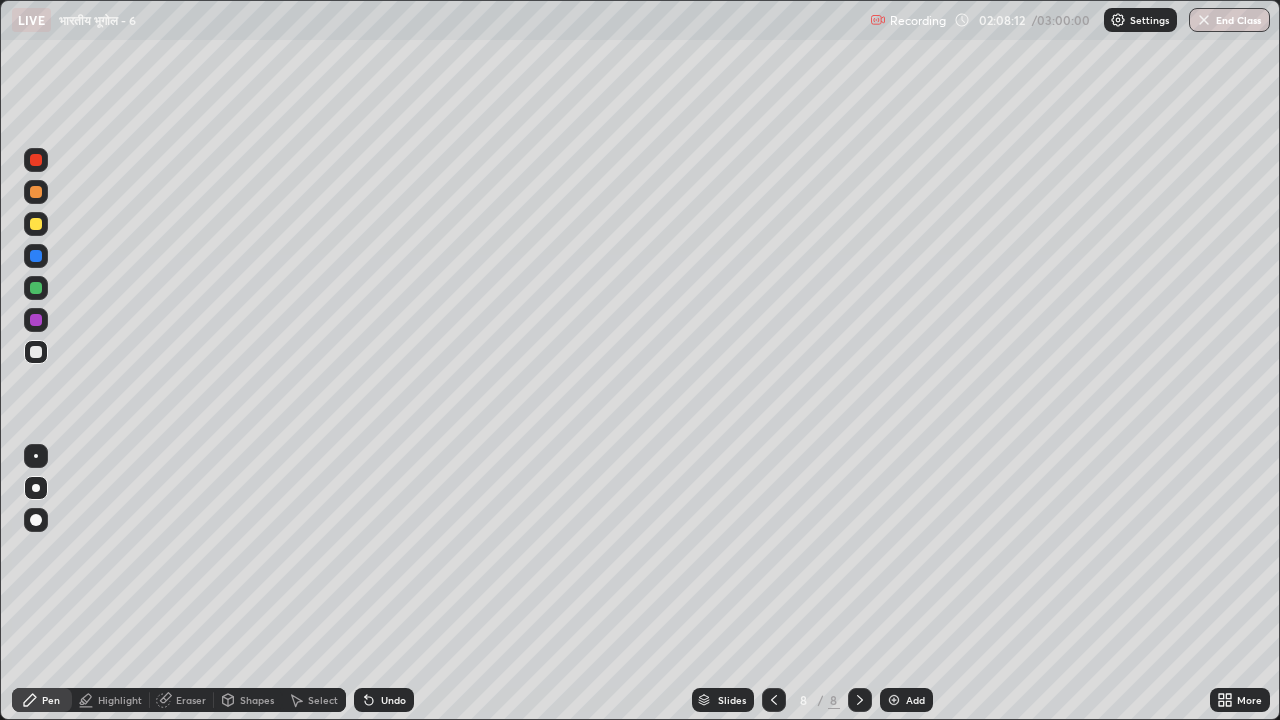 click at bounding box center (894, 700) 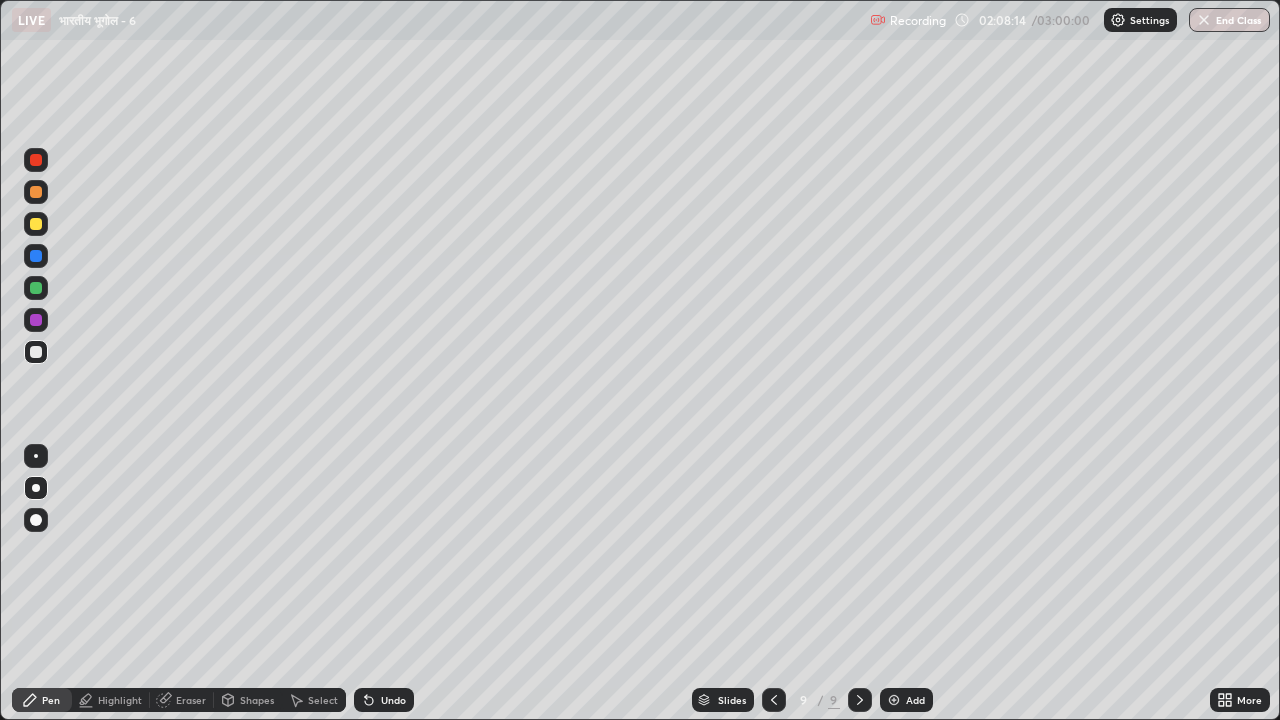 click at bounding box center [36, 352] 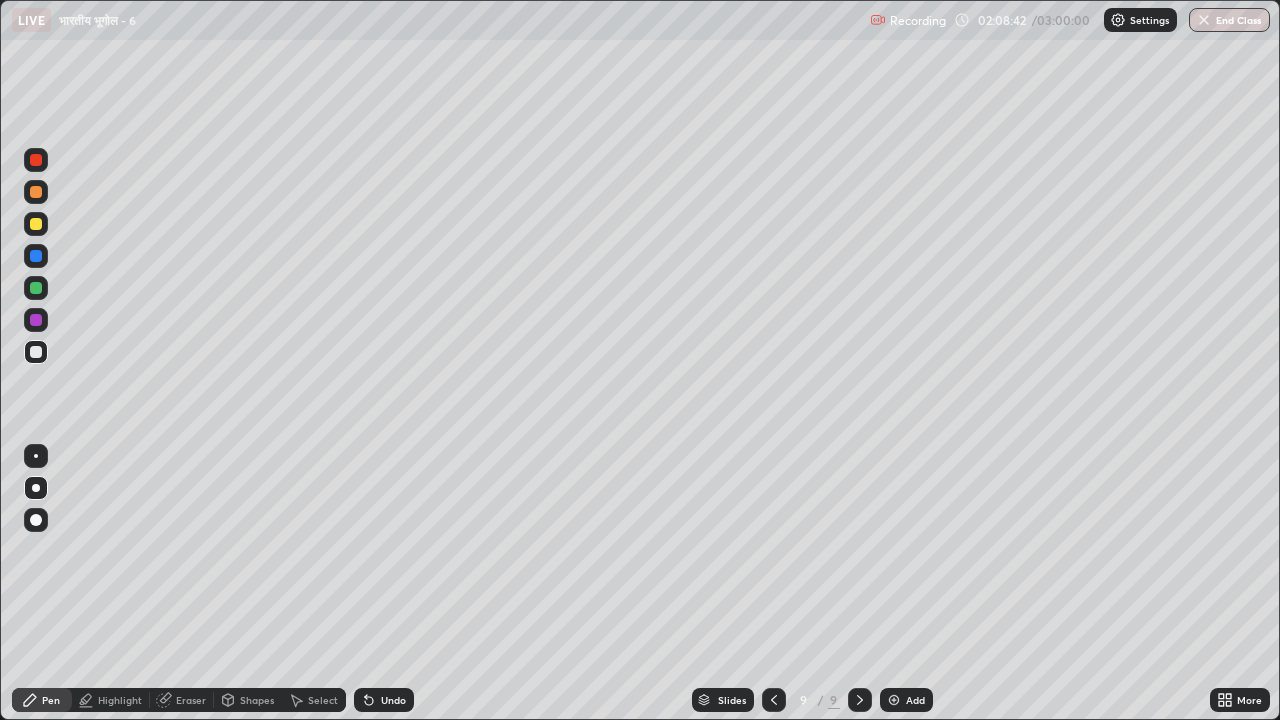 click at bounding box center [36, 288] 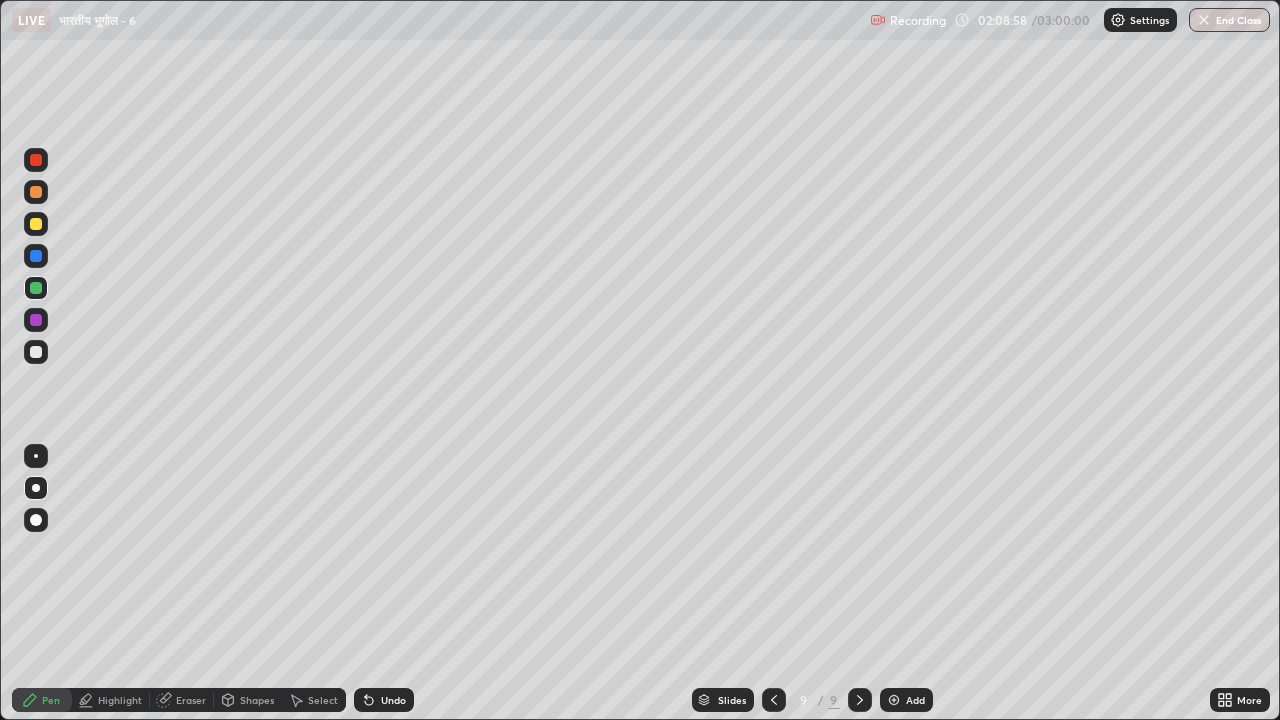 click at bounding box center [36, 352] 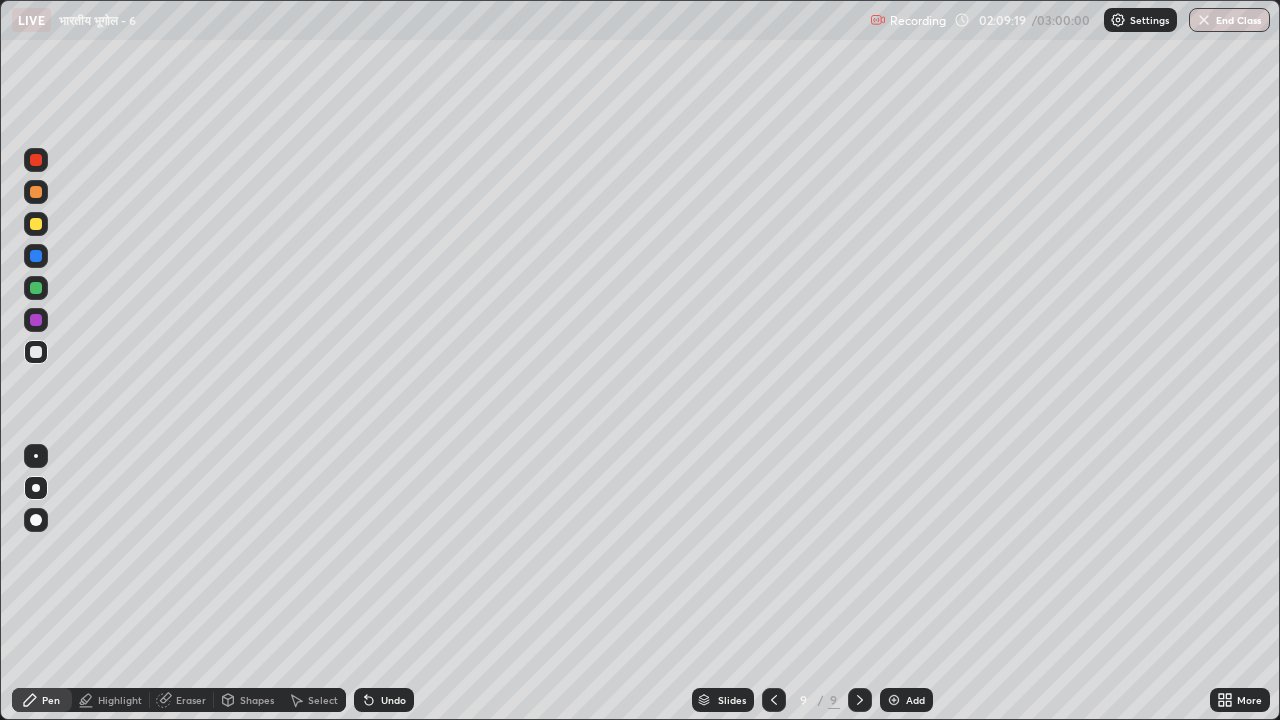 click at bounding box center [36, 224] 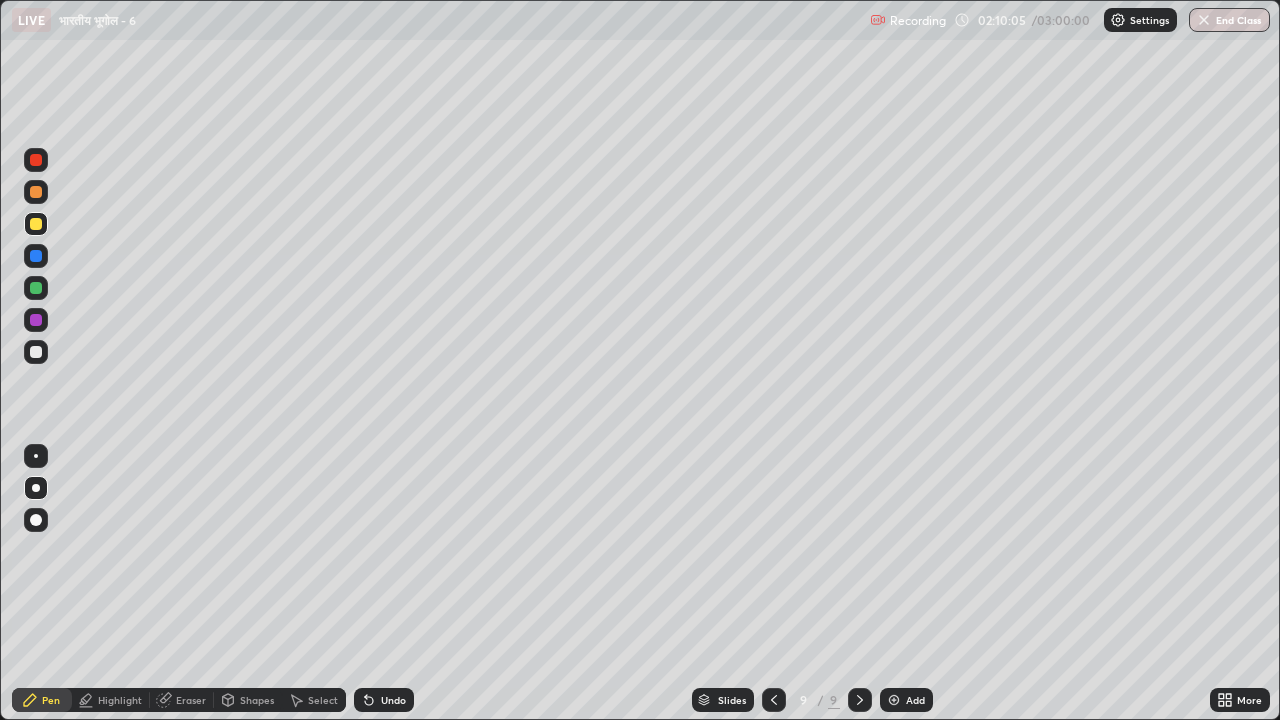 click at bounding box center (36, 192) 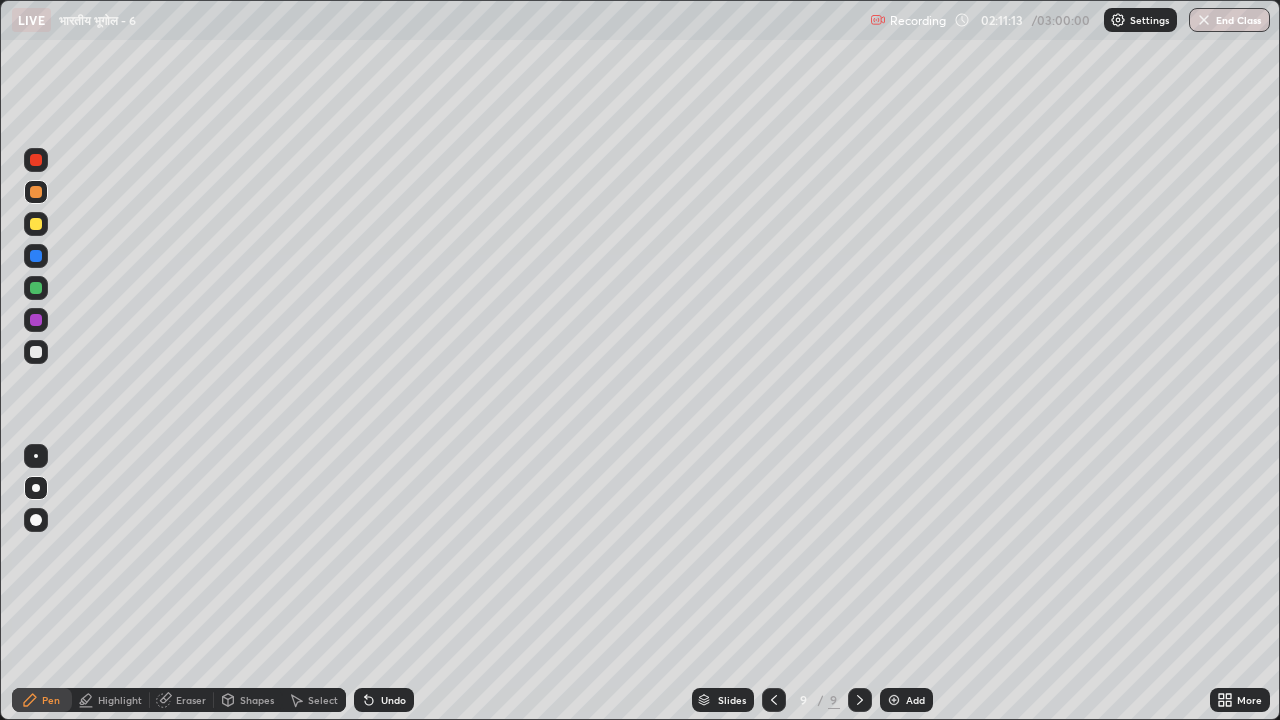 click at bounding box center [36, 288] 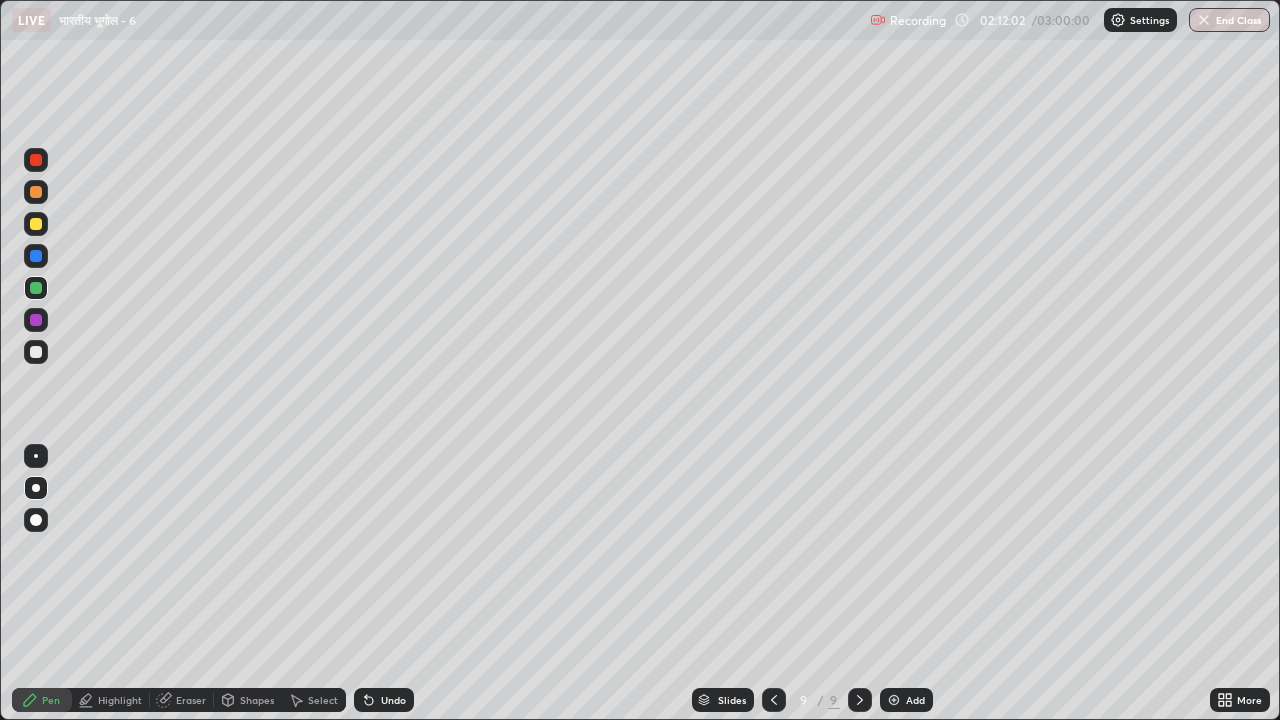 click at bounding box center [36, 320] 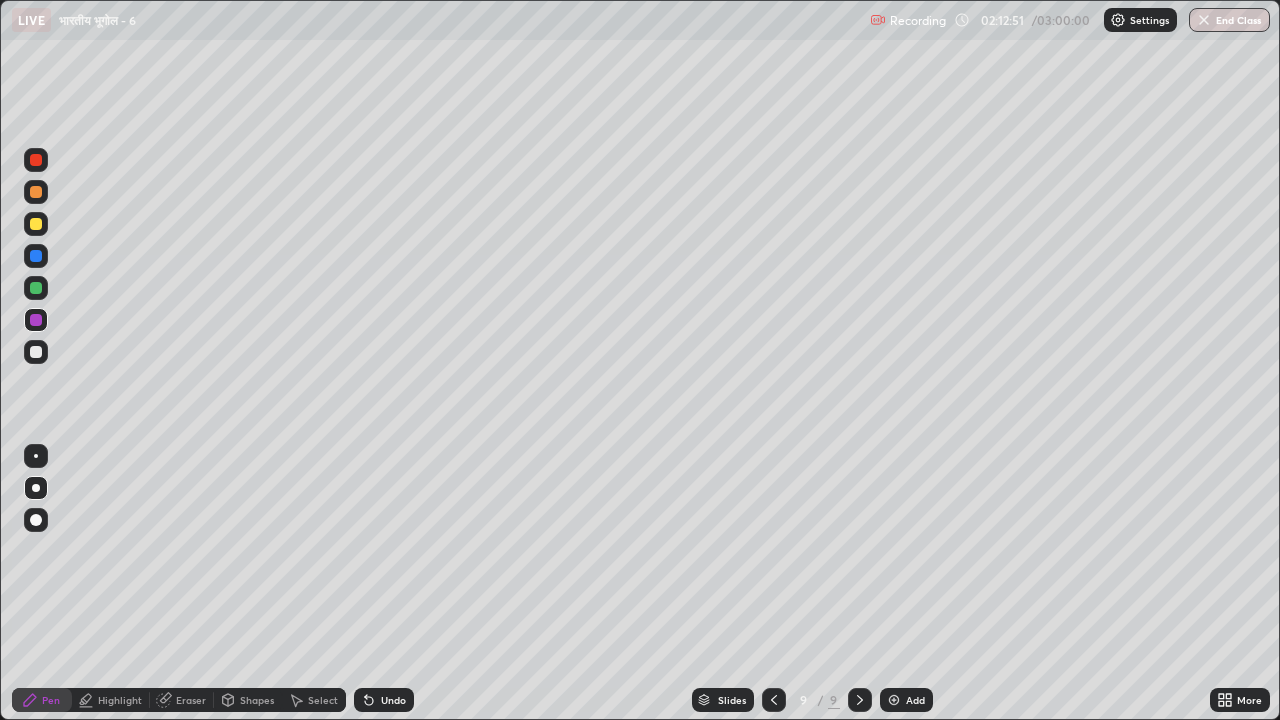 click at bounding box center [36, 320] 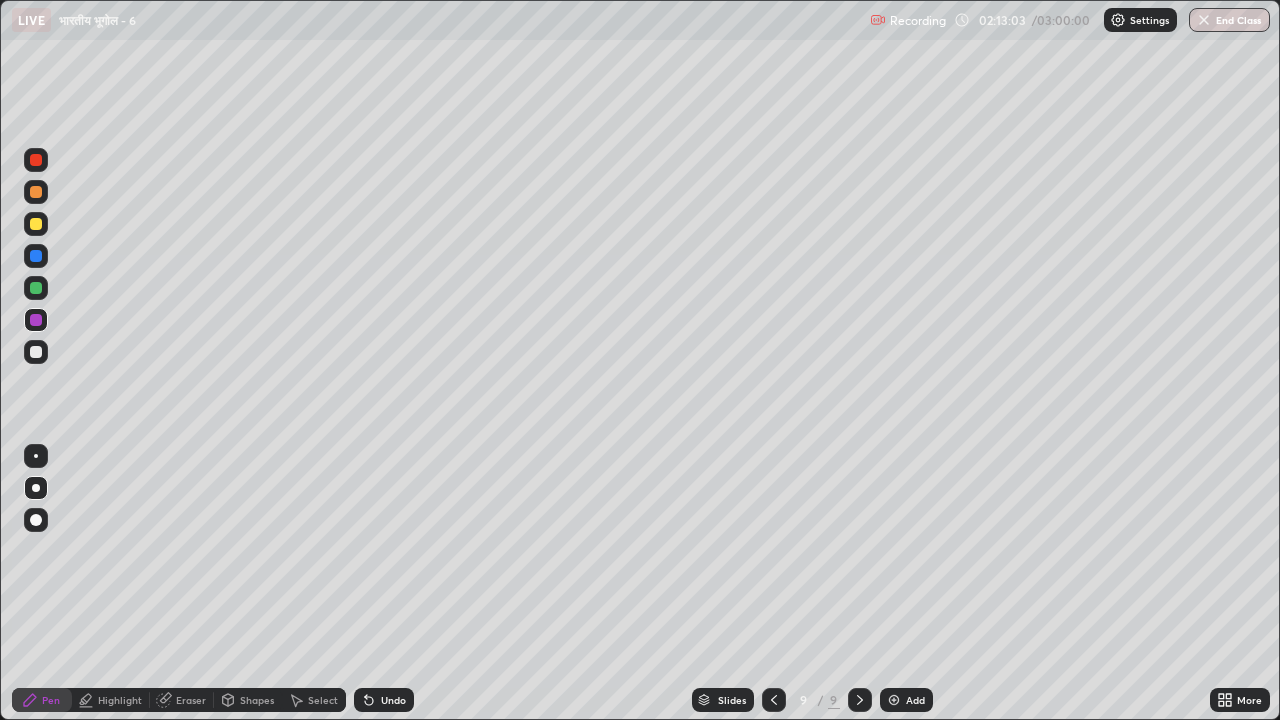 click at bounding box center [36, 352] 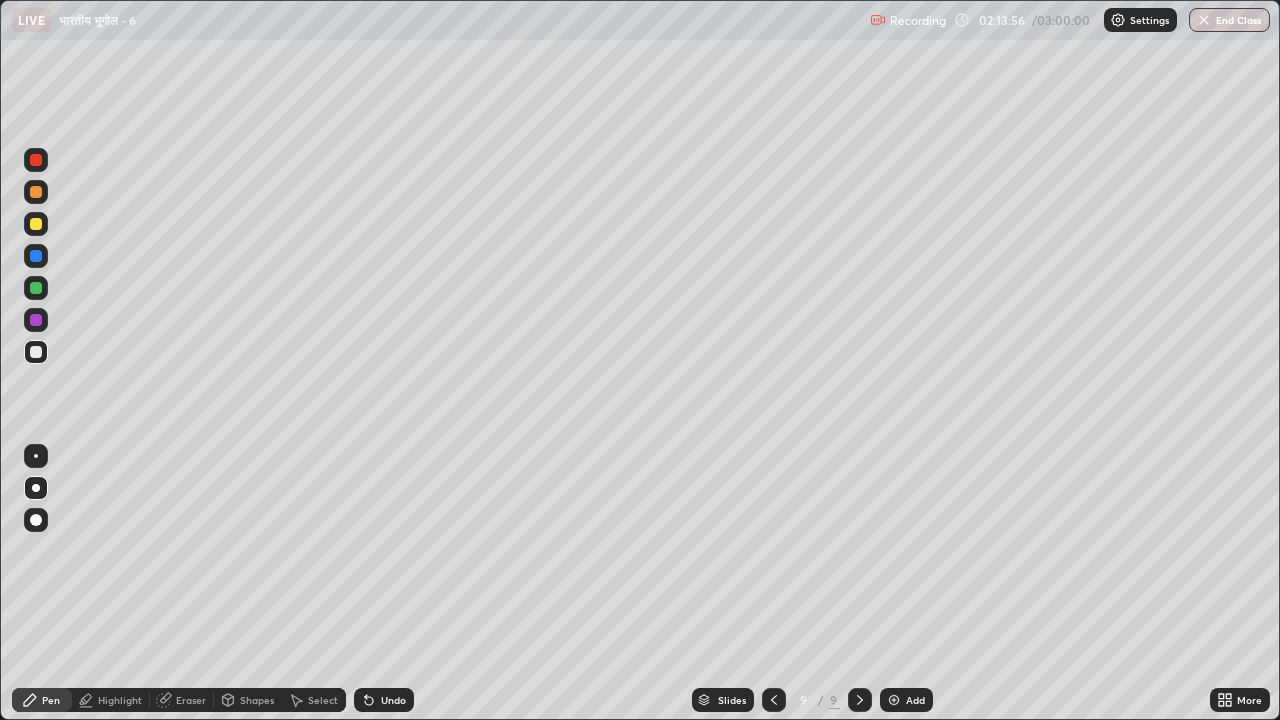 click at bounding box center [774, 700] 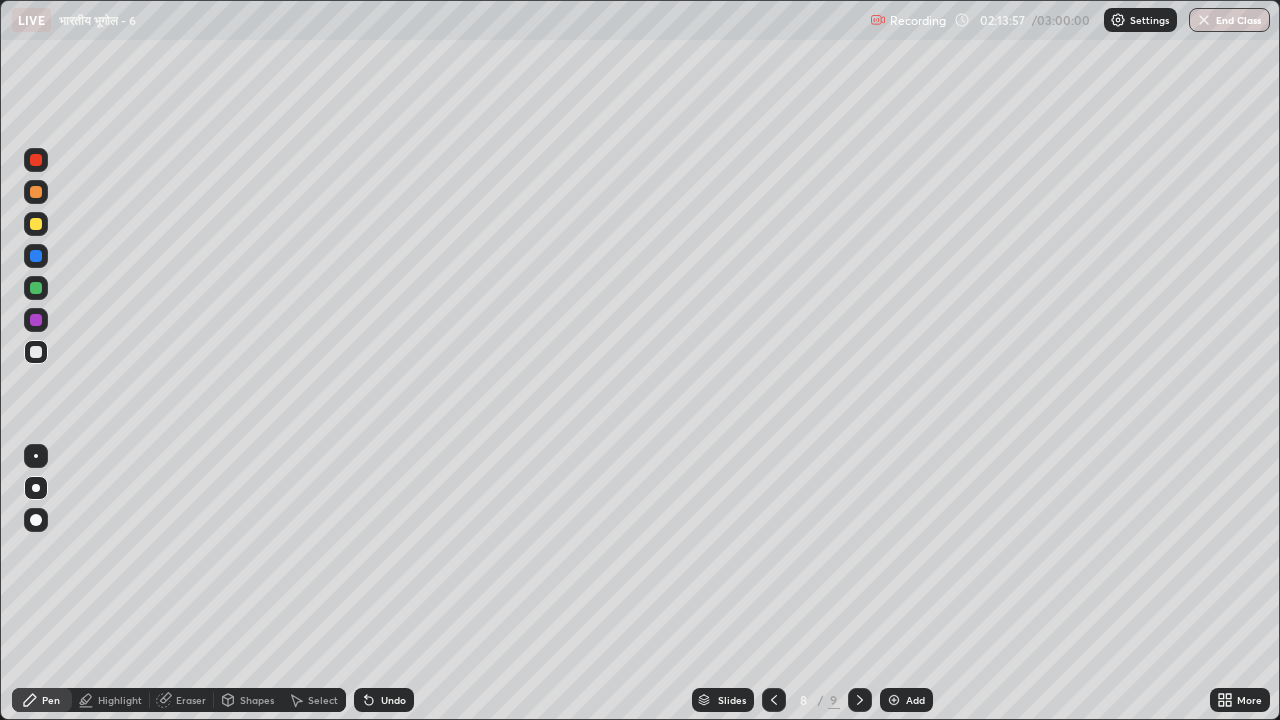 click 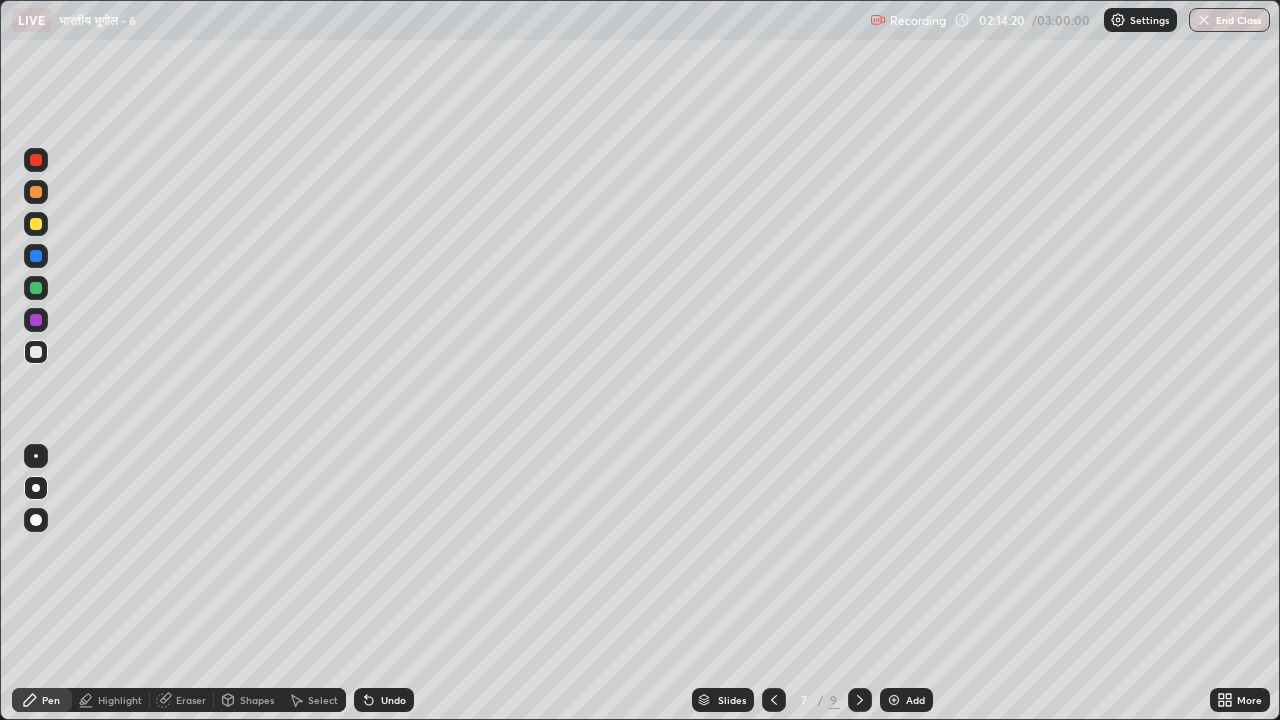click 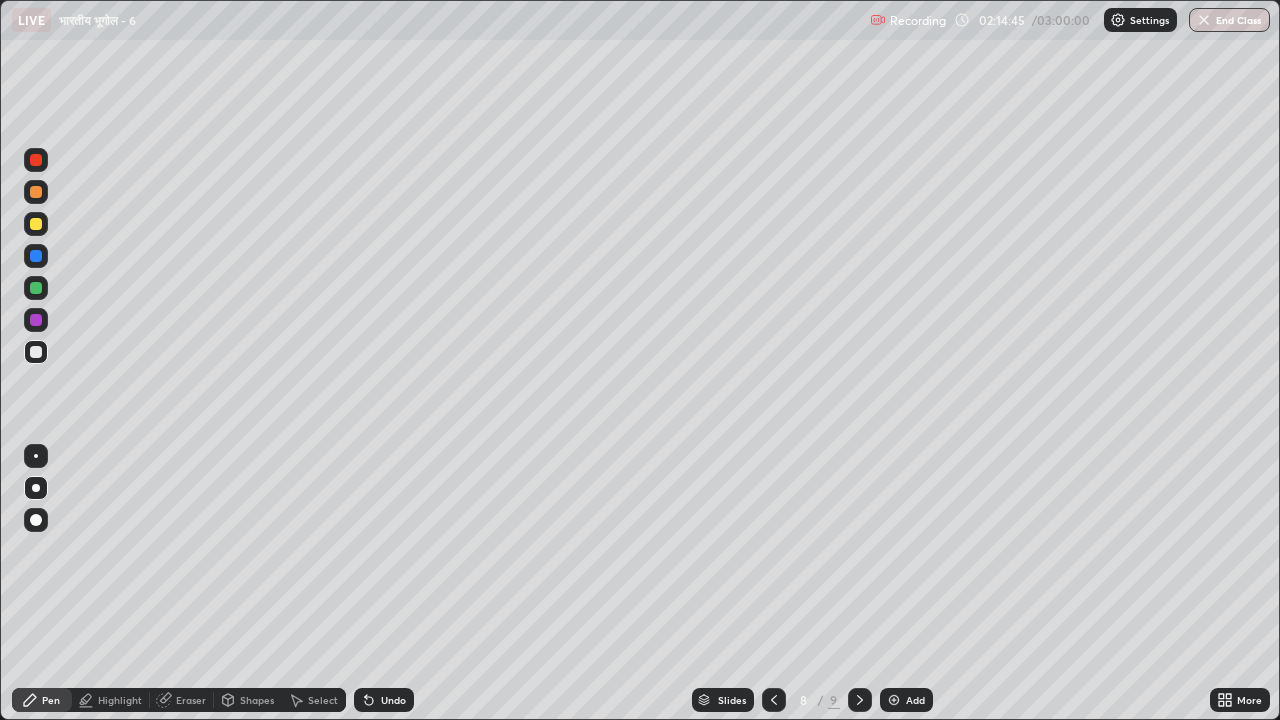 click 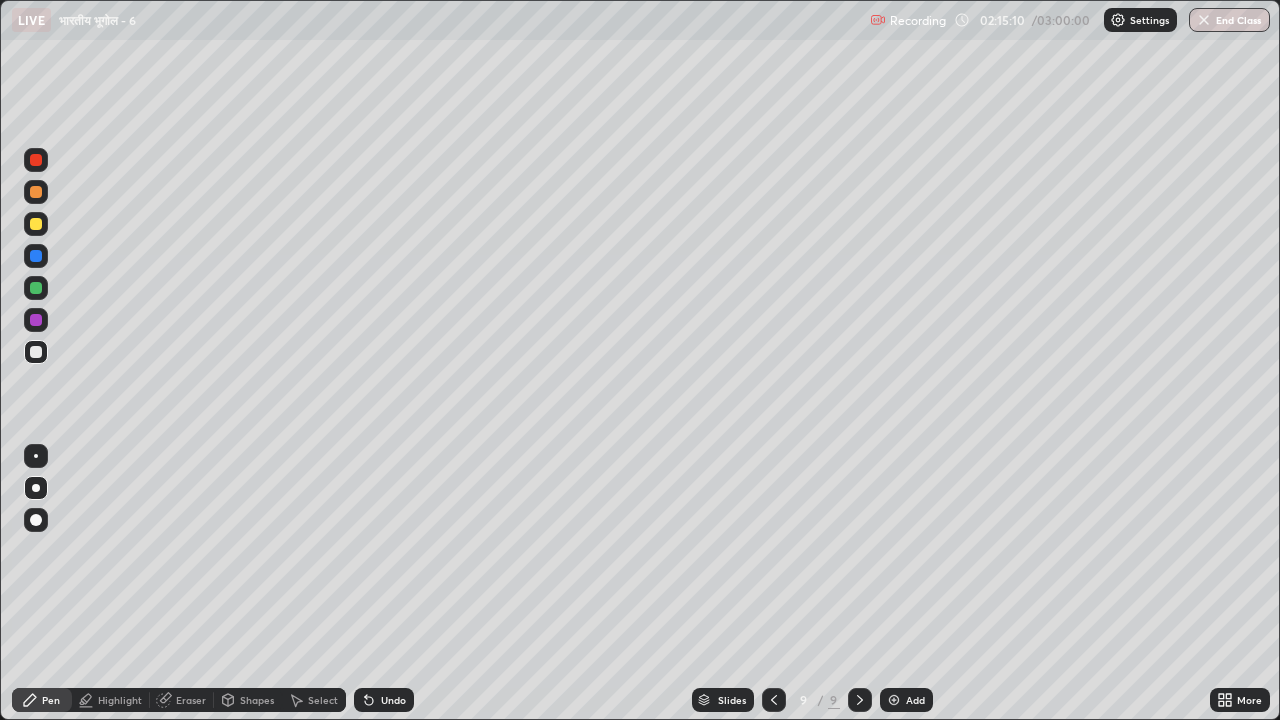 click at bounding box center (894, 700) 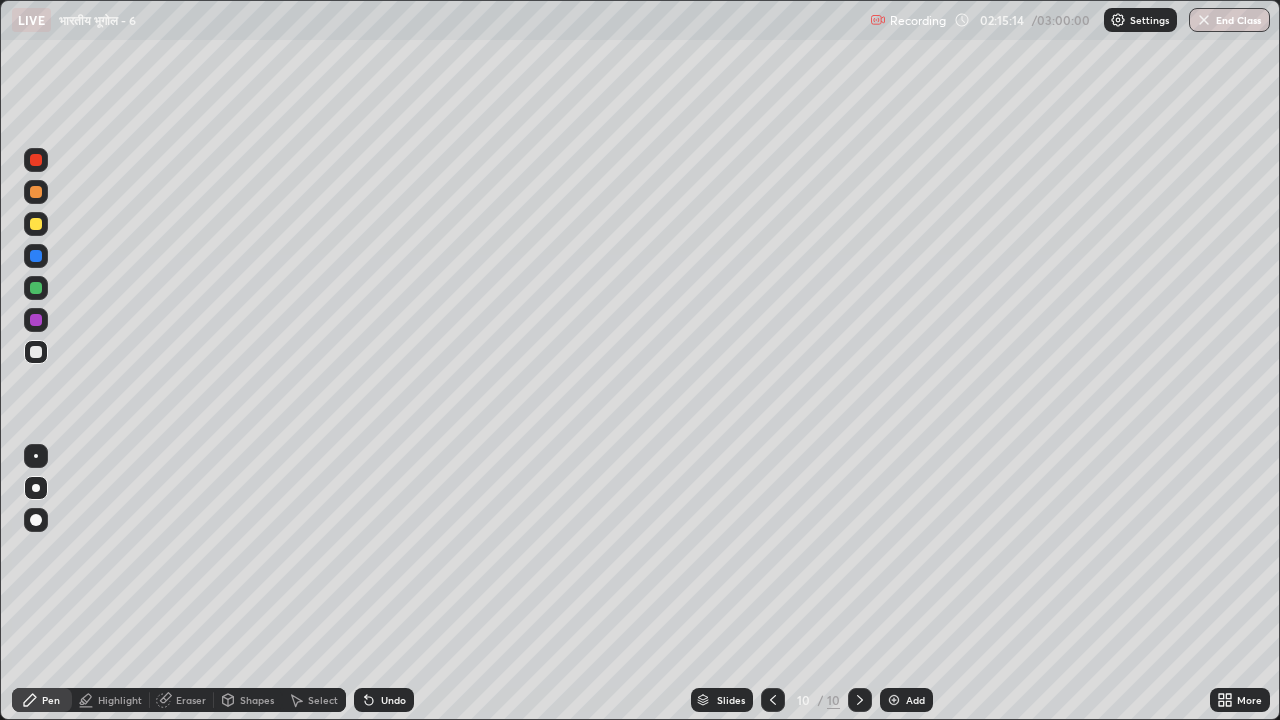click at bounding box center [36, 288] 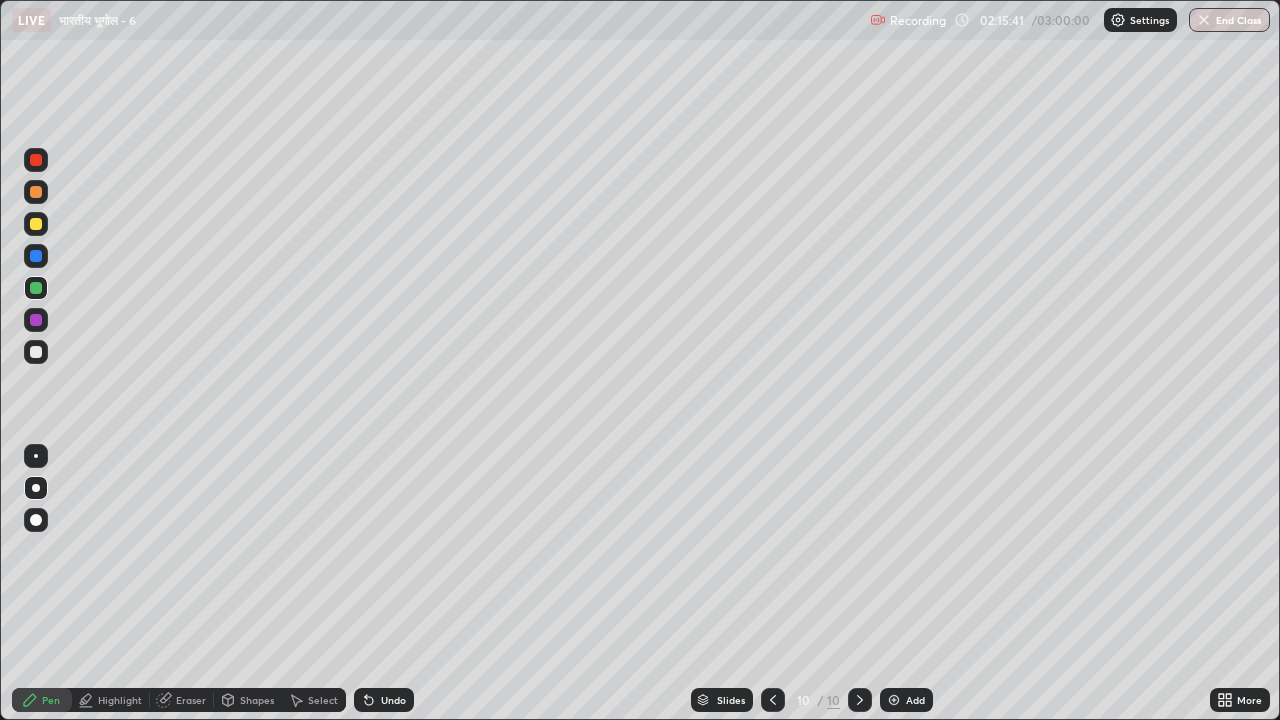 click at bounding box center (36, 224) 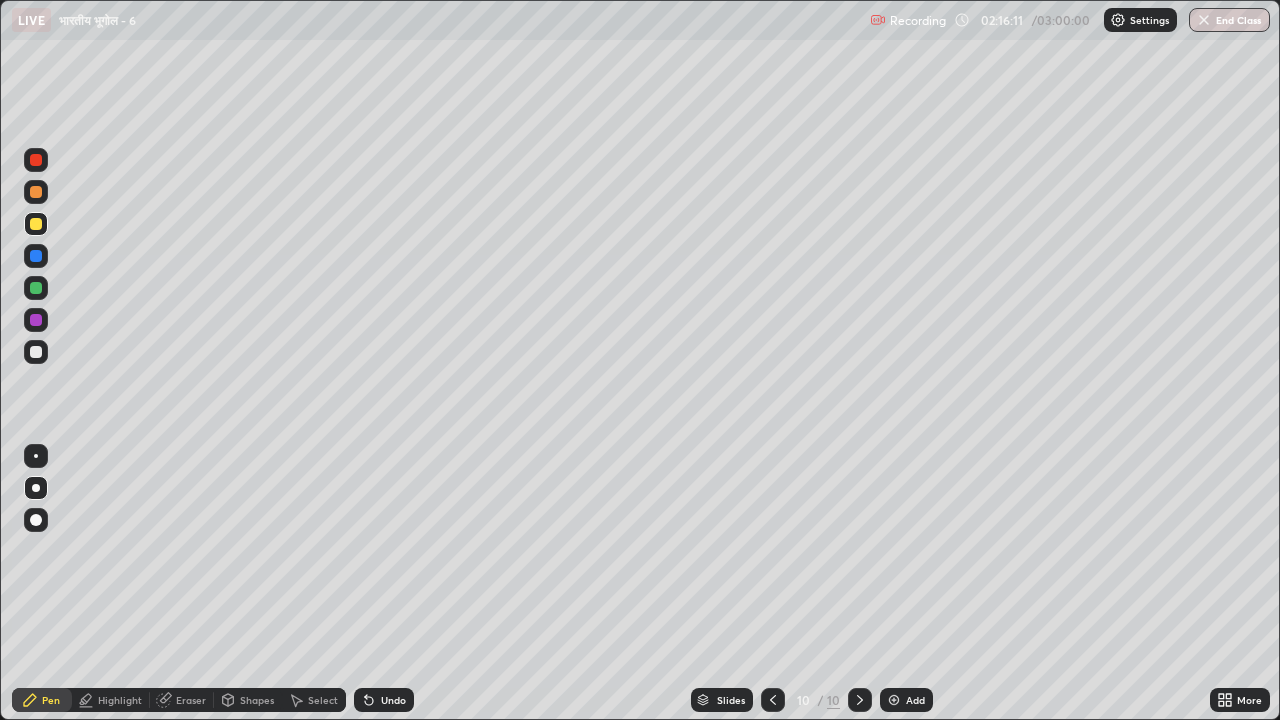 click at bounding box center (36, 320) 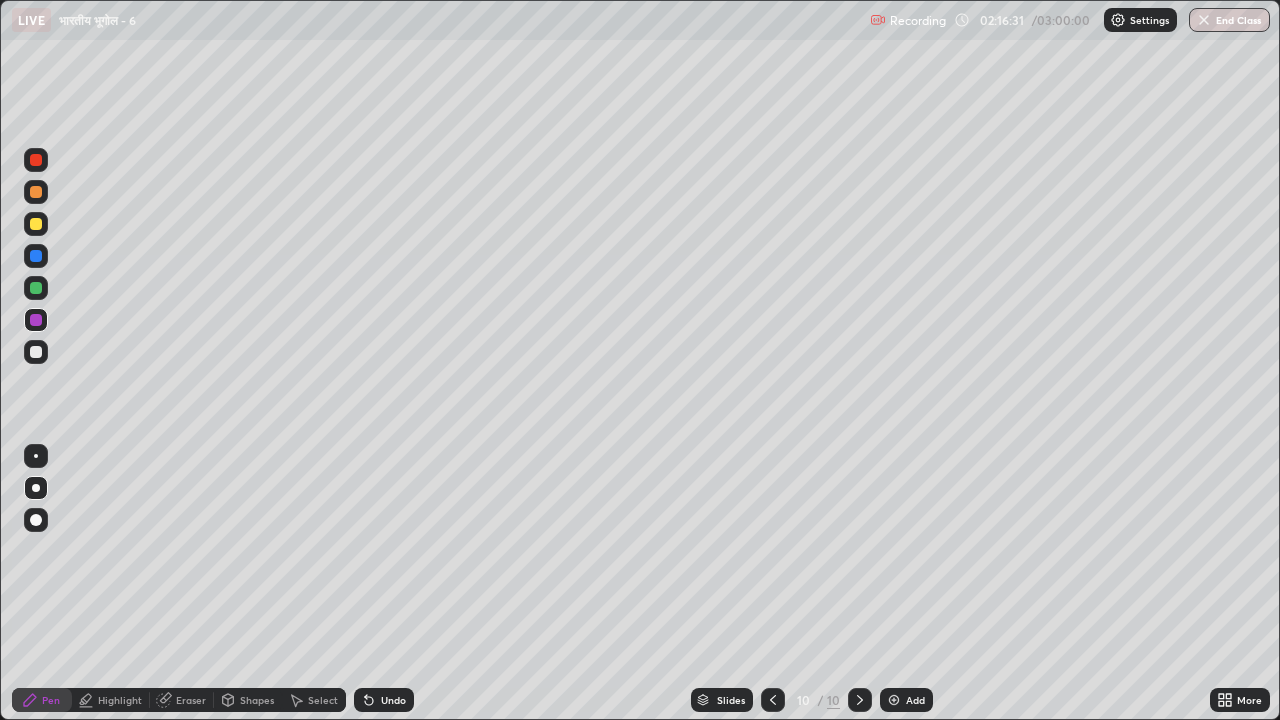 click at bounding box center [36, 224] 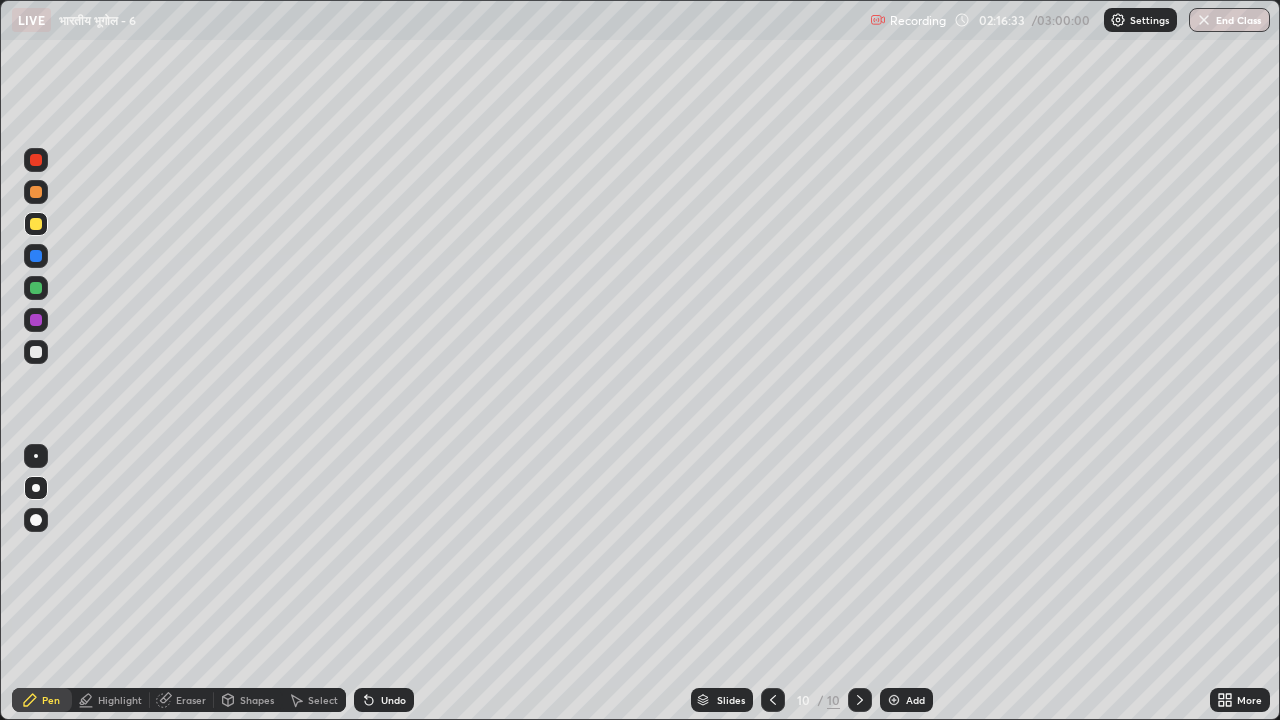click at bounding box center (36, 352) 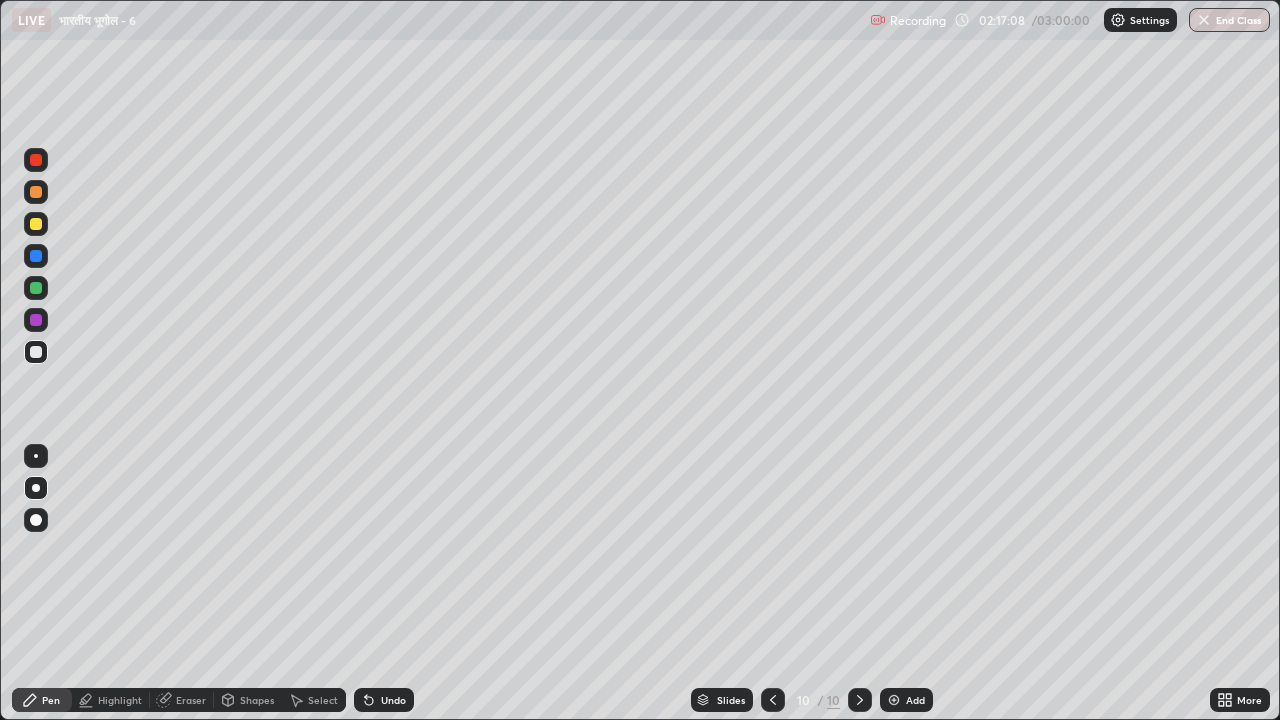 click at bounding box center (36, 224) 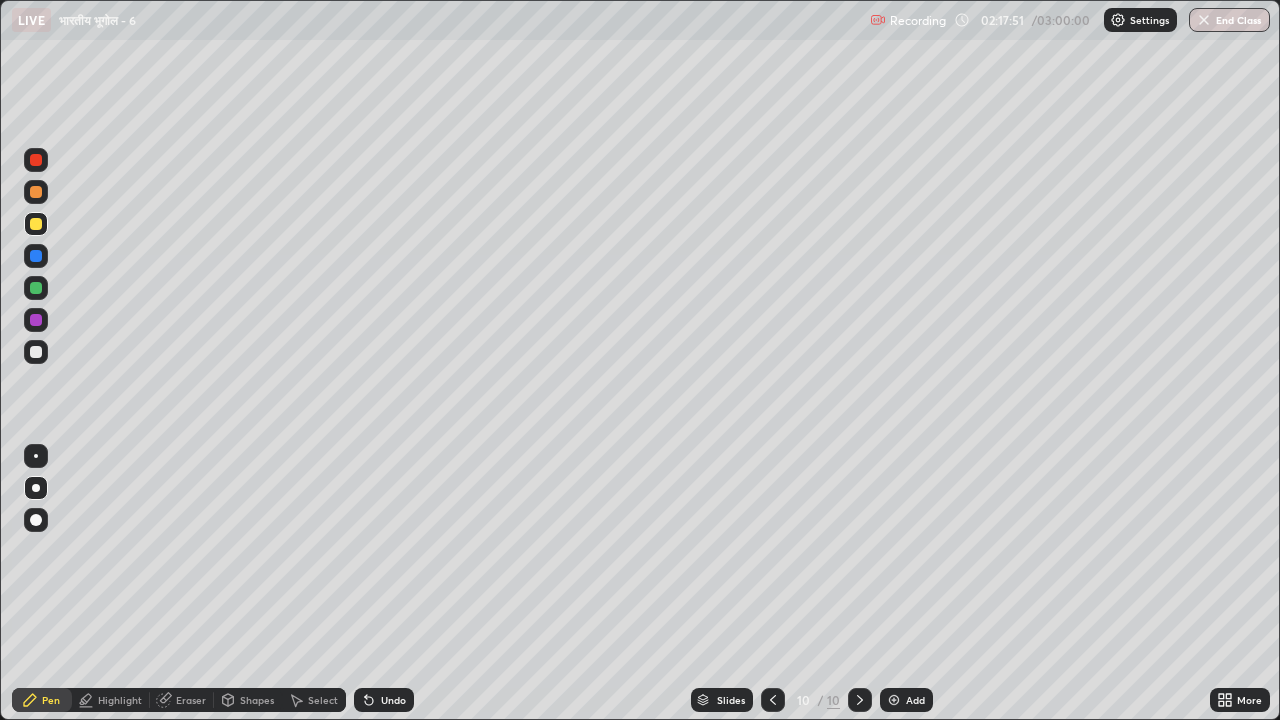 click 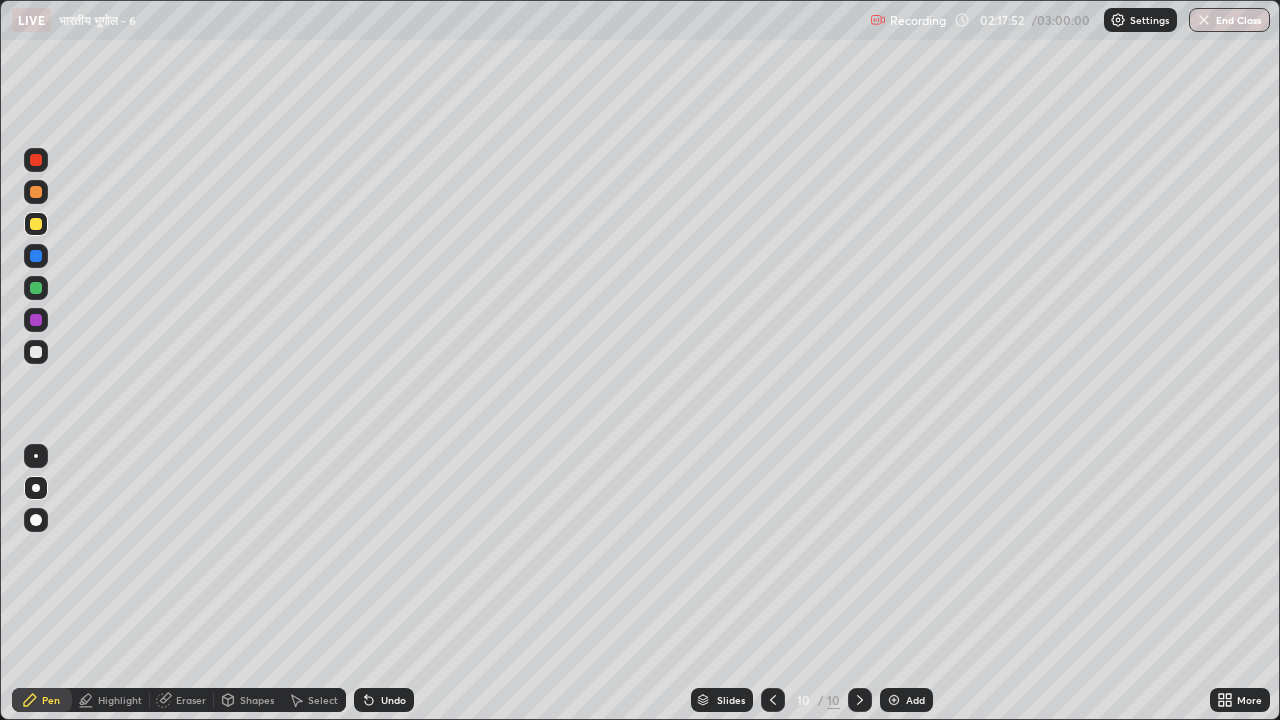click on "Undo" at bounding box center (384, 700) 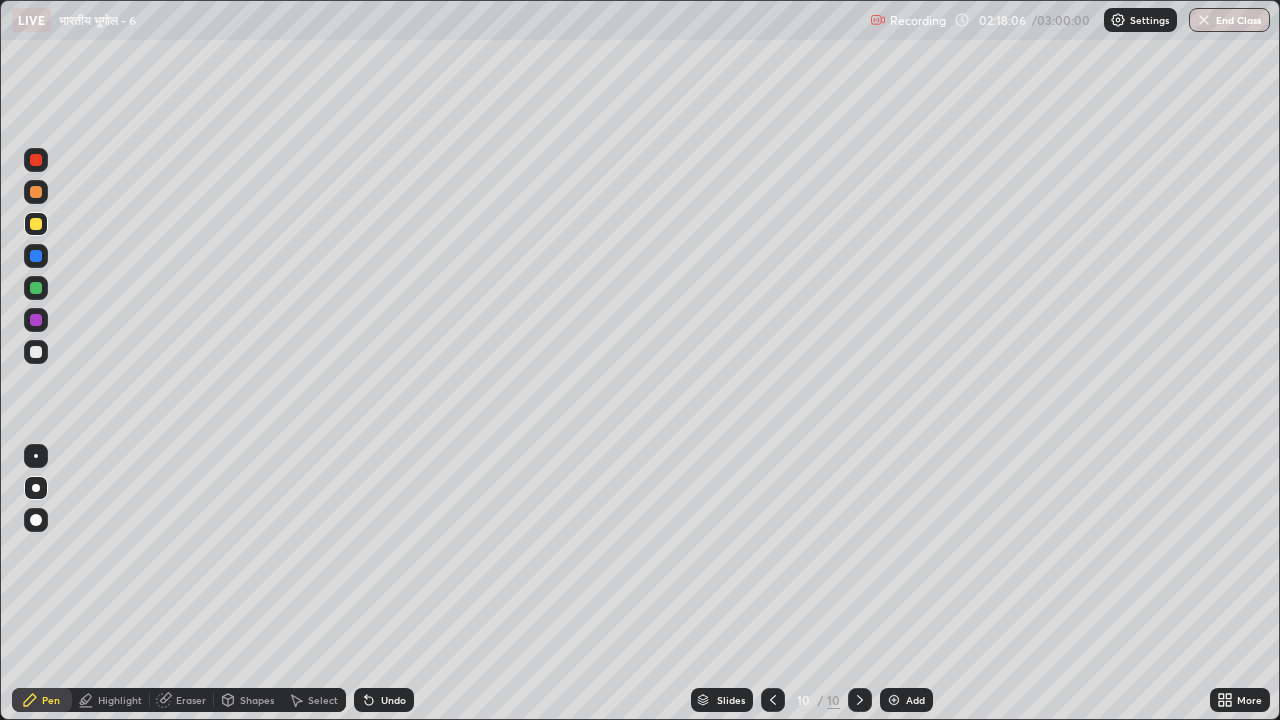 click at bounding box center (36, 192) 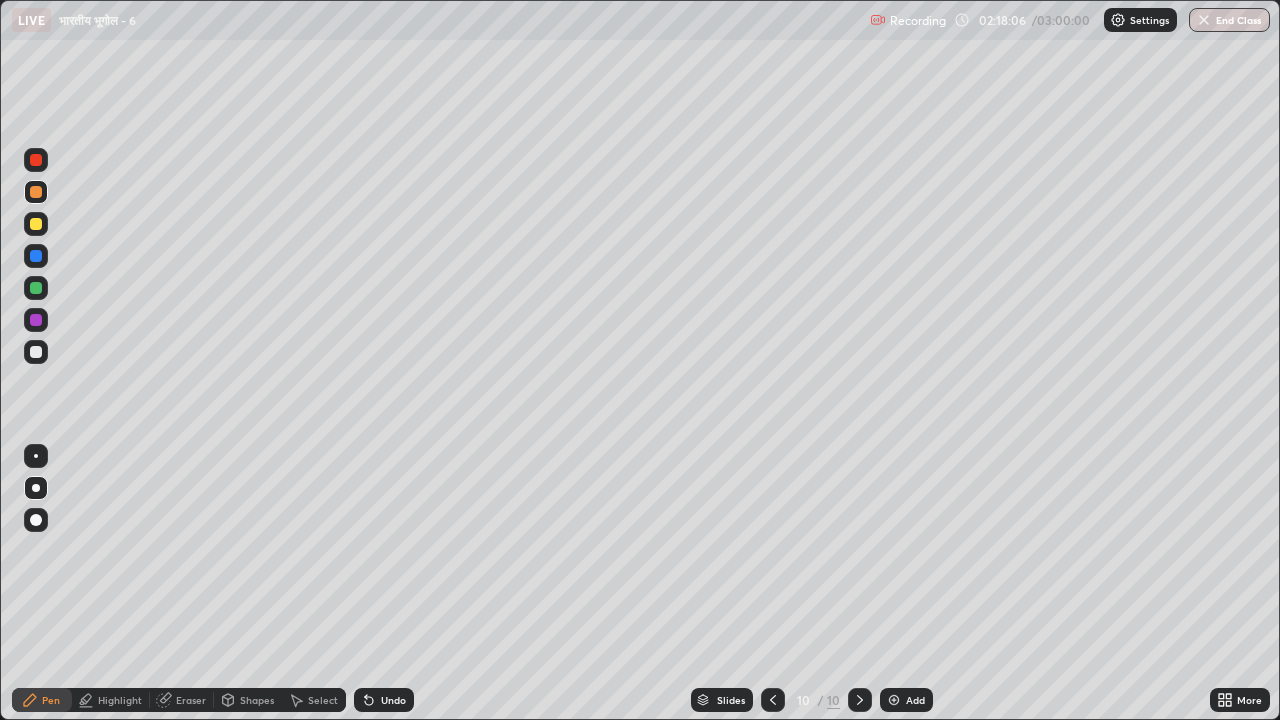 click at bounding box center [36, 192] 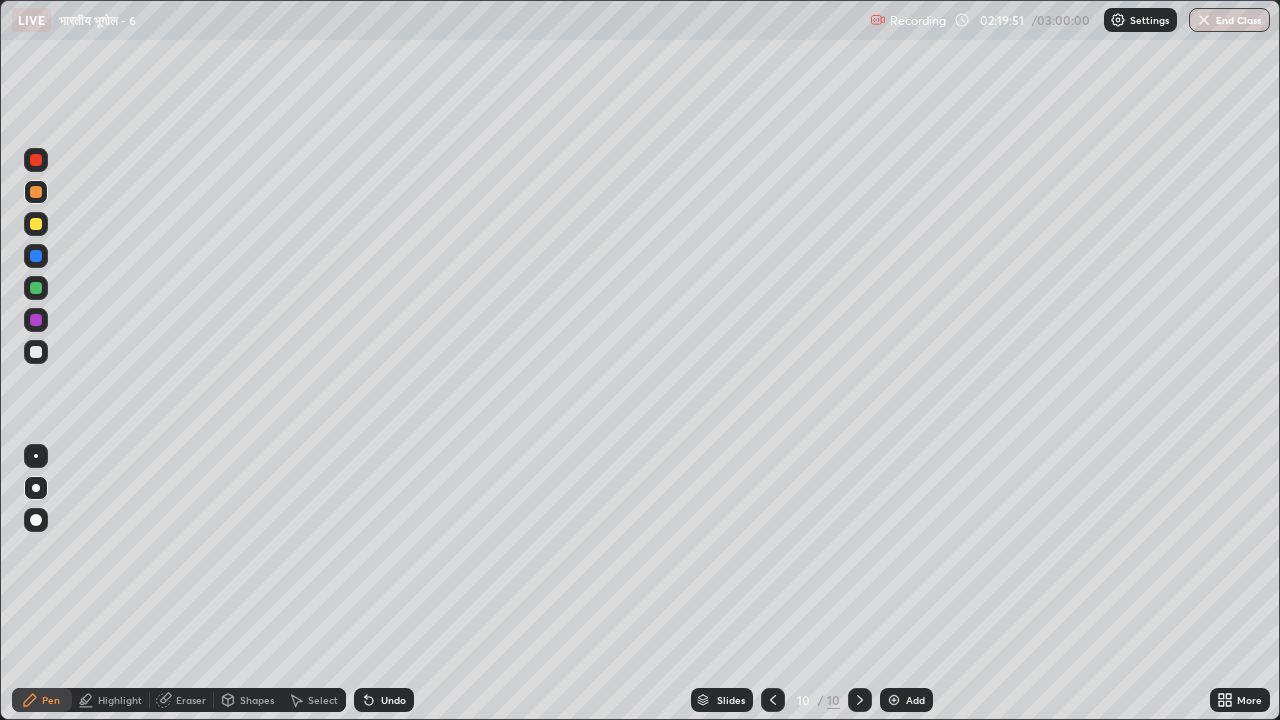 click at bounding box center (36, 288) 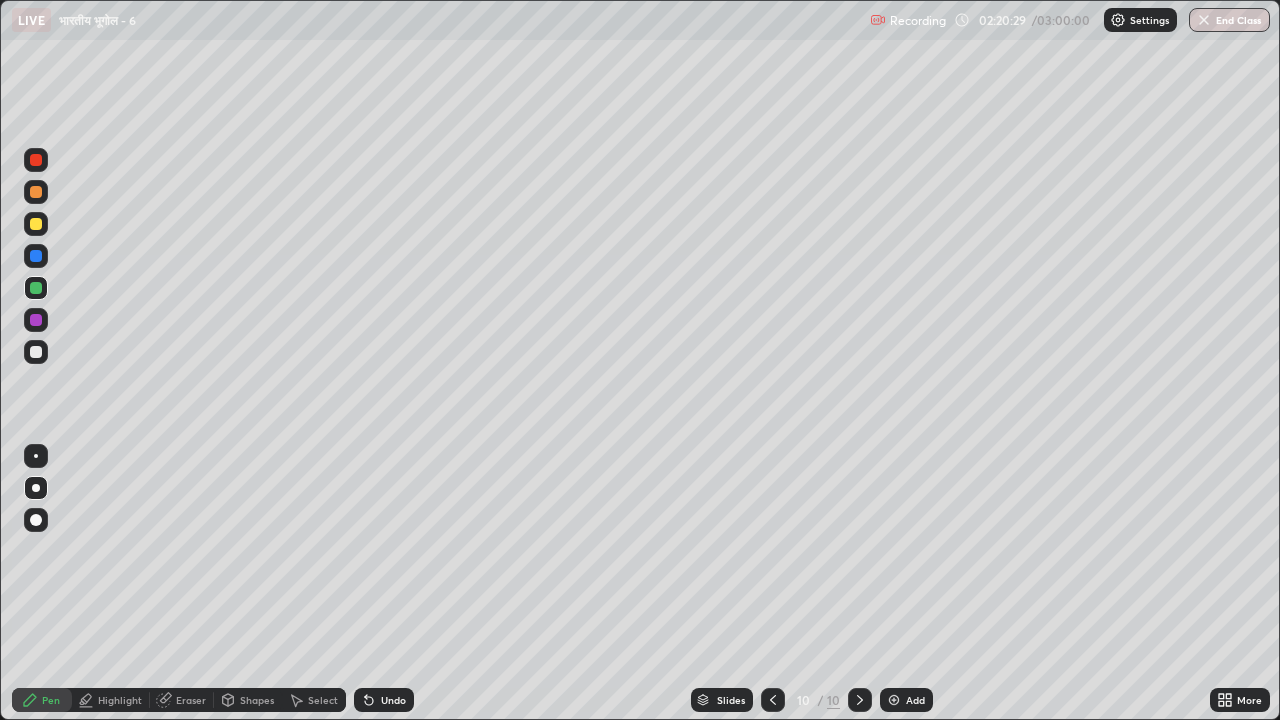 click at bounding box center (36, 224) 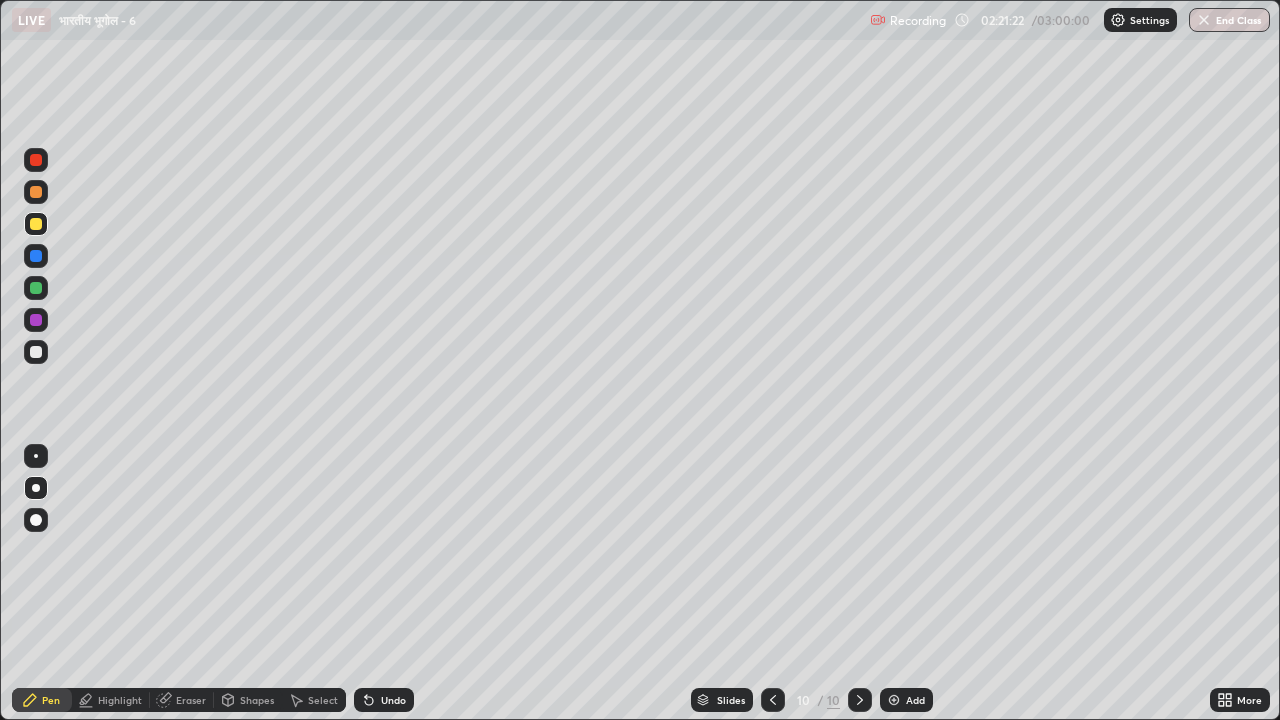 click at bounding box center (36, 192) 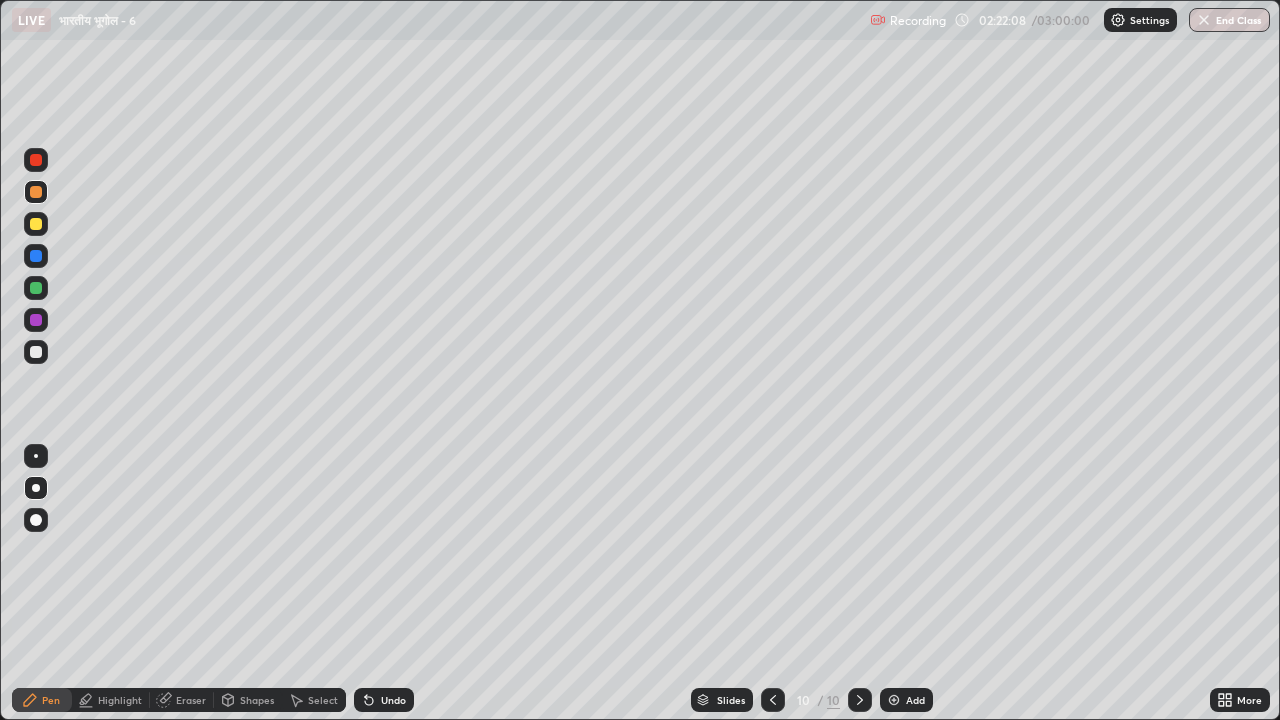 click at bounding box center [36, 288] 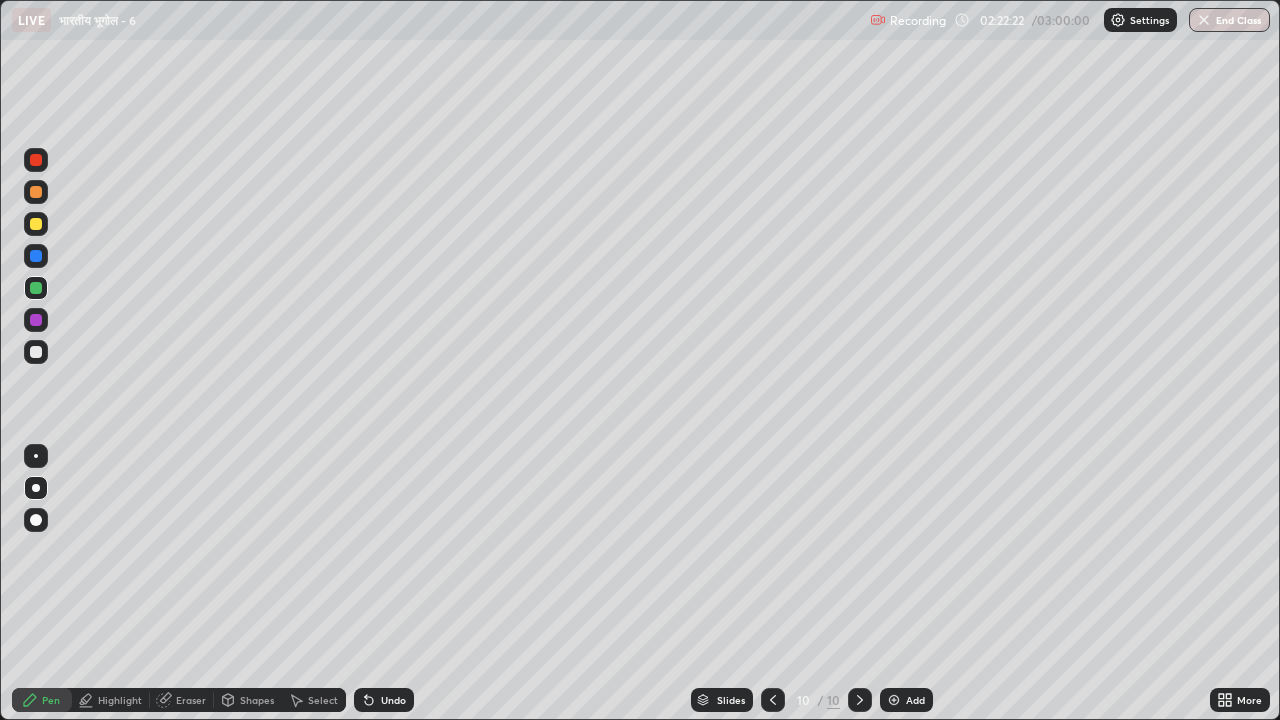 click at bounding box center [36, 320] 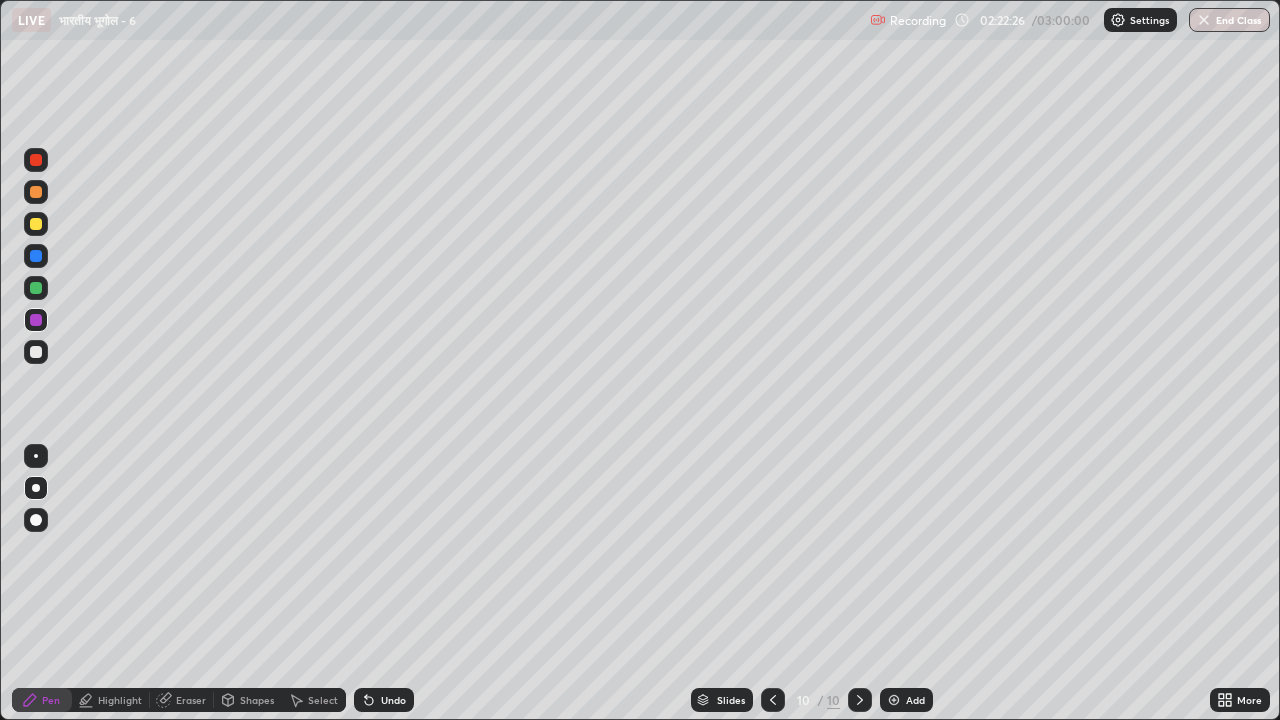 click at bounding box center (36, 192) 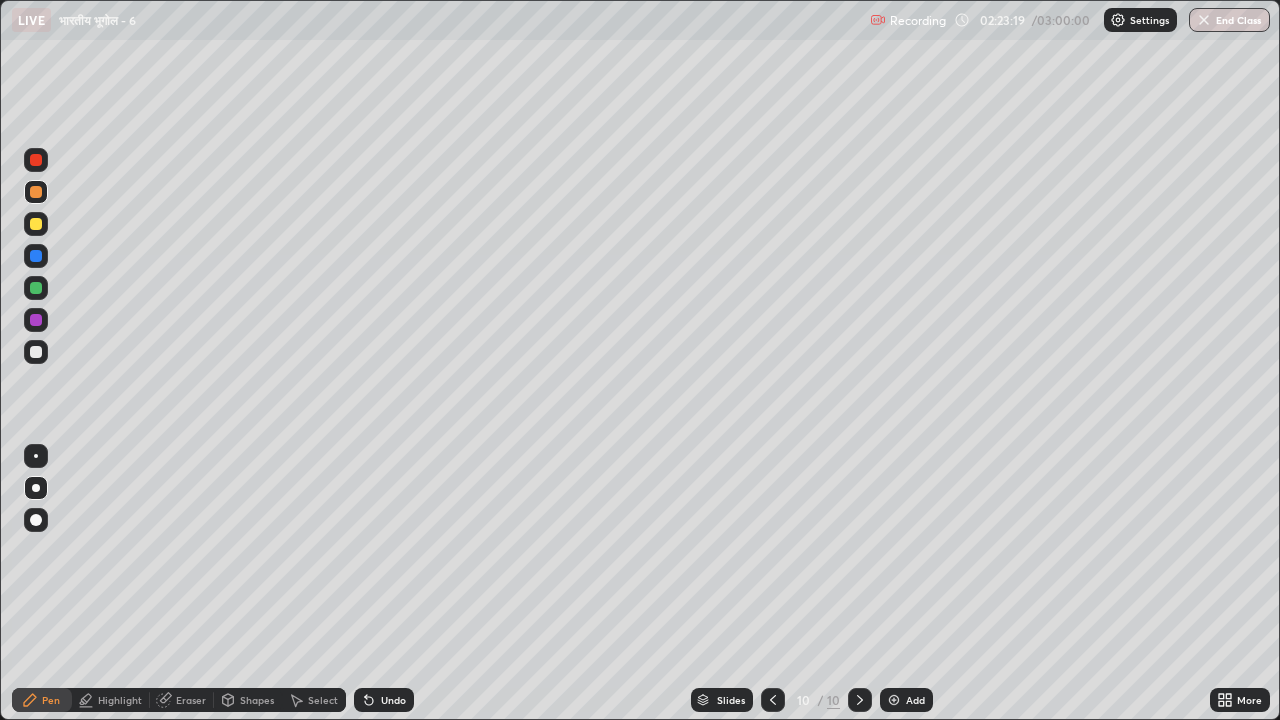 click on "Highlight" at bounding box center (120, 700) 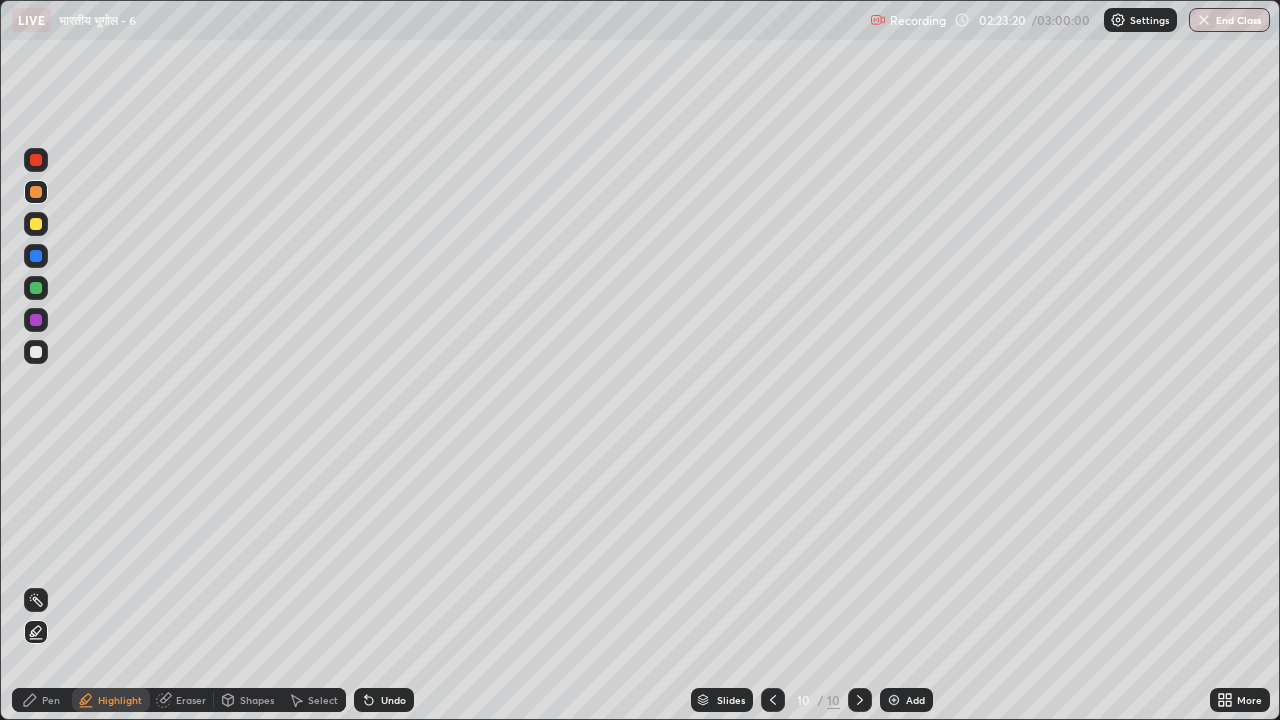 click at bounding box center [36, 288] 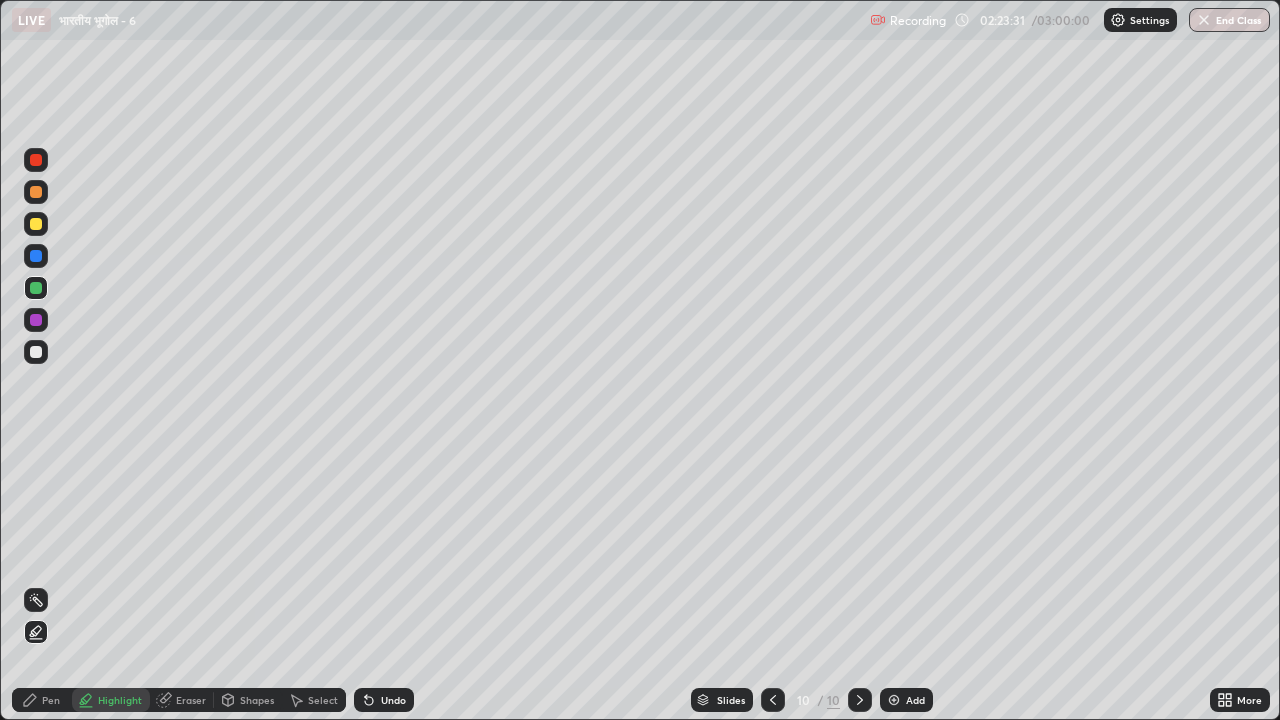 click on "Pen" at bounding box center (51, 700) 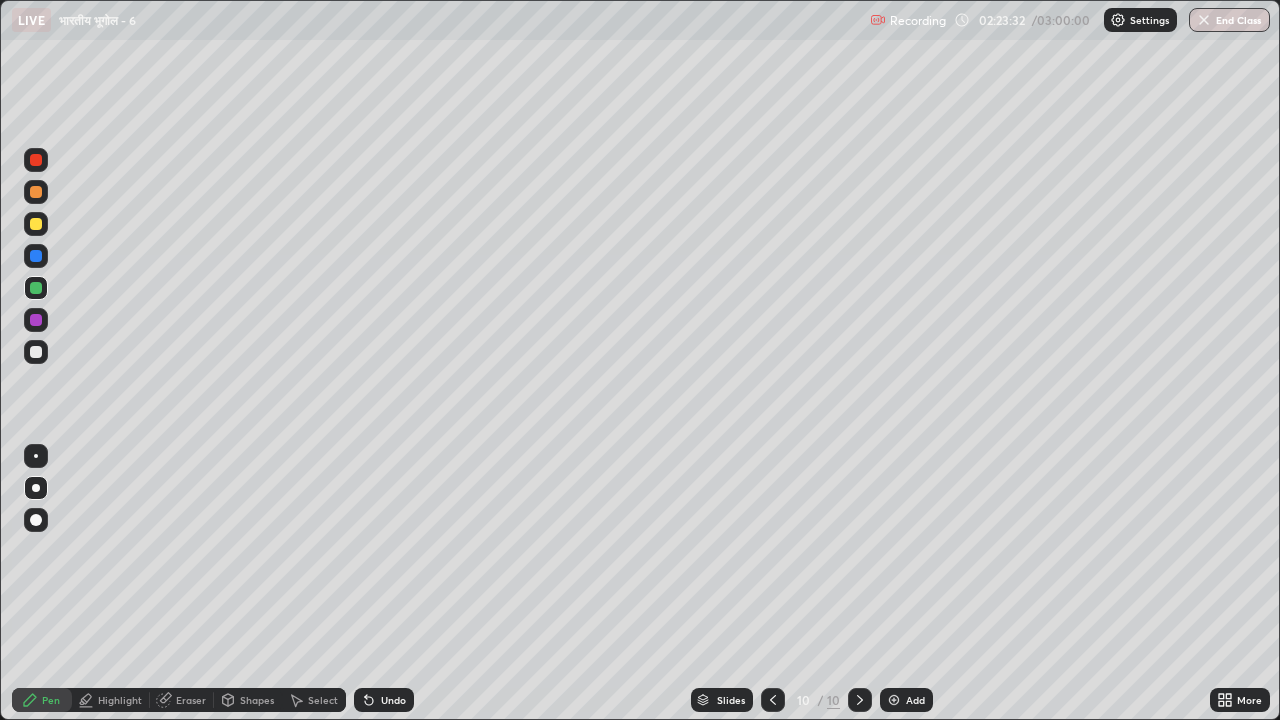 click at bounding box center (36, 256) 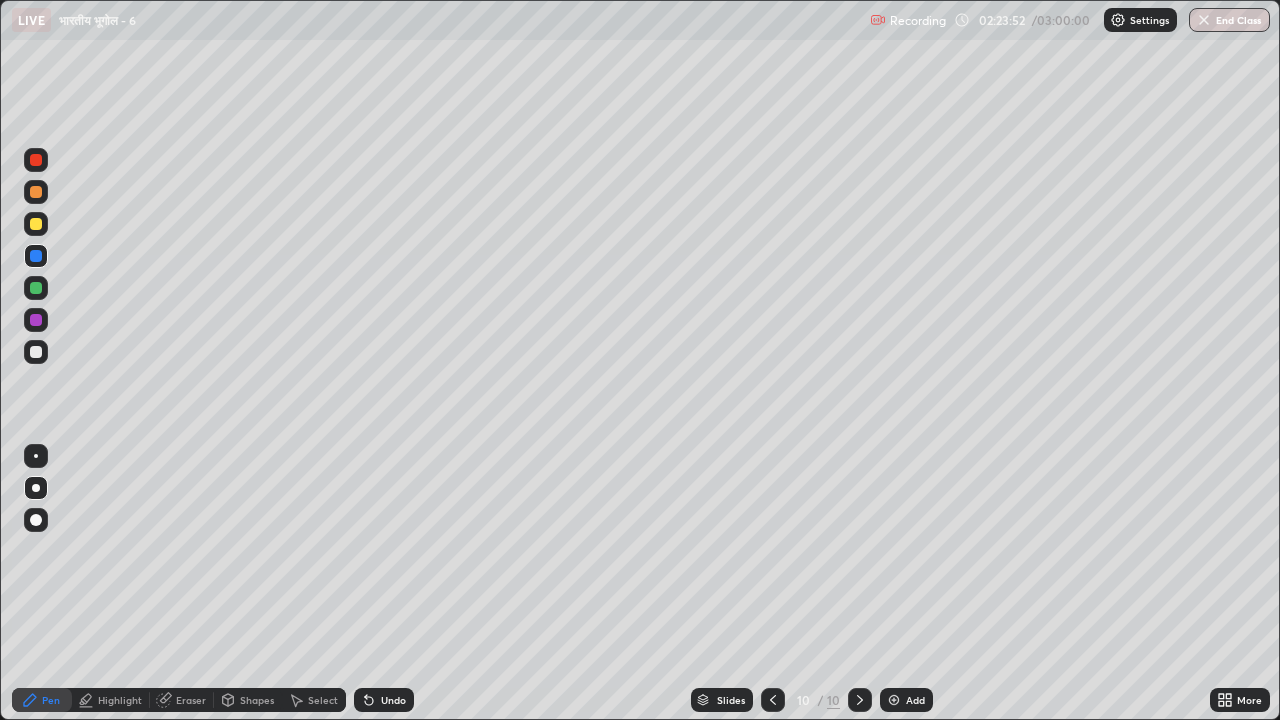click at bounding box center (36, 224) 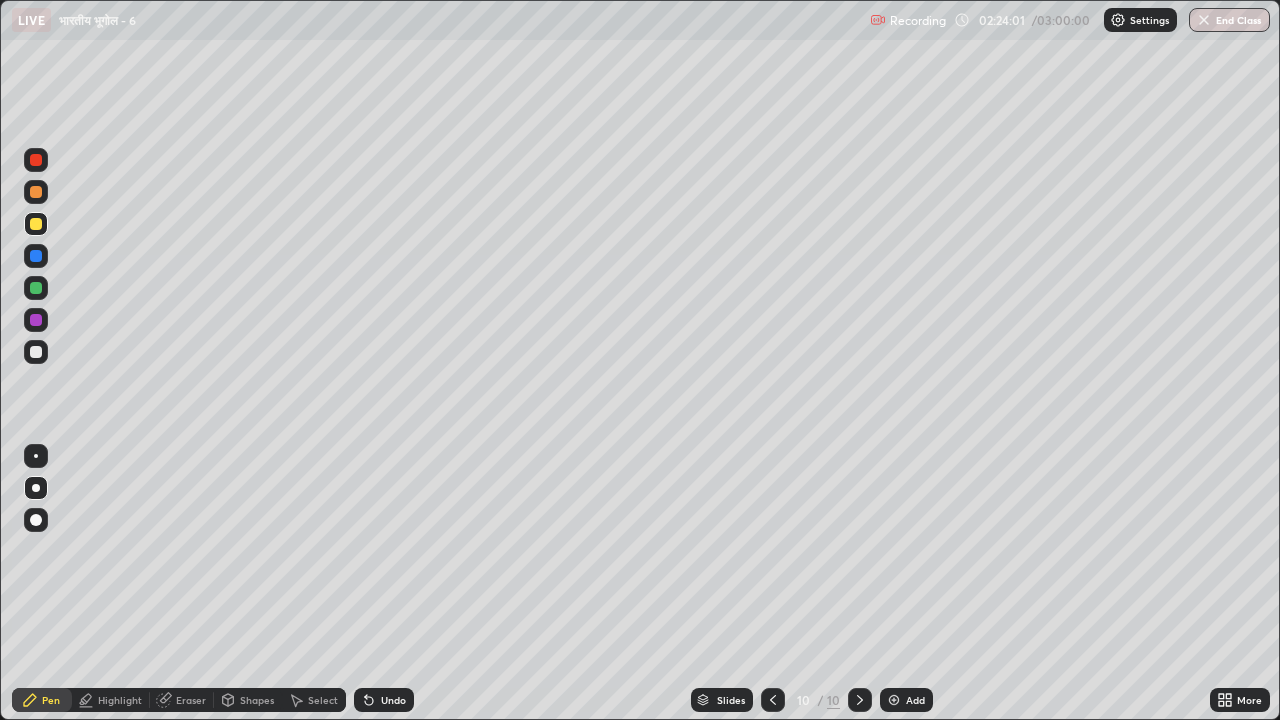 click at bounding box center [36, 288] 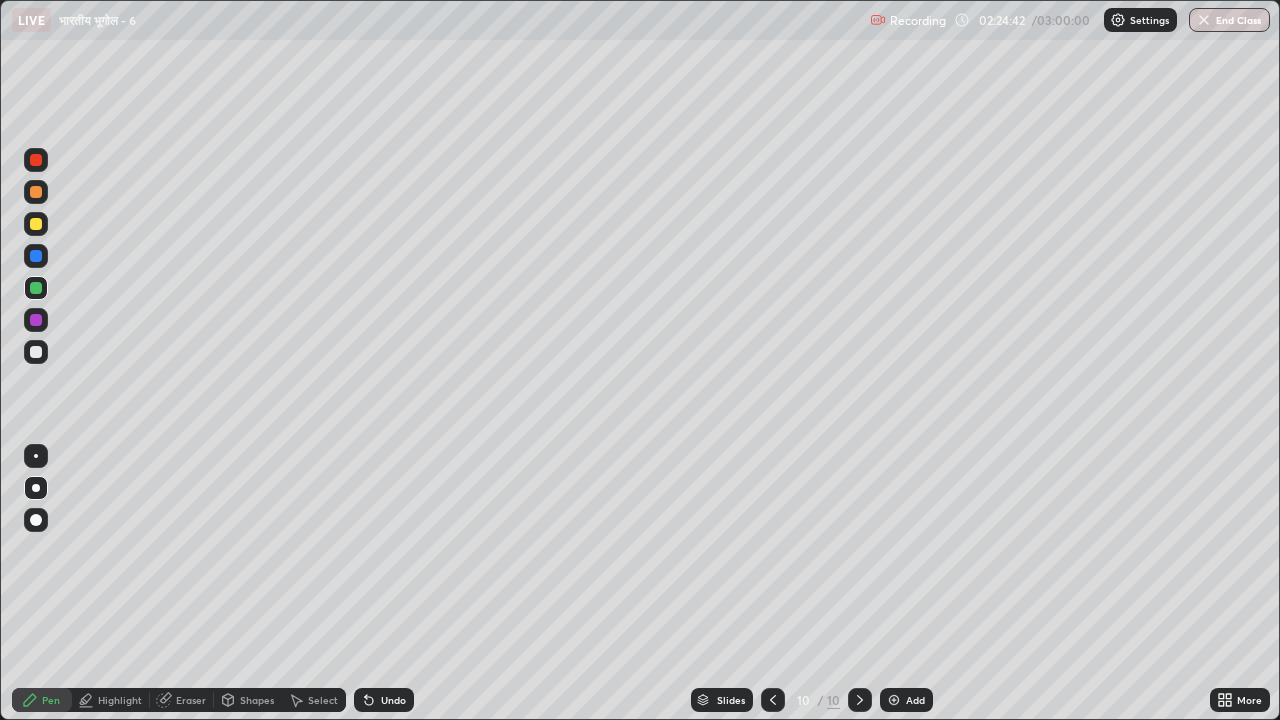 click at bounding box center [36, 256] 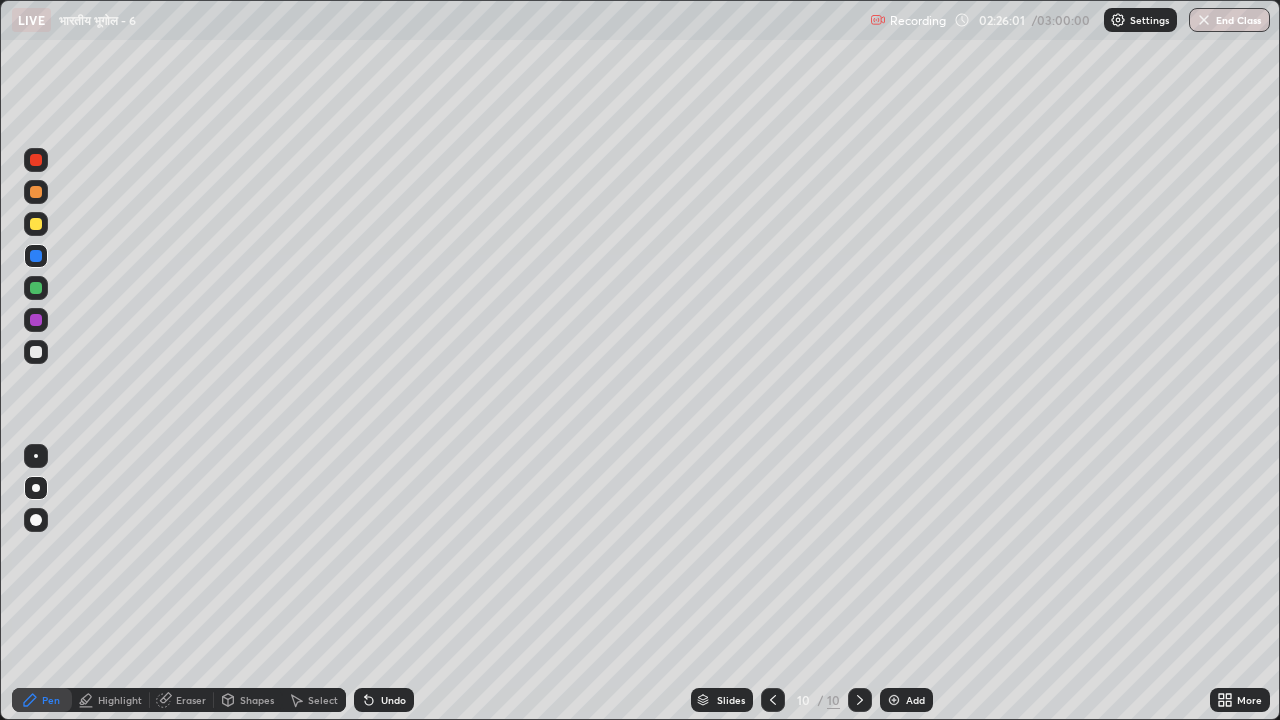 click at bounding box center (36, 320) 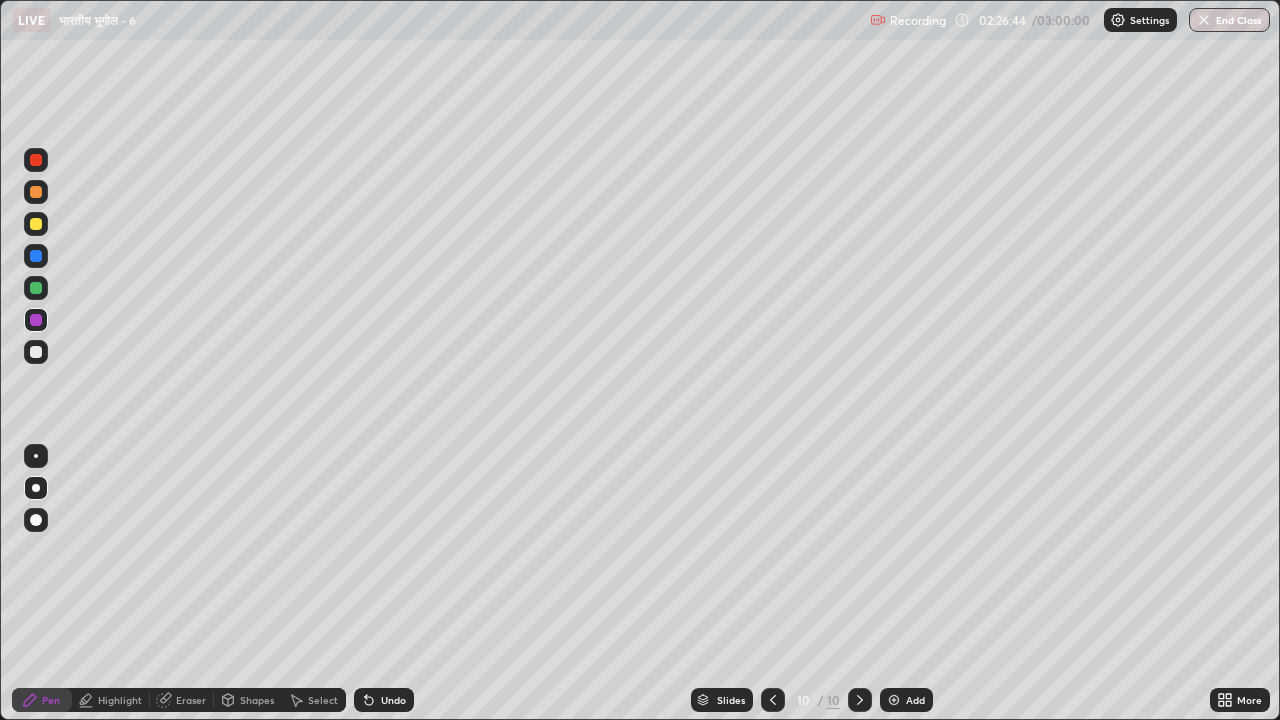 click at bounding box center (36, 224) 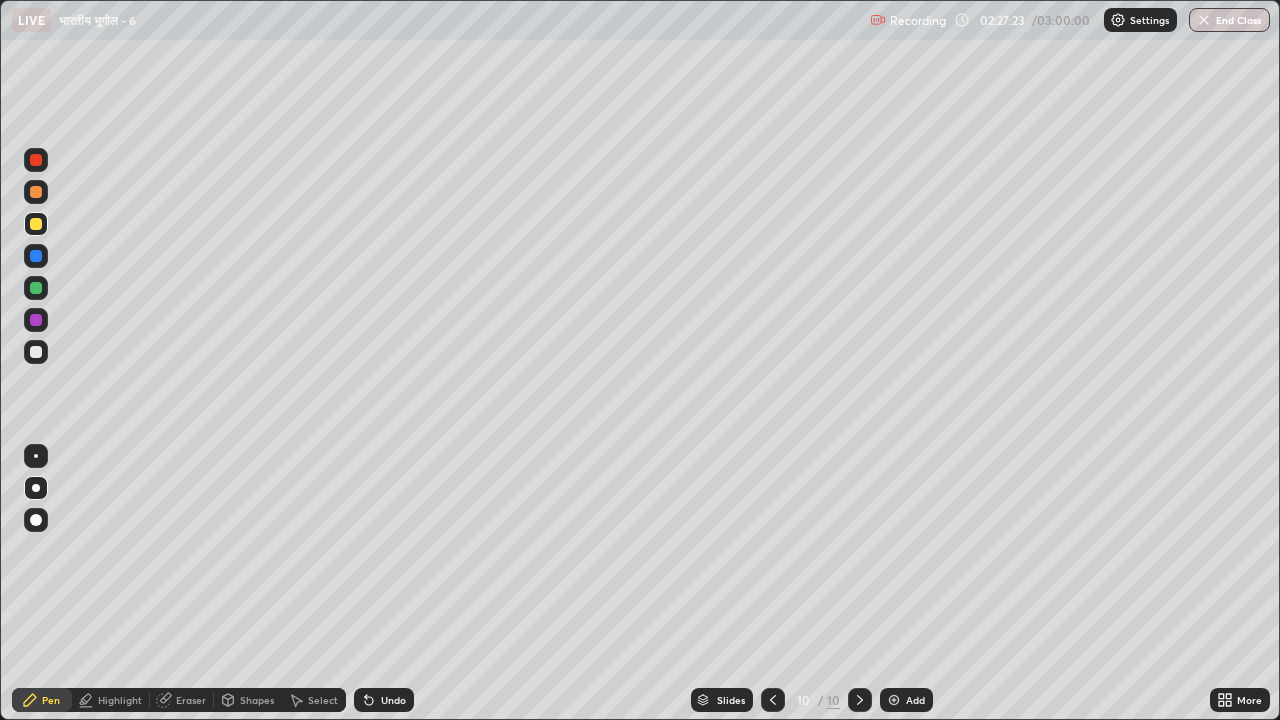 click at bounding box center [36, 160] 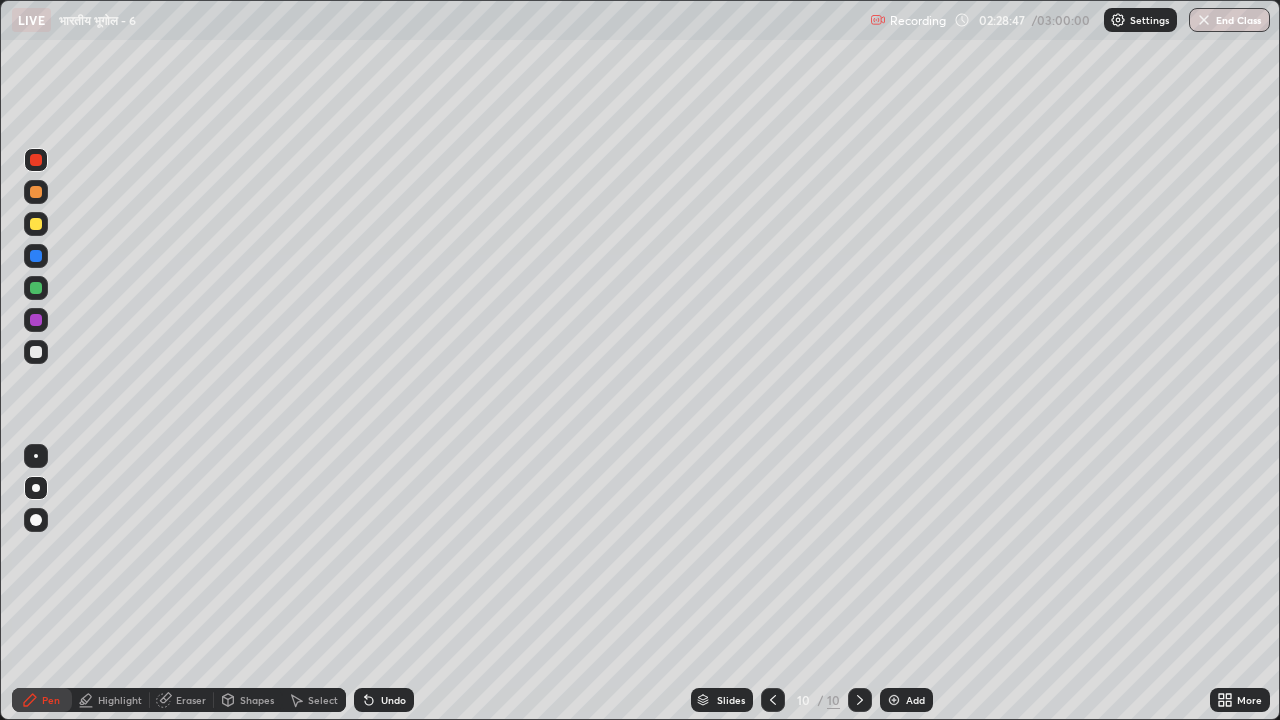 click on "Highlight" at bounding box center [120, 700] 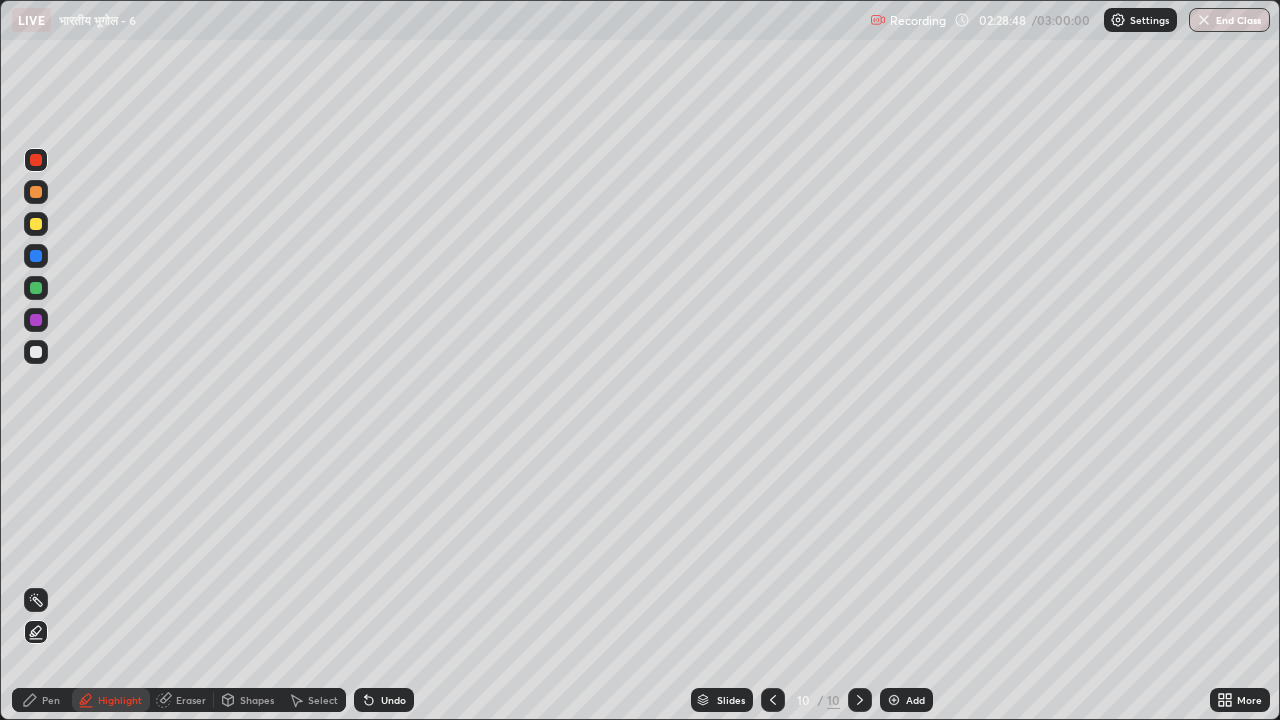 click at bounding box center [36, 192] 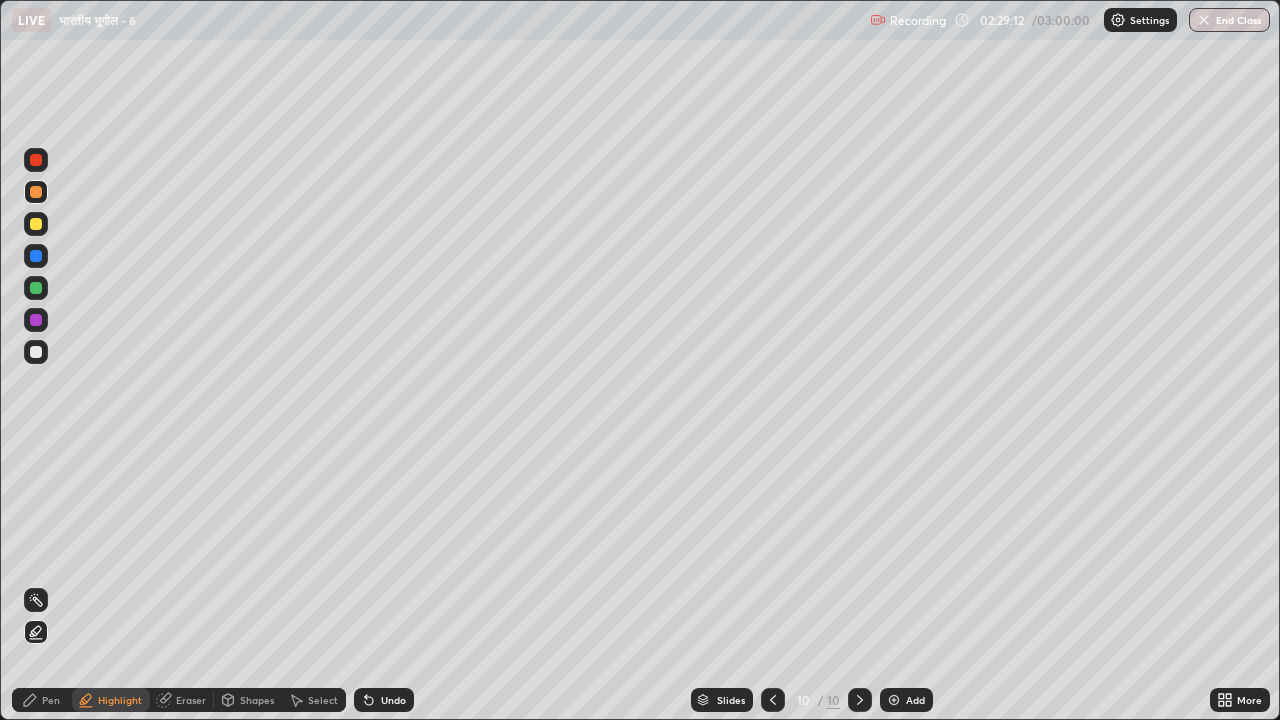 click on "Pen" at bounding box center (51, 700) 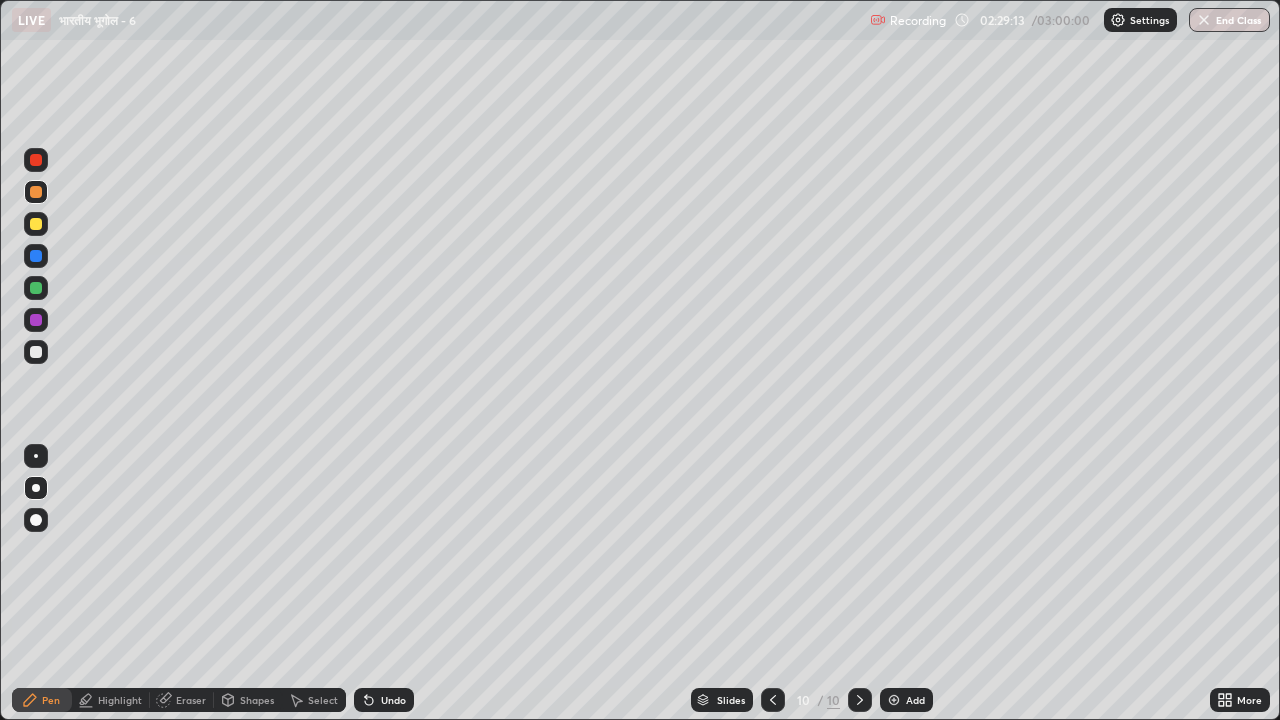 click at bounding box center (36, 288) 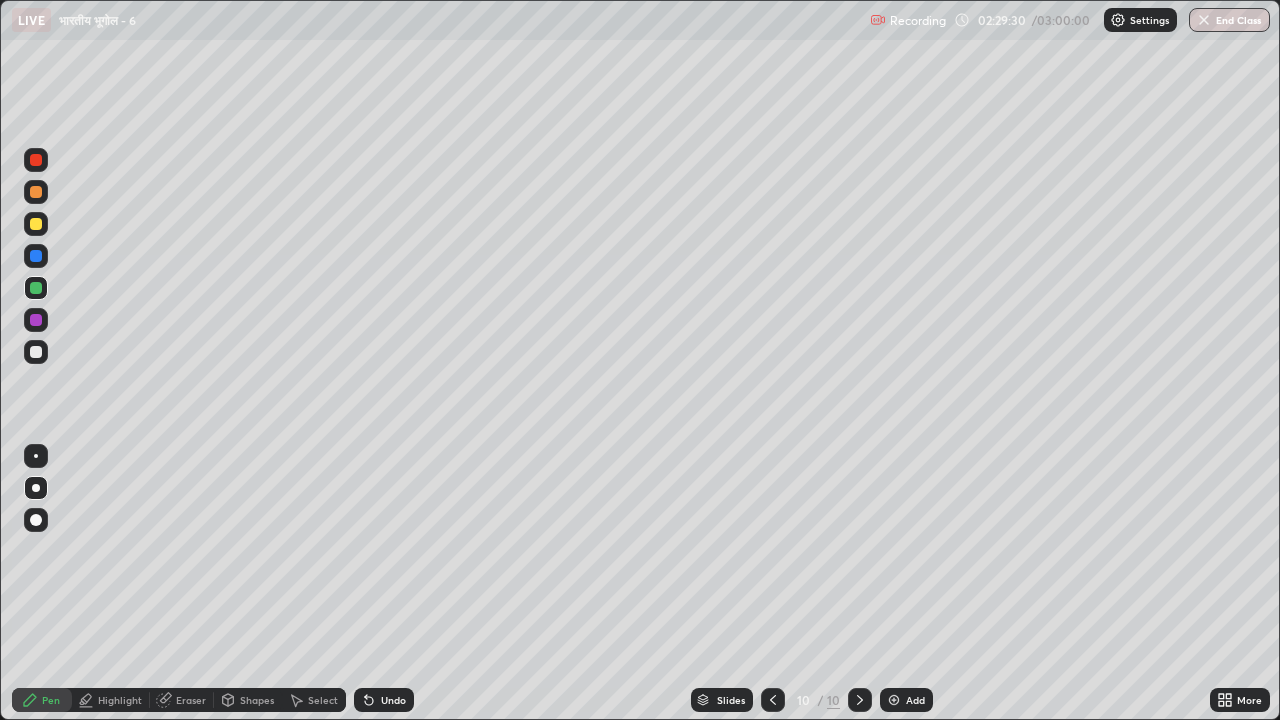 click on "Highlight" at bounding box center (120, 700) 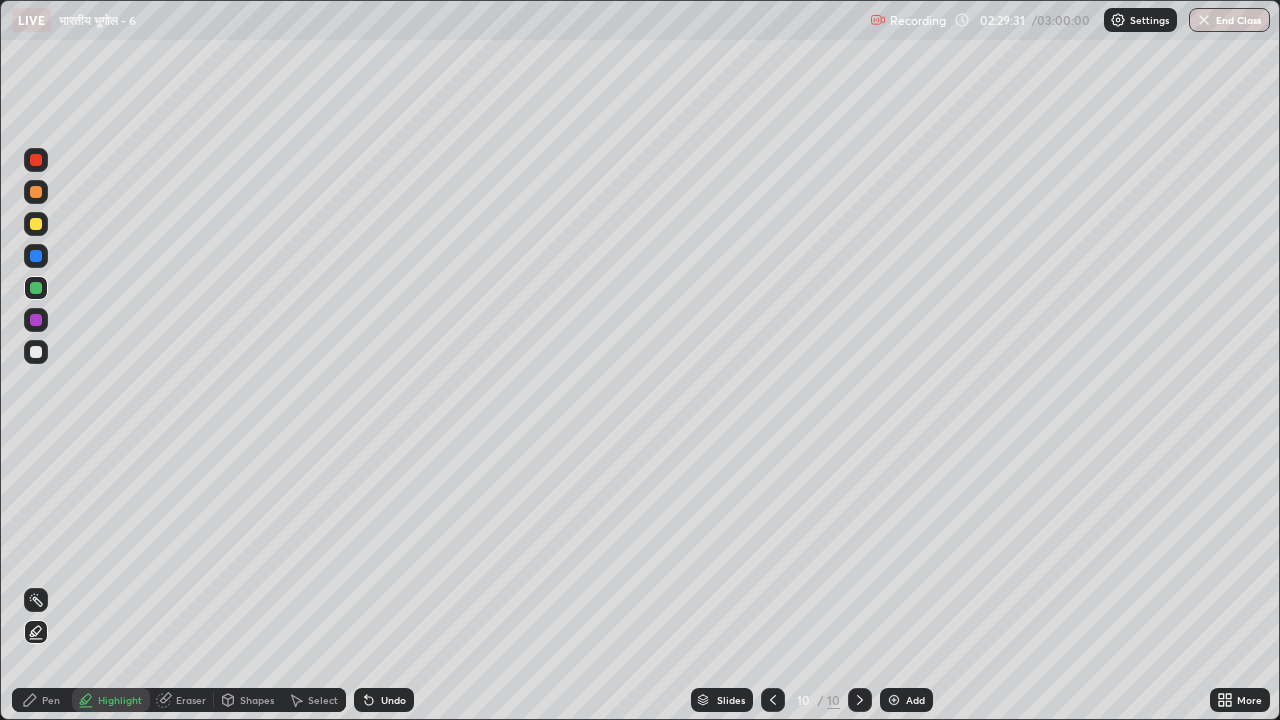 click at bounding box center [36, 352] 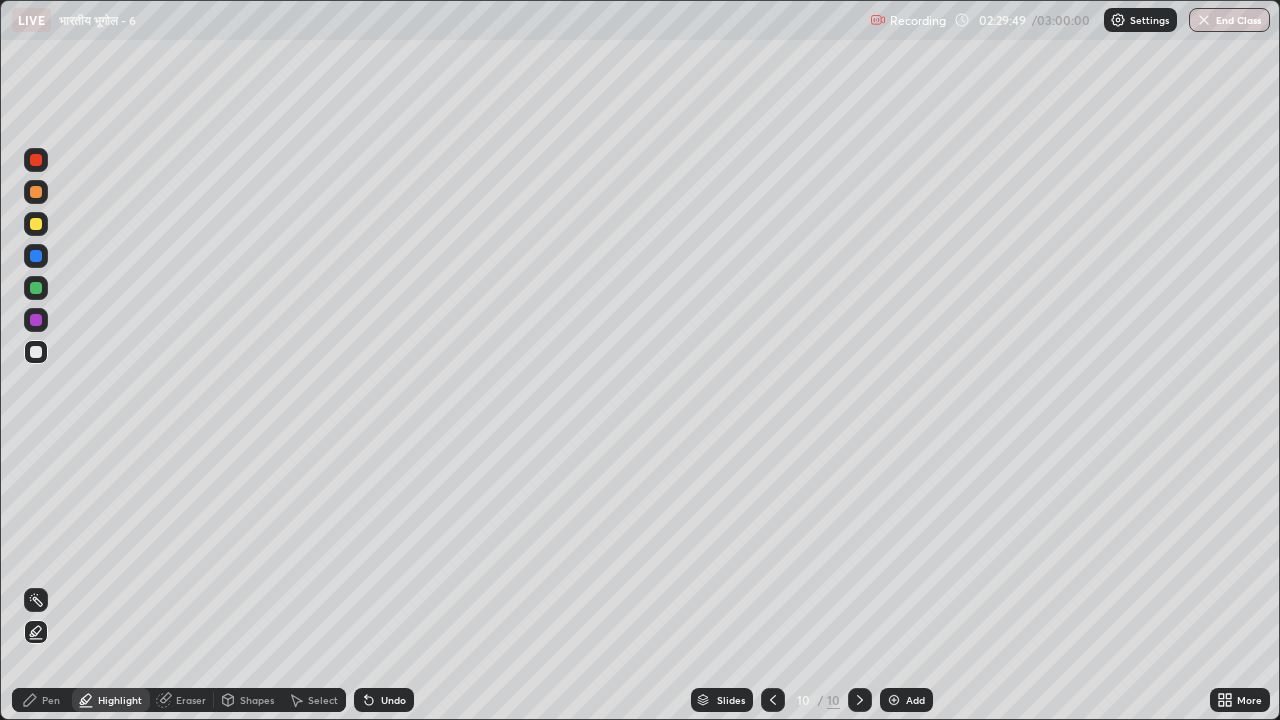click on "Pen" at bounding box center [51, 700] 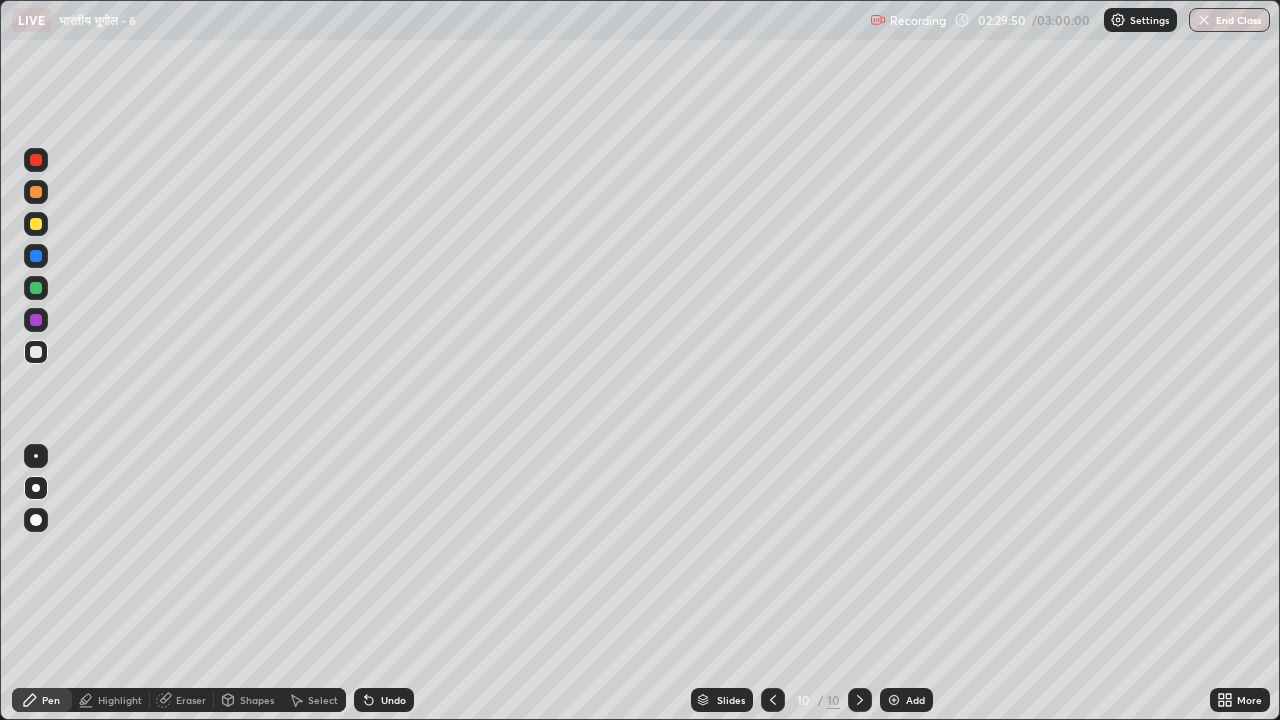click at bounding box center (36, 288) 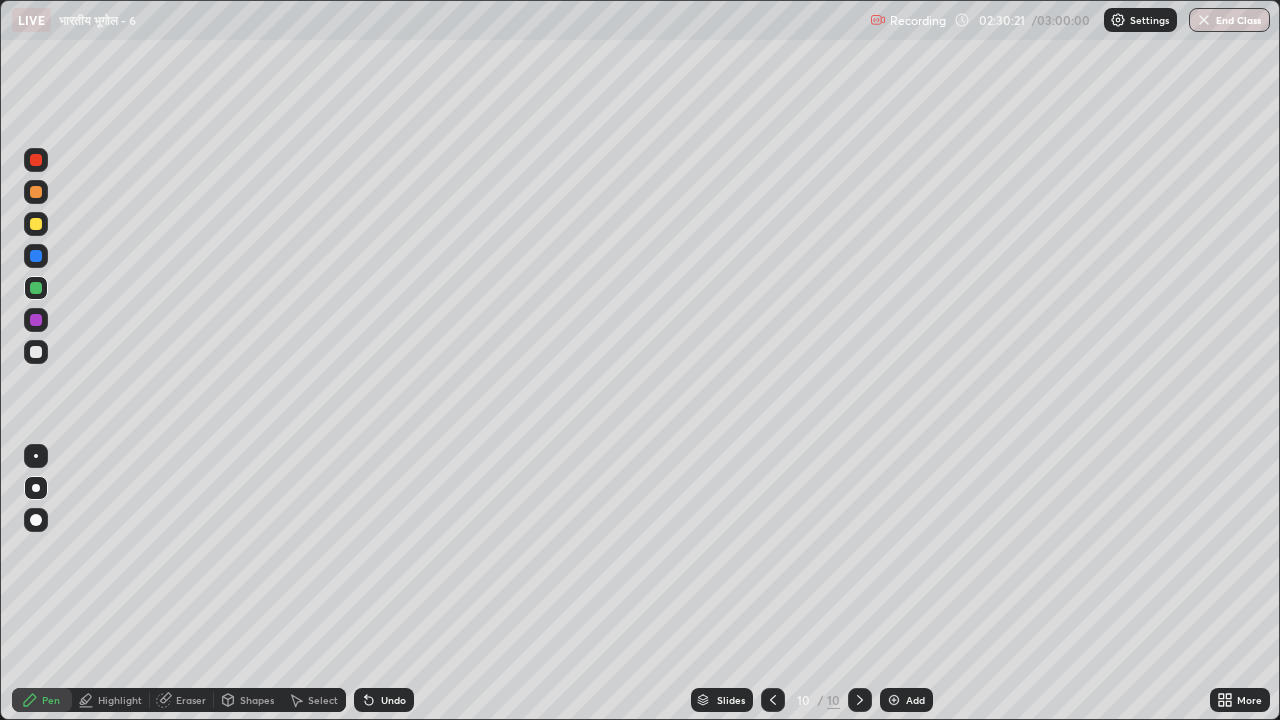 click at bounding box center [36, 352] 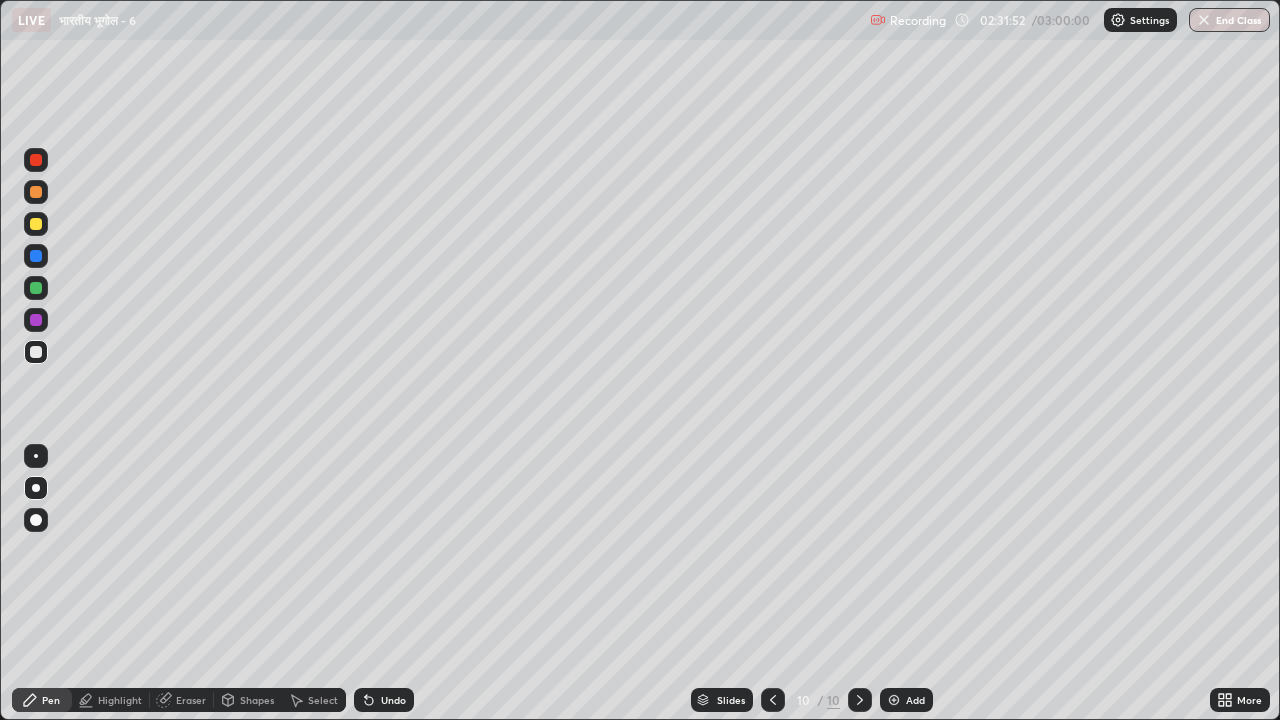 click at bounding box center (36, 256) 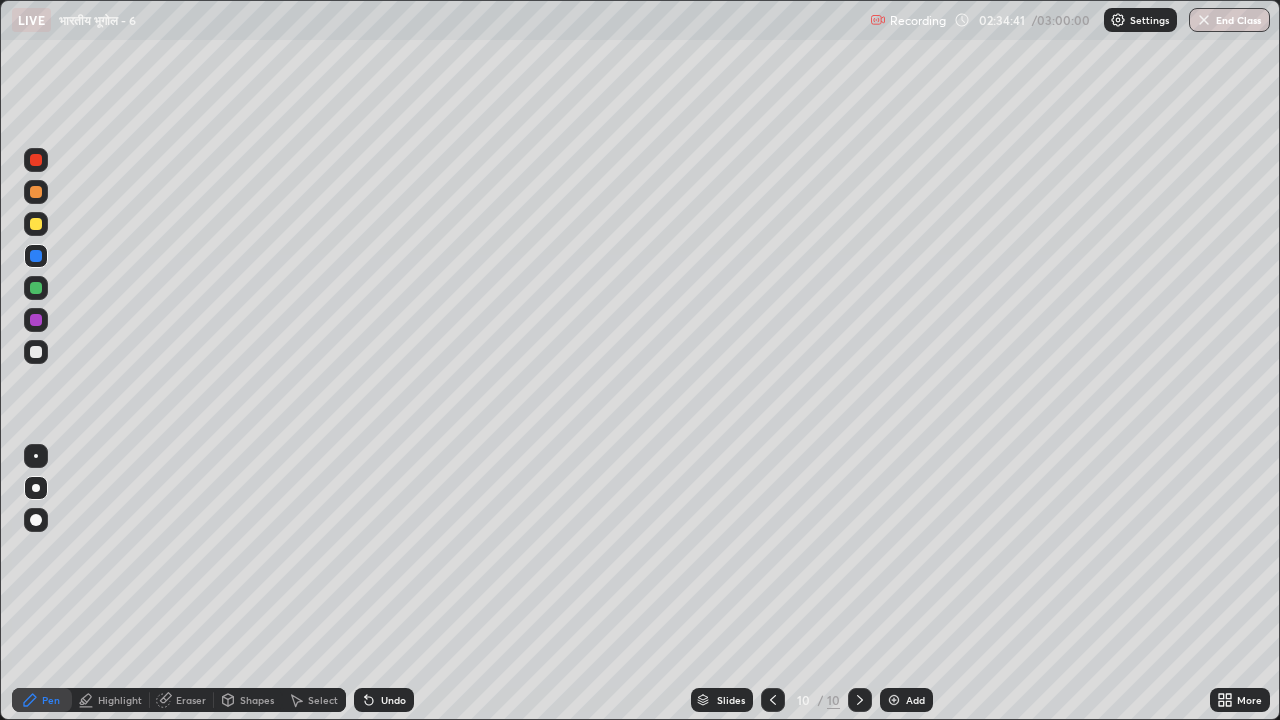 click at bounding box center (36, 288) 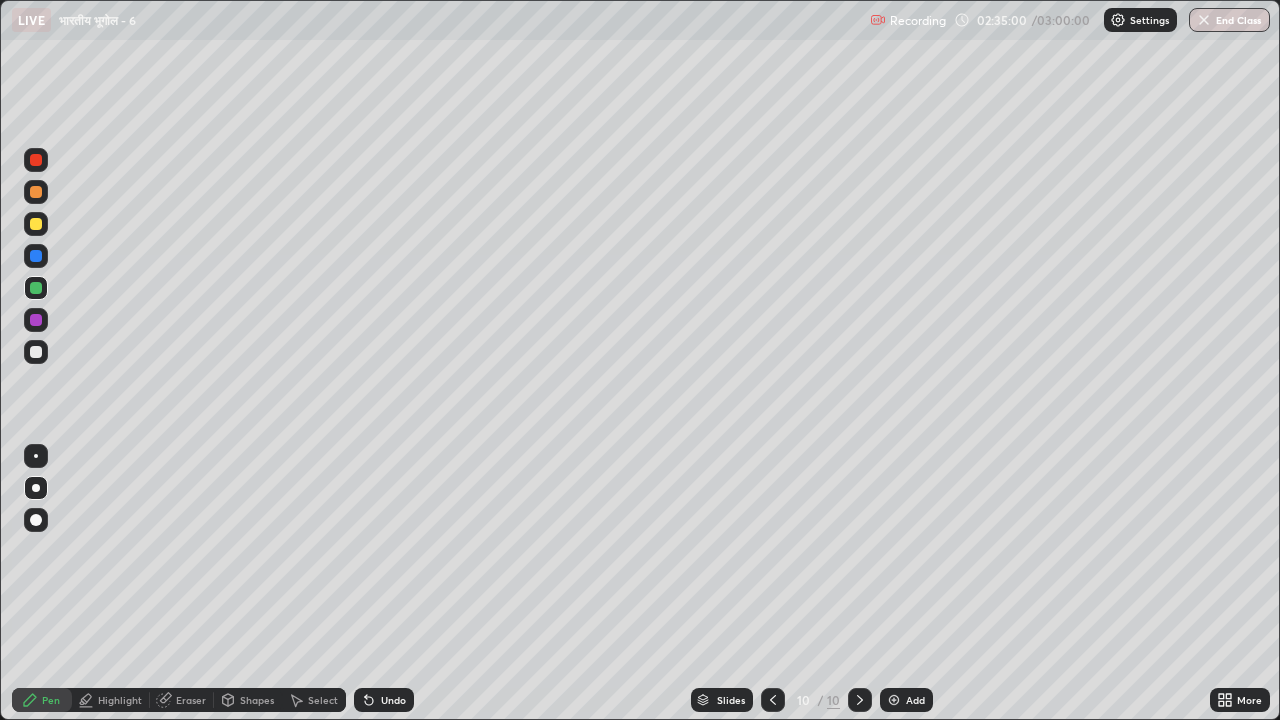 click on "Add" at bounding box center [915, 700] 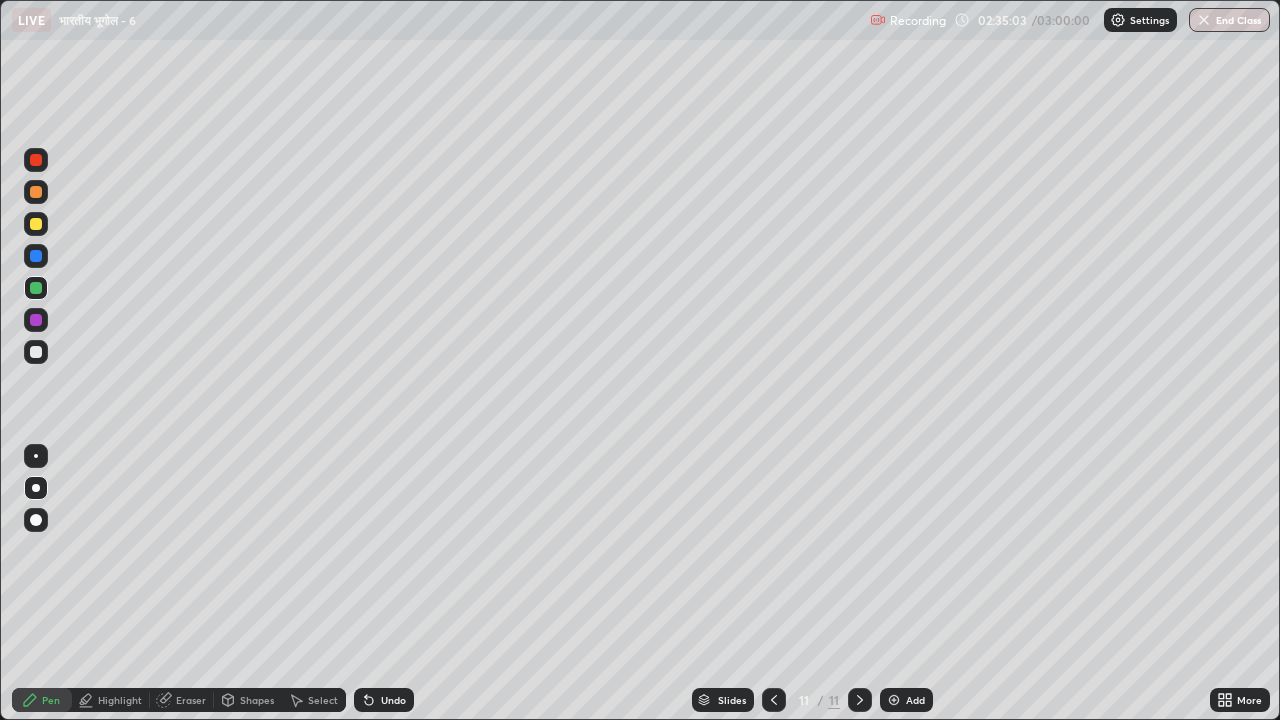 click at bounding box center [36, 224] 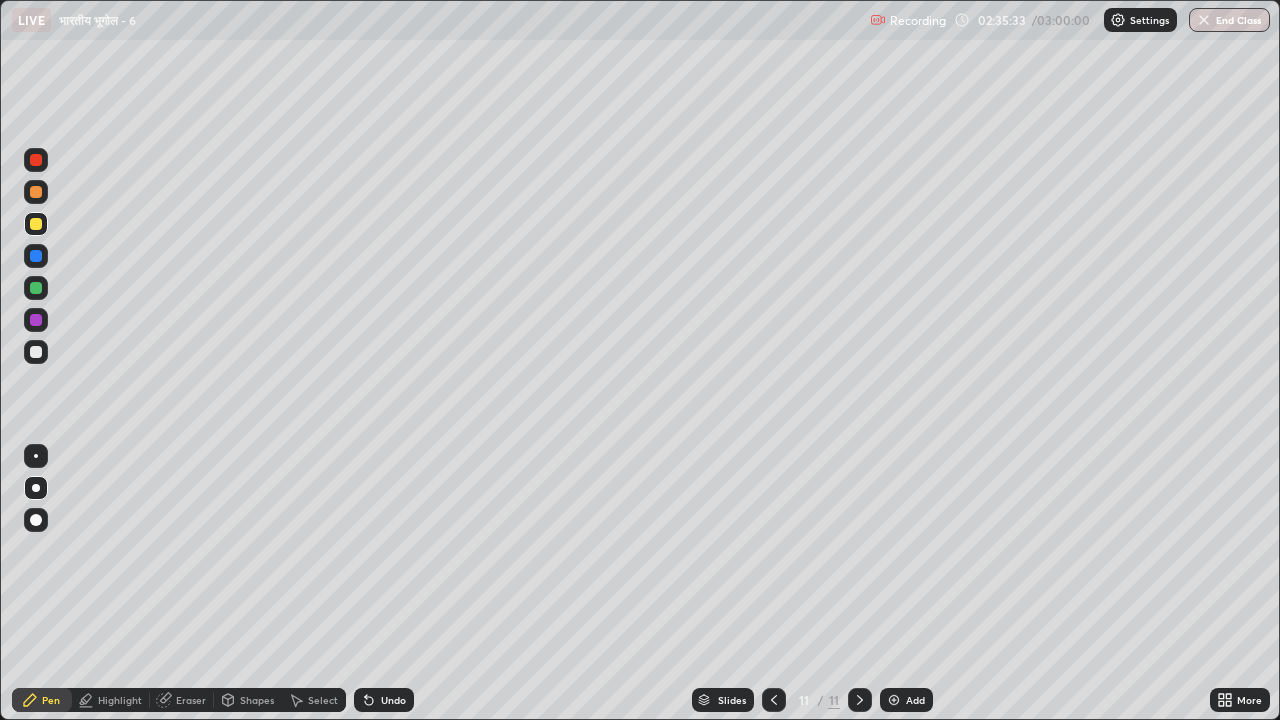 click at bounding box center (36, 288) 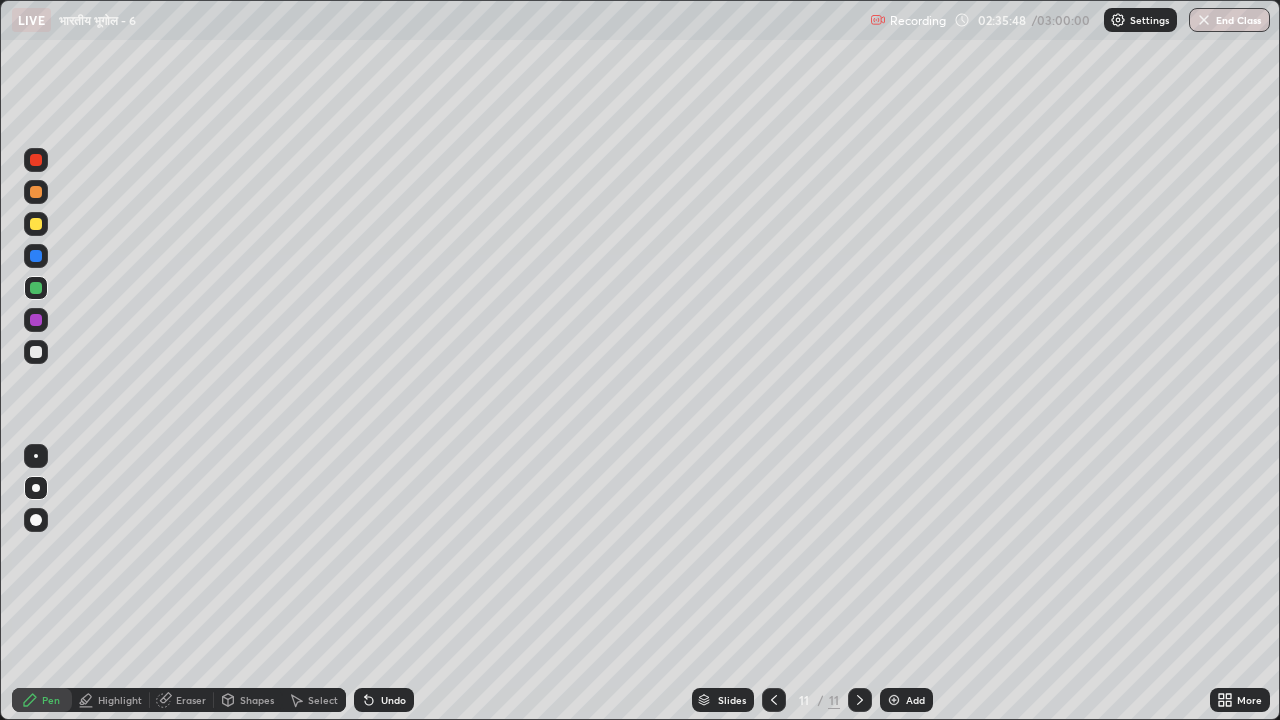 click at bounding box center [36, 352] 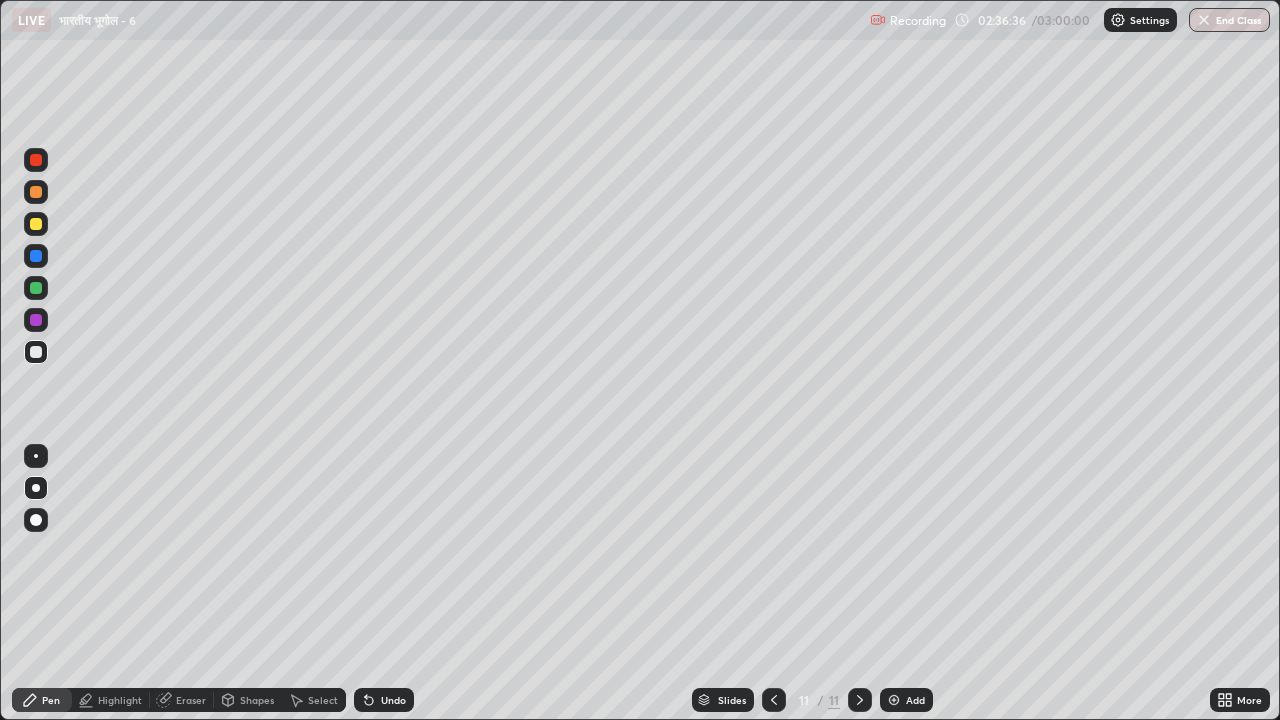 click at bounding box center [36, 288] 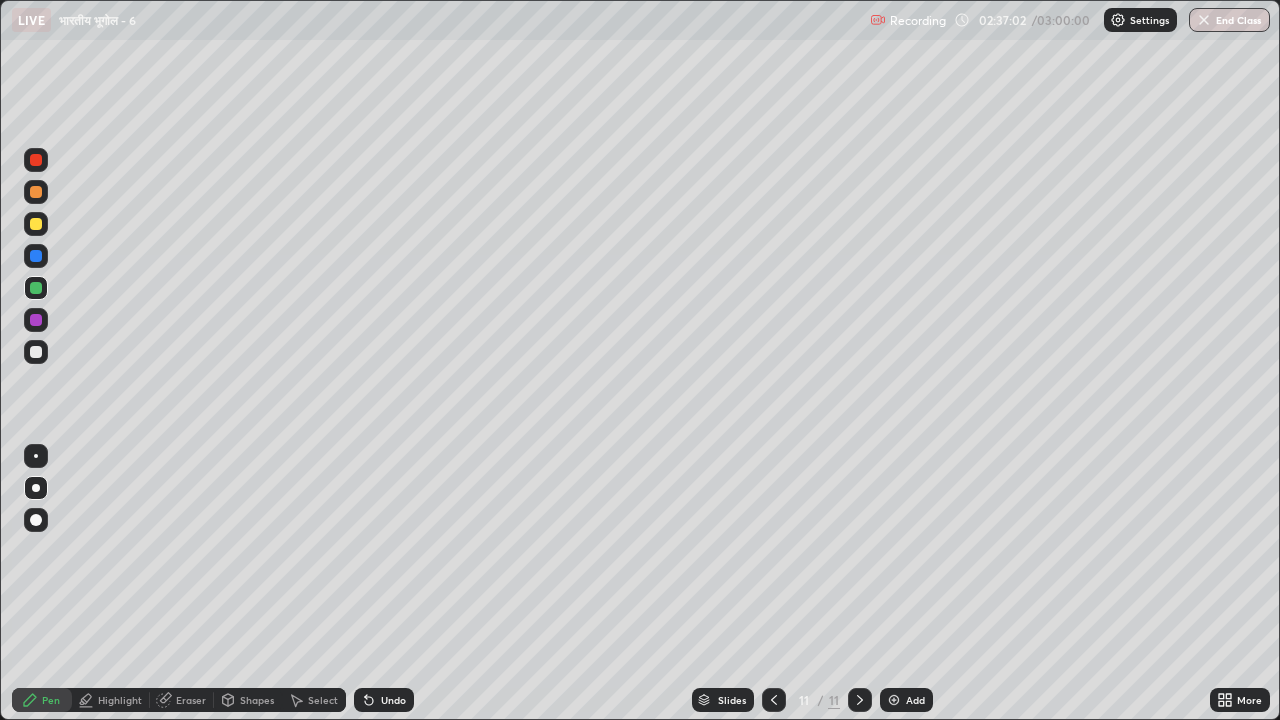 click at bounding box center (36, 224) 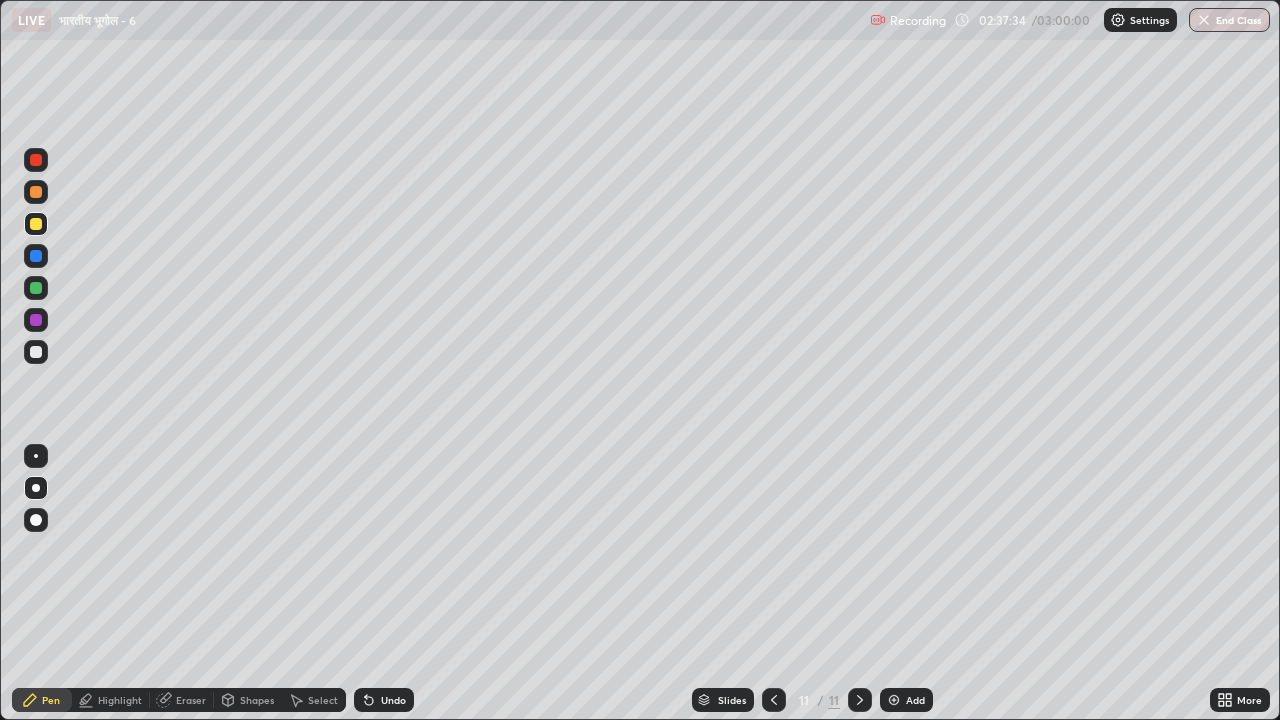 click at bounding box center (36, 352) 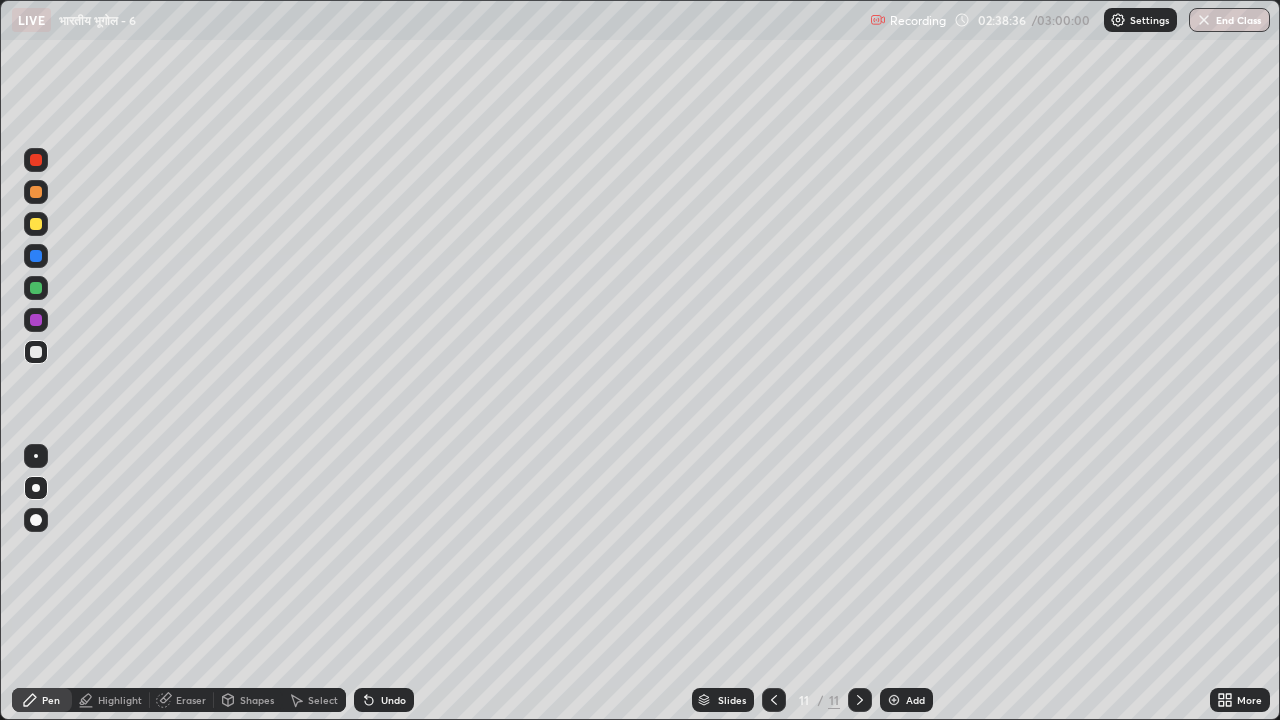 click at bounding box center (36, 192) 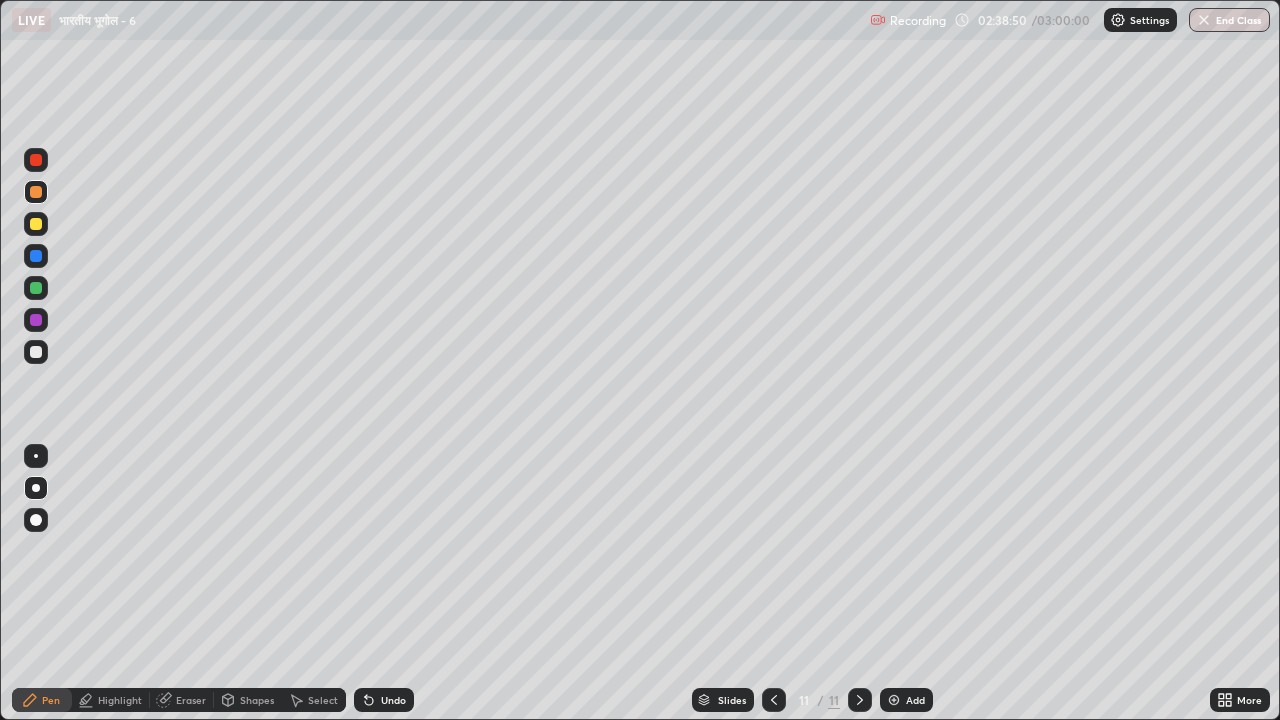 click at bounding box center (36, 320) 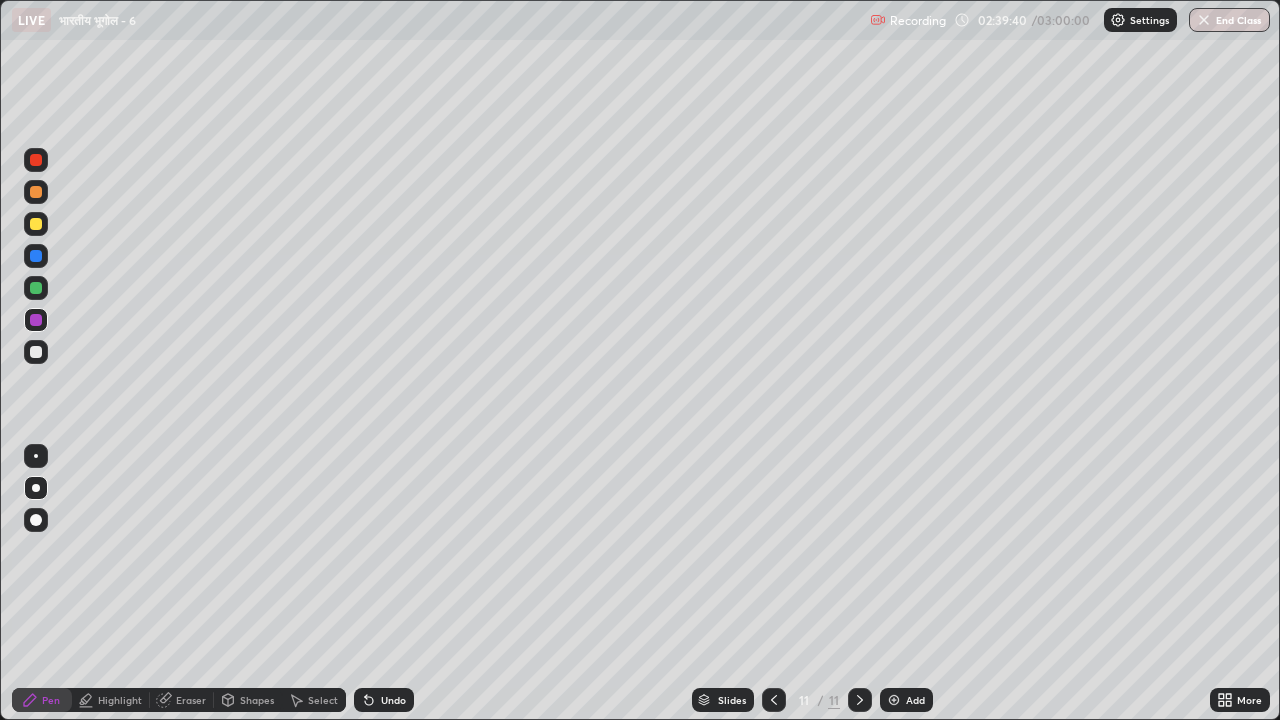 click at bounding box center (36, 288) 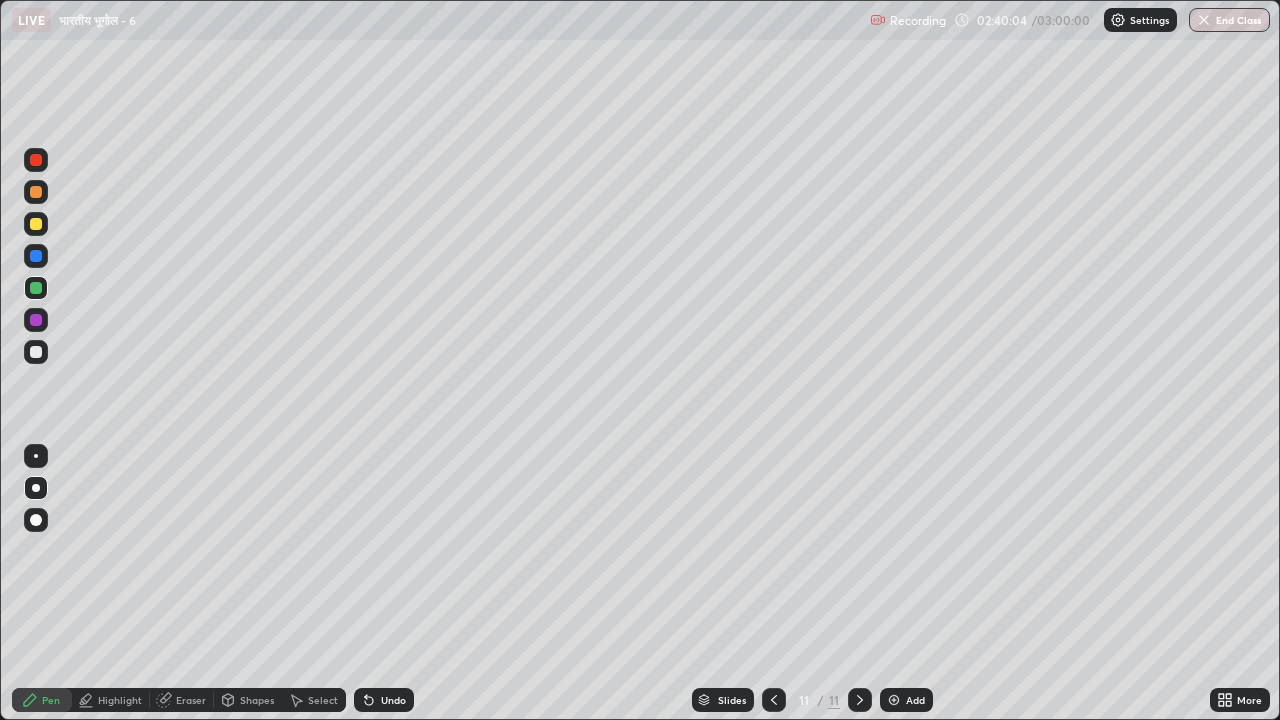 click at bounding box center [36, 224] 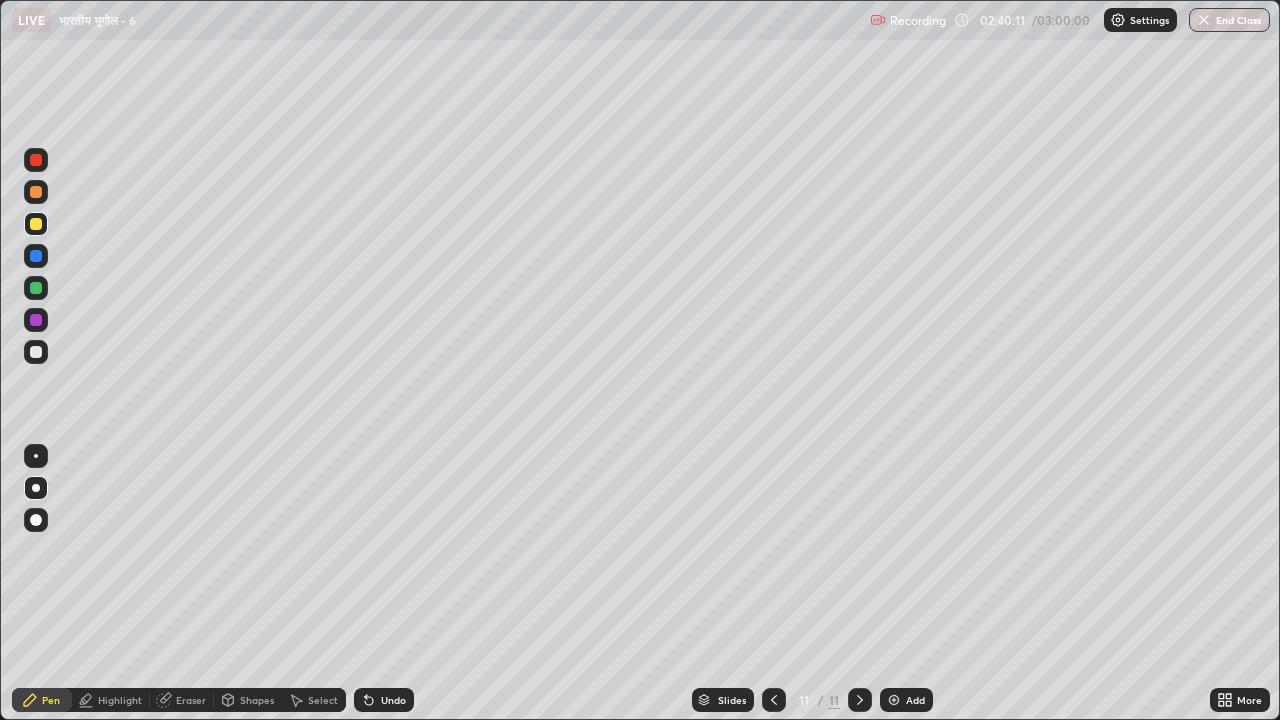 click on "Highlight" at bounding box center (120, 700) 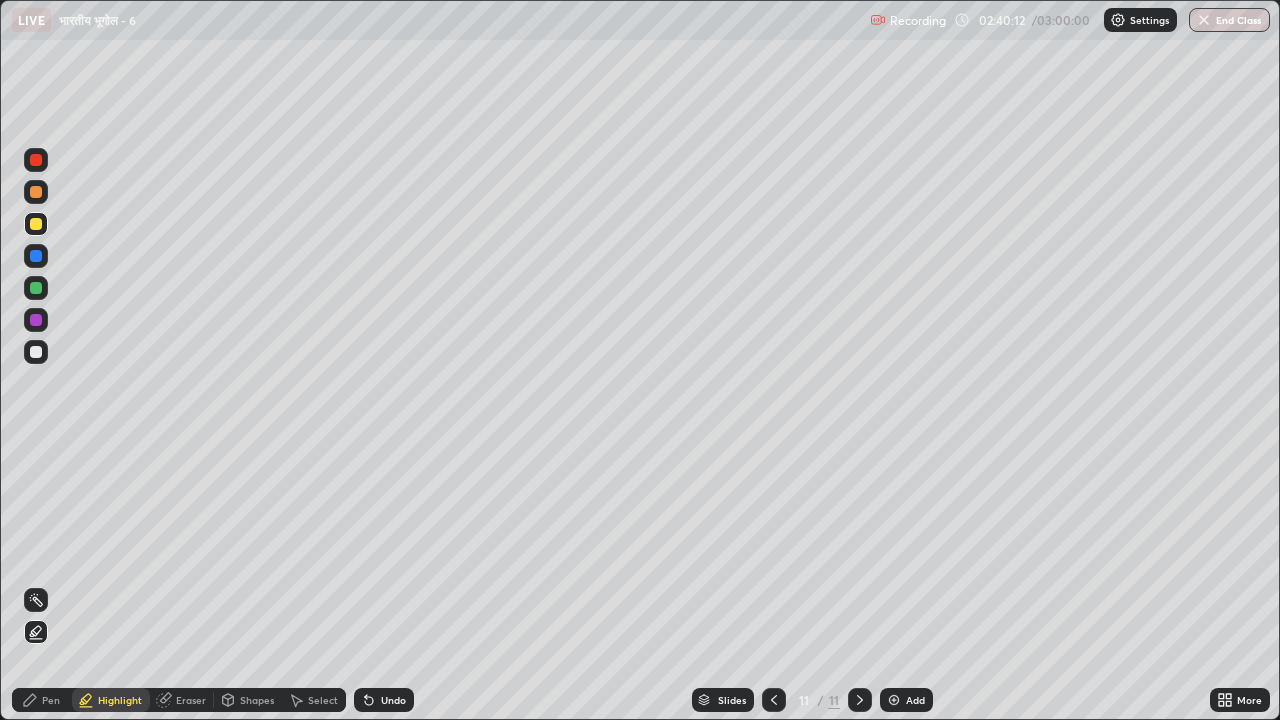 click at bounding box center (36, 320) 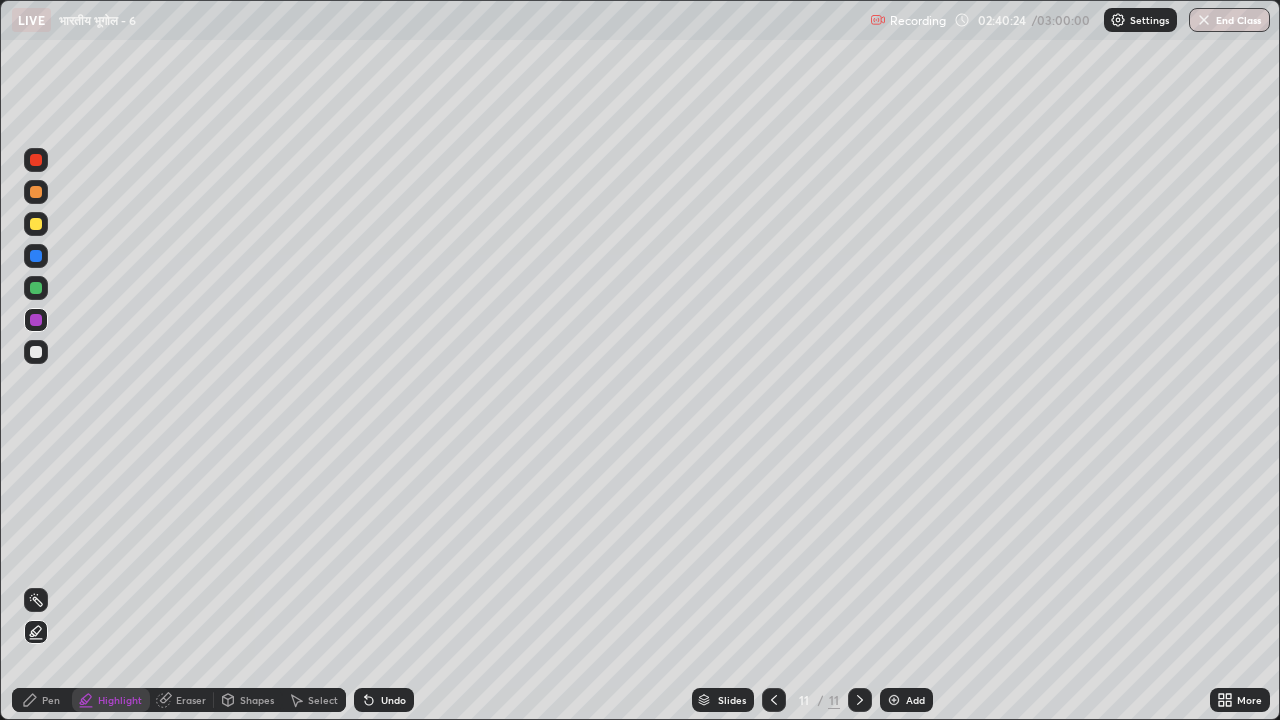click on "Pen" at bounding box center [51, 700] 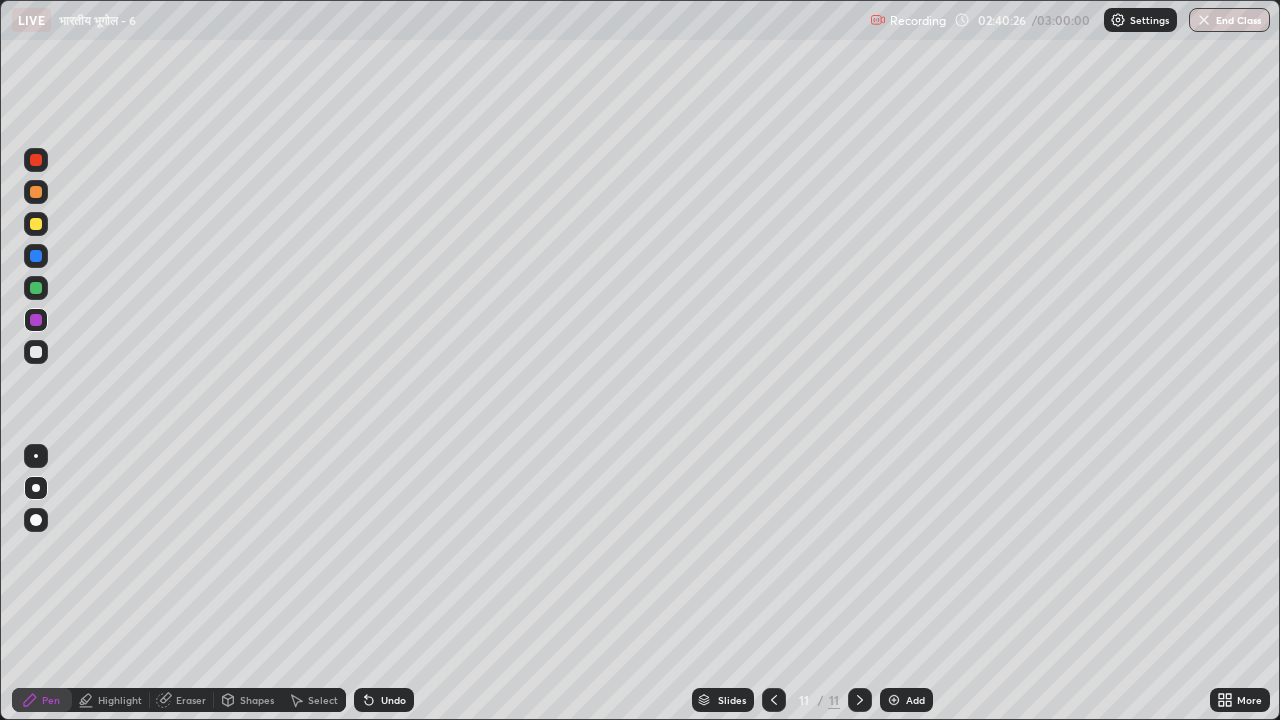 click at bounding box center (36, 192) 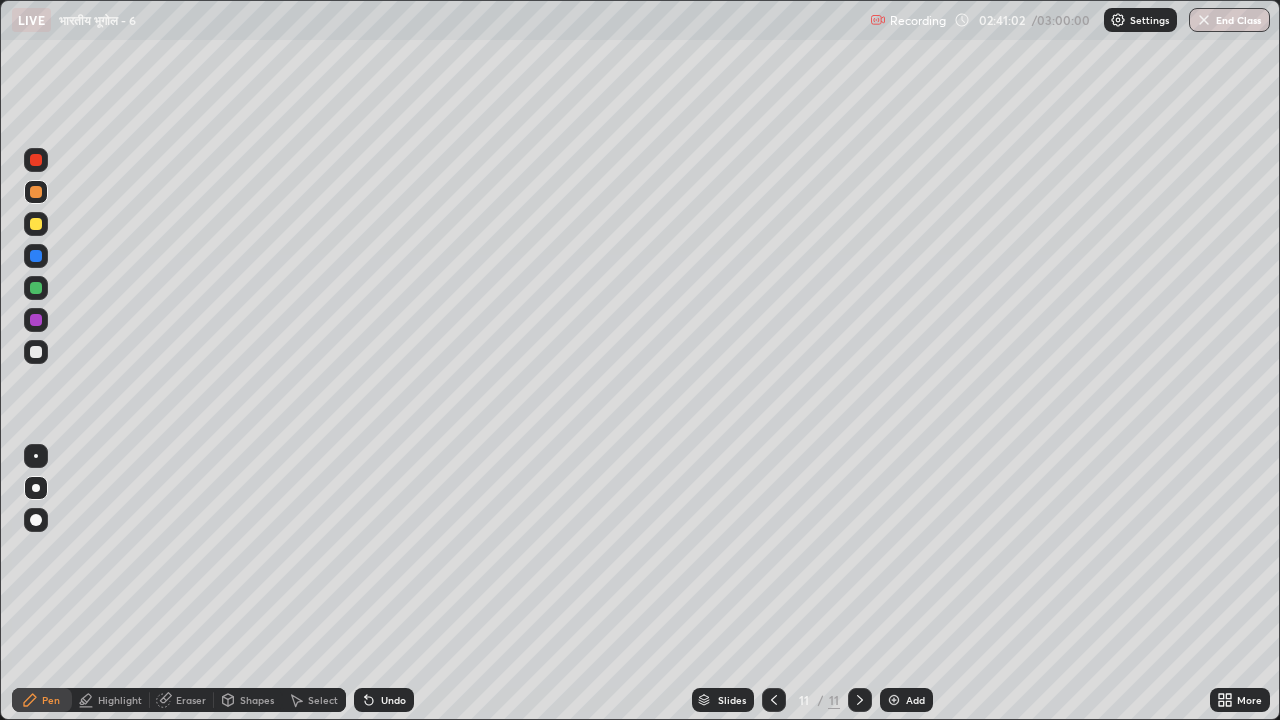 click at bounding box center (36, 256) 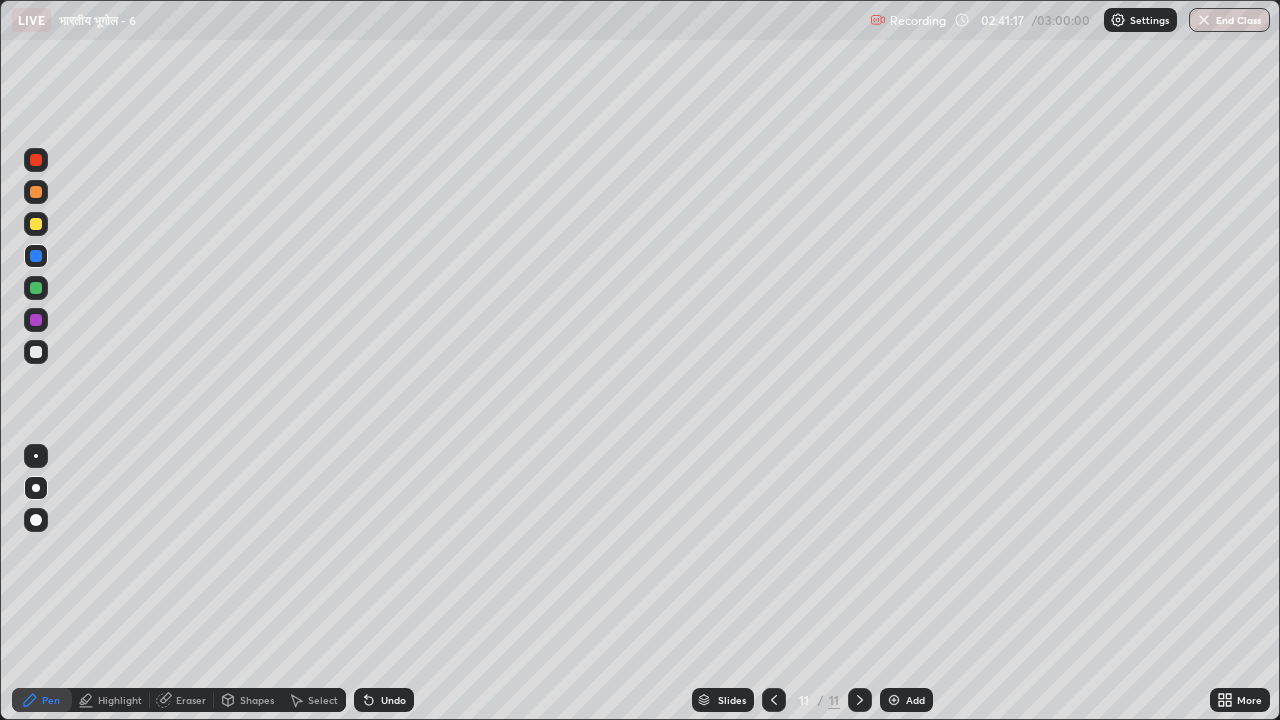 click on "Highlight" at bounding box center [120, 700] 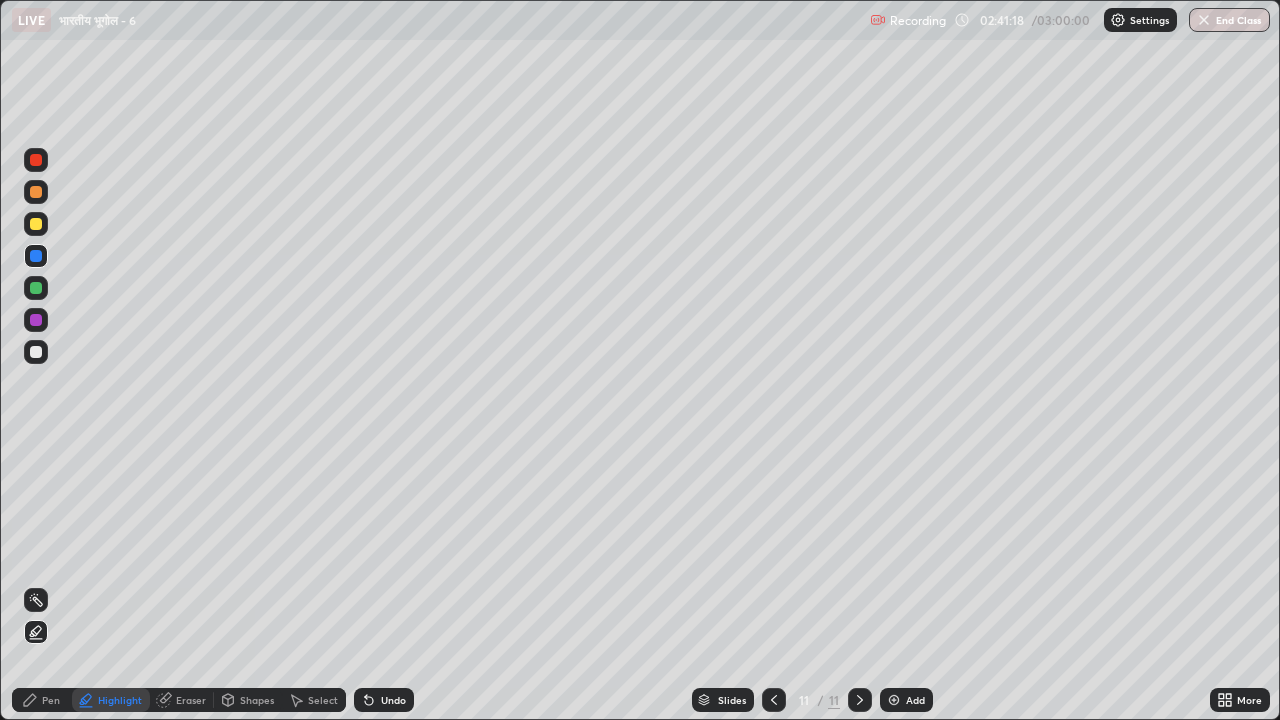 click at bounding box center (36, 288) 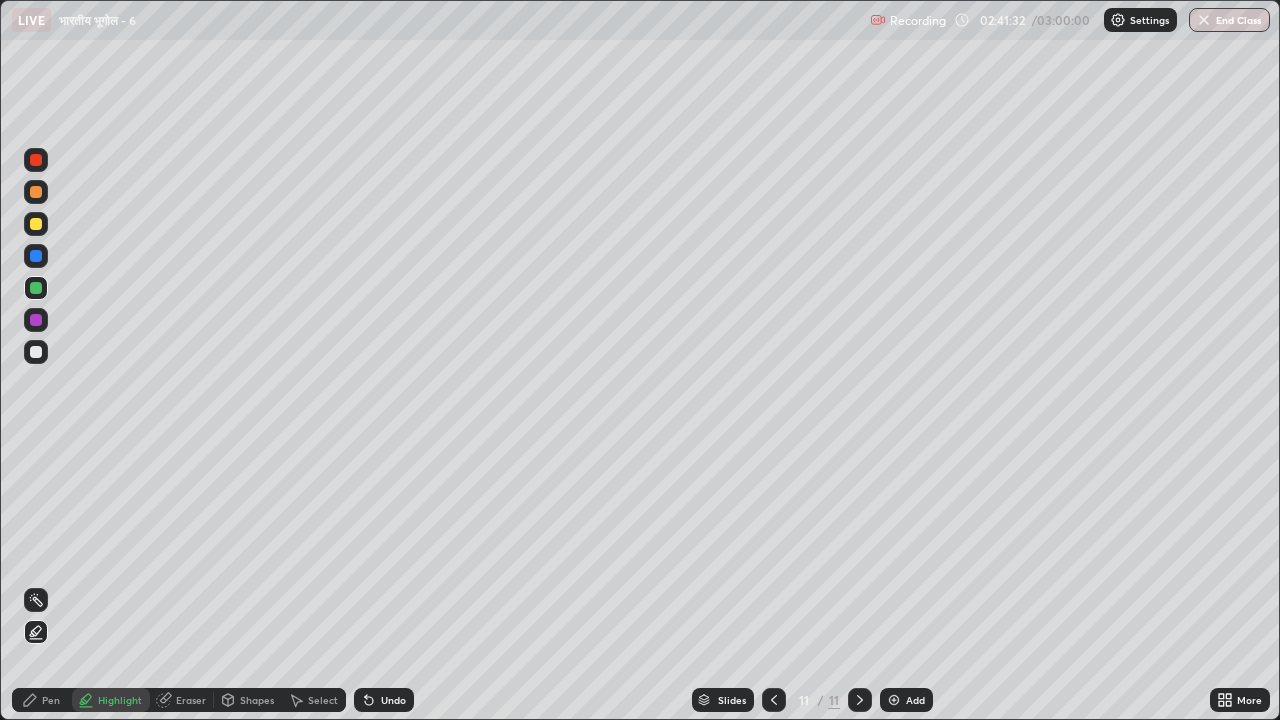 click on "Pen" at bounding box center (51, 700) 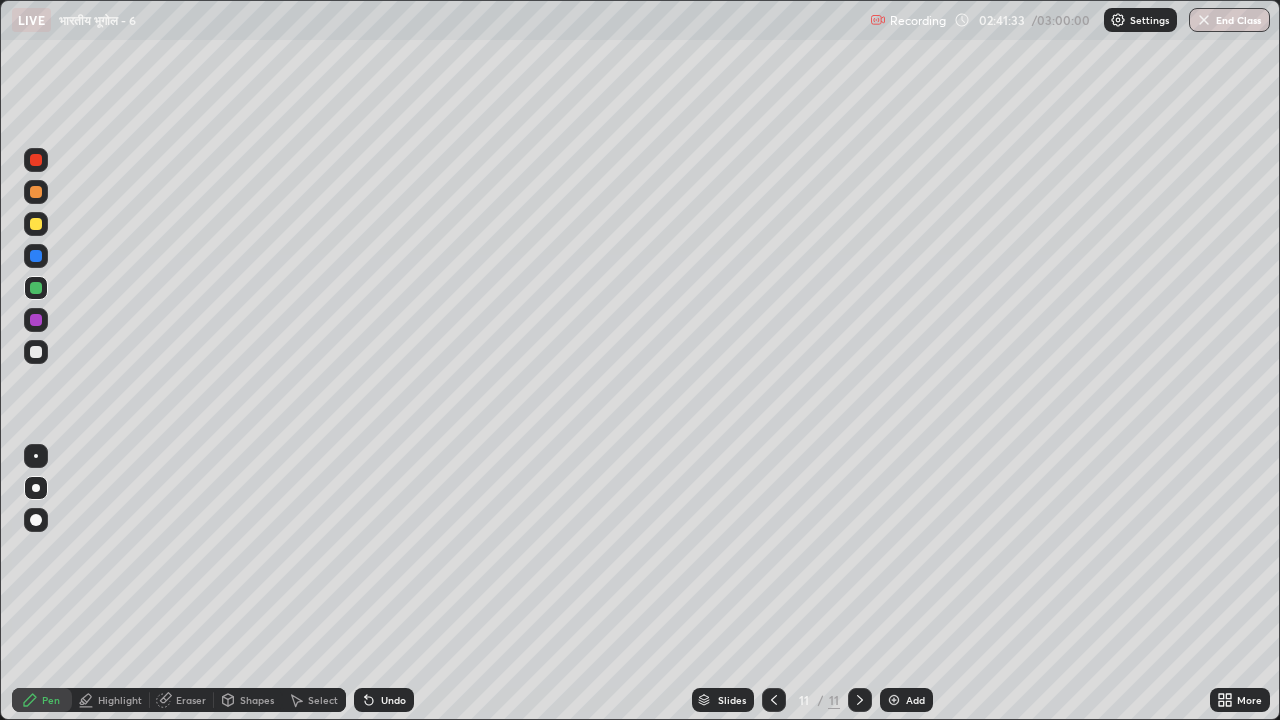 click at bounding box center (36, 224) 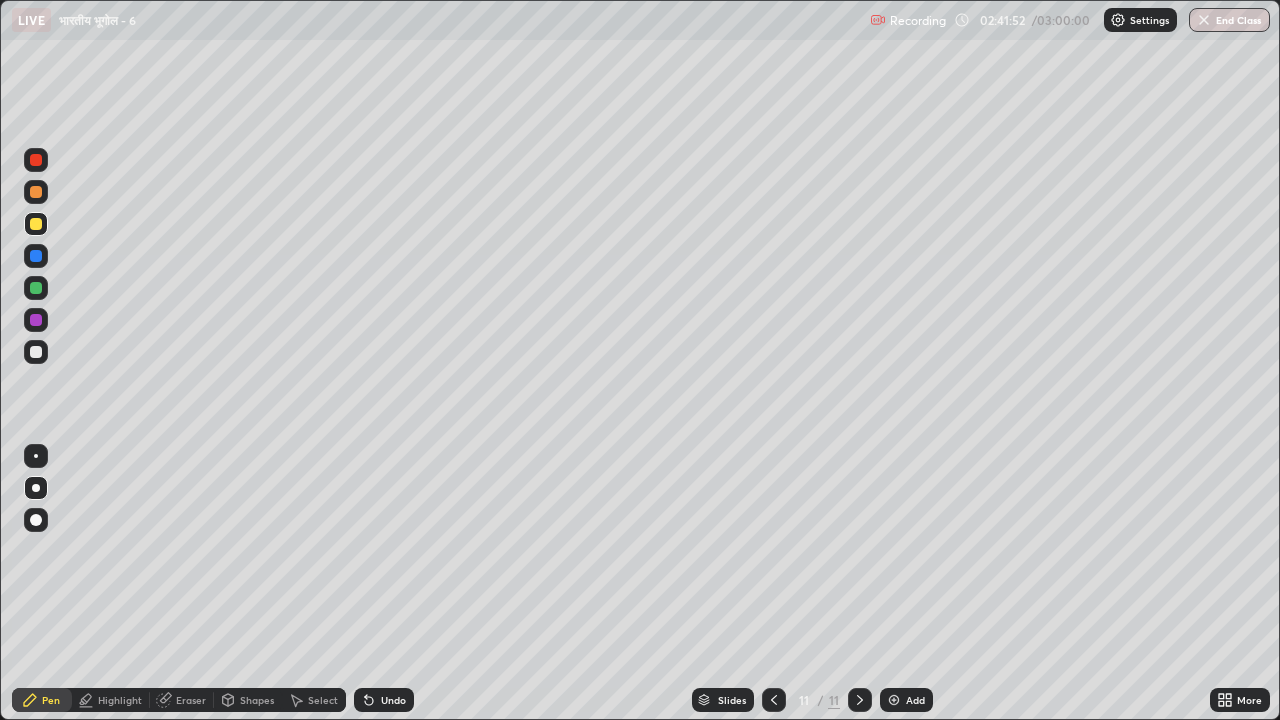 click on "Highlight" at bounding box center [120, 700] 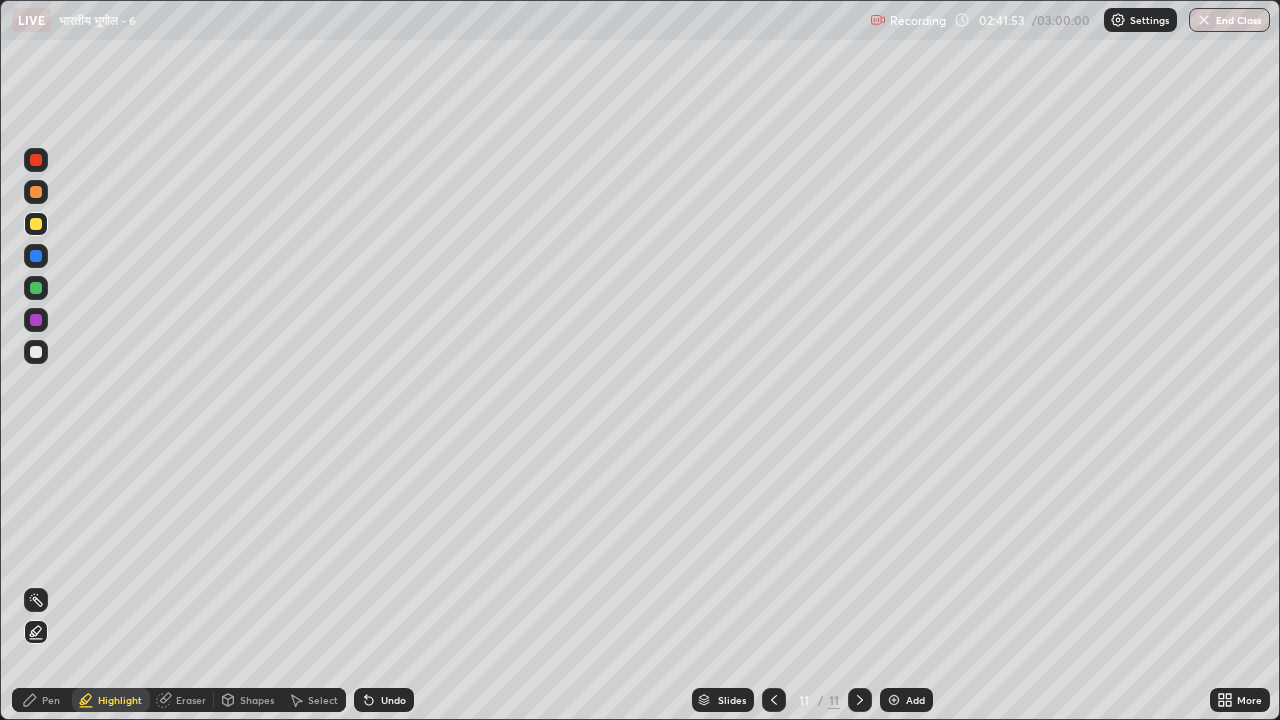 click at bounding box center (36, 320) 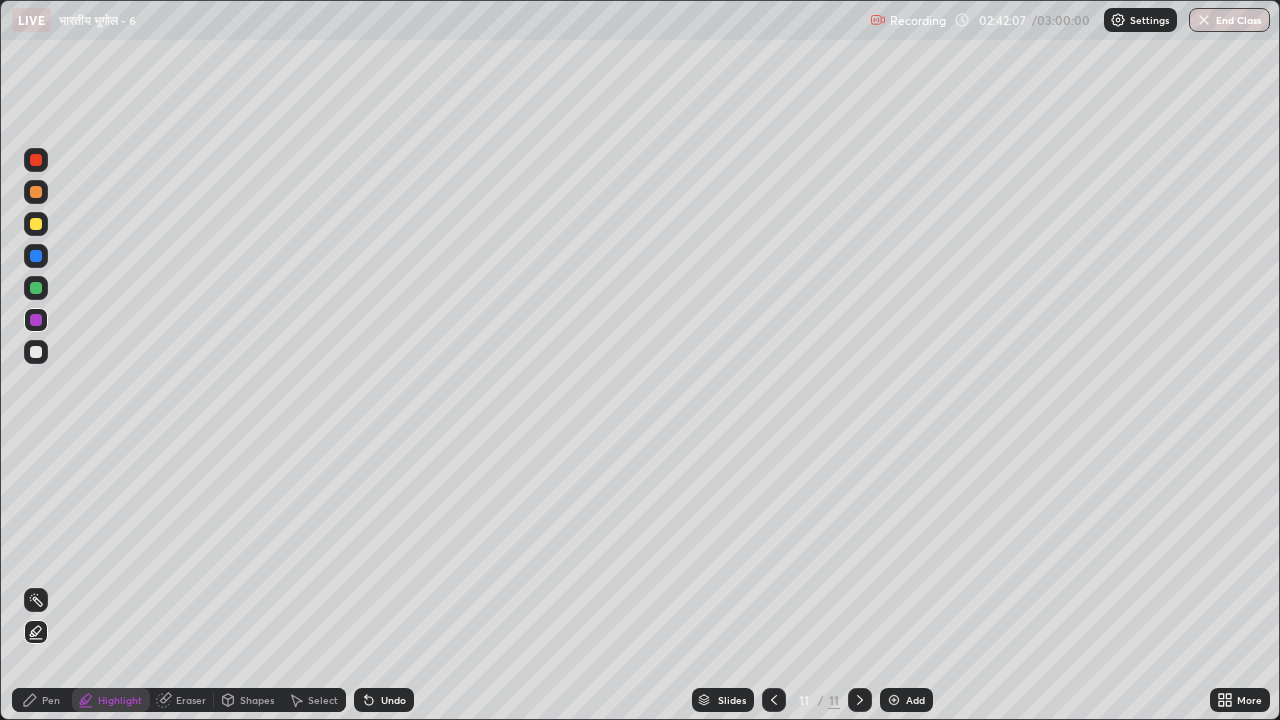 click on "Pen" at bounding box center [51, 700] 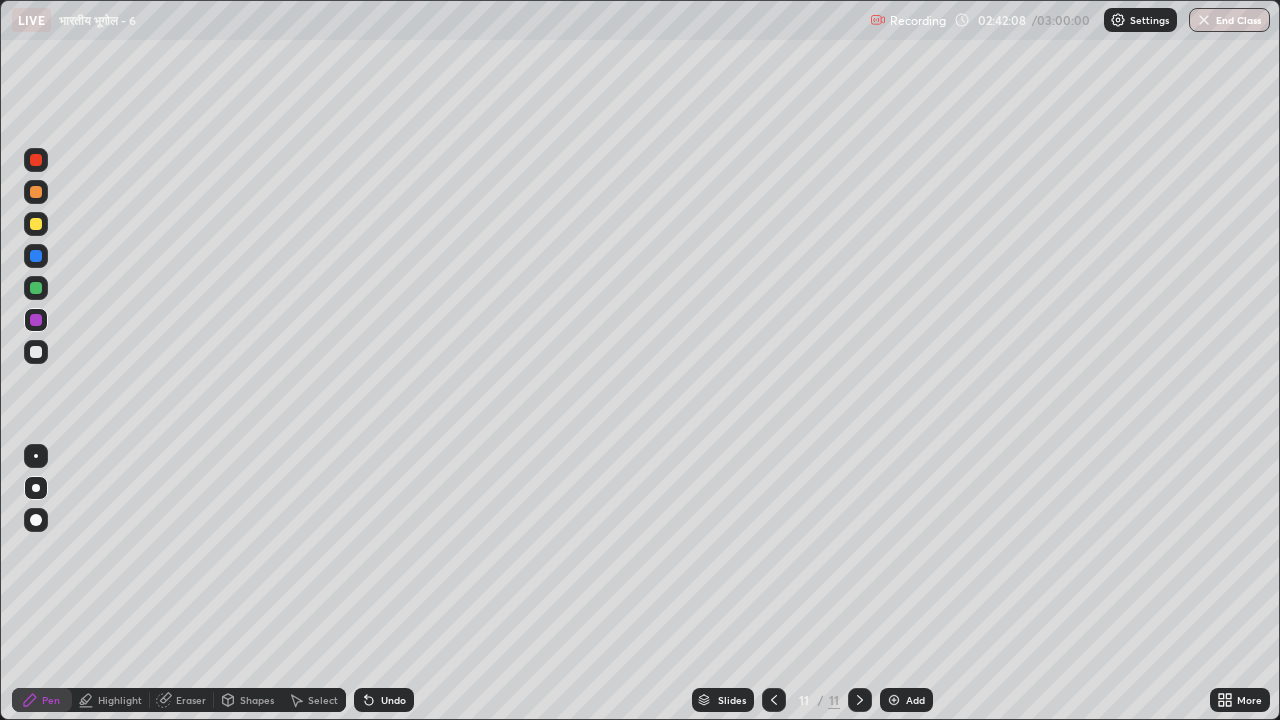 click at bounding box center (36, 288) 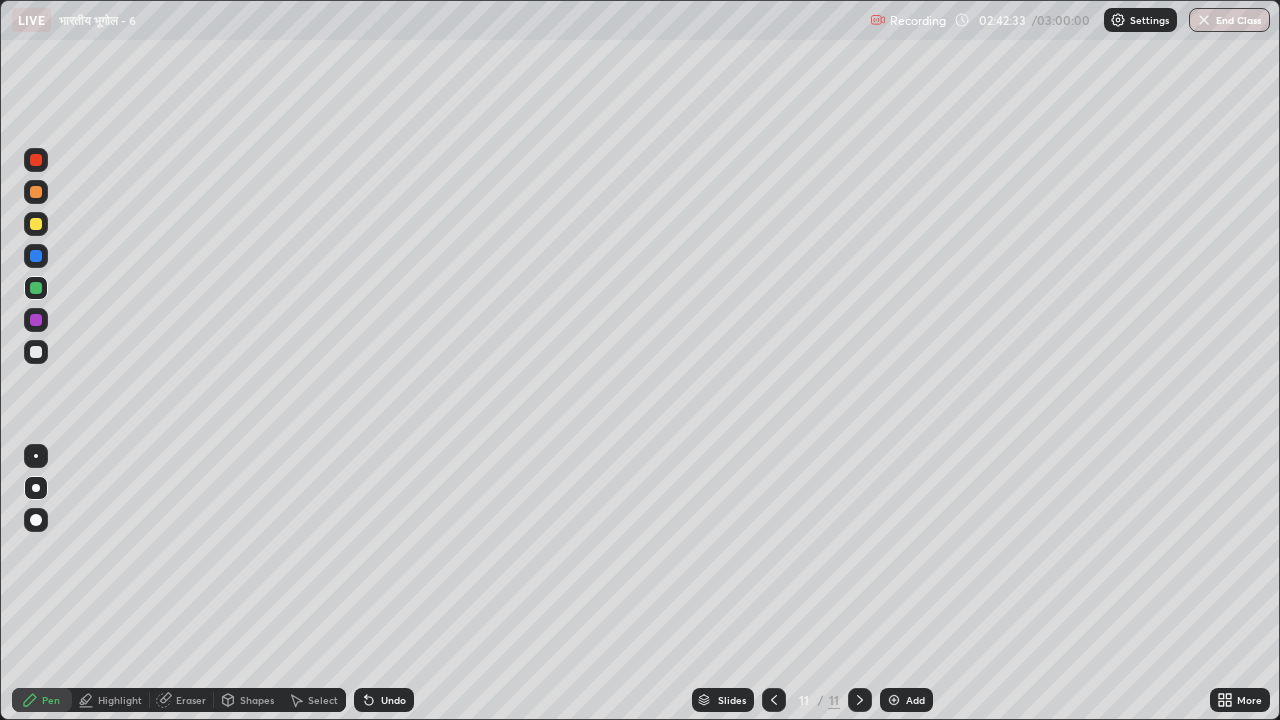 click at bounding box center (36, 224) 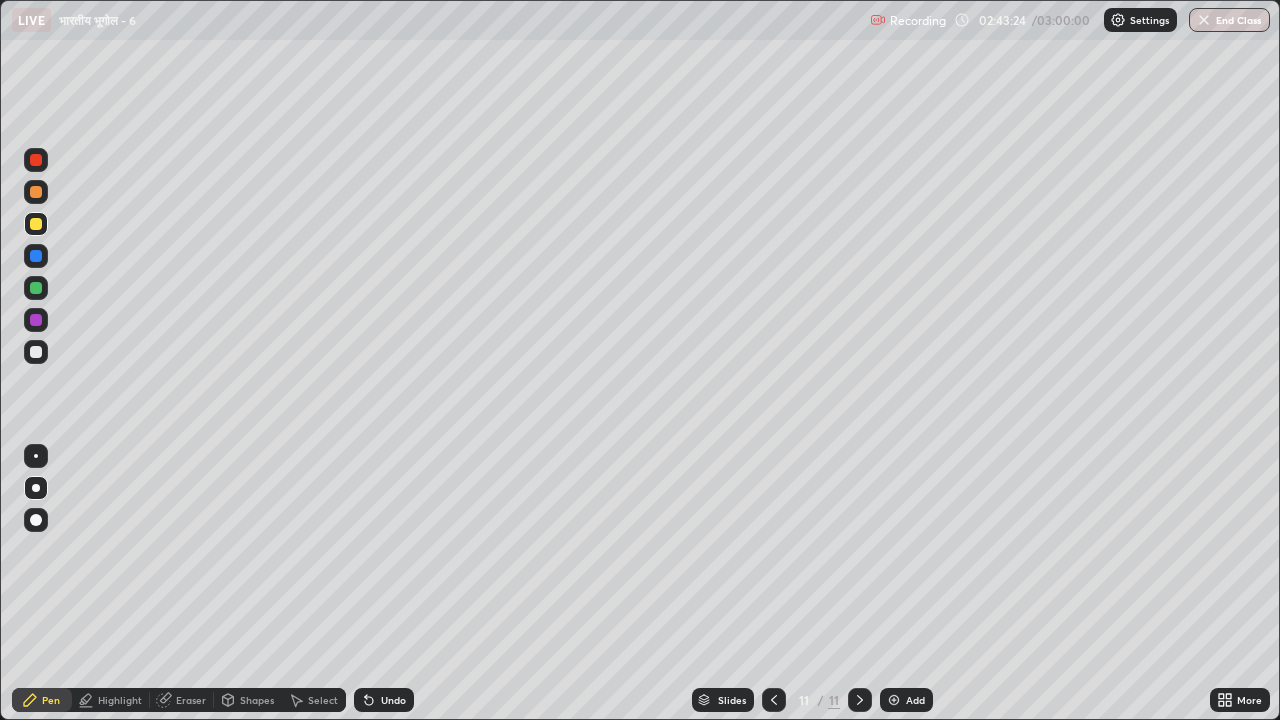 click on "Highlight" at bounding box center (120, 700) 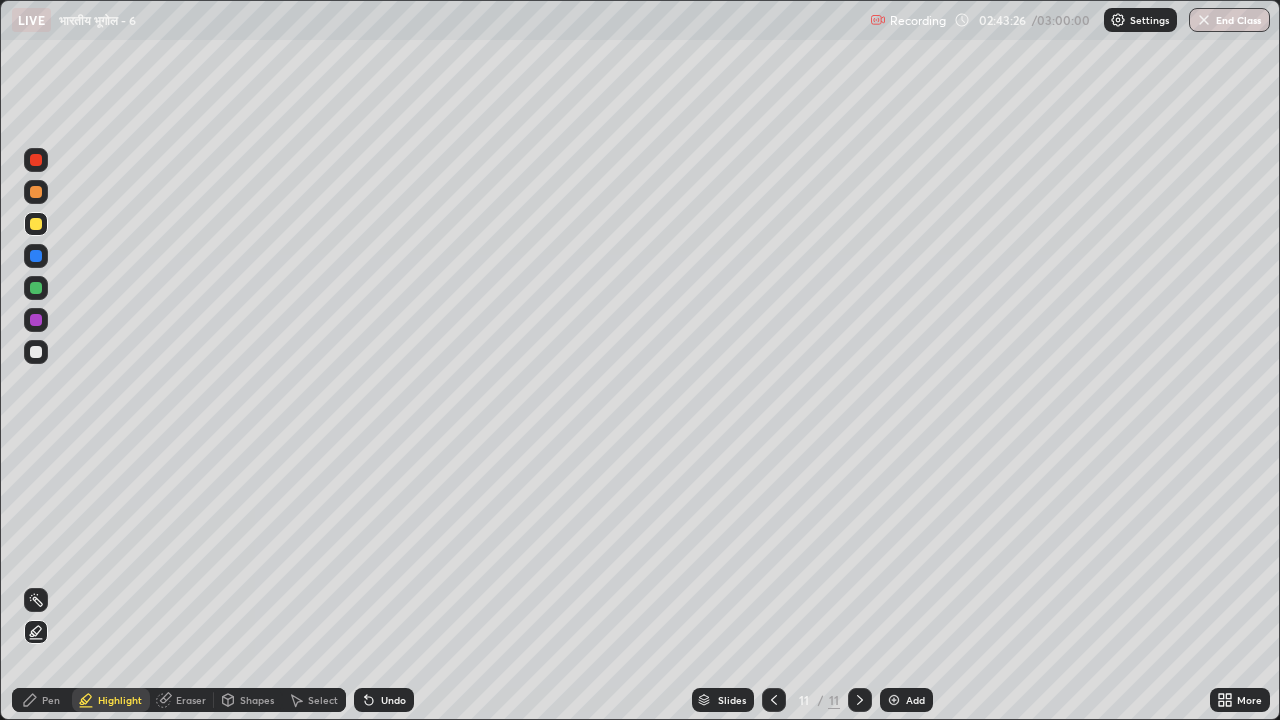 click at bounding box center (36, 192) 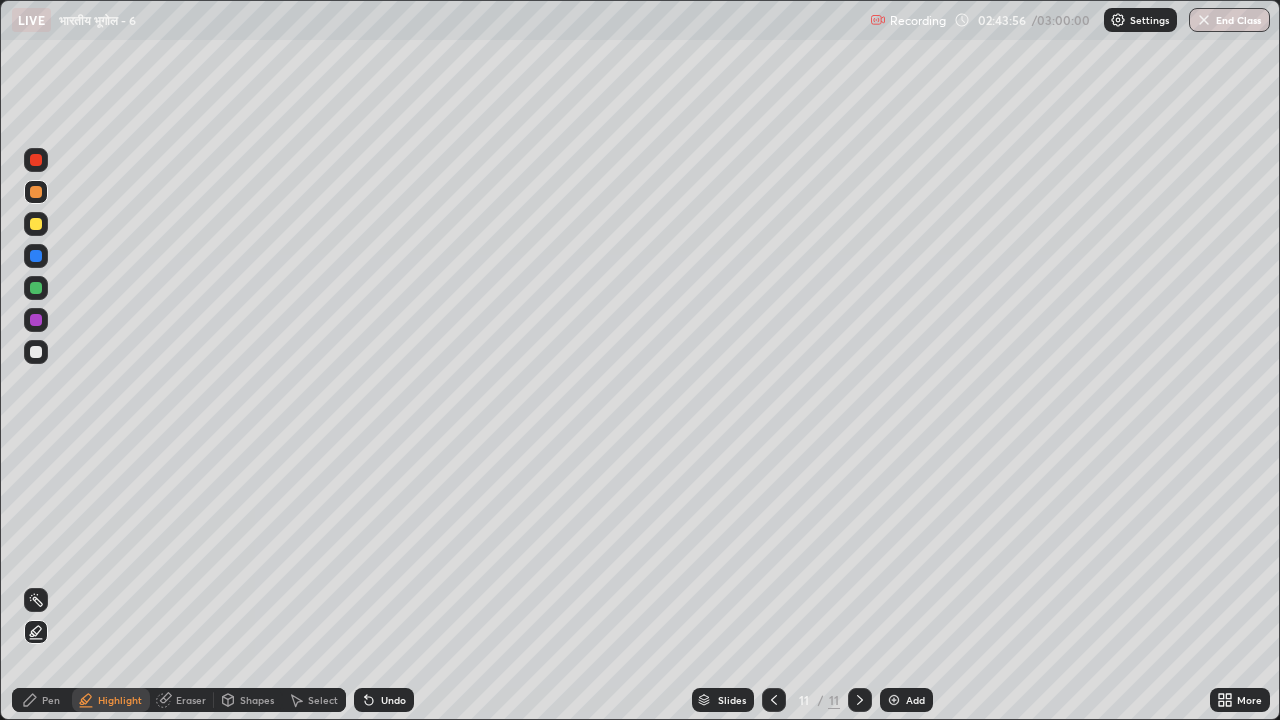 click on "Pen" at bounding box center [51, 700] 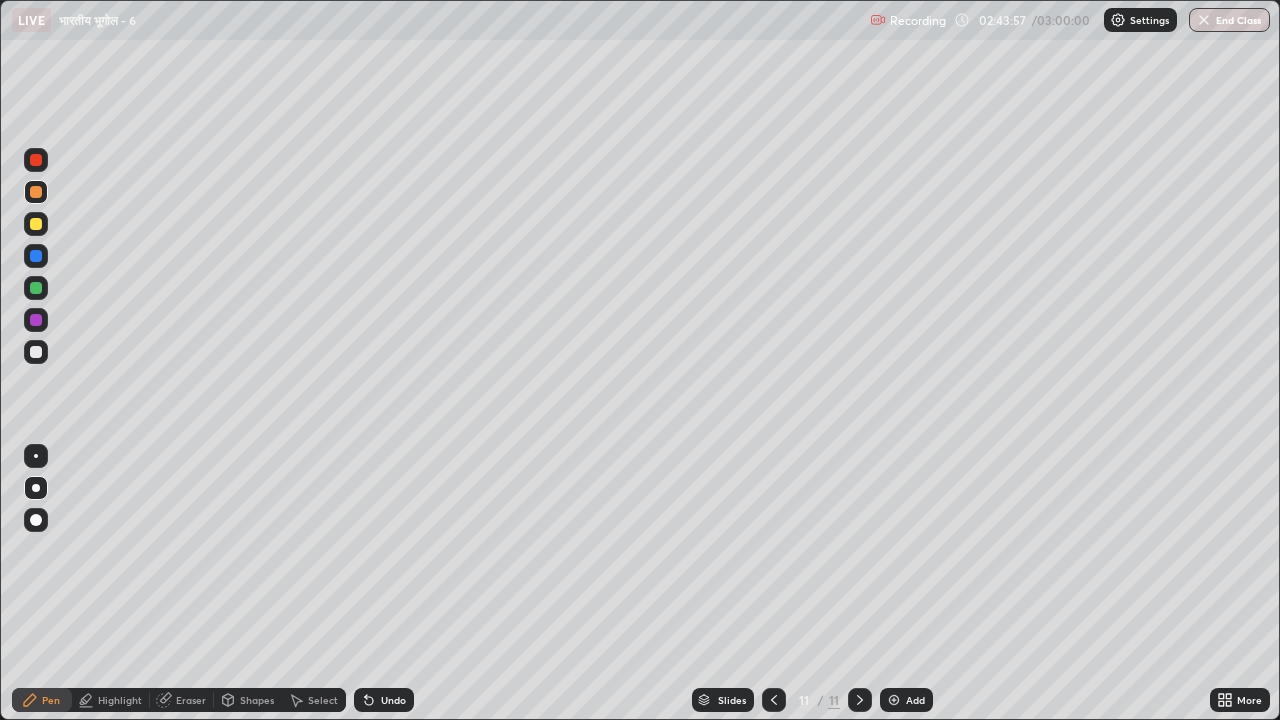 click at bounding box center [36, 288] 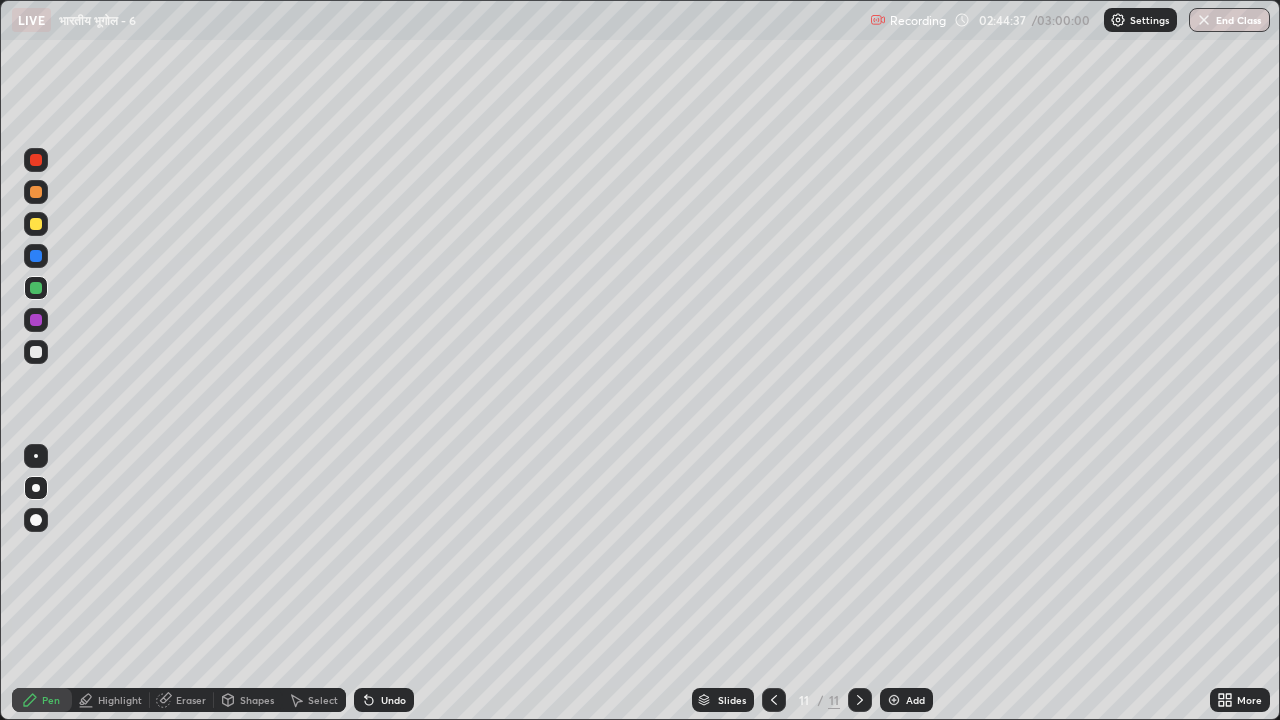 click at bounding box center [36, 192] 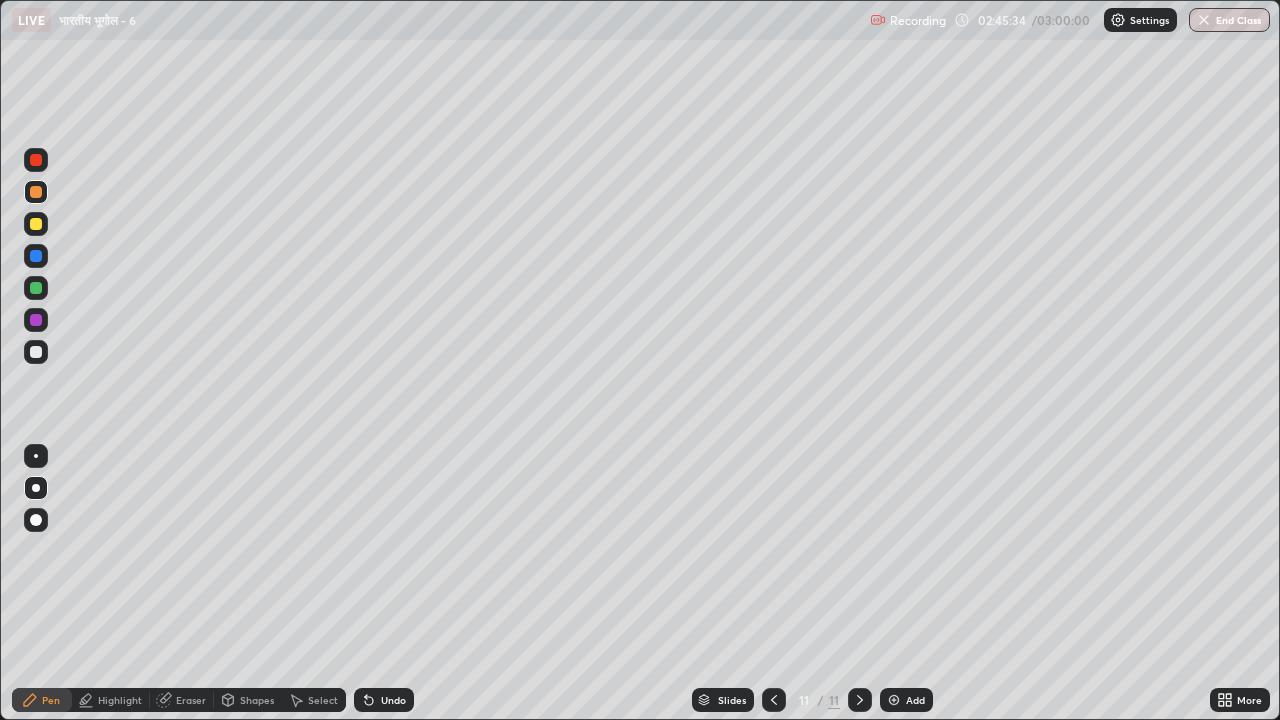 click at bounding box center (36, 320) 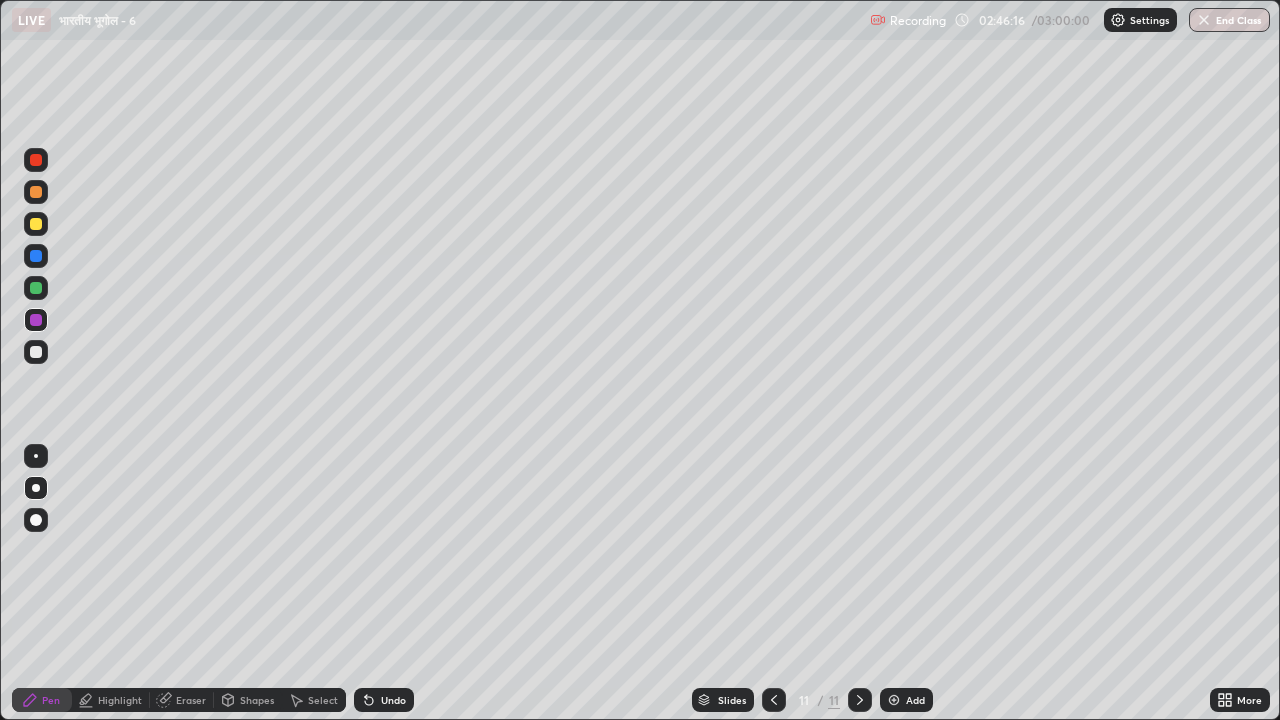 click at bounding box center [36, 192] 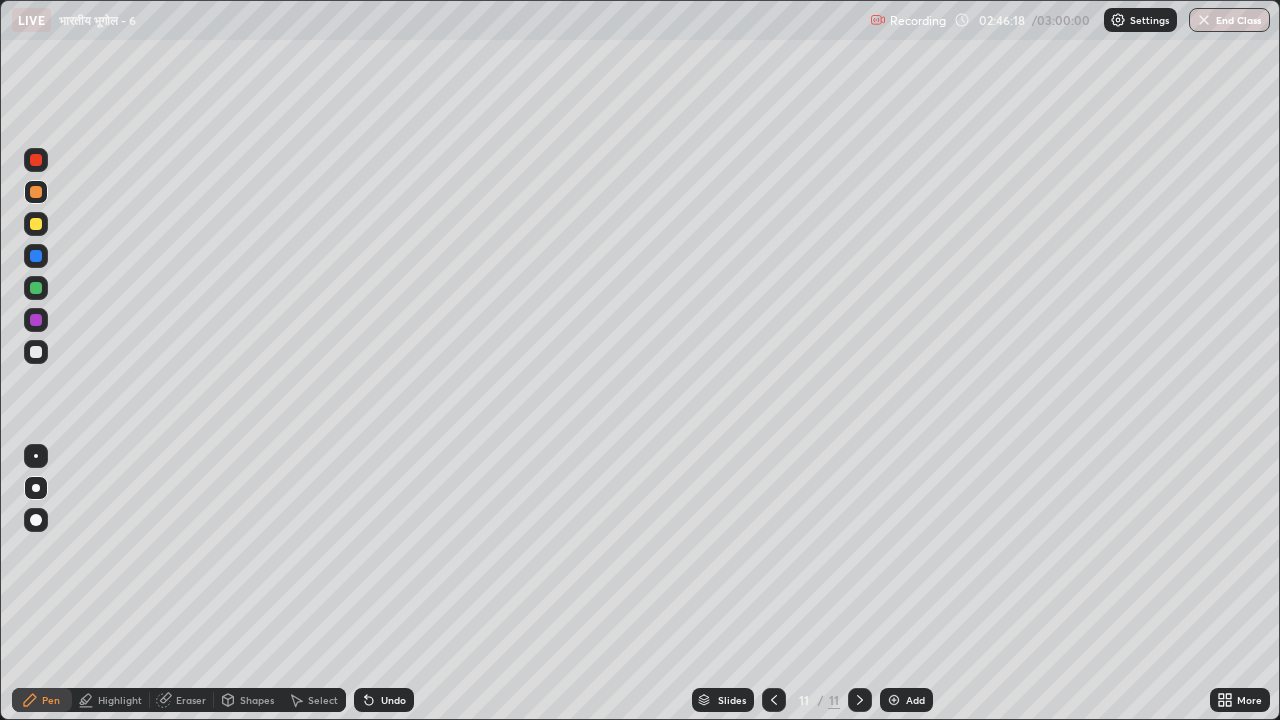 click at bounding box center [36, 160] 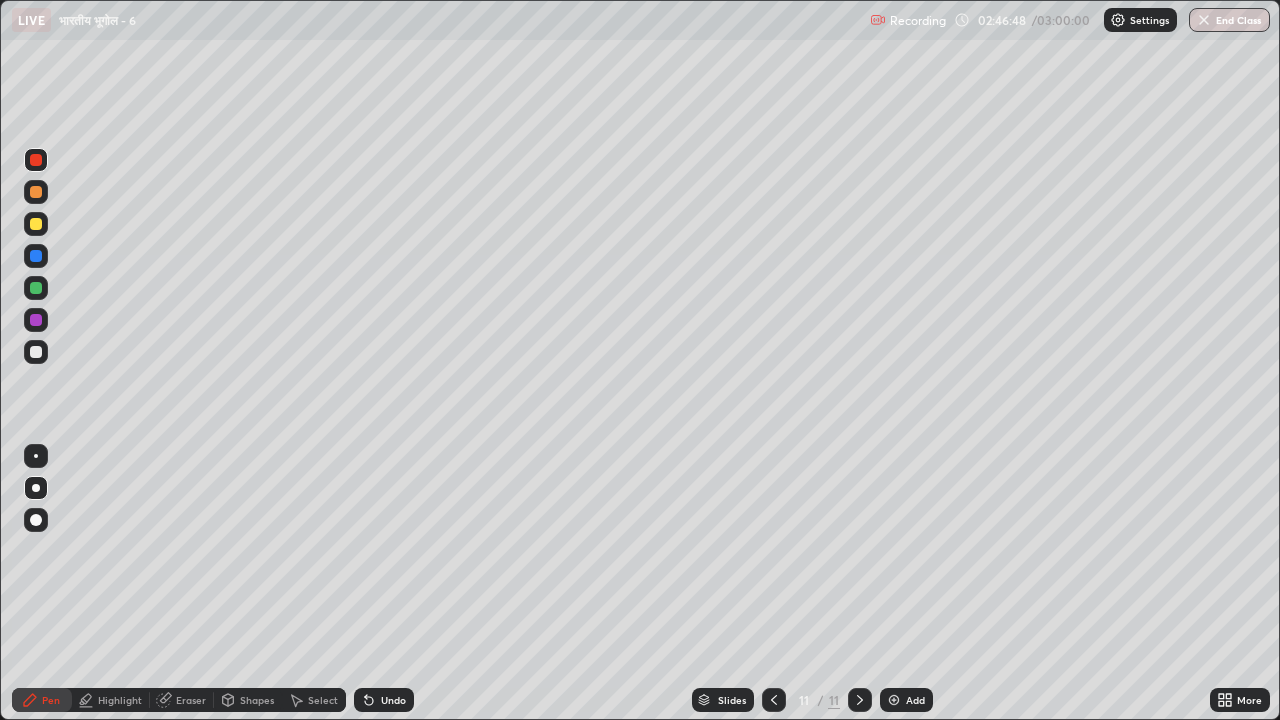 click at bounding box center [894, 700] 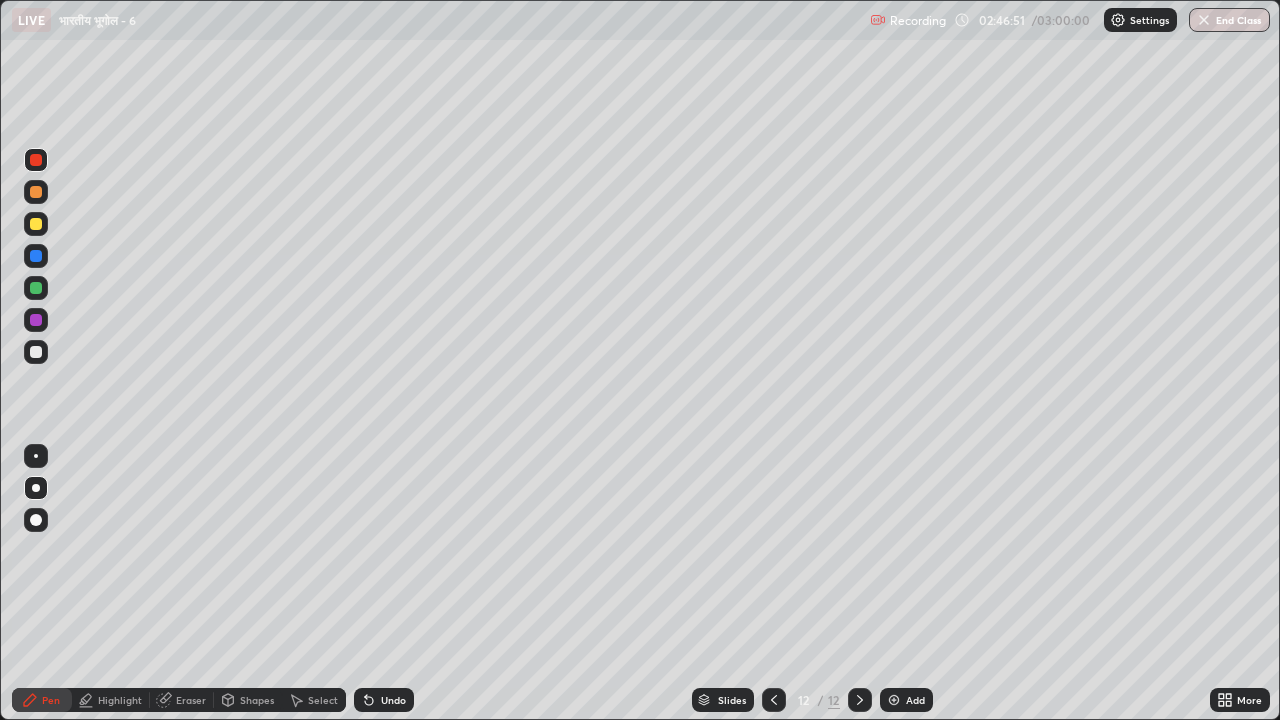 click at bounding box center (36, 224) 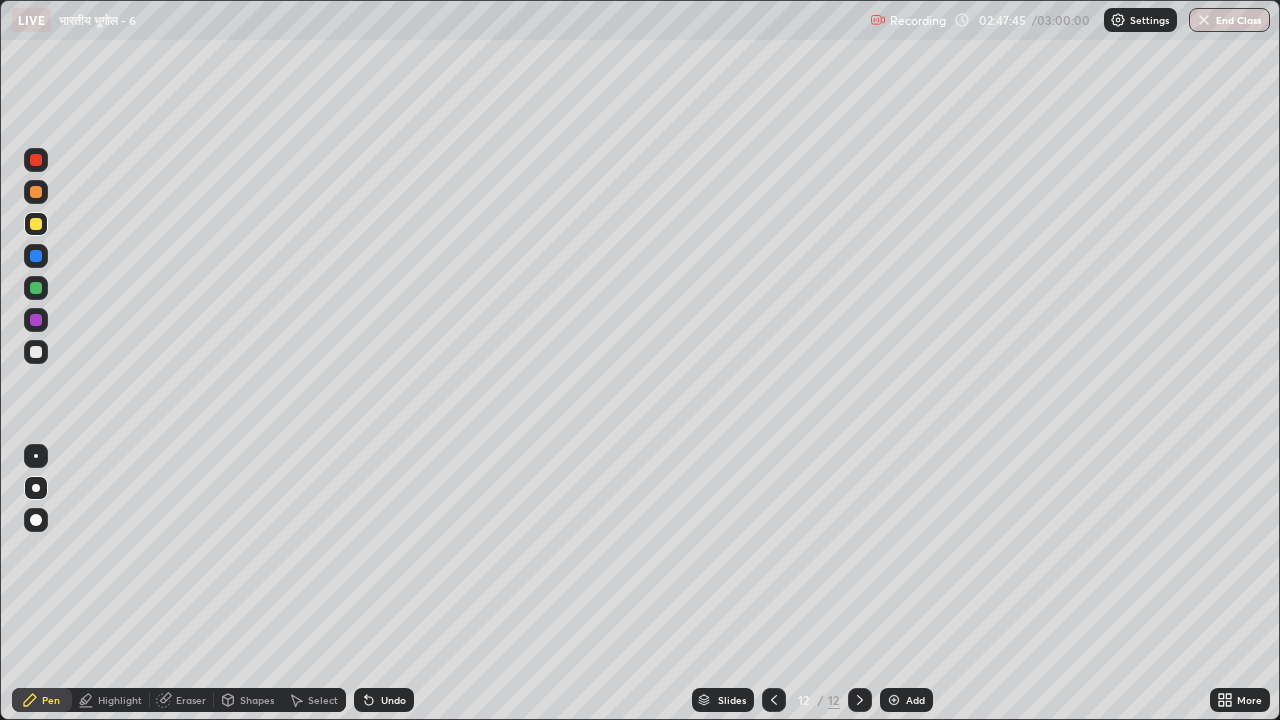 click at bounding box center [36, 288] 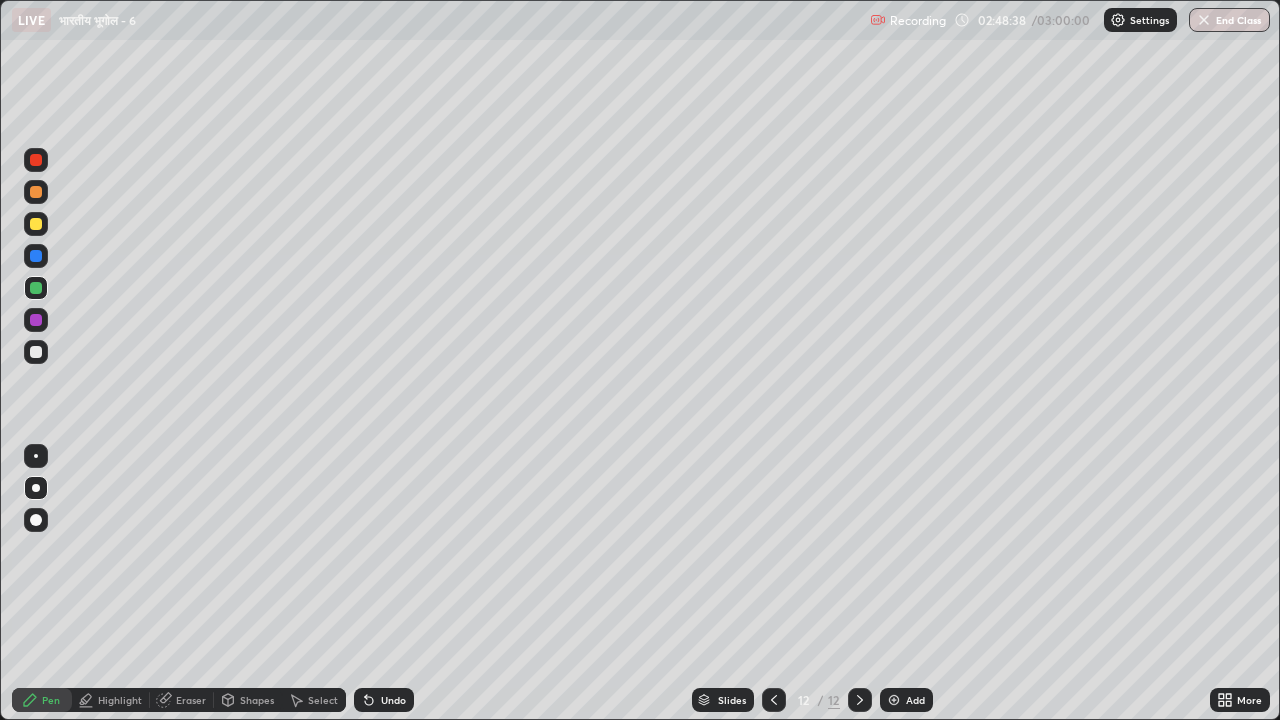 click at bounding box center [36, 352] 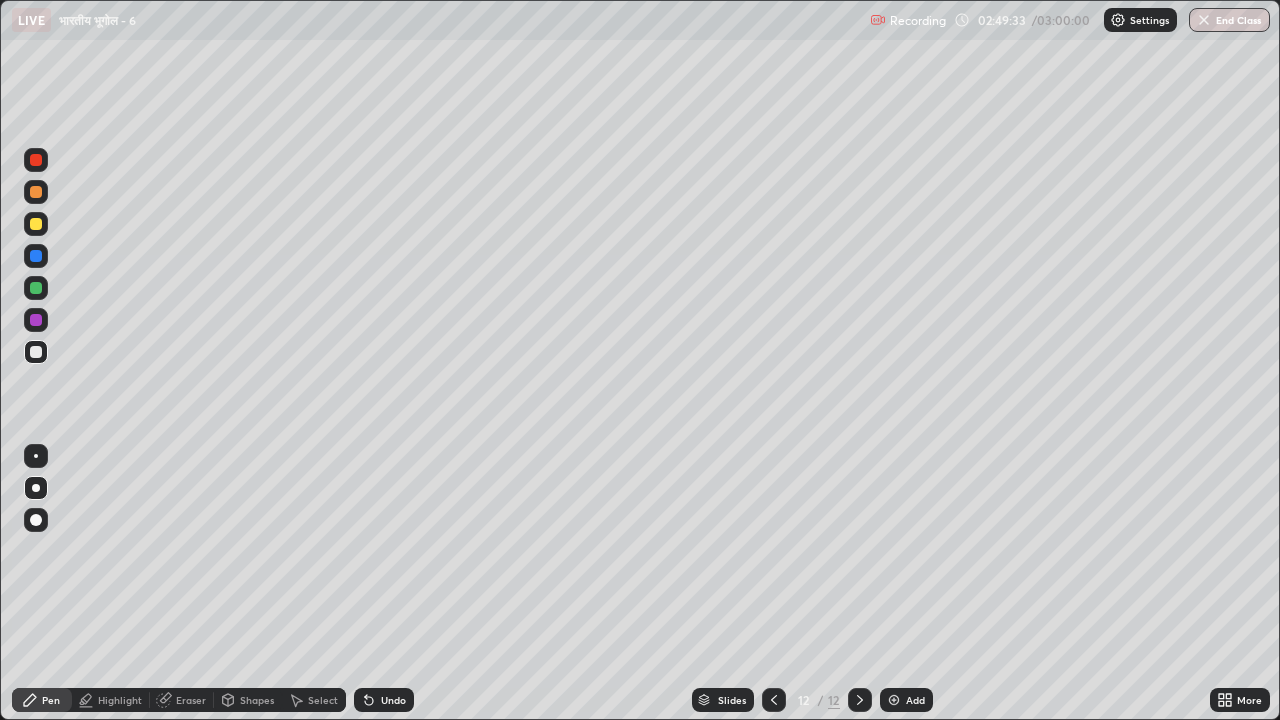 click at bounding box center (36, 320) 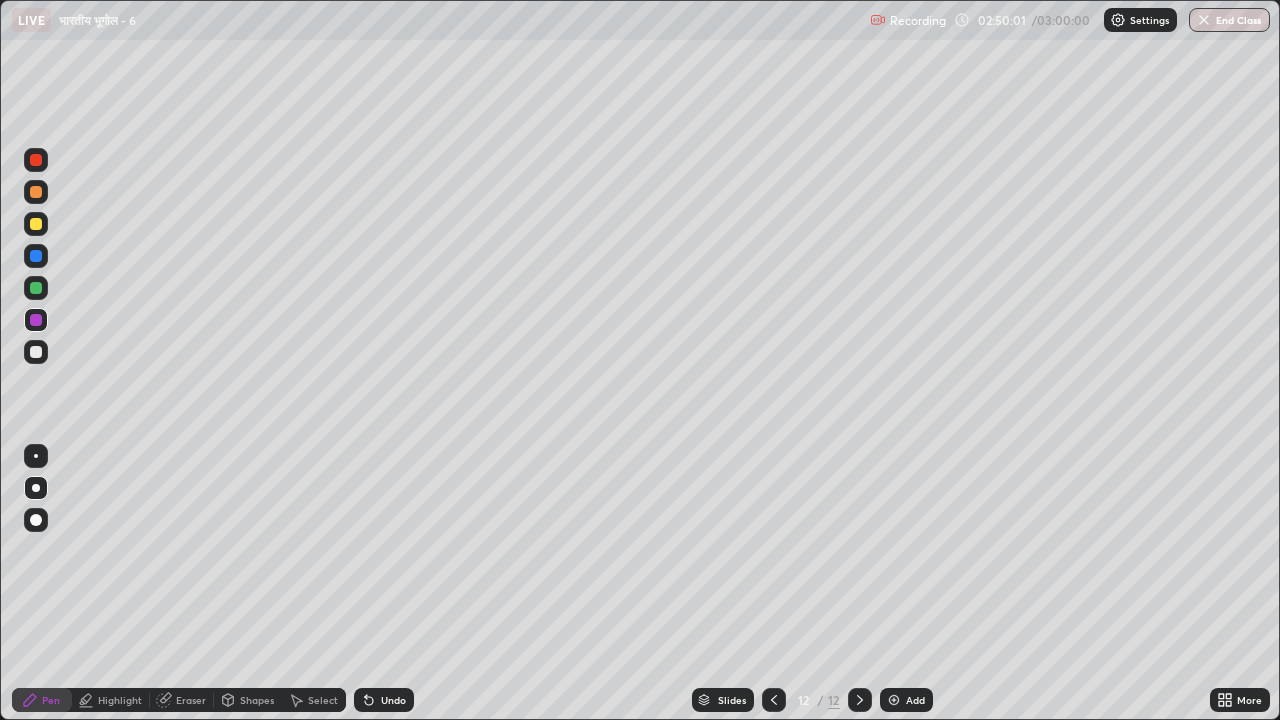 click 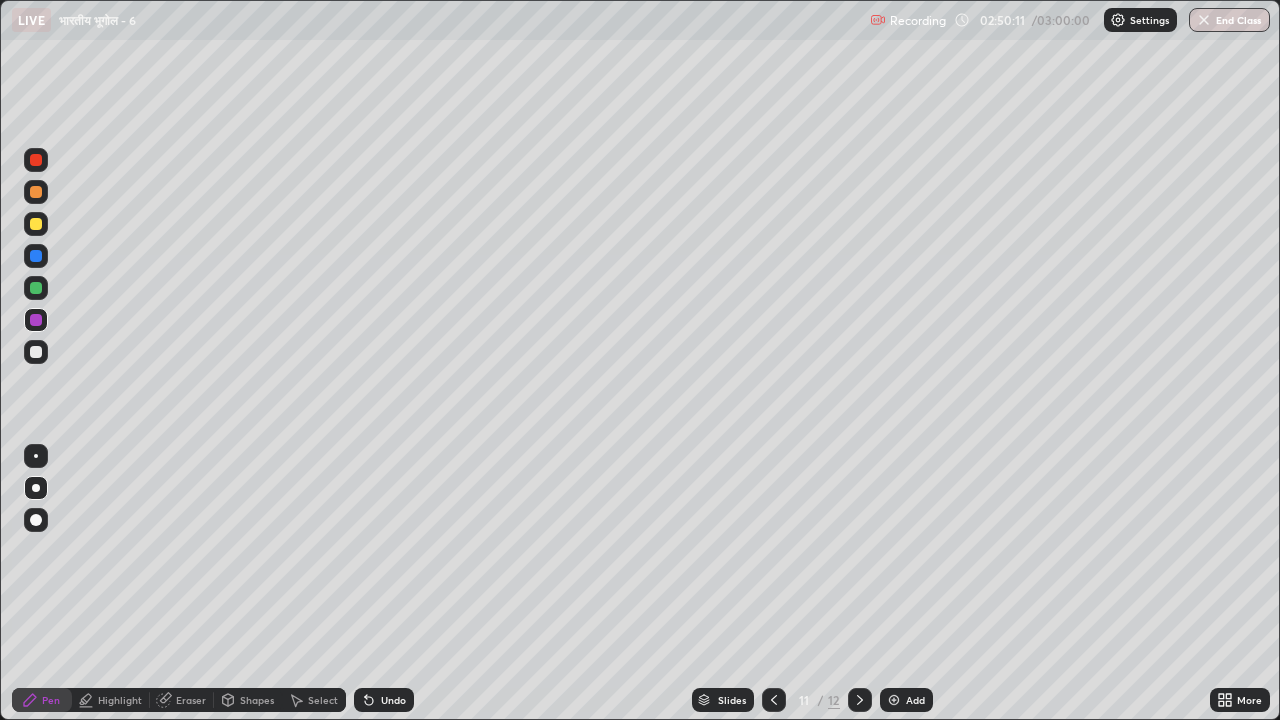 click 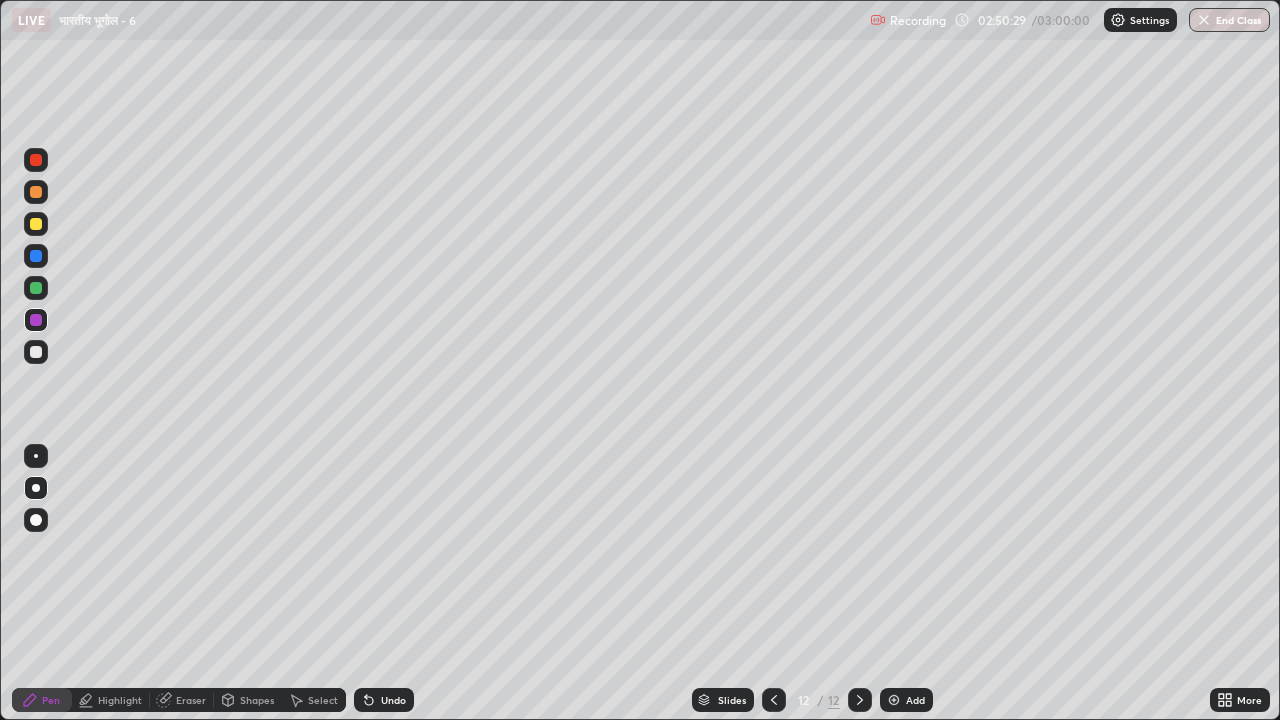 click at bounding box center [36, 288] 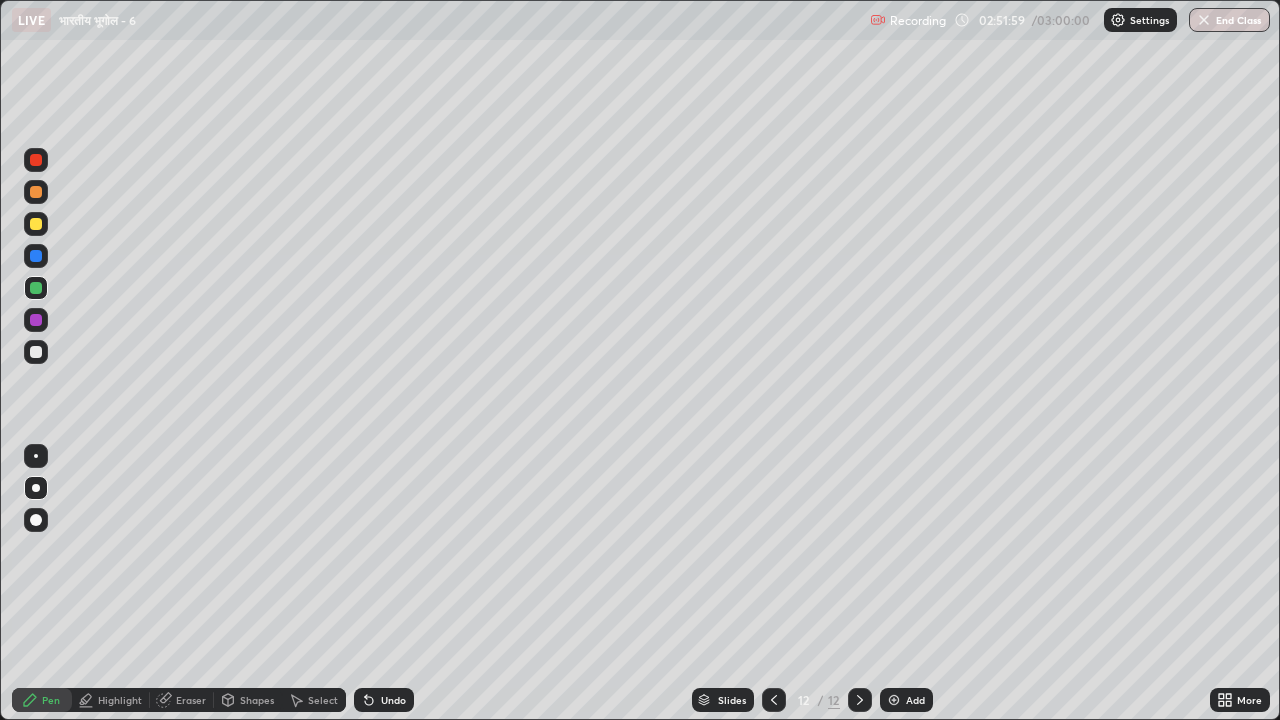 click at bounding box center (36, 192) 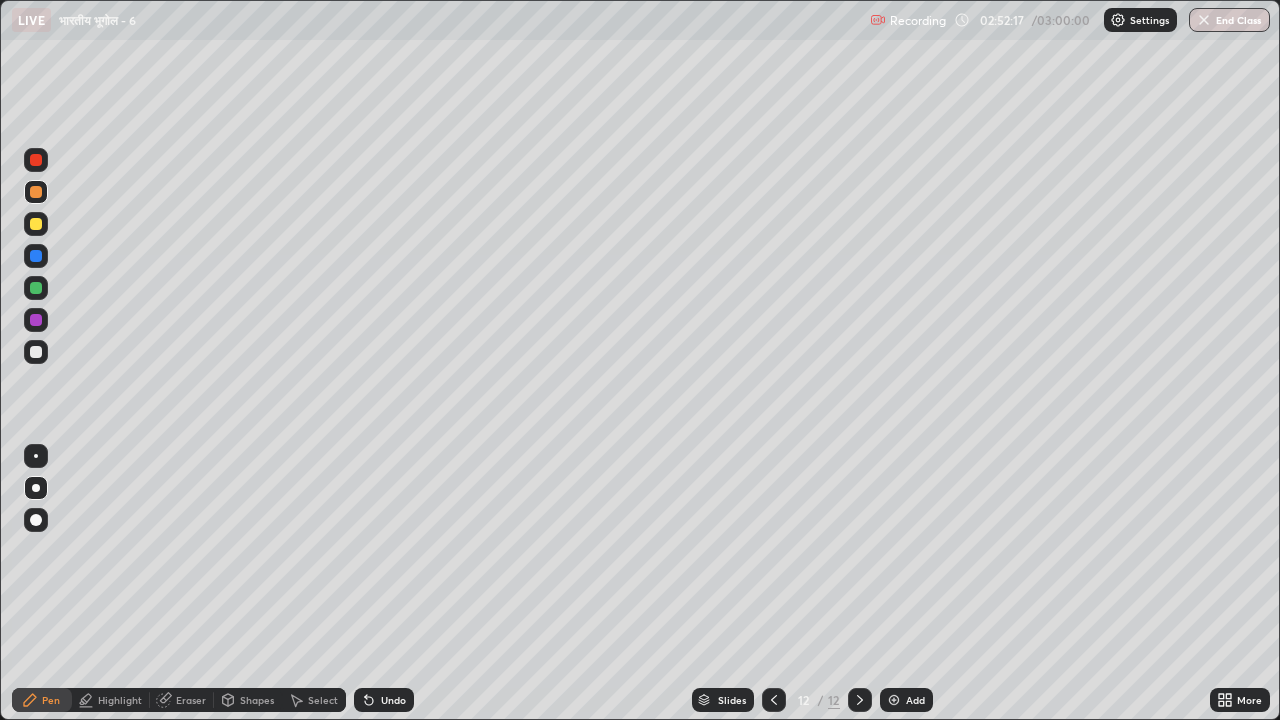 click at bounding box center (36, 288) 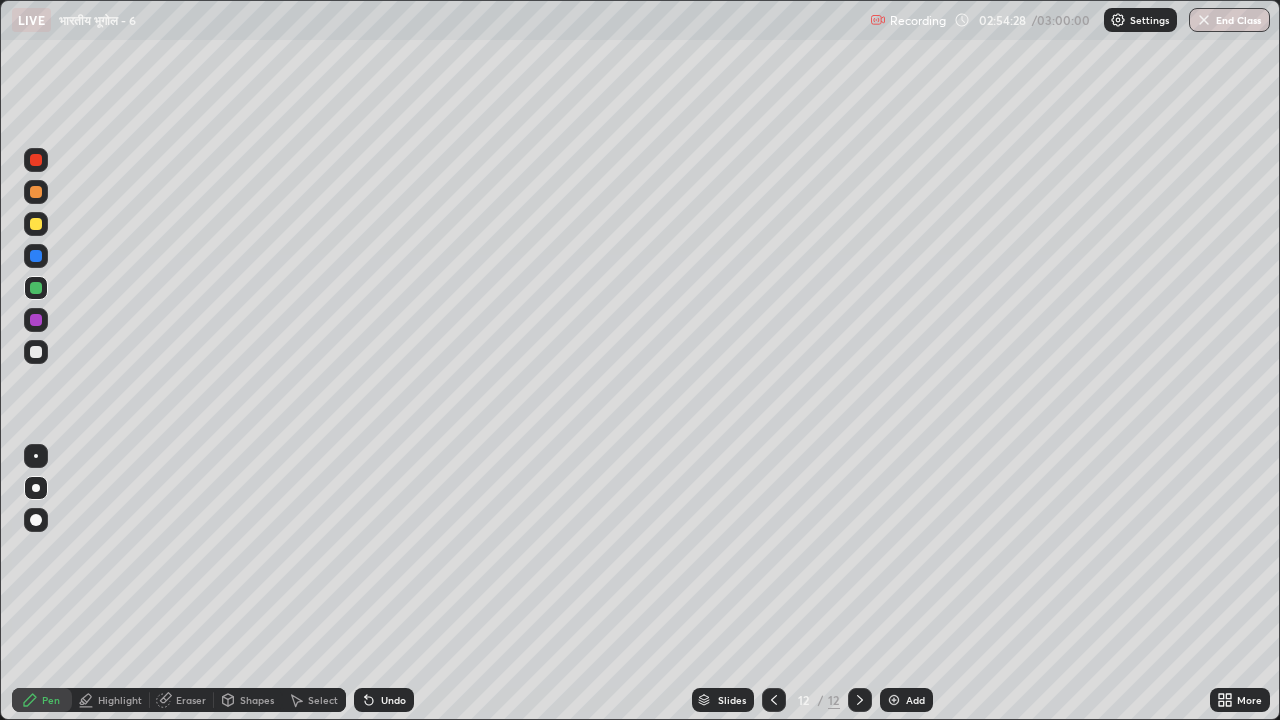 click on "End Class" at bounding box center (1229, 20) 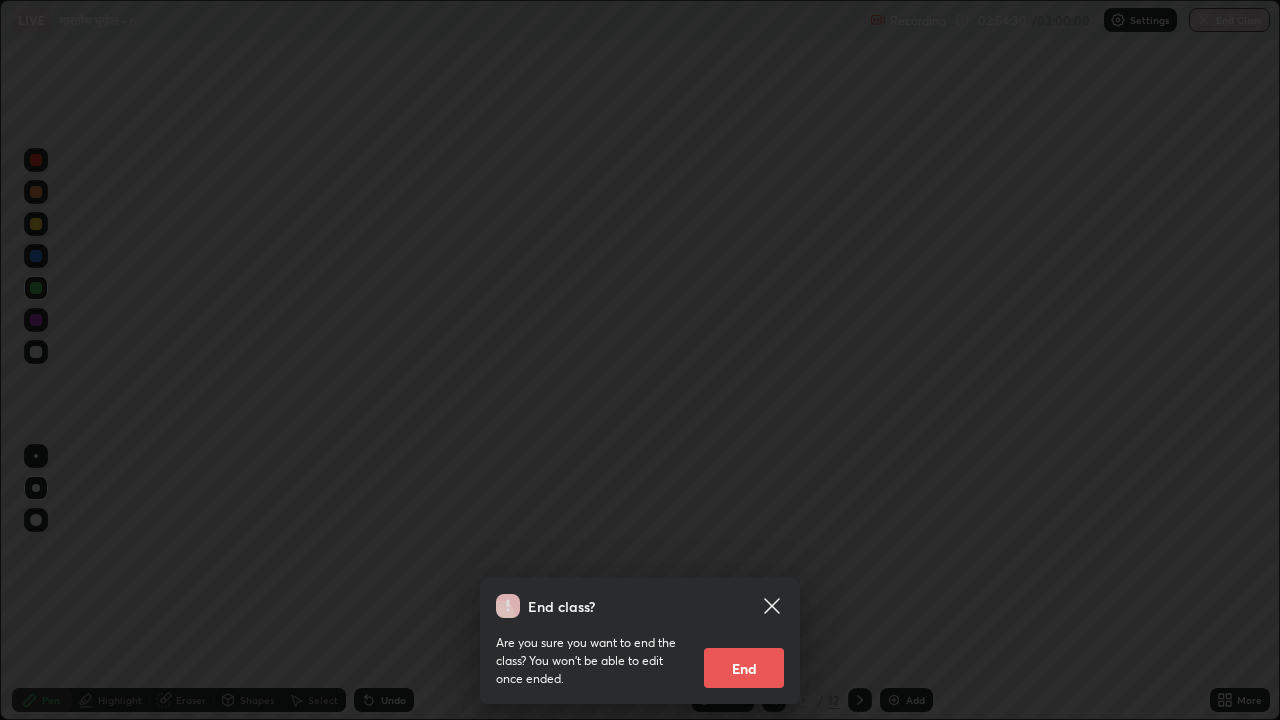 click on "End" at bounding box center (744, 668) 